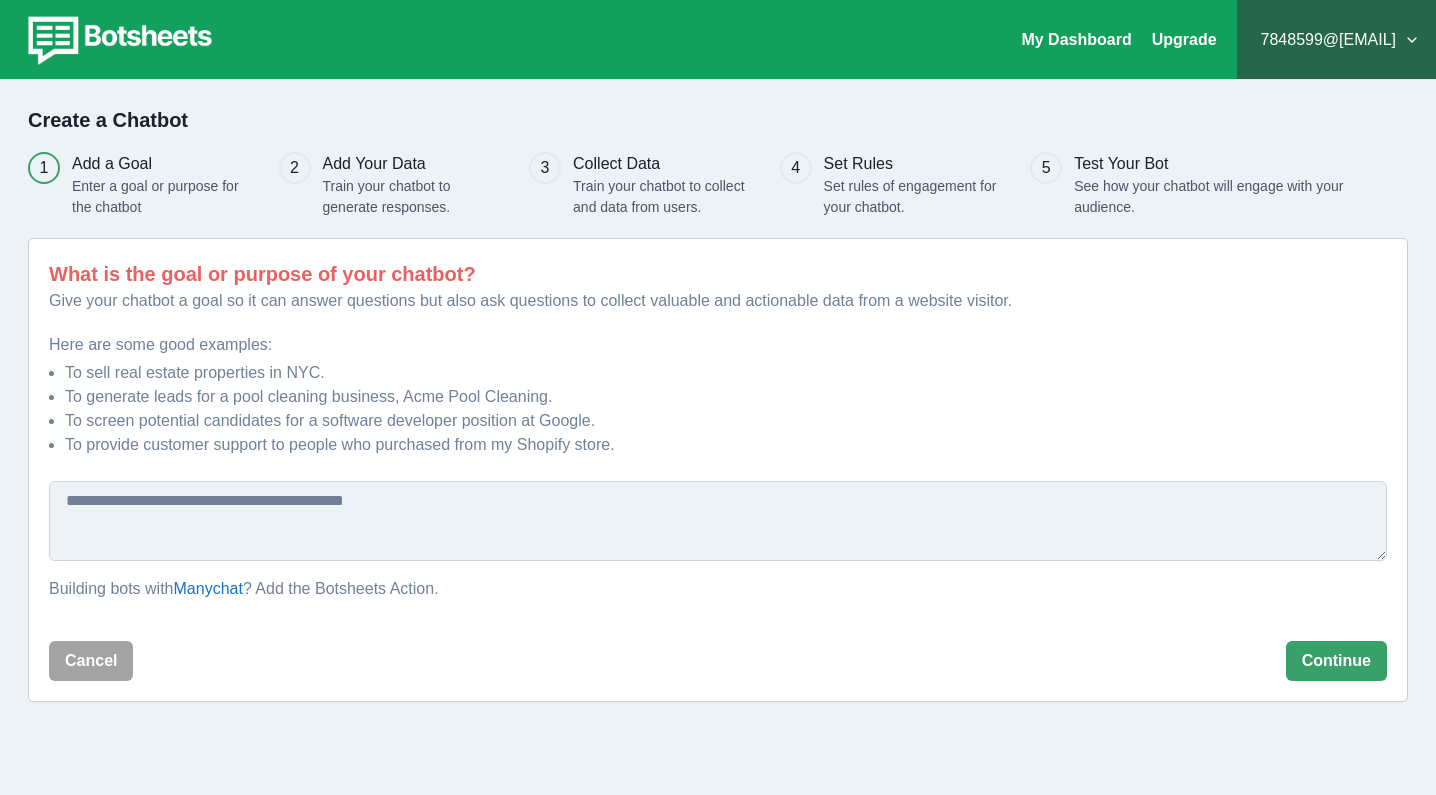 scroll, scrollTop: 8, scrollLeft: 0, axis: vertical 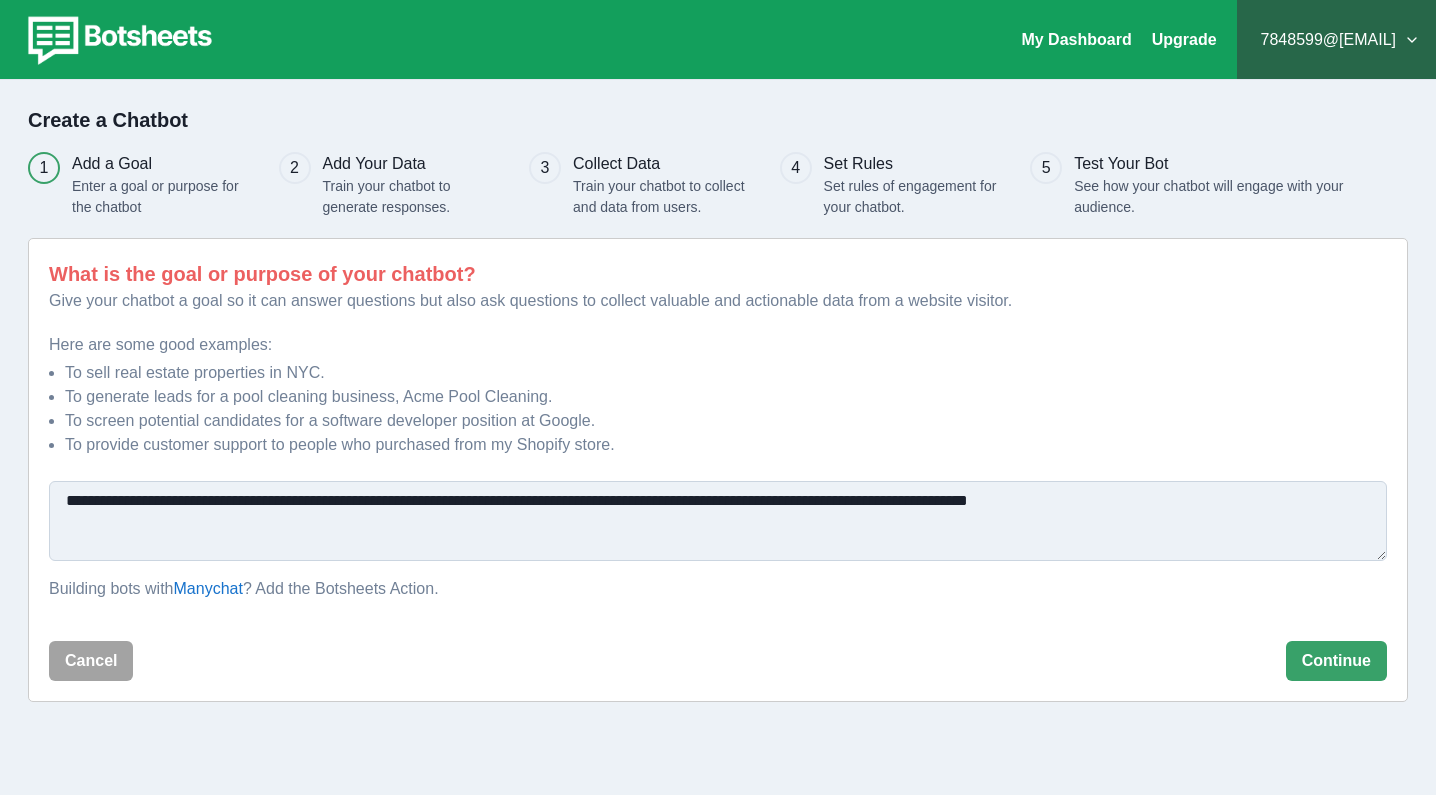 click on "**********" at bounding box center [718, 521] 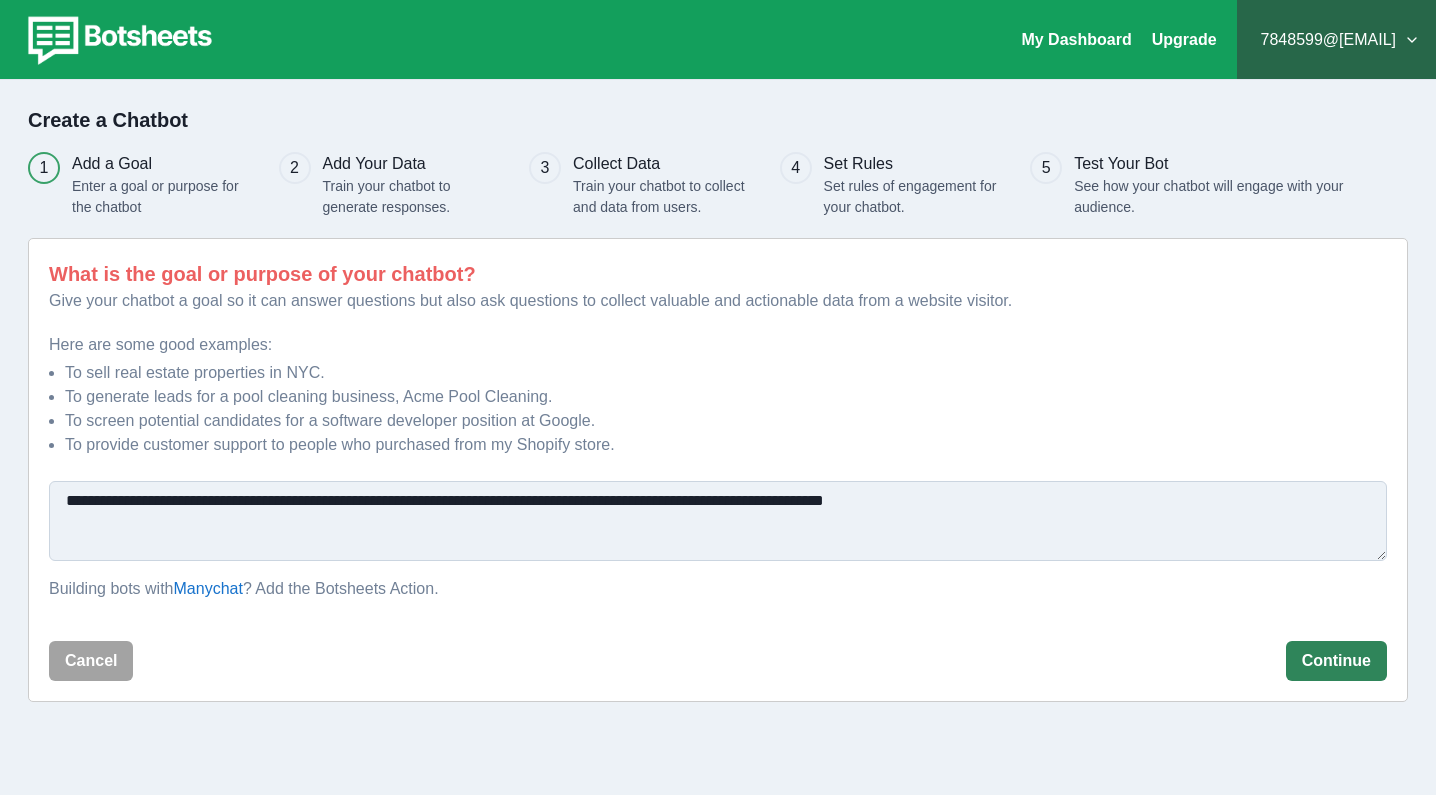 type on "**********" 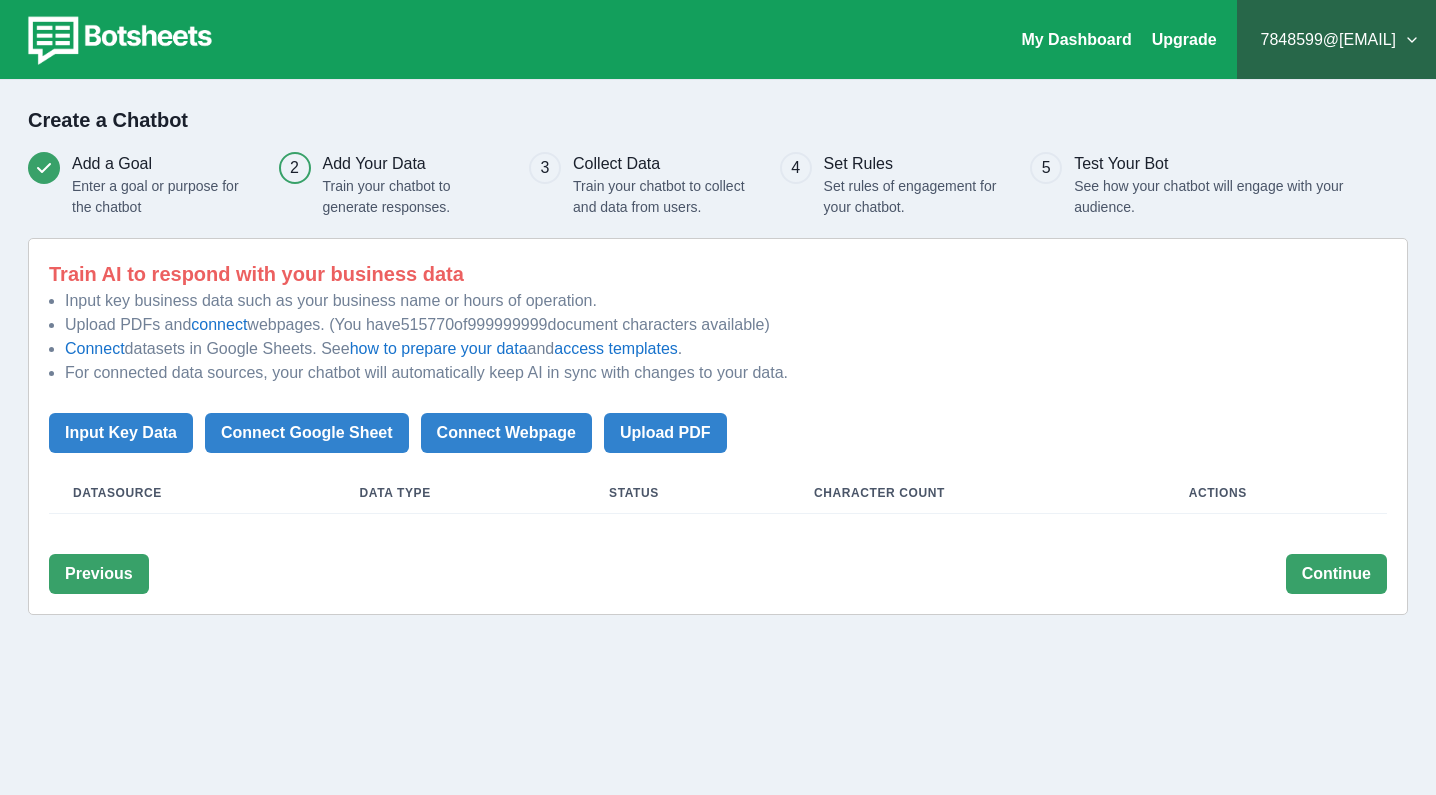 click on "My Dashboard Upgrade 7848599@gmail.com Plans & Pricing My Billing Help & Support Privacy Sign out Create a Chatbot Add a Goal Enter a goal or purpose for the chatbot 2 Add Your Data Train your chatbot to generate responses. 3 Collect Data Train your chatbot to collect and data from users. 4 Set Rules Set rules of engagement for your chatbot. 5 Test Your Bot See how your chatbot will engage with your audience. Train AI to respond with your business data Input key business data such as your business name or hours of operation. Upload PDFs and  connect  webpages. (You have  515770  of  999999999  document characters available)  Connect  datasets in Google Sheets. See  how to prepare your data  and  access templates . For connected data sources, your chatbot will automatically keep AI in sync with changes to your data. Input Key Data Connect Google Sheet Connect Webpage Upload PDF Datasource Data Type Status Character Count Actions Previous Continue" at bounding box center (718, 397) 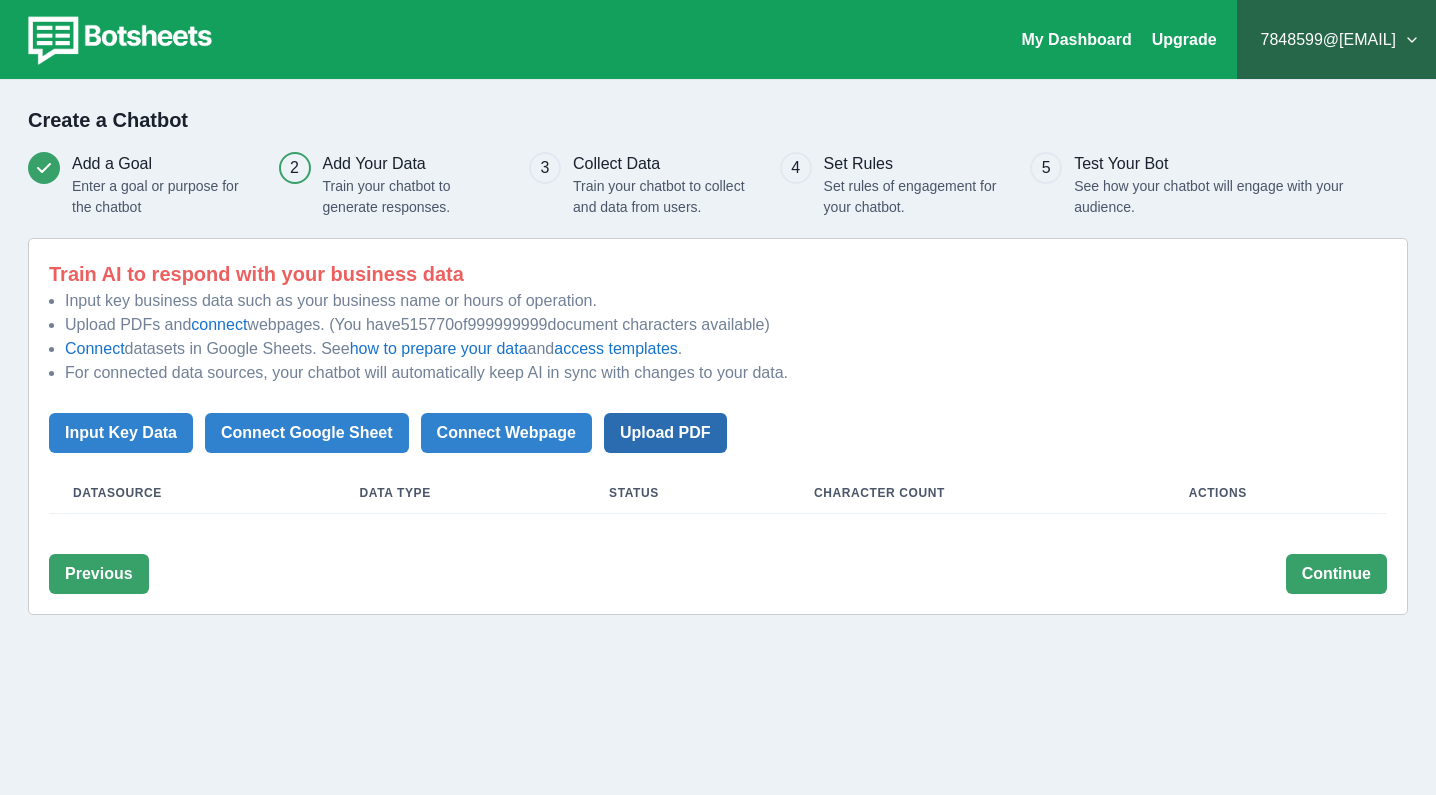click on "Upload PDF" at bounding box center (665, 433) 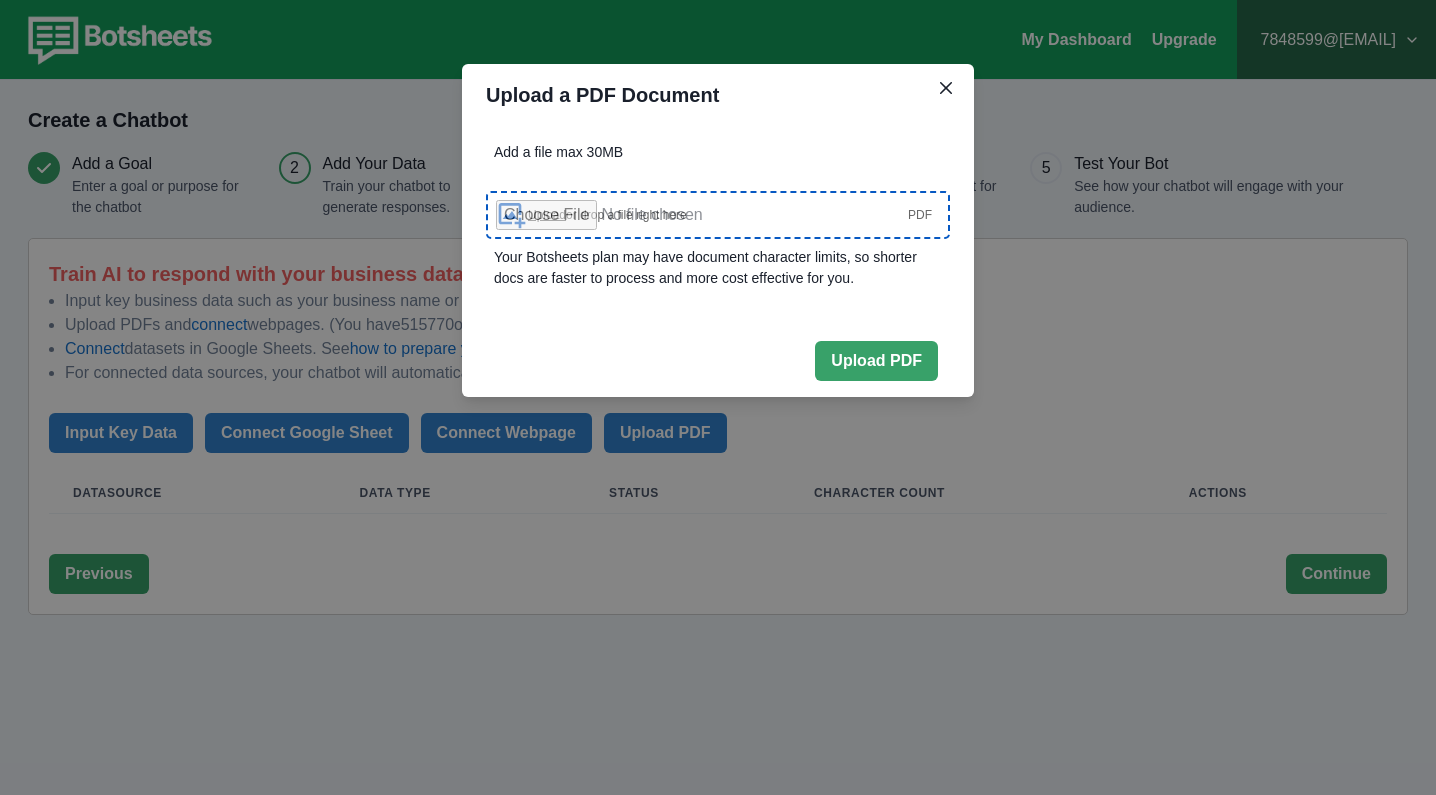 click on "Upload" at bounding box center (547, 215) 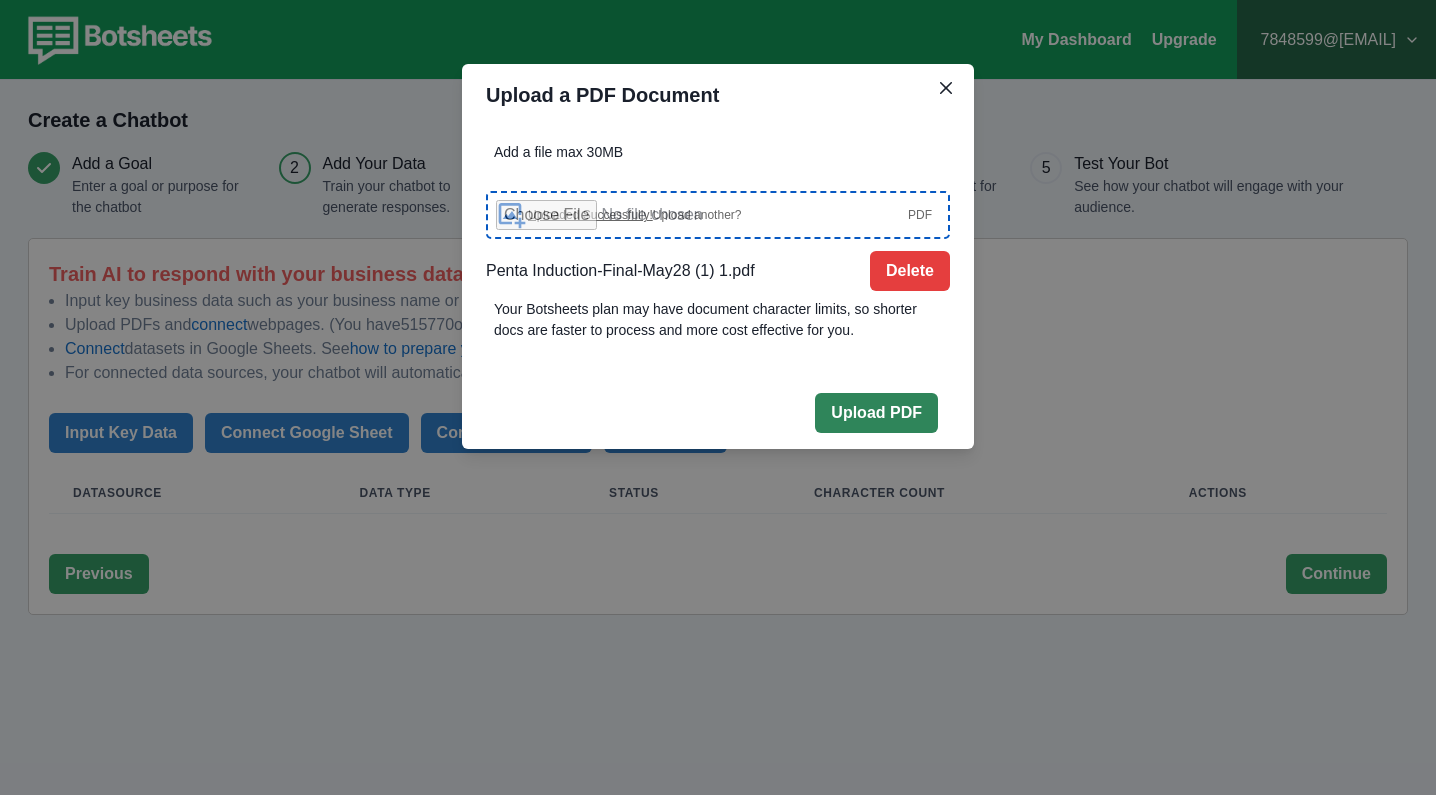 click on "Upload PDF" at bounding box center [876, 413] 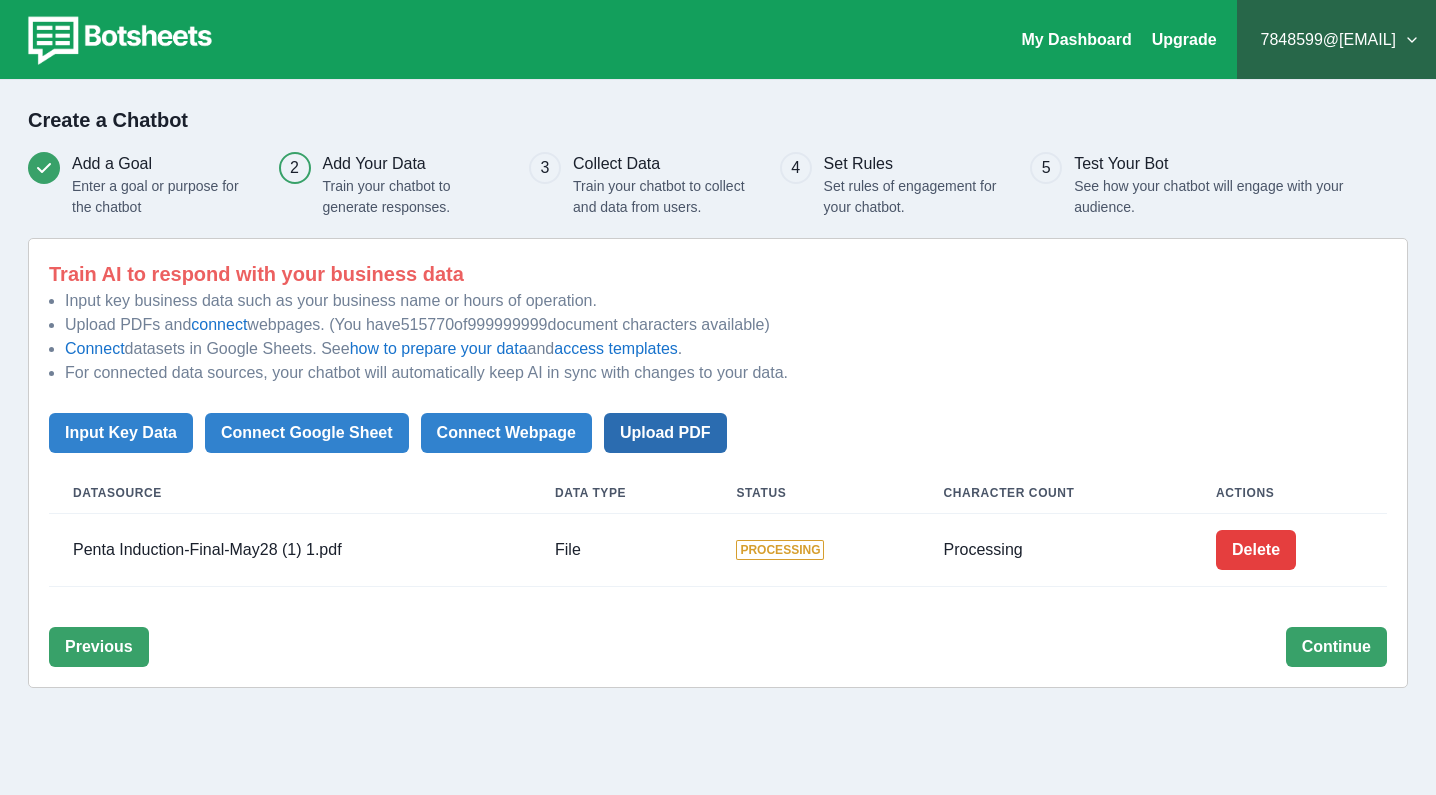 click on "Upload PDF" at bounding box center [665, 433] 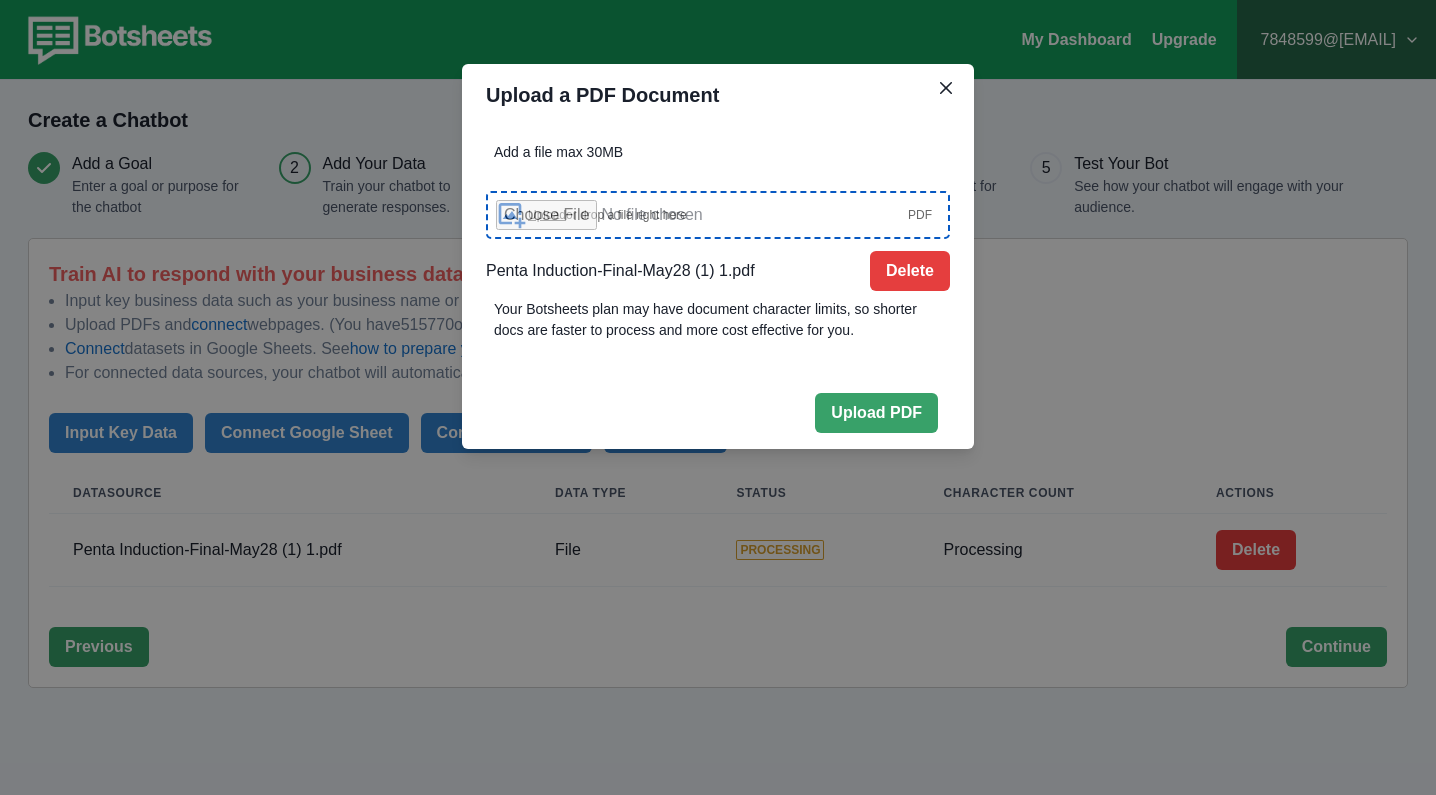 click on "Upload  or drop a file right here" at bounding box center [607, 215] 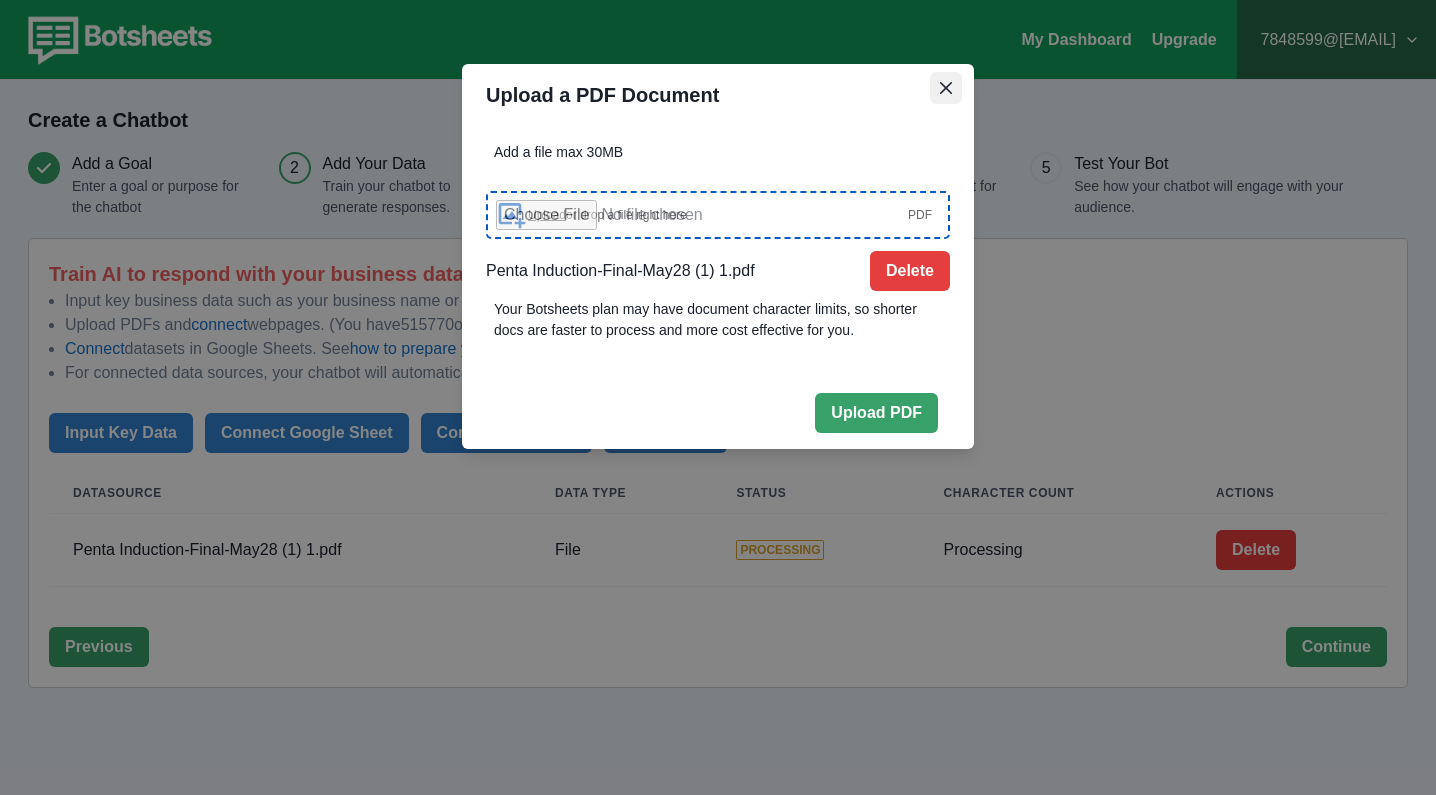 click 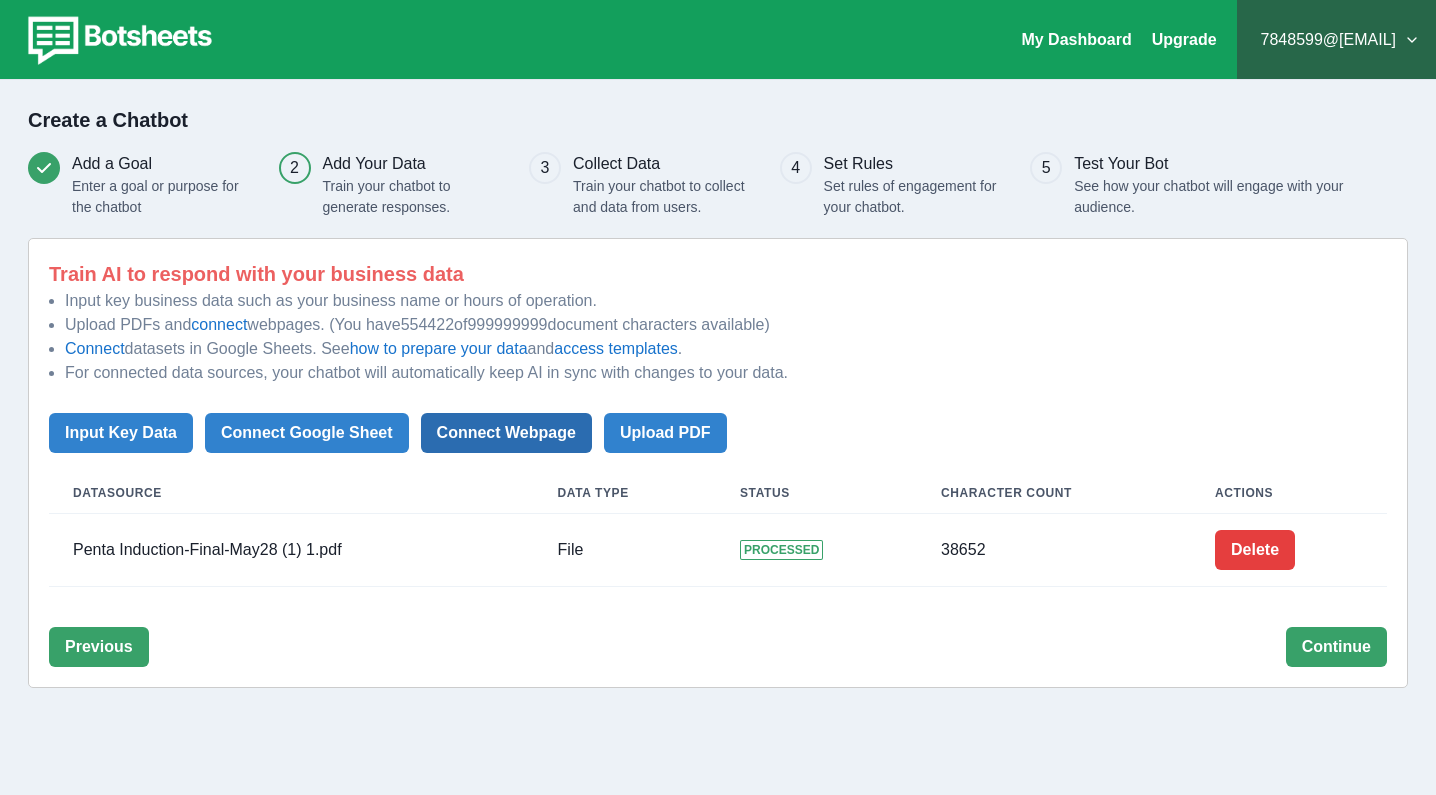 click on "Connect Webpage" at bounding box center (506, 433) 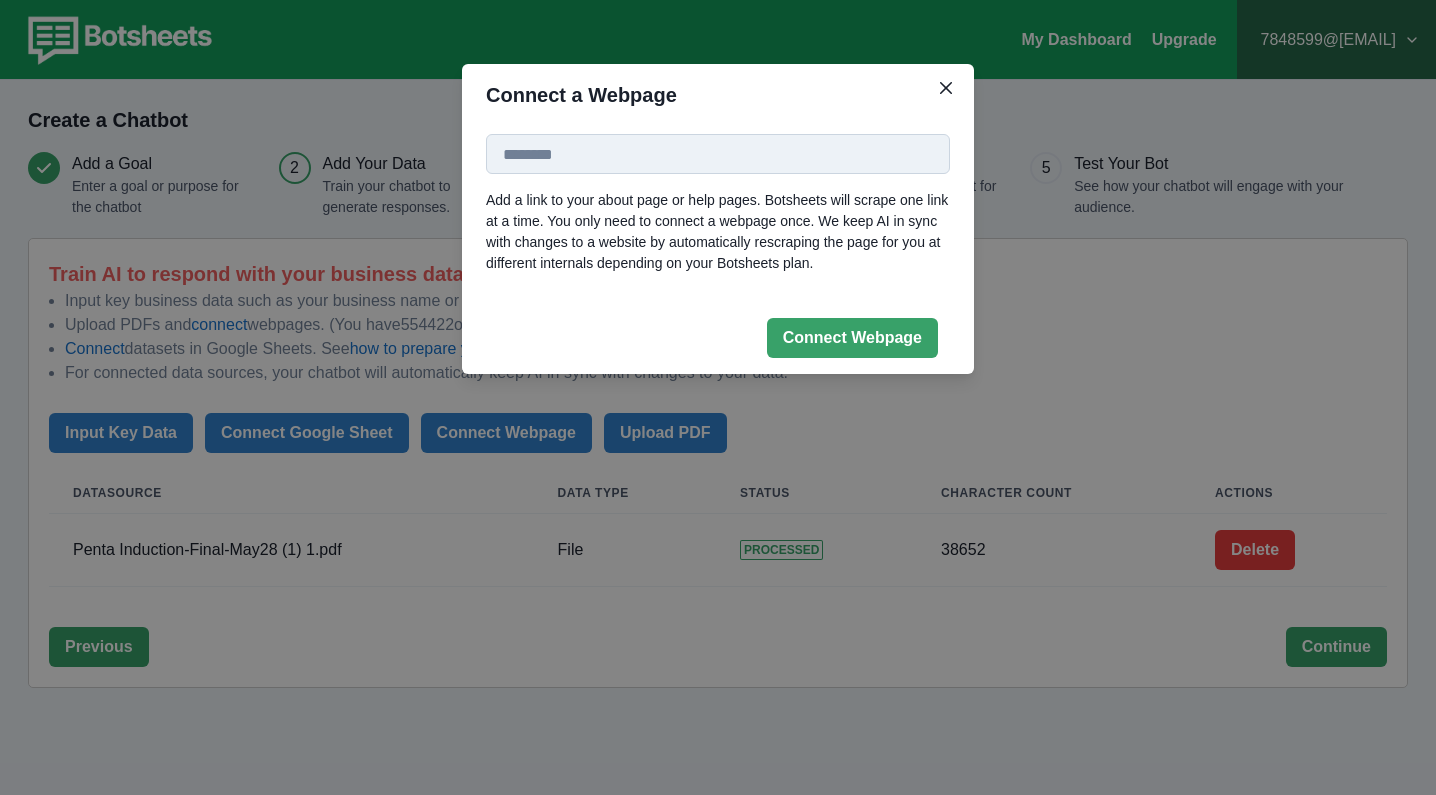 click at bounding box center (718, 154) 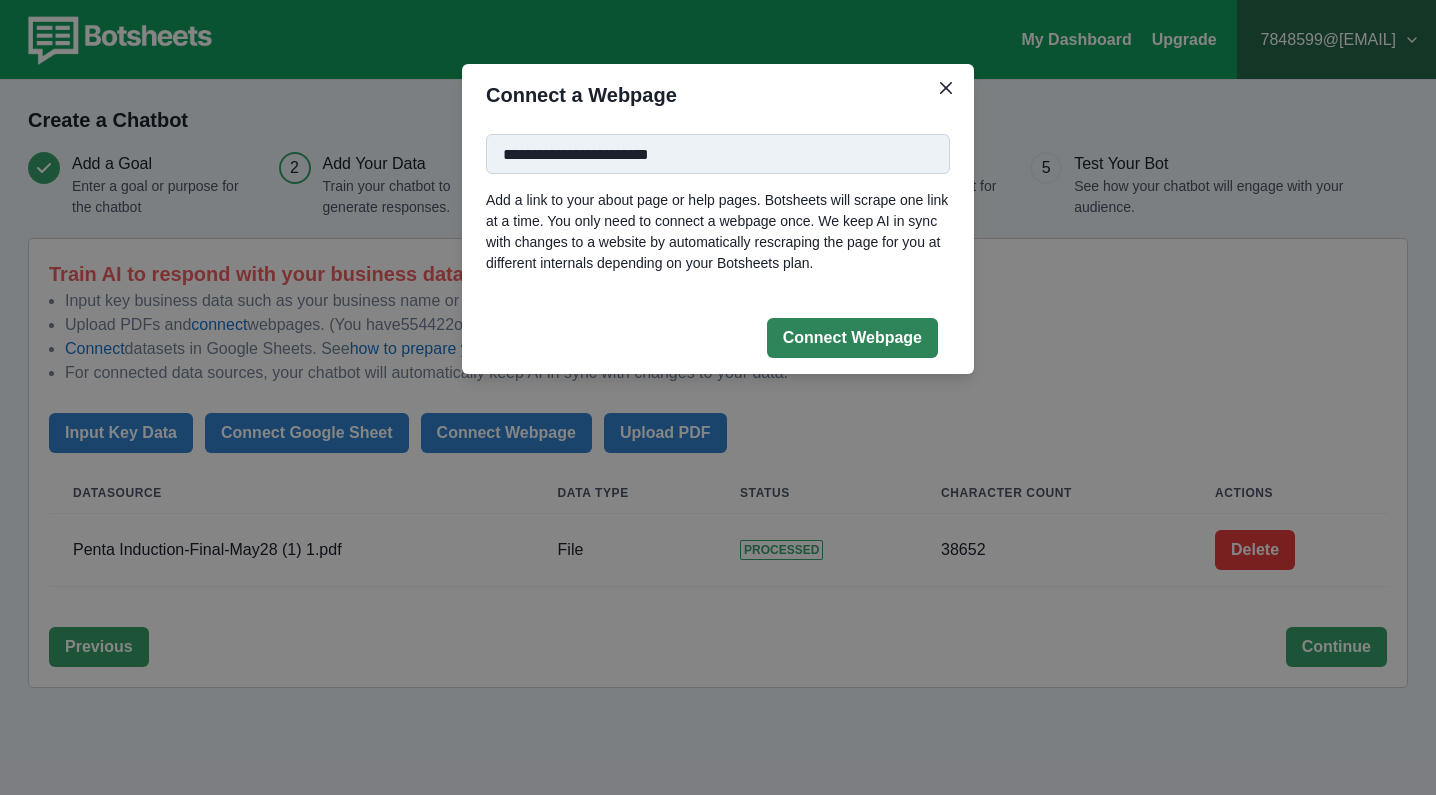 type on "**********" 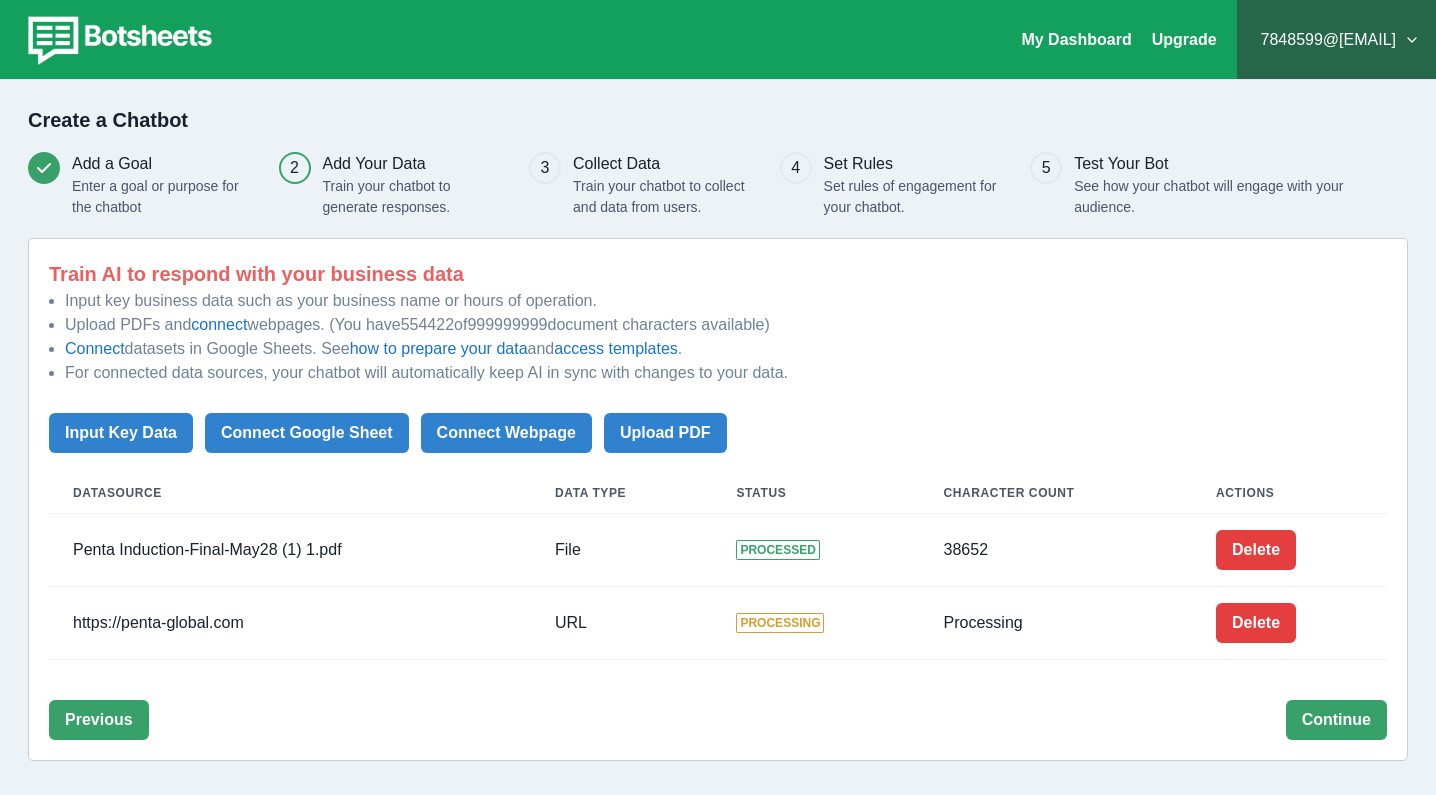 scroll, scrollTop: 15, scrollLeft: 0, axis: vertical 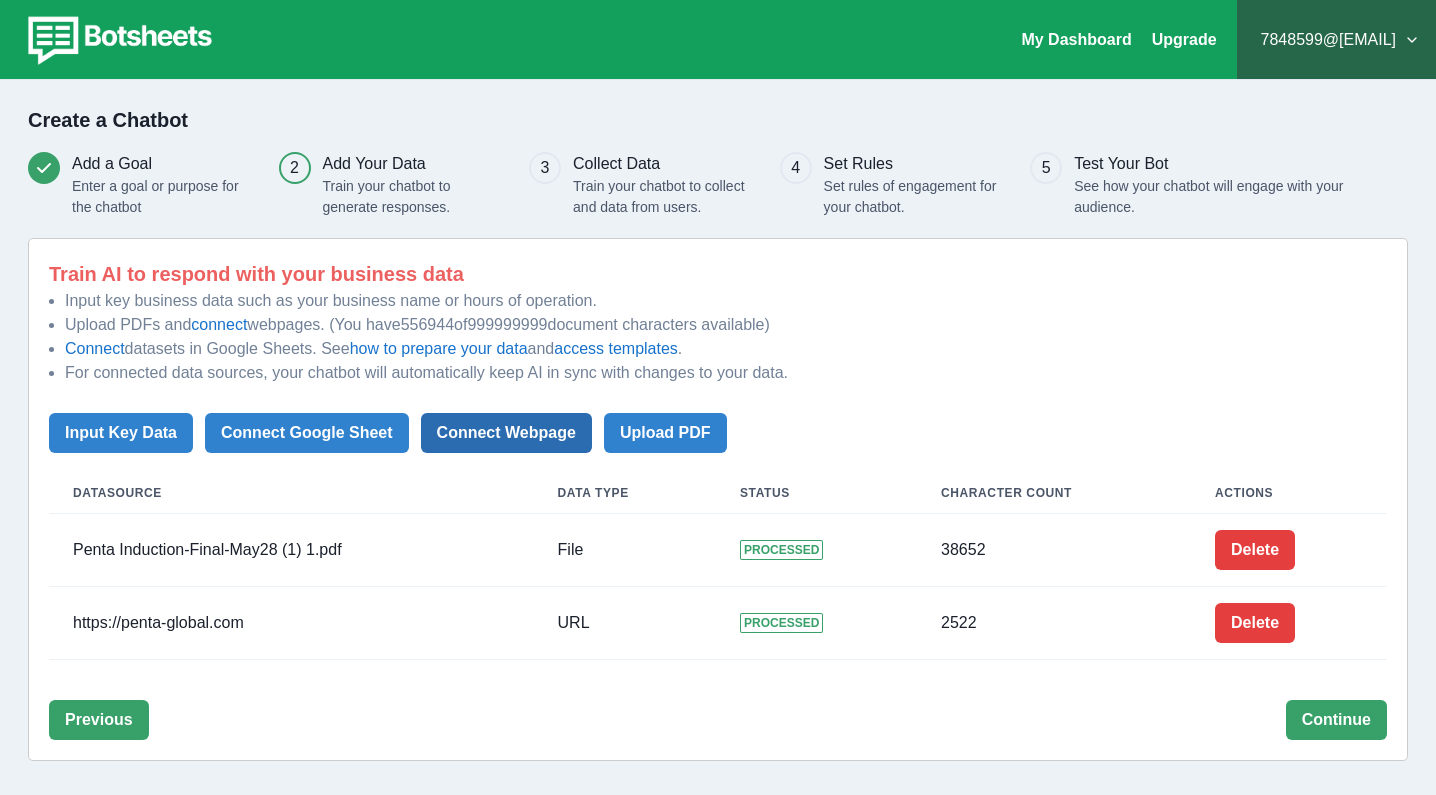 click on "Connect Webpage" at bounding box center [506, 433] 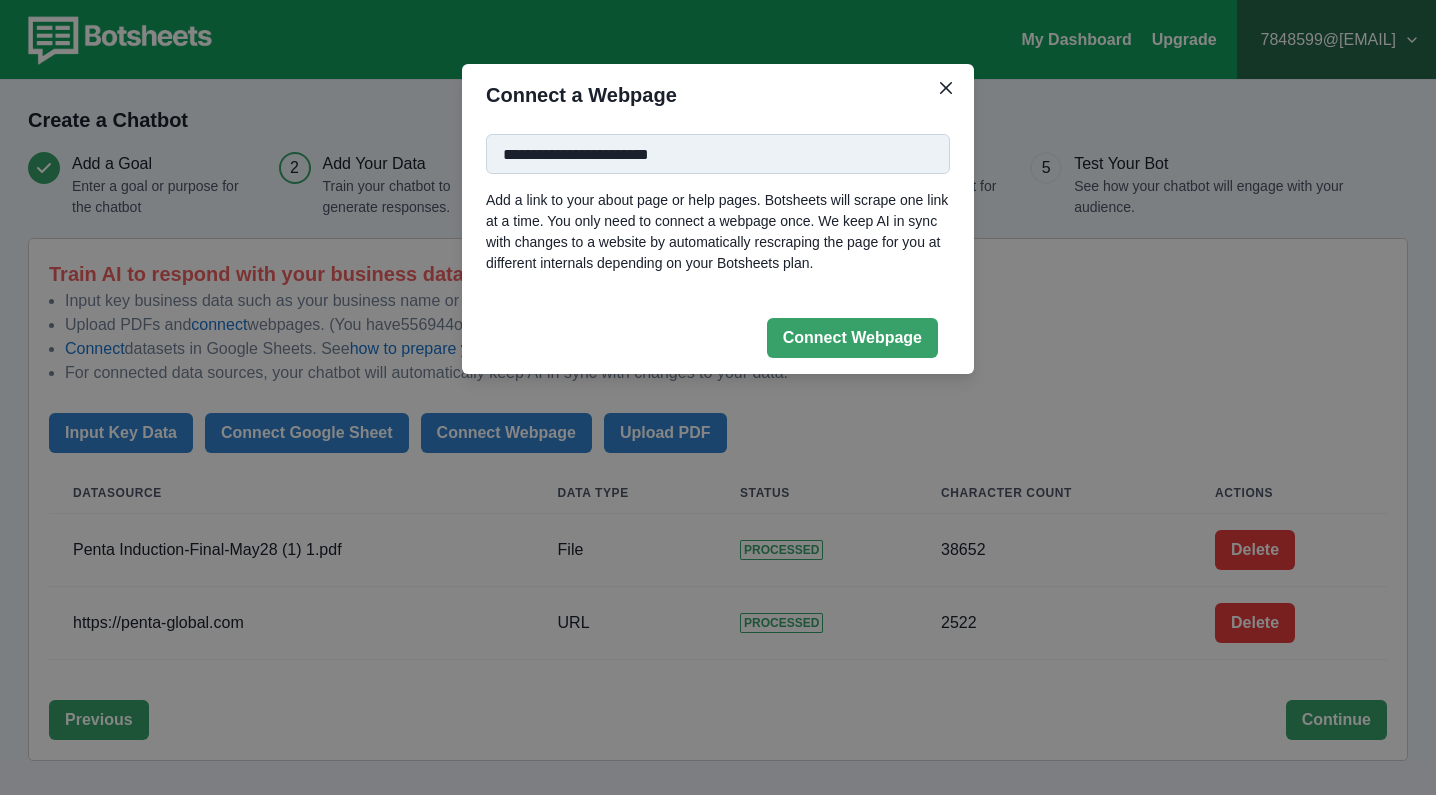 drag, startPoint x: 701, startPoint y: 157, endPoint x: 471, endPoint y: 138, distance: 230.78345 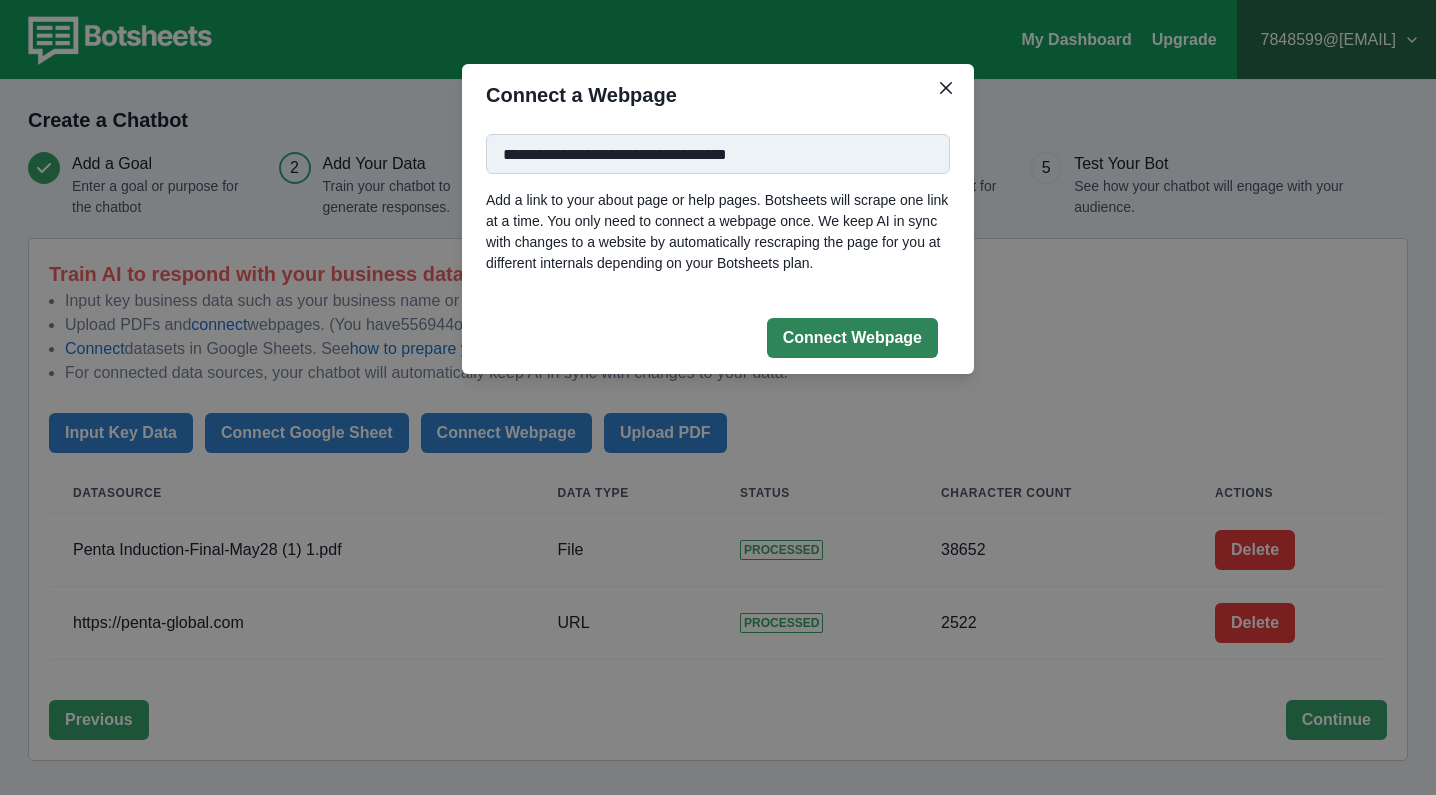 type on "**********" 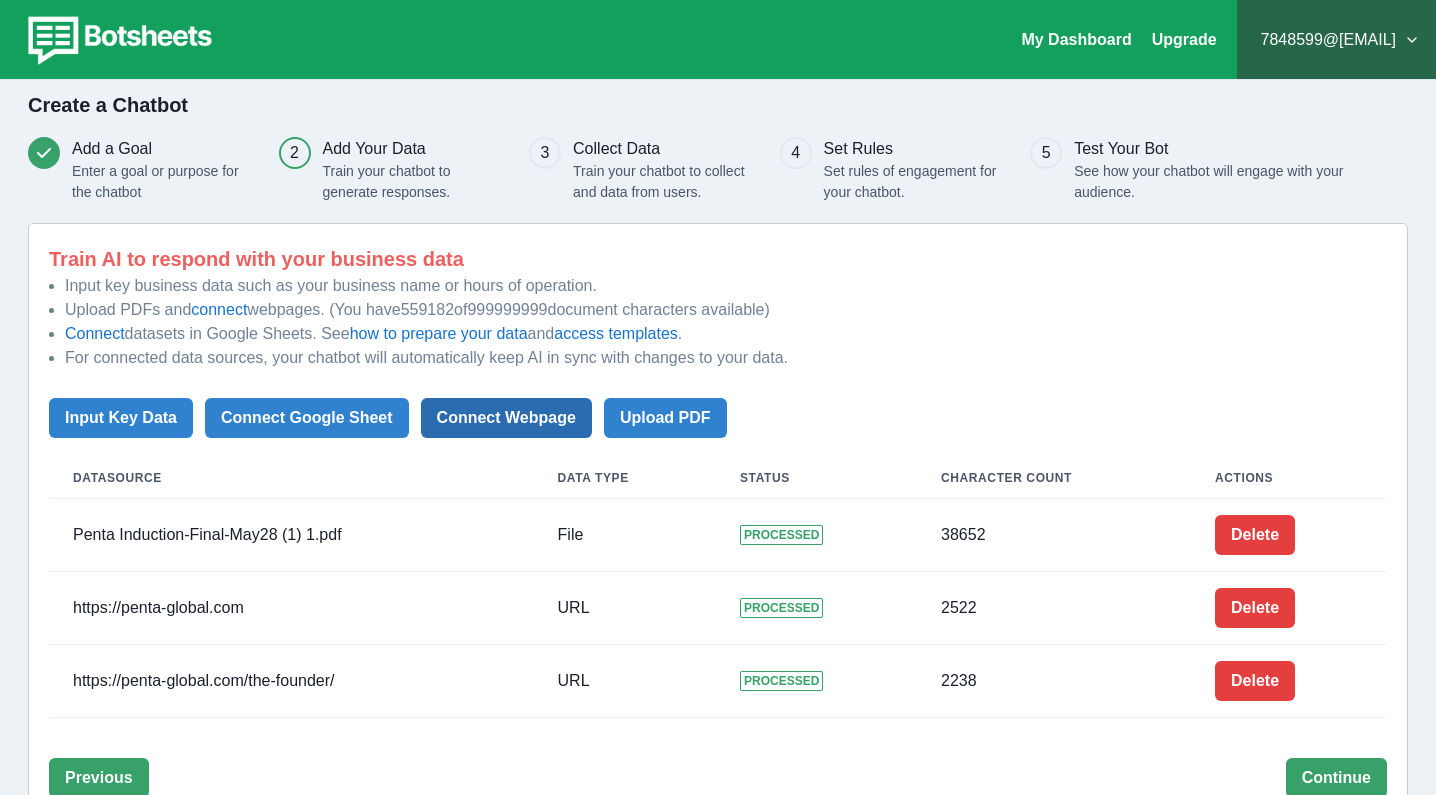 click on "Connect Webpage" at bounding box center (506, 418) 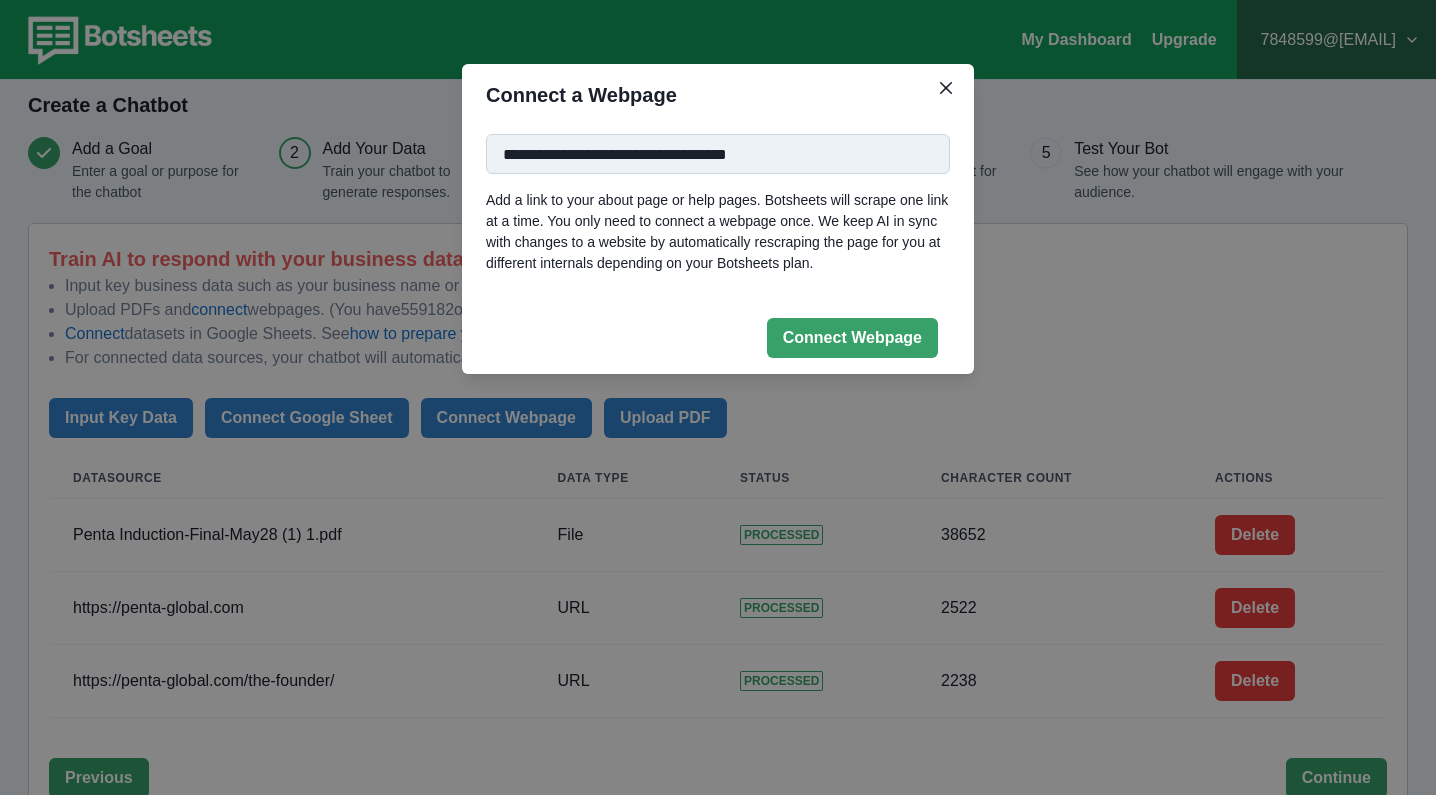 drag, startPoint x: 809, startPoint y: 148, endPoint x: 456, endPoint y: 141, distance: 353.0694 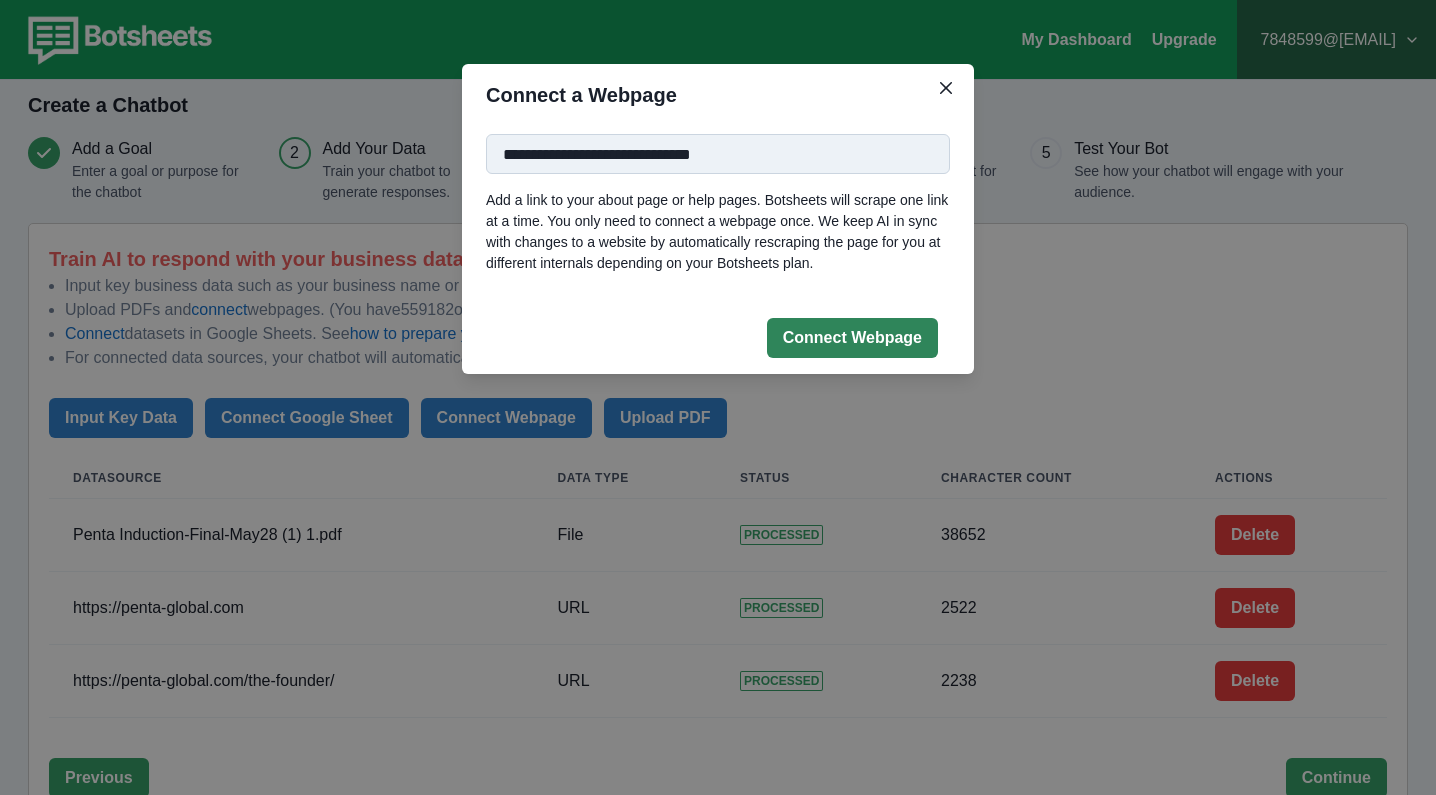type on "**********" 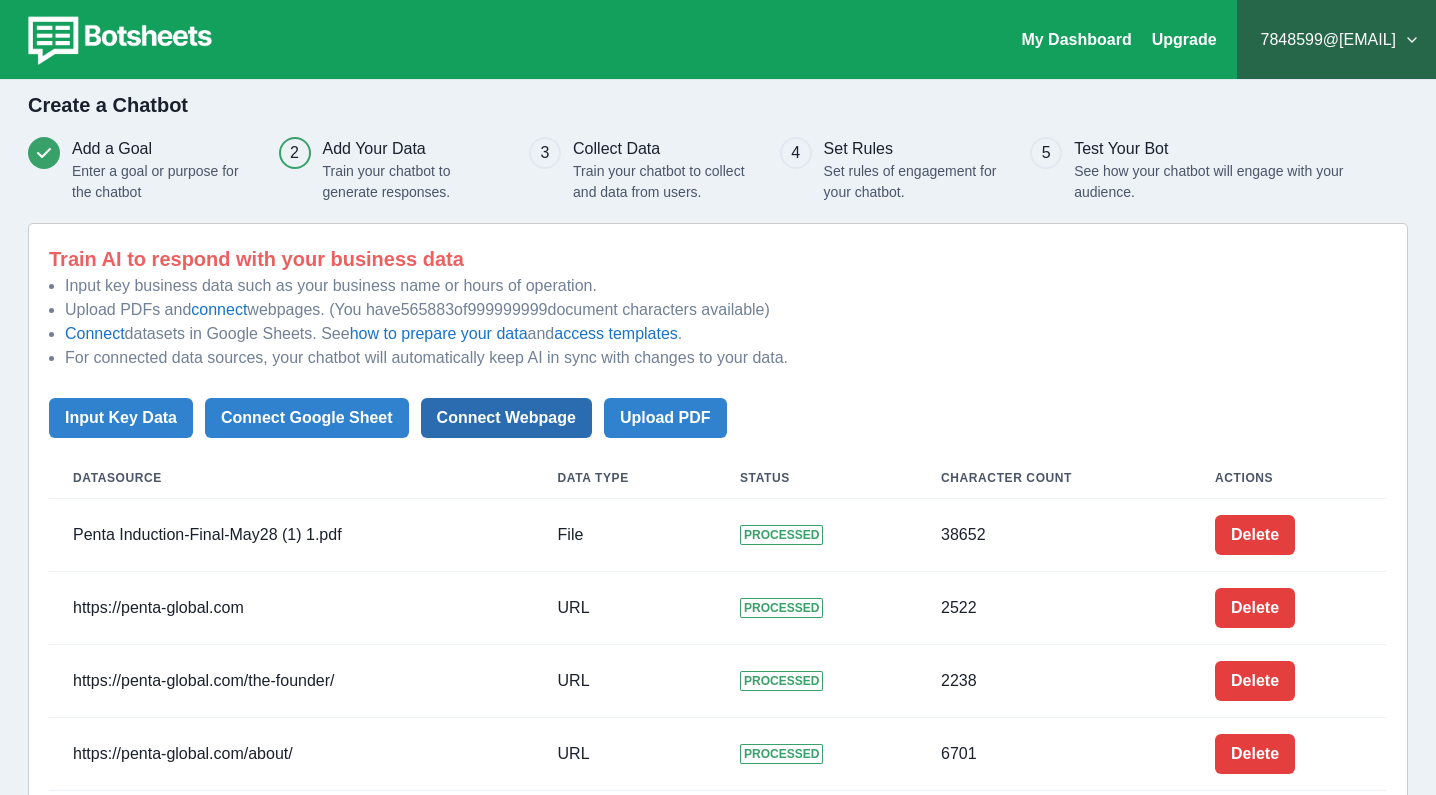 click on "Connect Webpage" at bounding box center (506, 418) 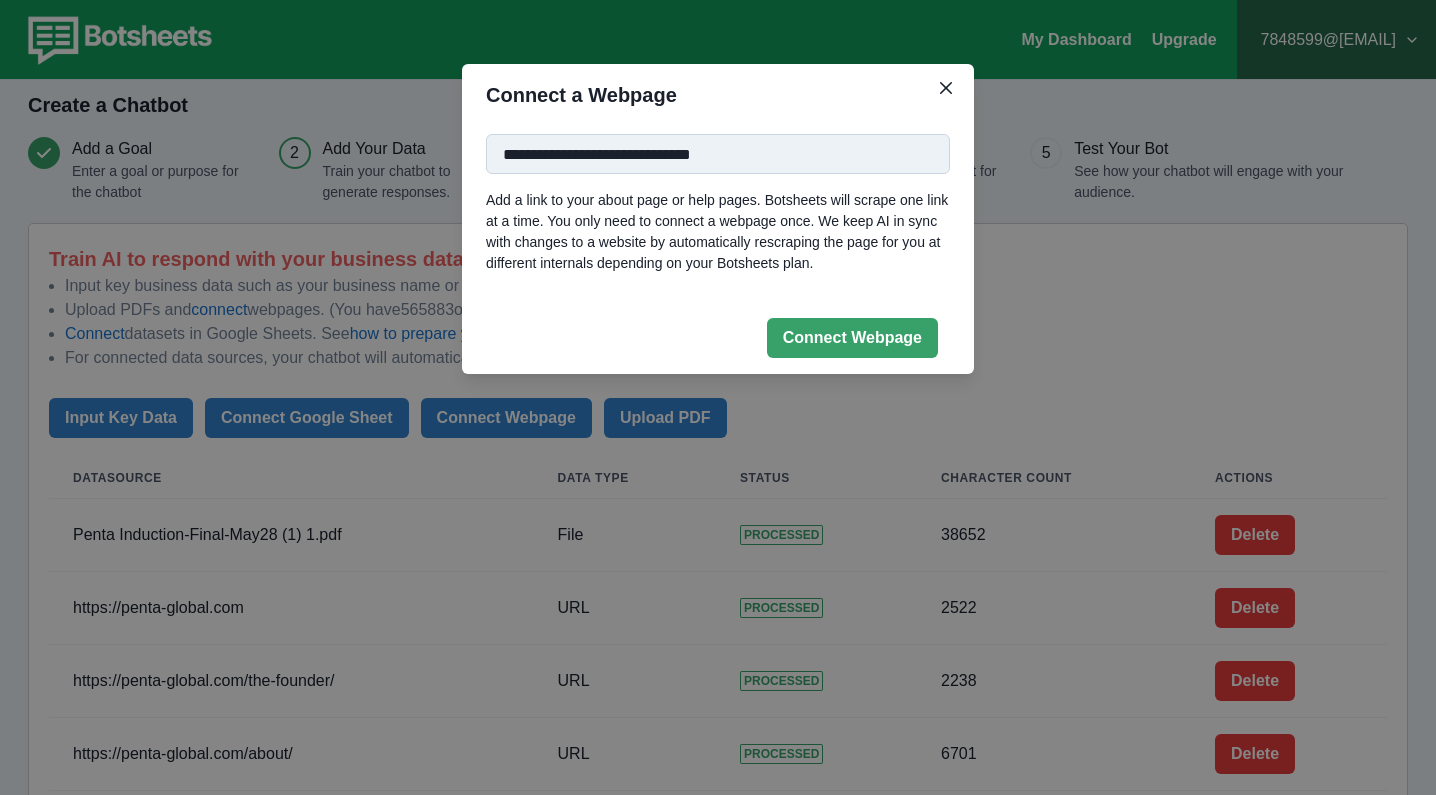 drag, startPoint x: 744, startPoint y: 160, endPoint x: 406, endPoint y: 148, distance: 338.21295 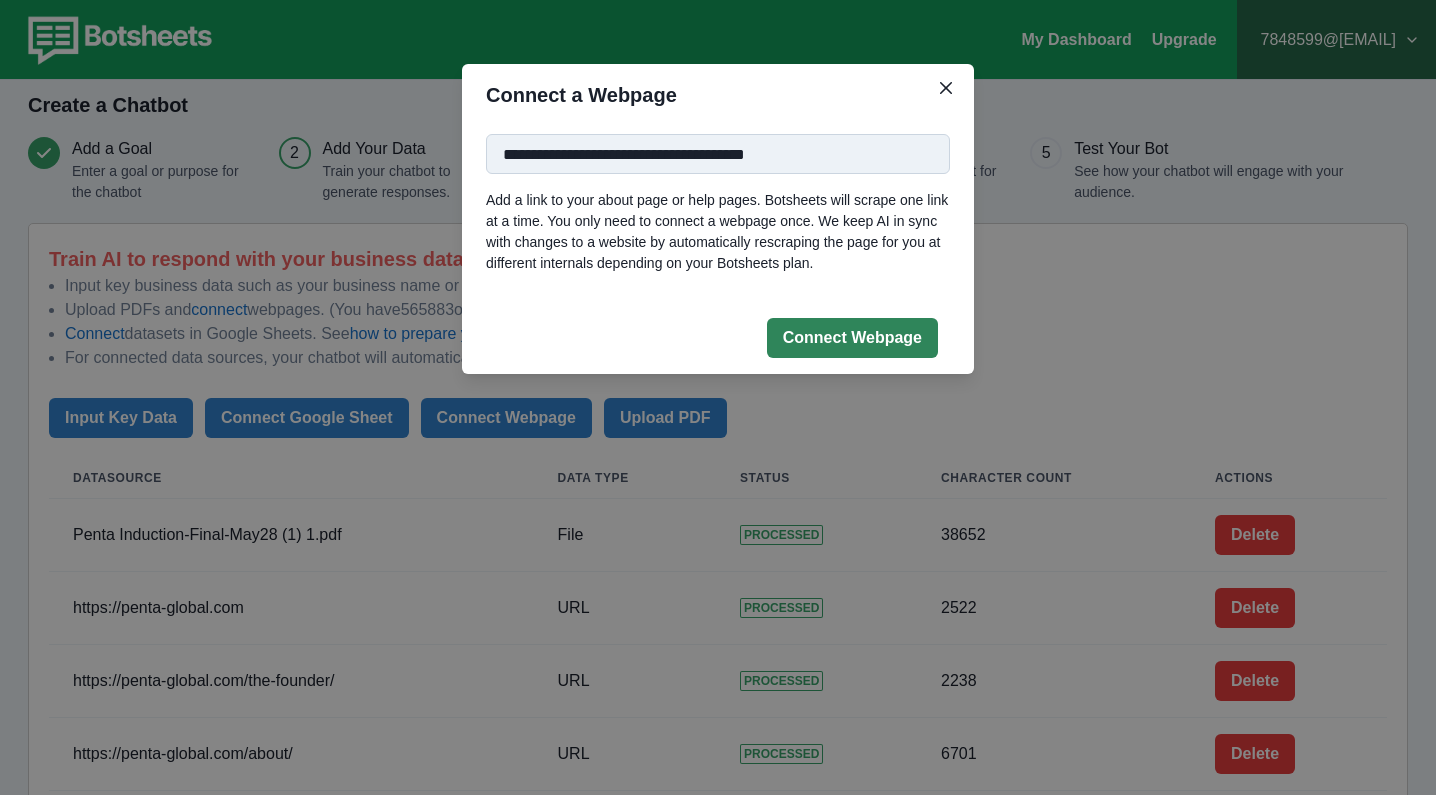 type on "**********" 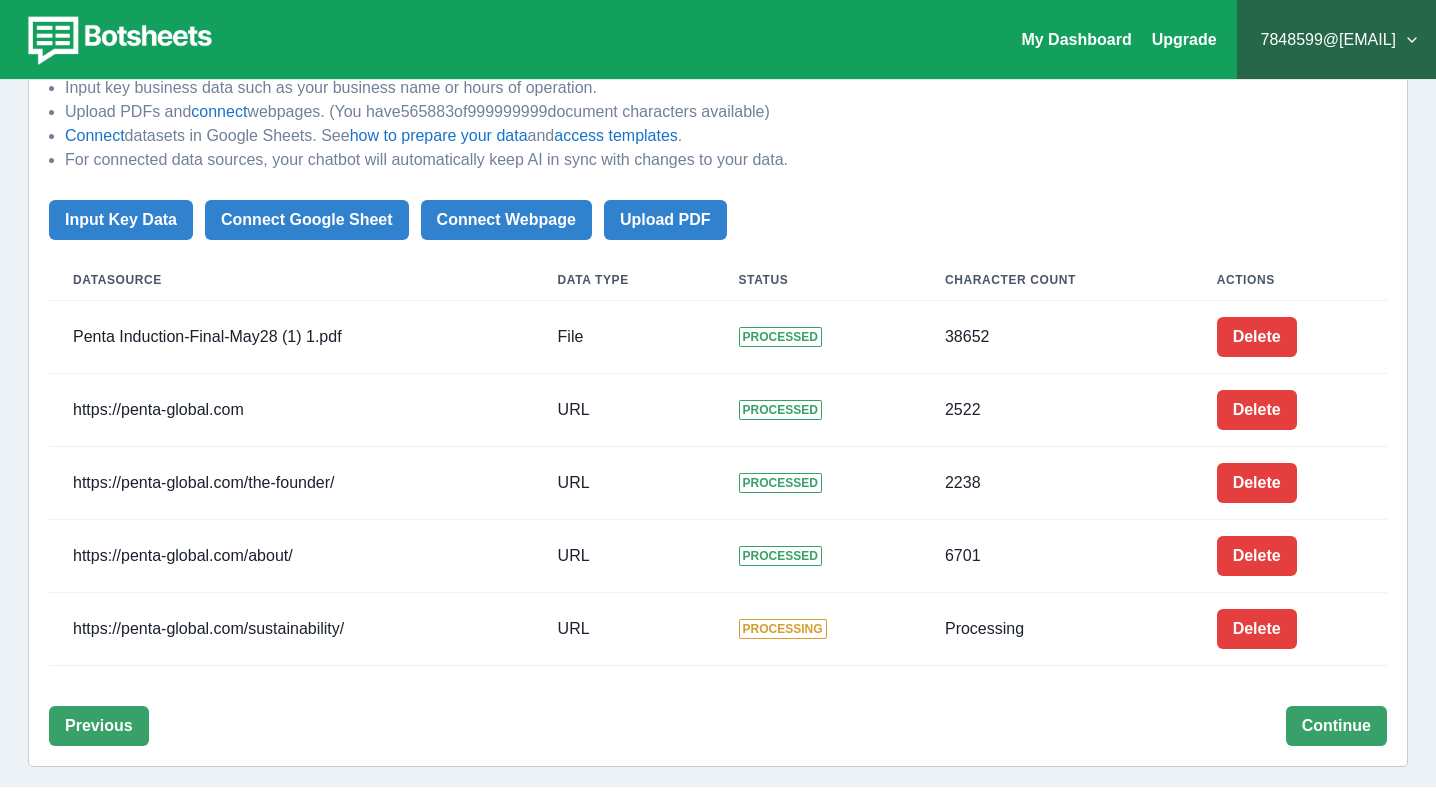 scroll, scrollTop: 234, scrollLeft: 0, axis: vertical 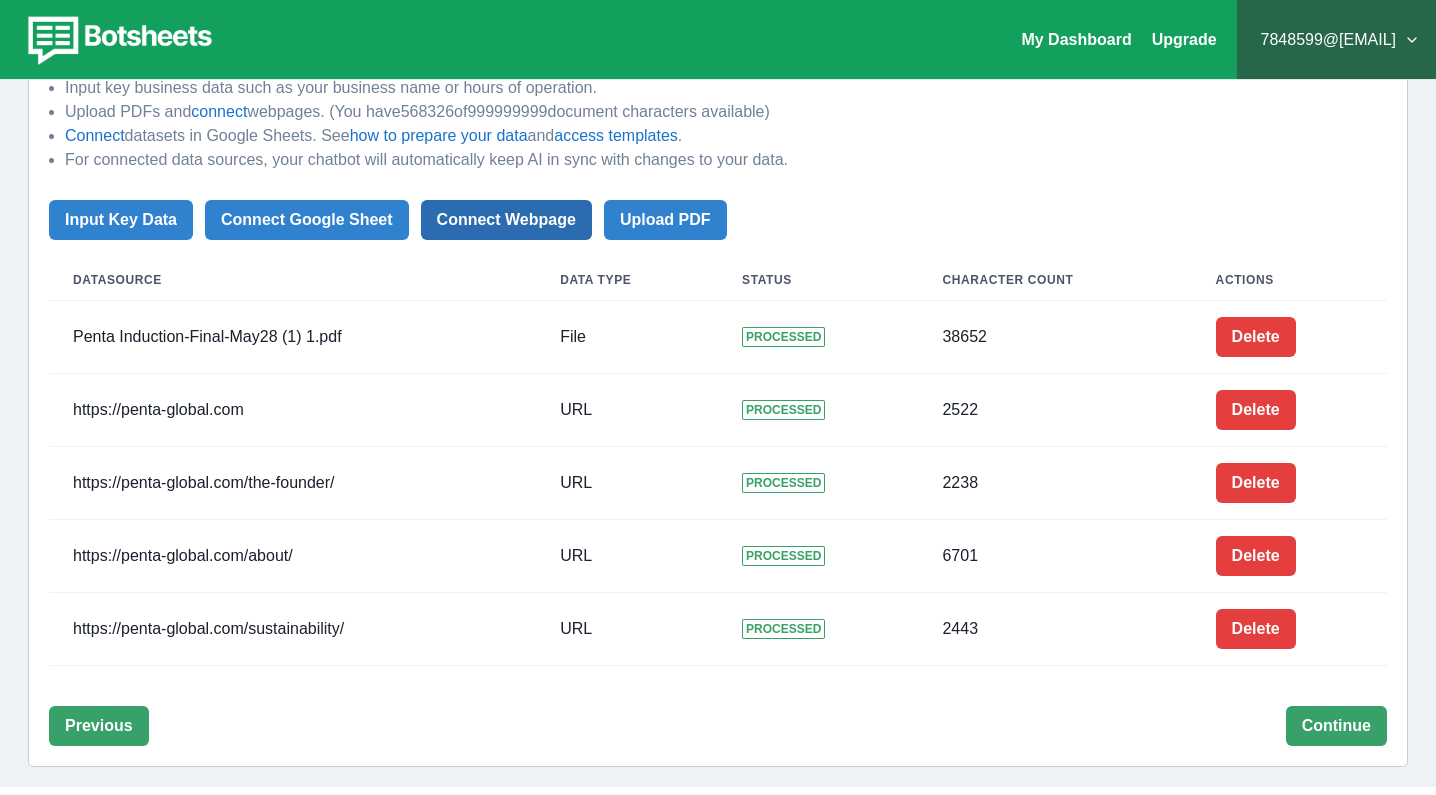click on "Connect Webpage" at bounding box center [506, 220] 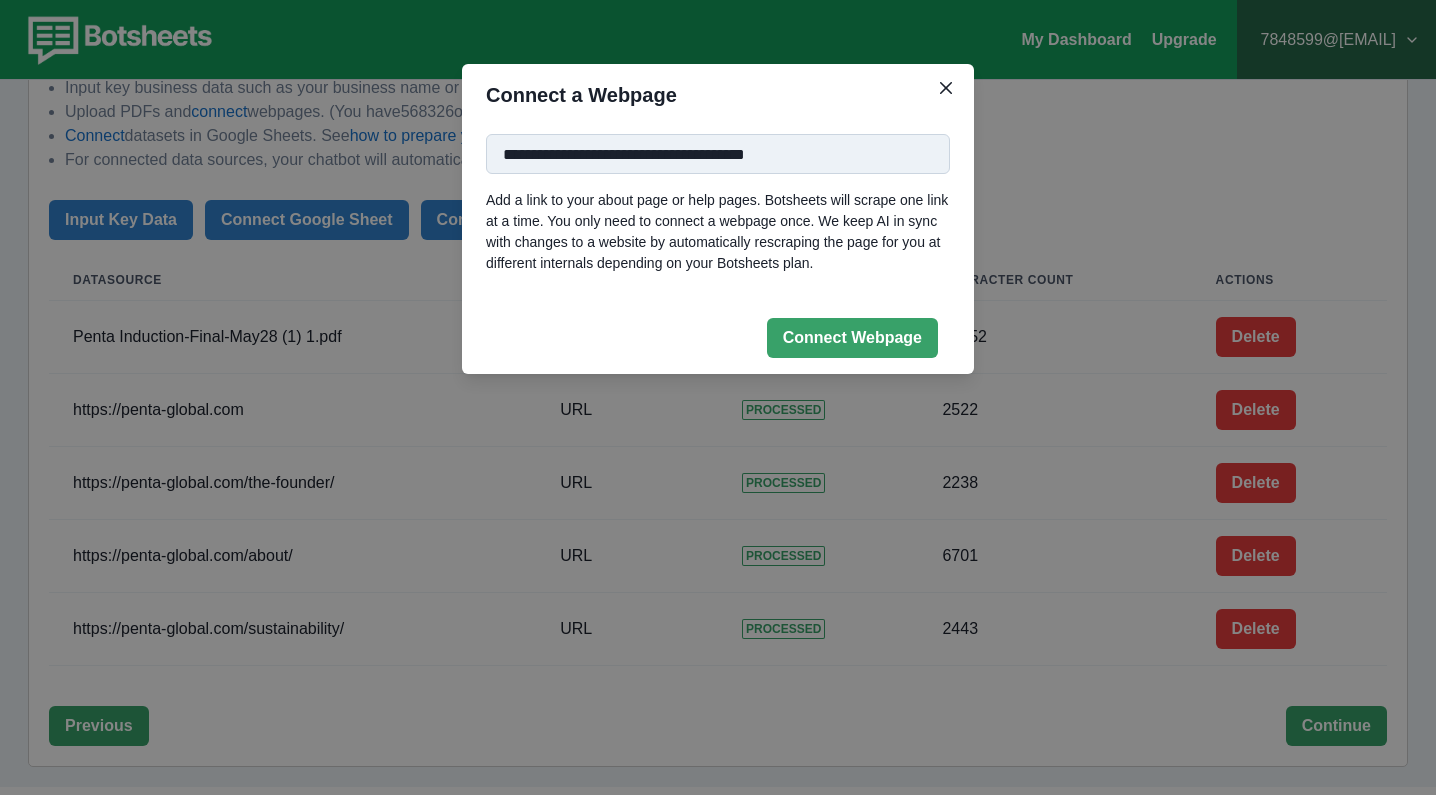 drag, startPoint x: 803, startPoint y: 154, endPoint x: 437, endPoint y: 147, distance: 366.06693 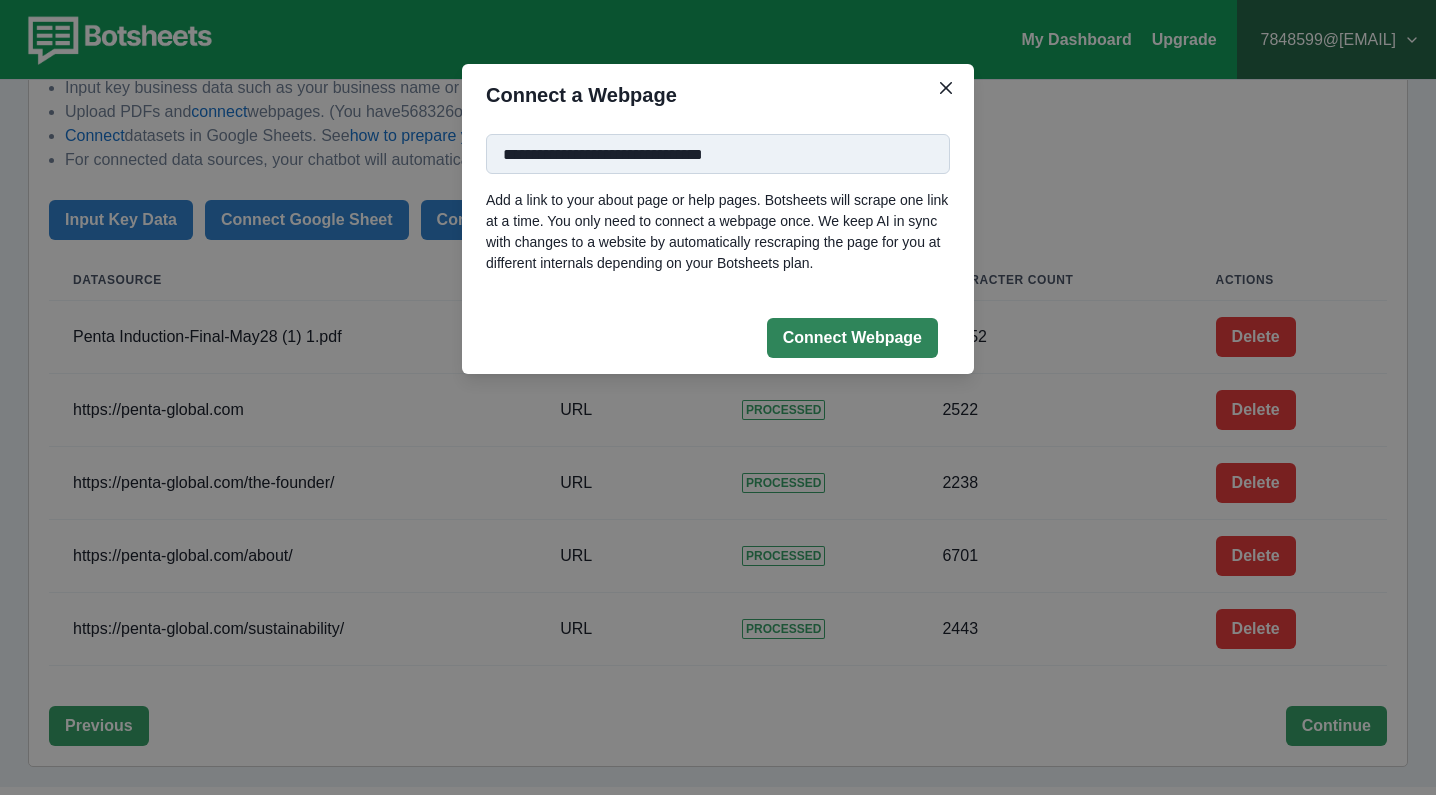 type on "**********" 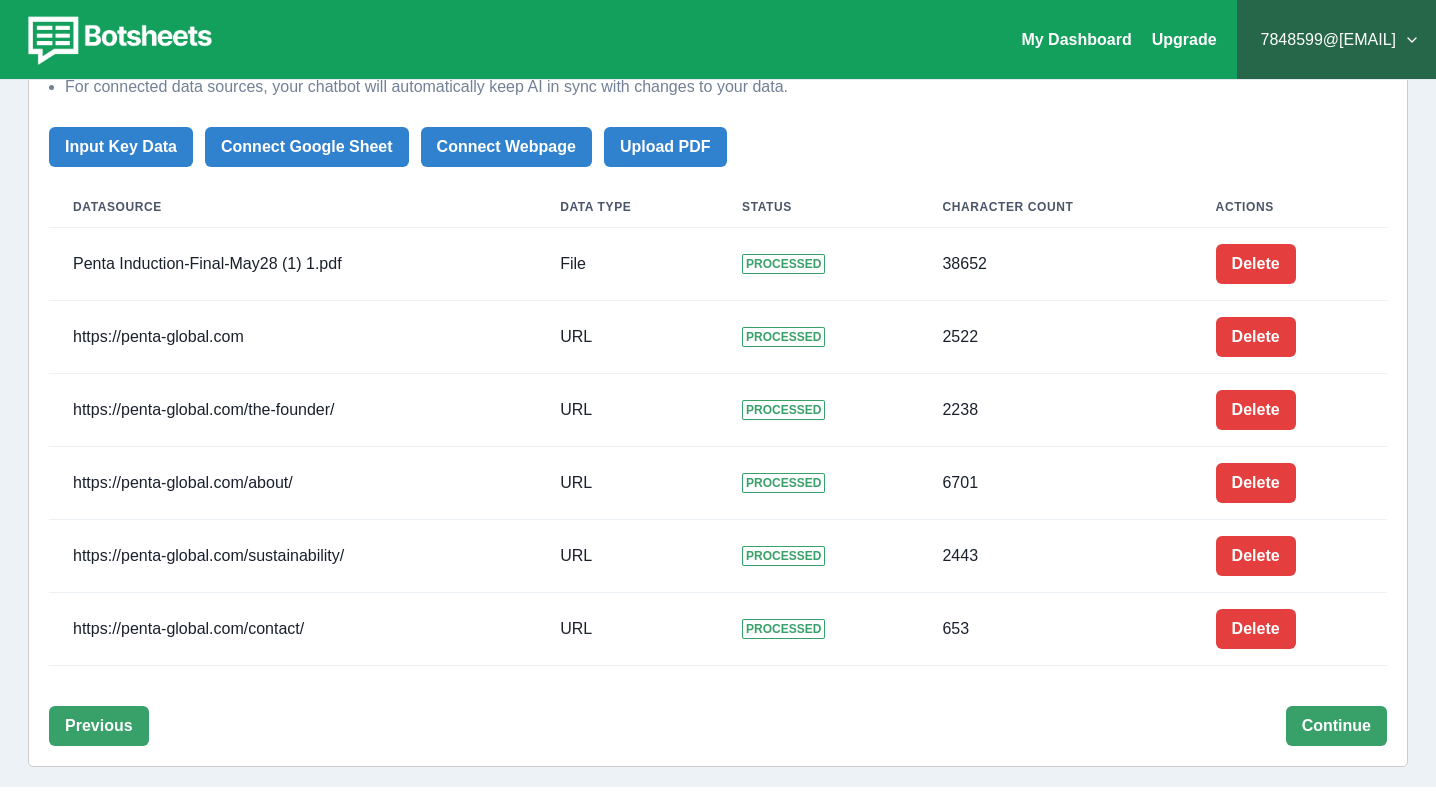 scroll, scrollTop: 307, scrollLeft: 0, axis: vertical 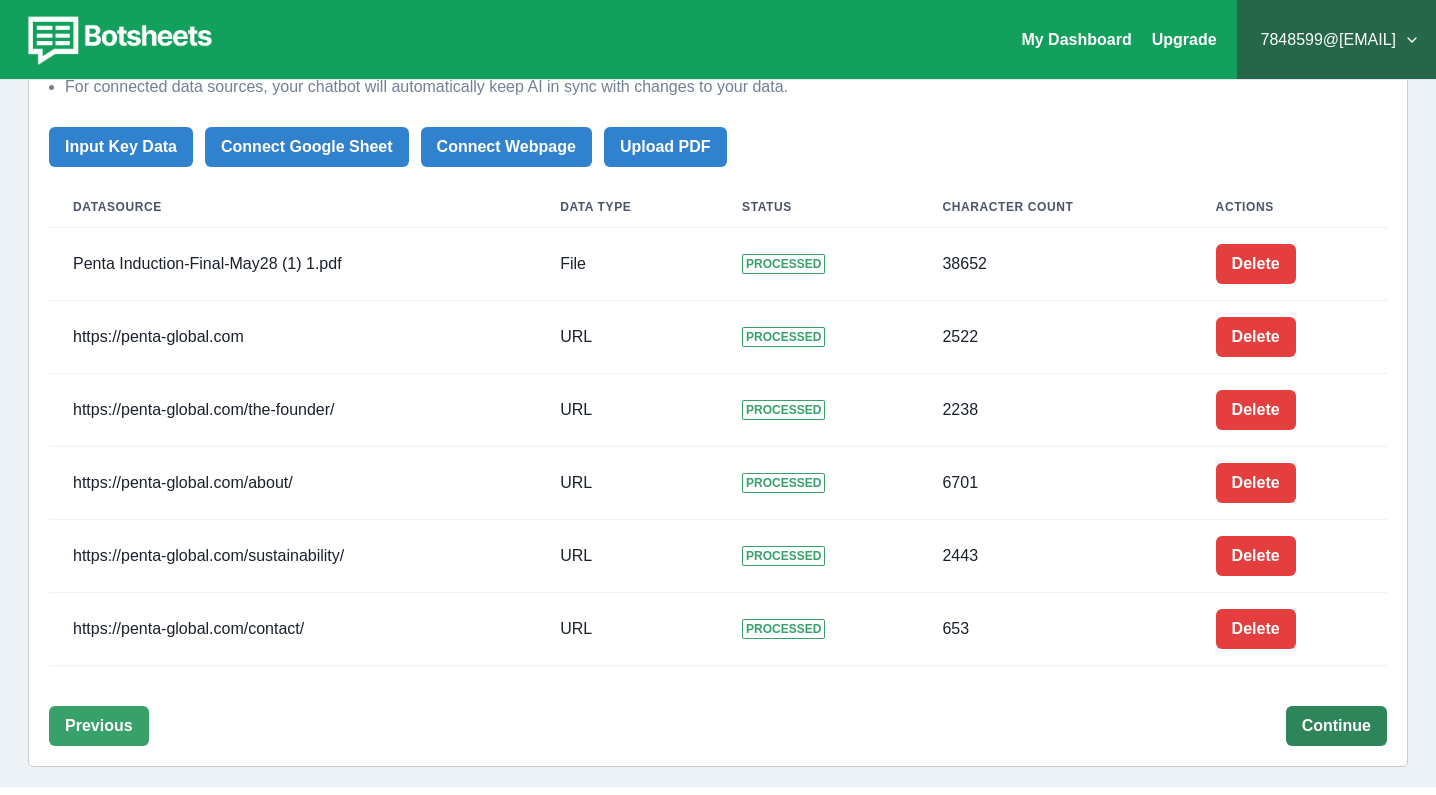 click on "Continue" at bounding box center (1336, 726) 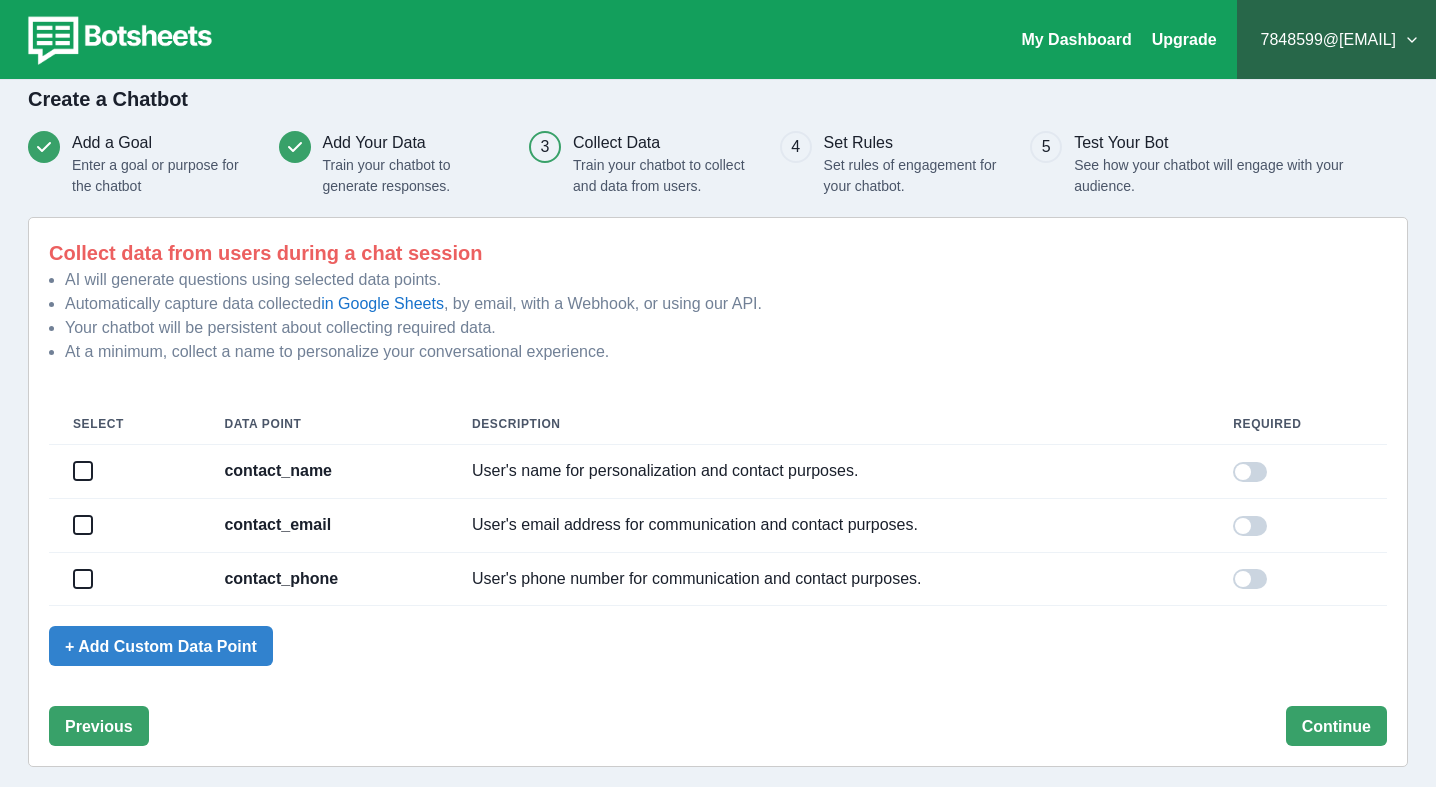 scroll, scrollTop: 45, scrollLeft: 0, axis: vertical 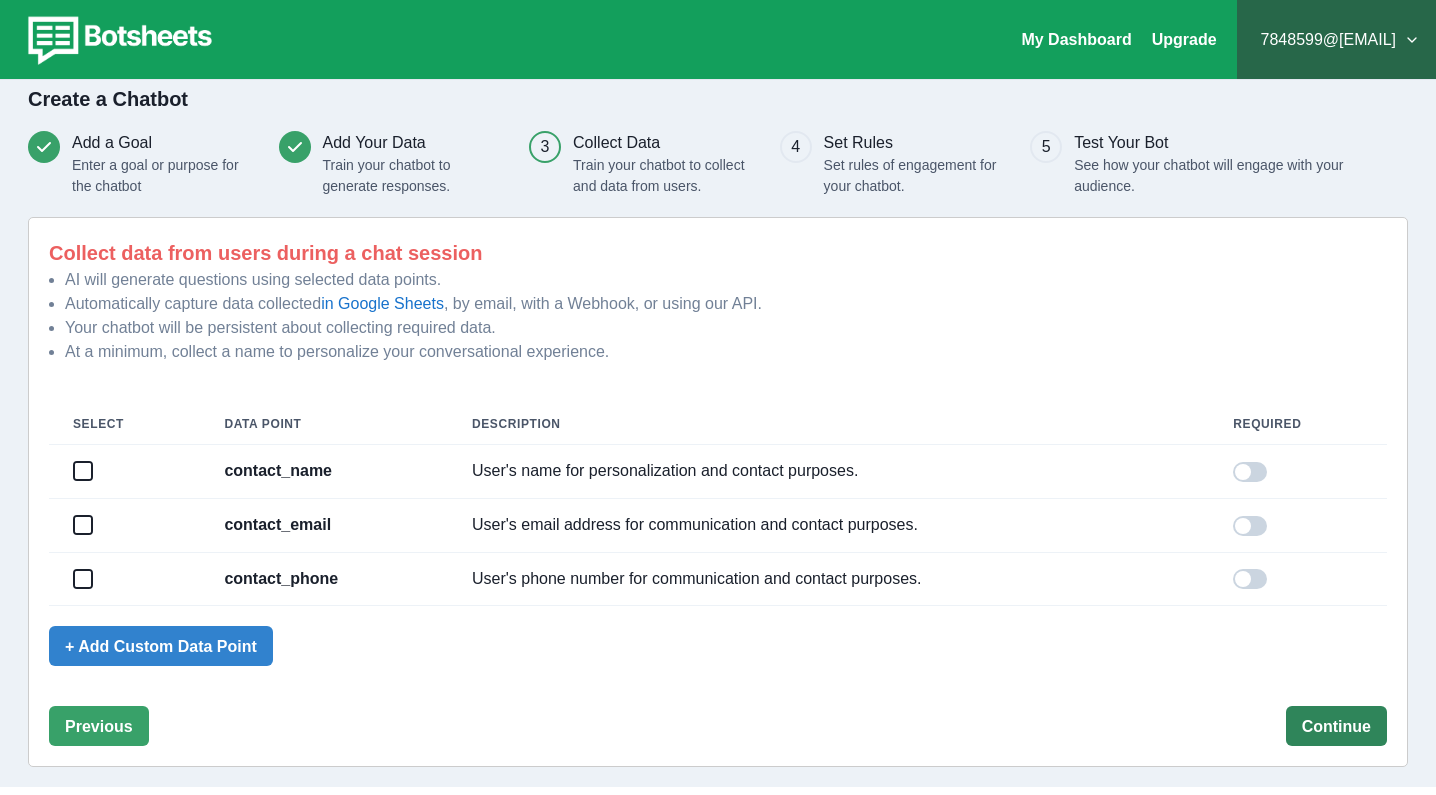 click on "Continue" at bounding box center (1336, 726) 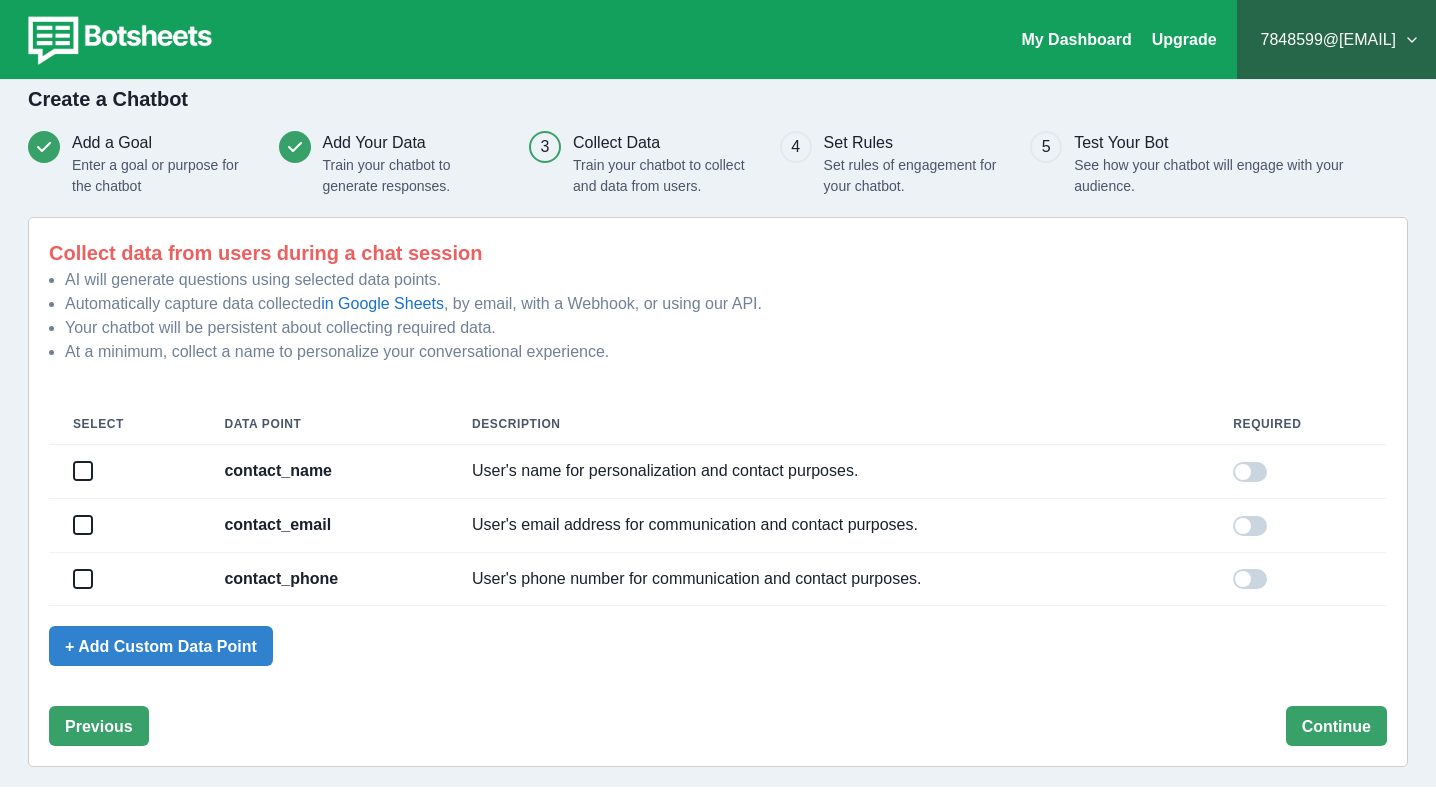 click at bounding box center (83, 471) 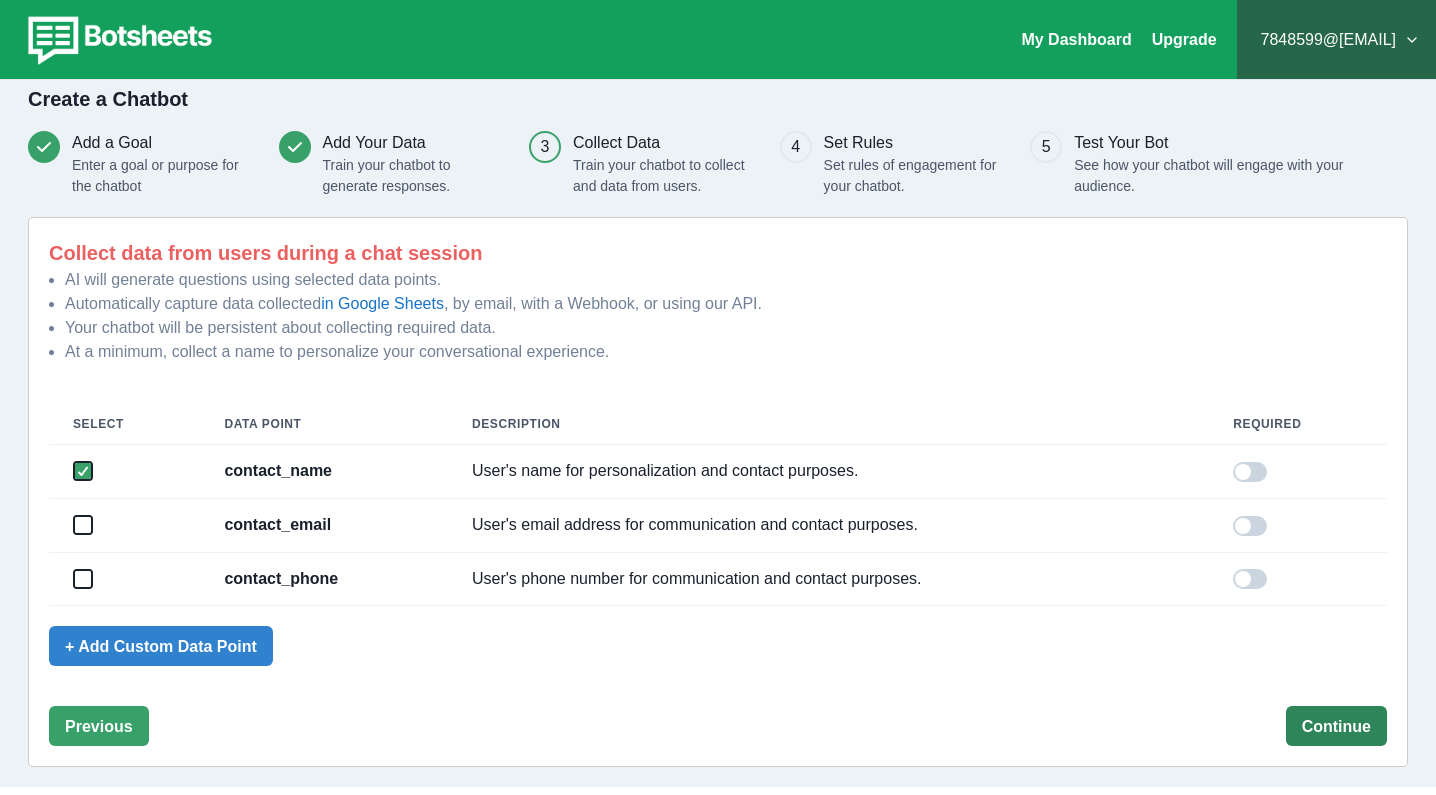 click on "Continue" at bounding box center [1336, 726] 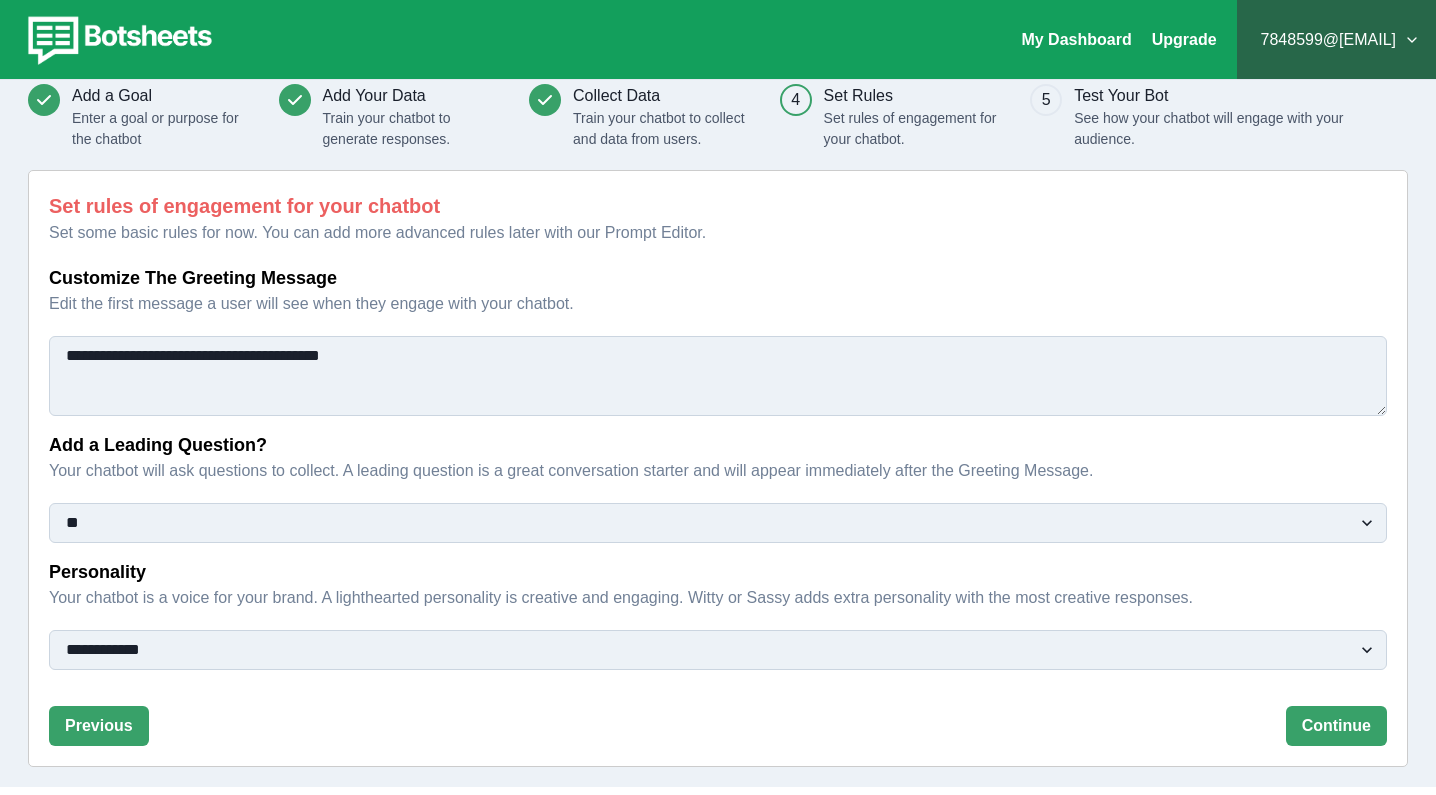 scroll, scrollTop: 89, scrollLeft: 0, axis: vertical 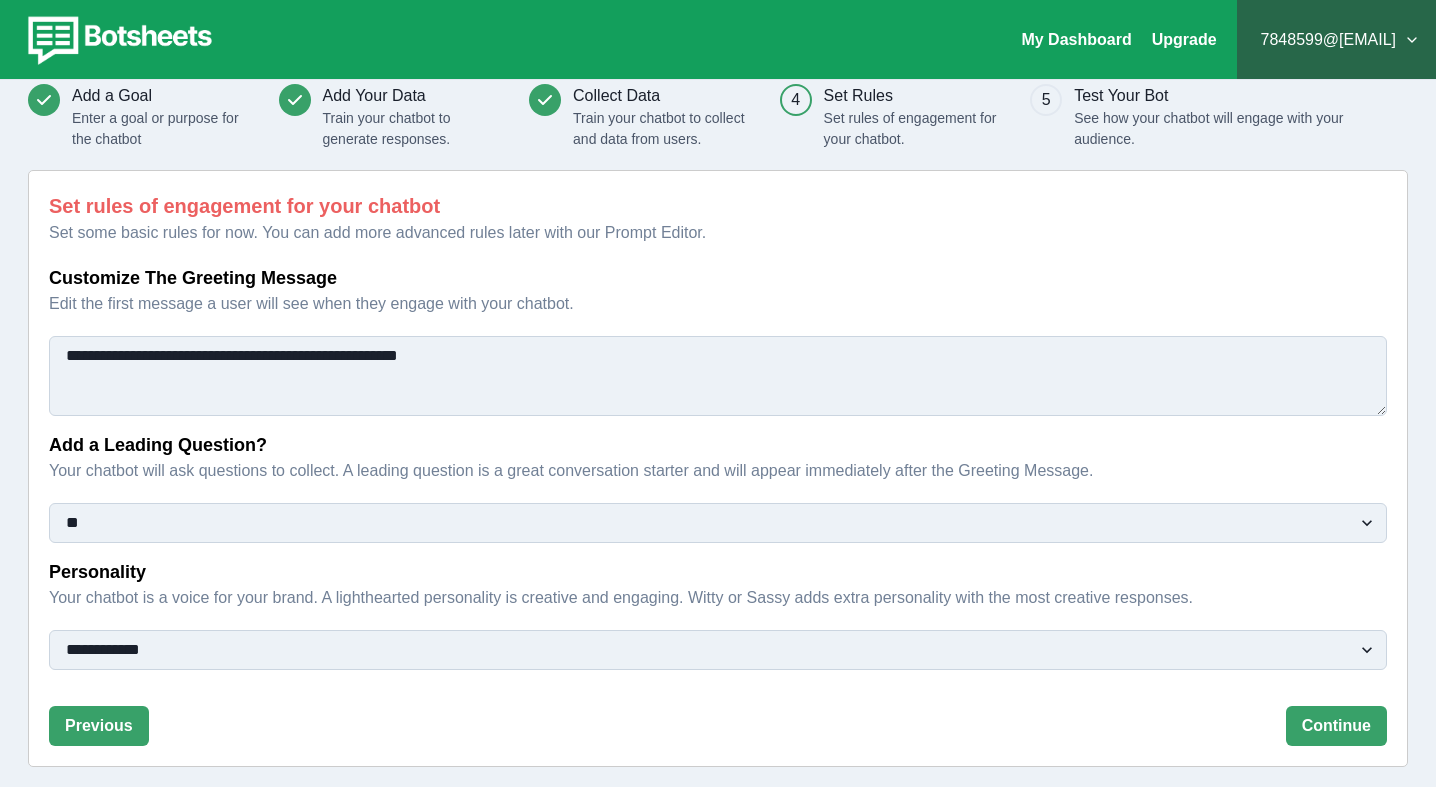 type on "**********" 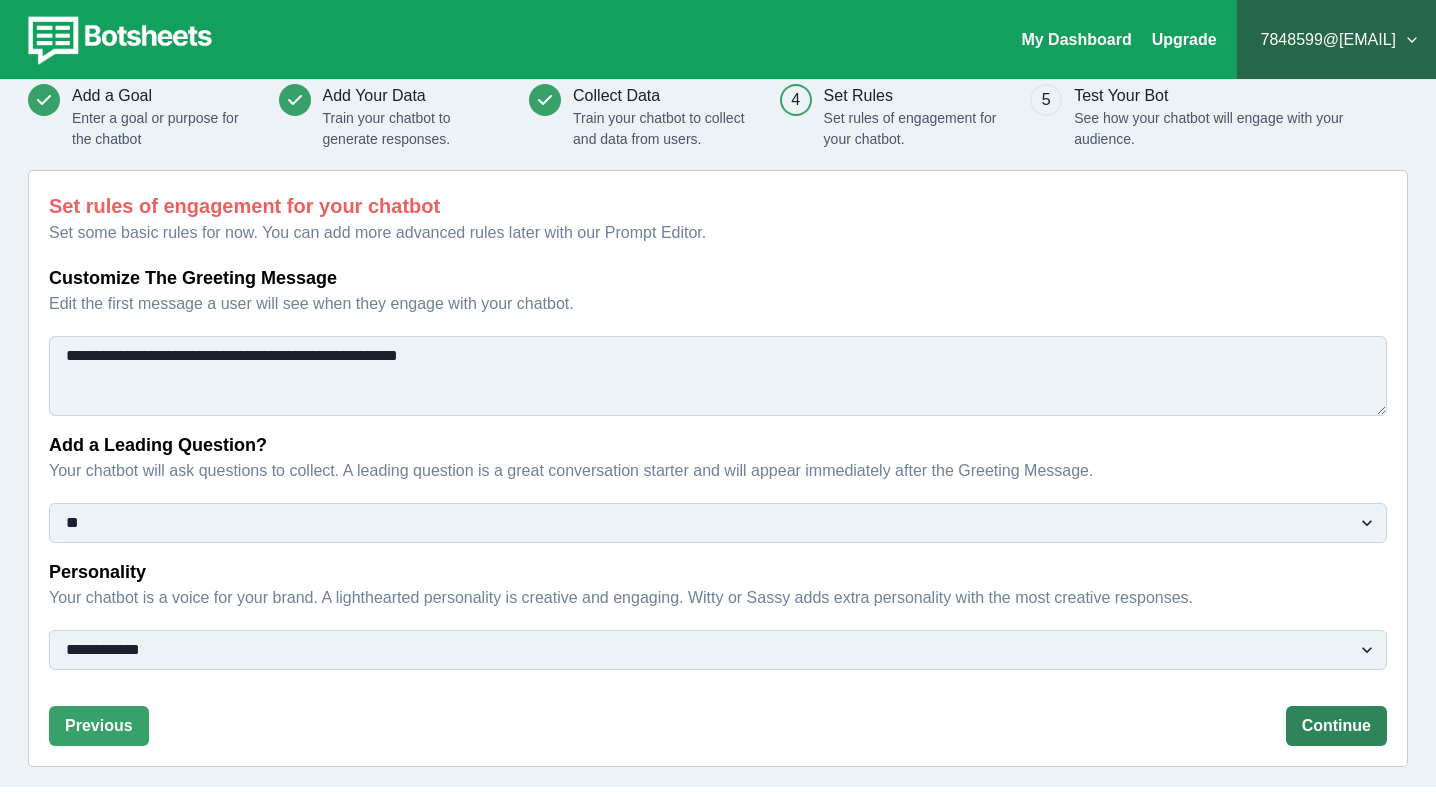 click on "Continue" at bounding box center [1336, 726] 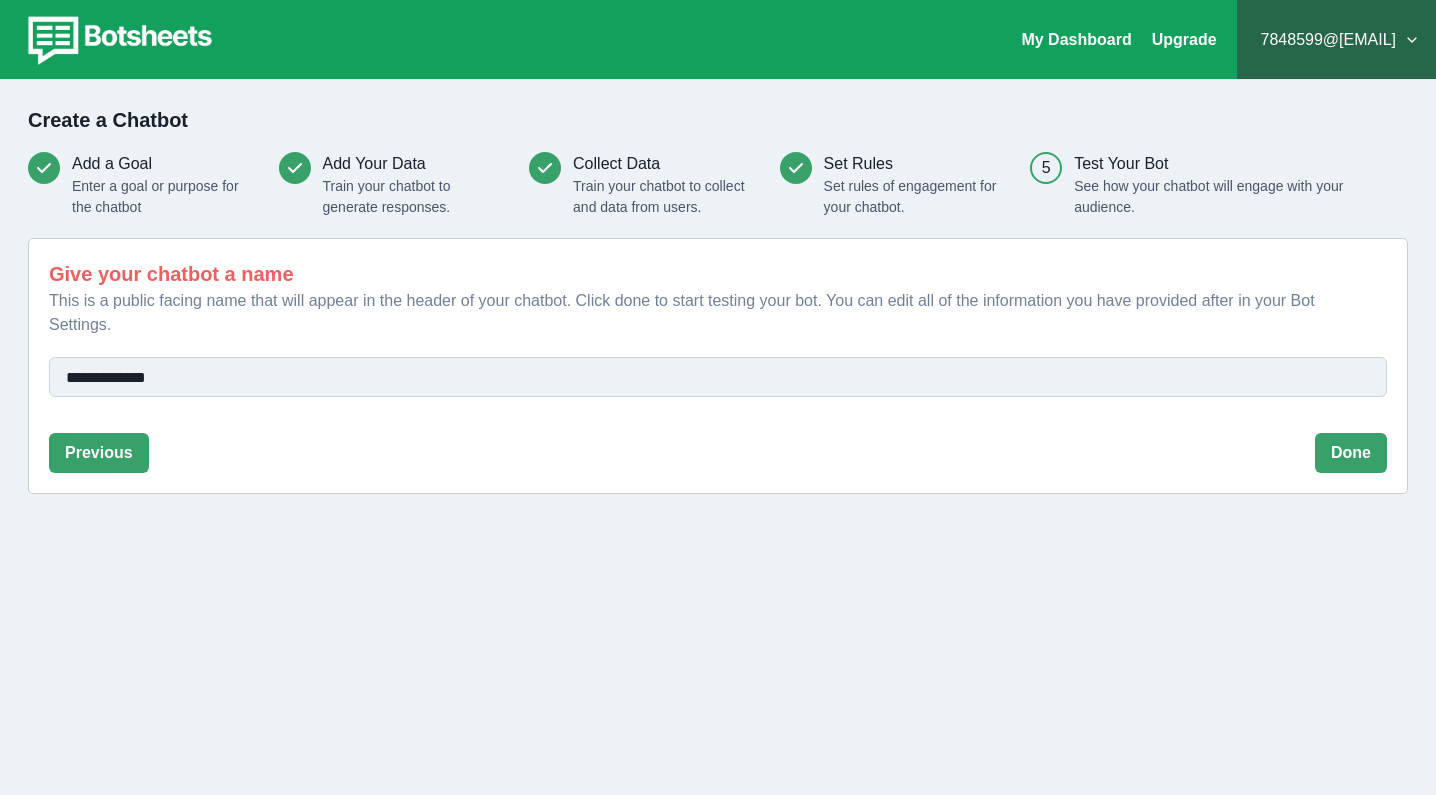 scroll, scrollTop: 8, scrollLeft: 0, axis: vertical 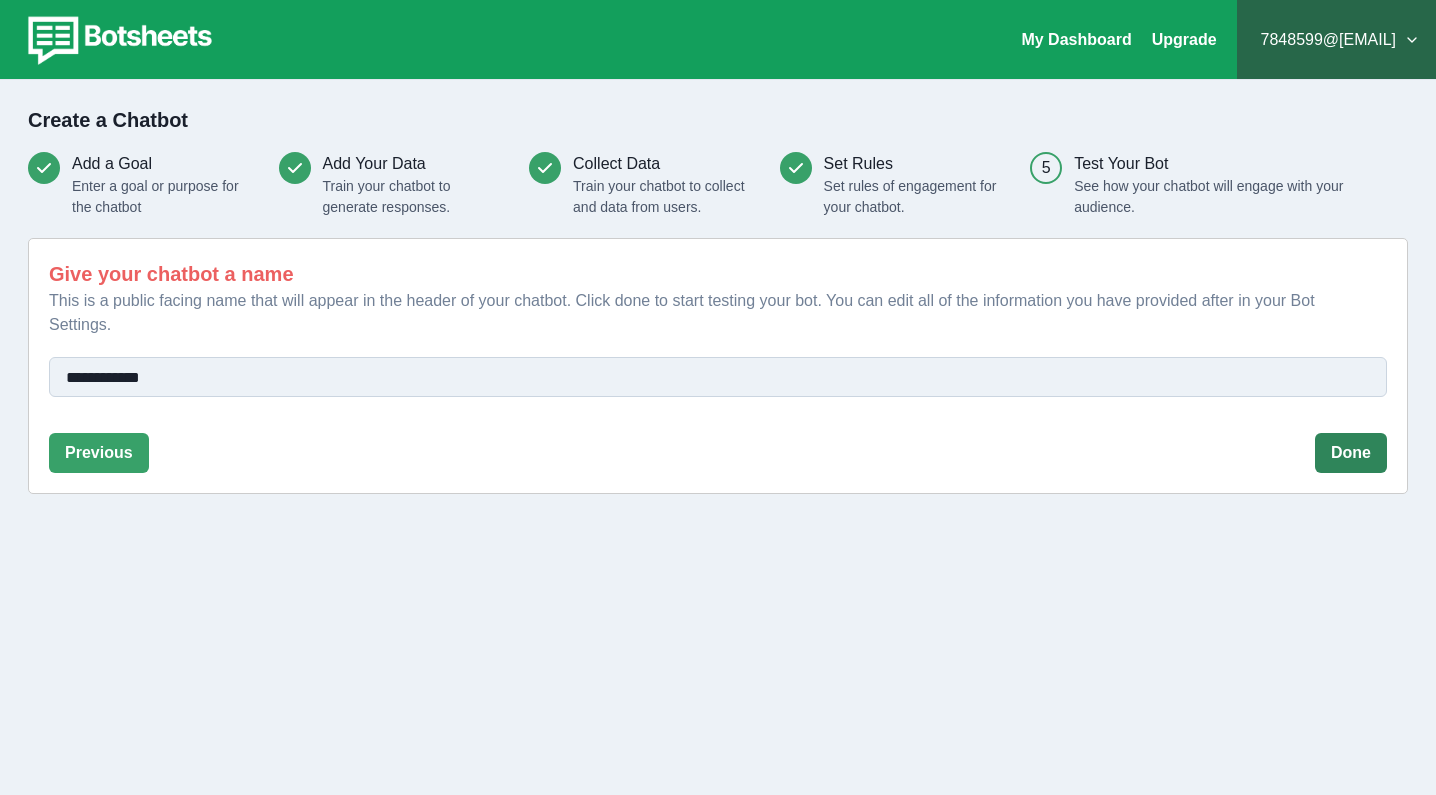 type on "**********" 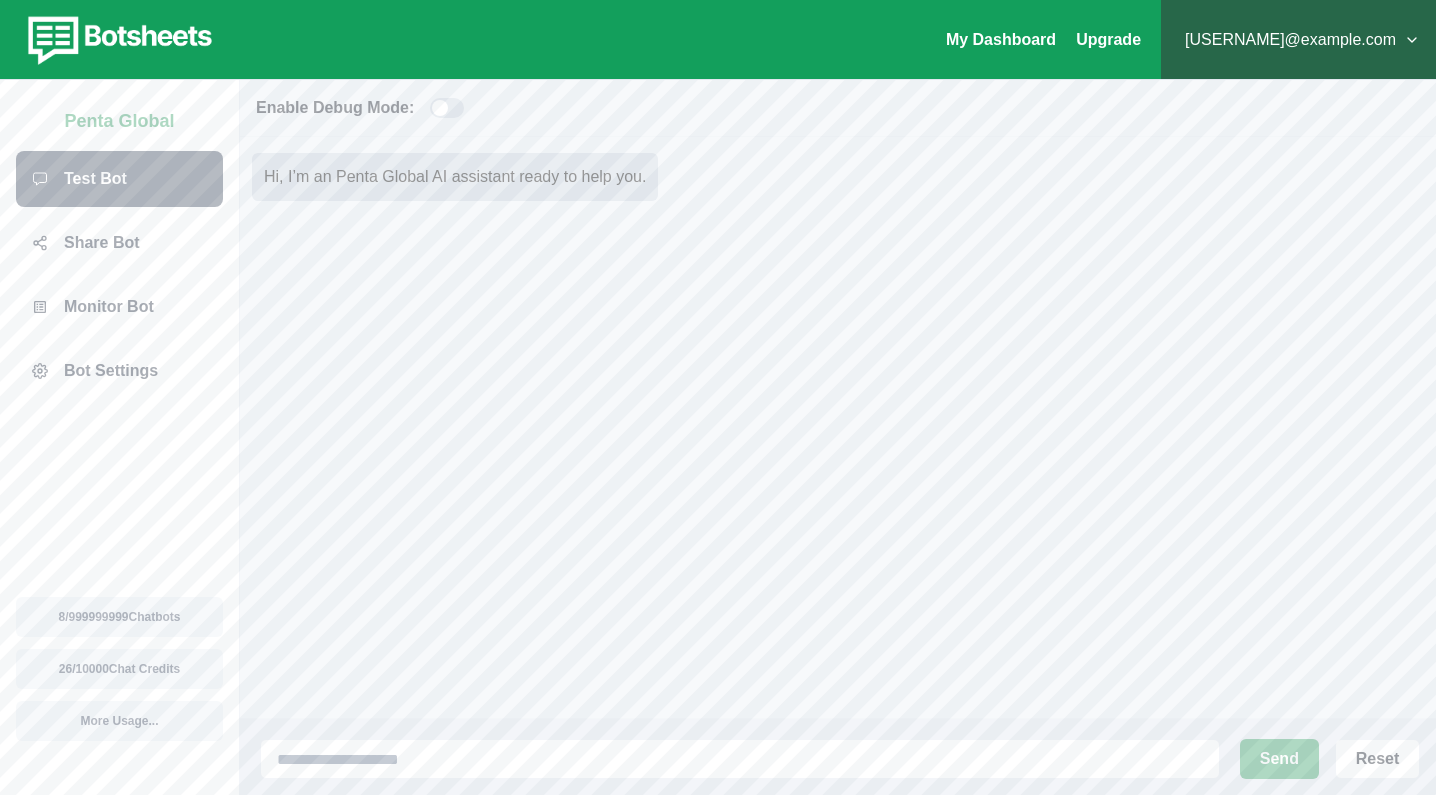 scroll, scrollTop: 0, scrollLeft: 0, axis: both 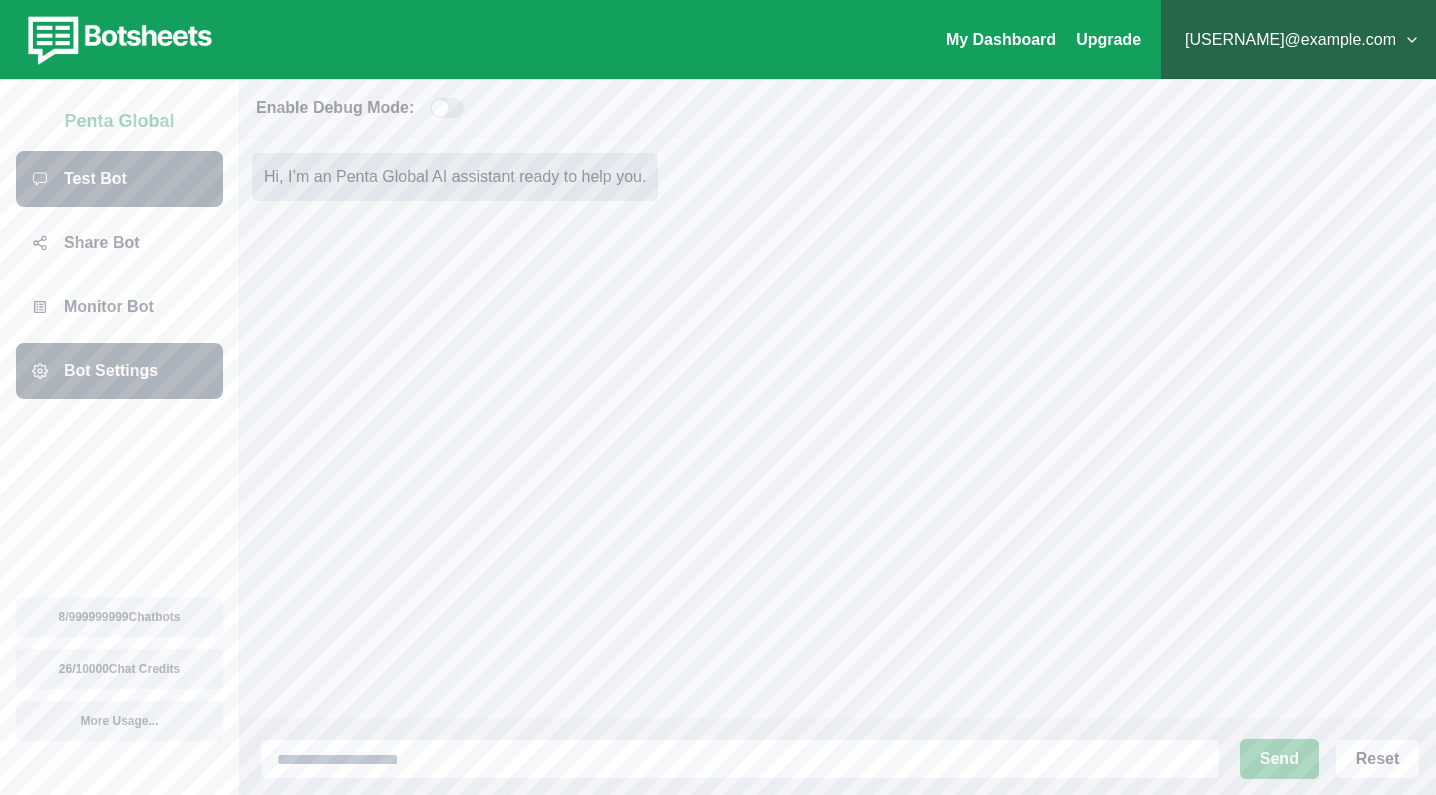 click on "Bot Settings" at bounding box center (111, 371) 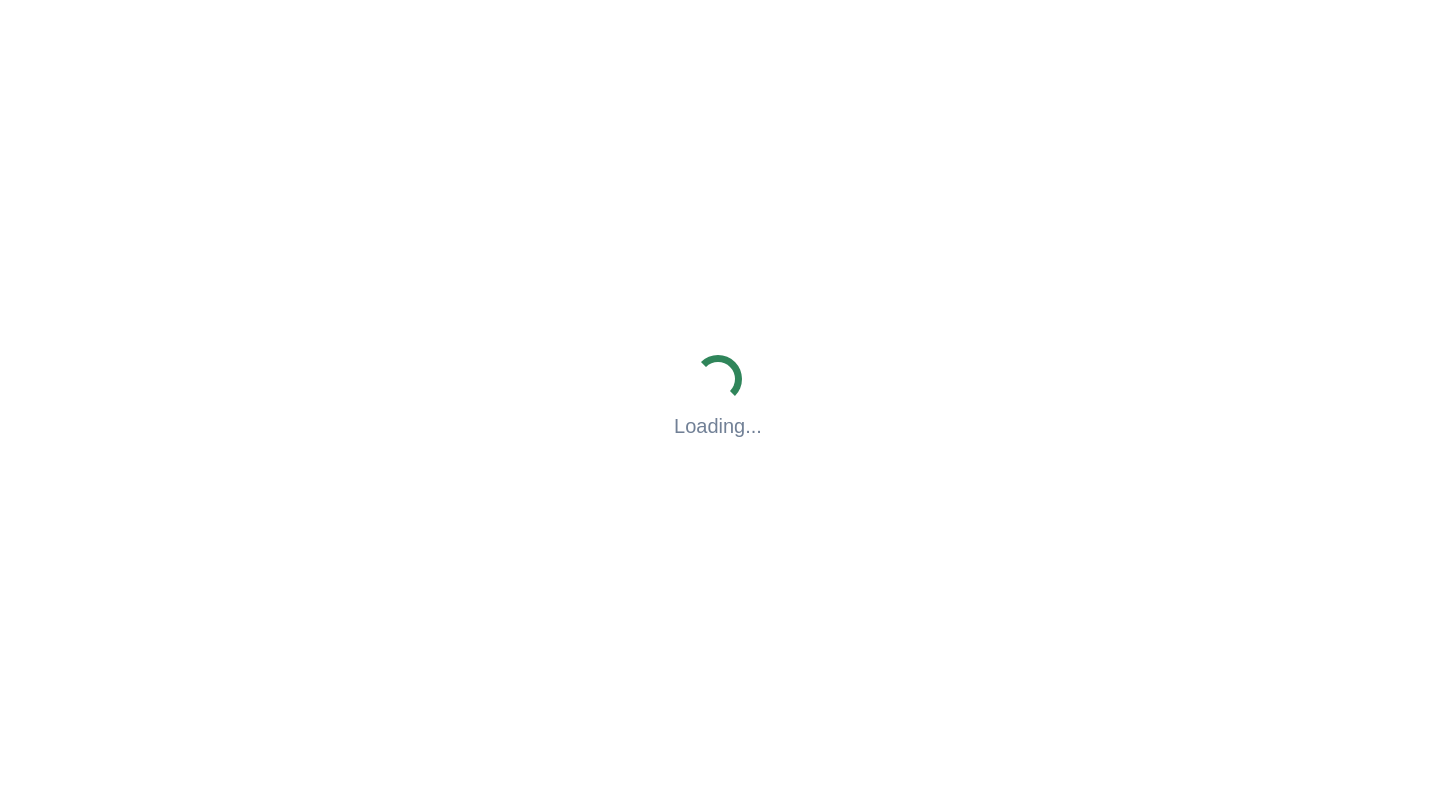 scroll, scrollTop: 0, scrollLeft: 0, axis: both 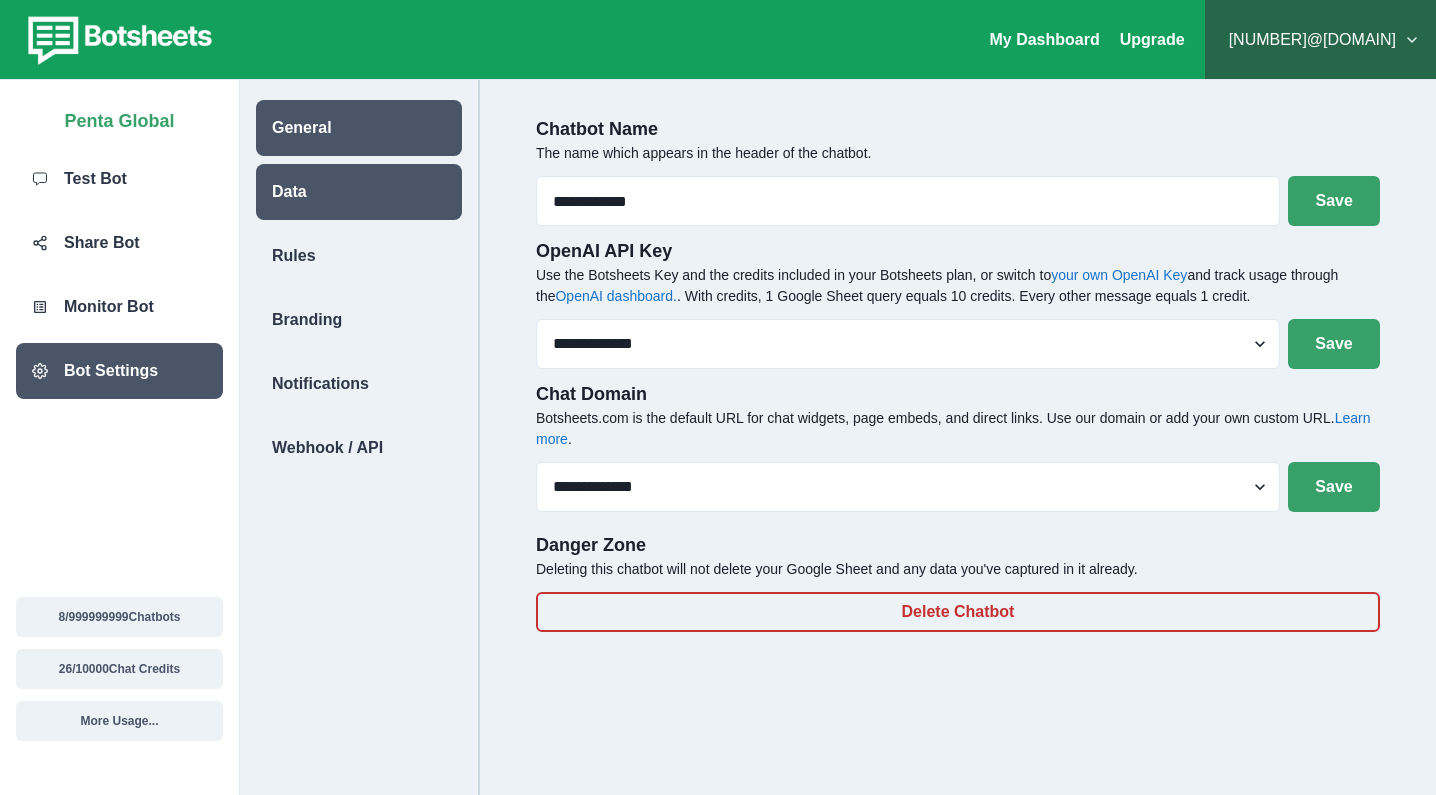 click on "Data" at bounding box center [359, 192] 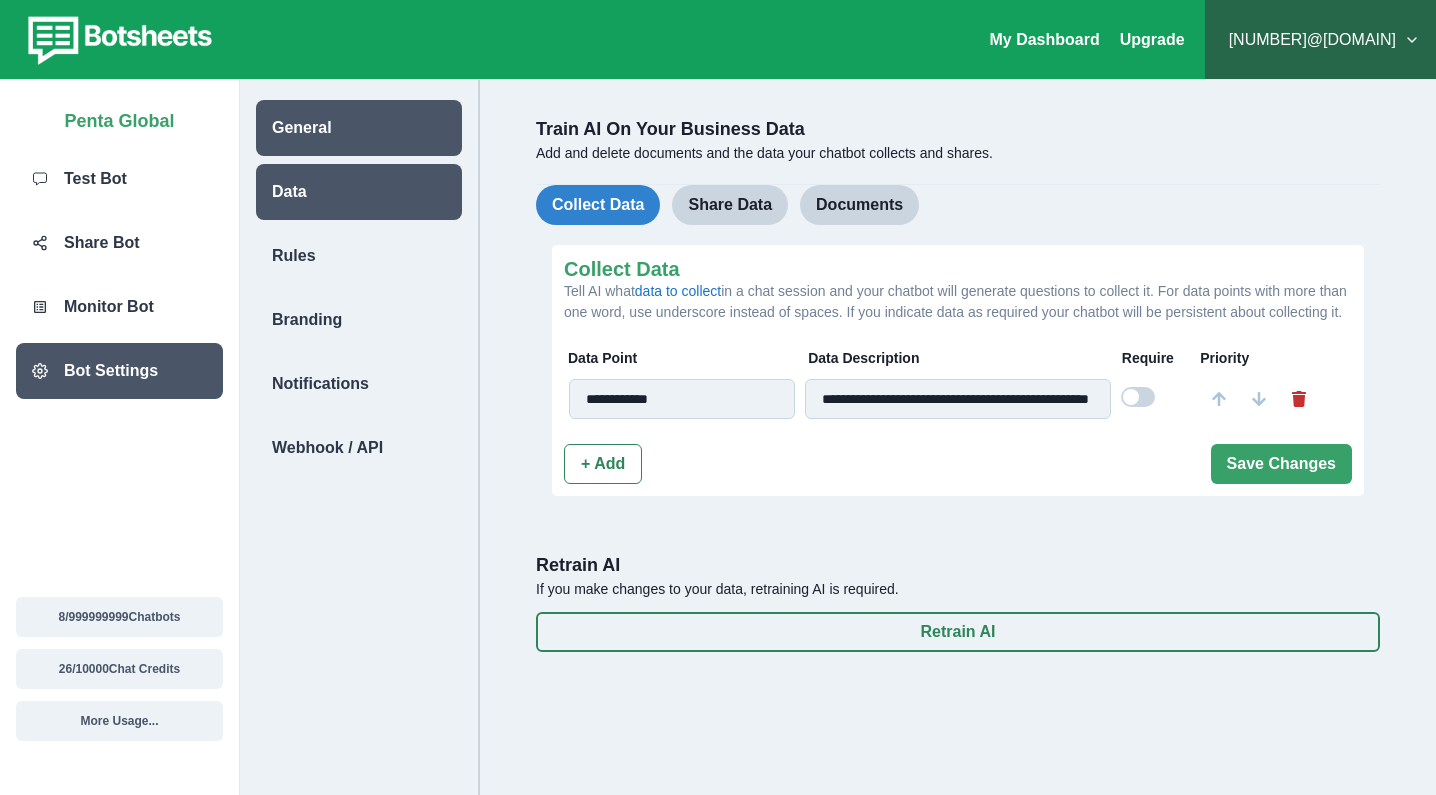 click on "General" at bounding box center (359, 128) 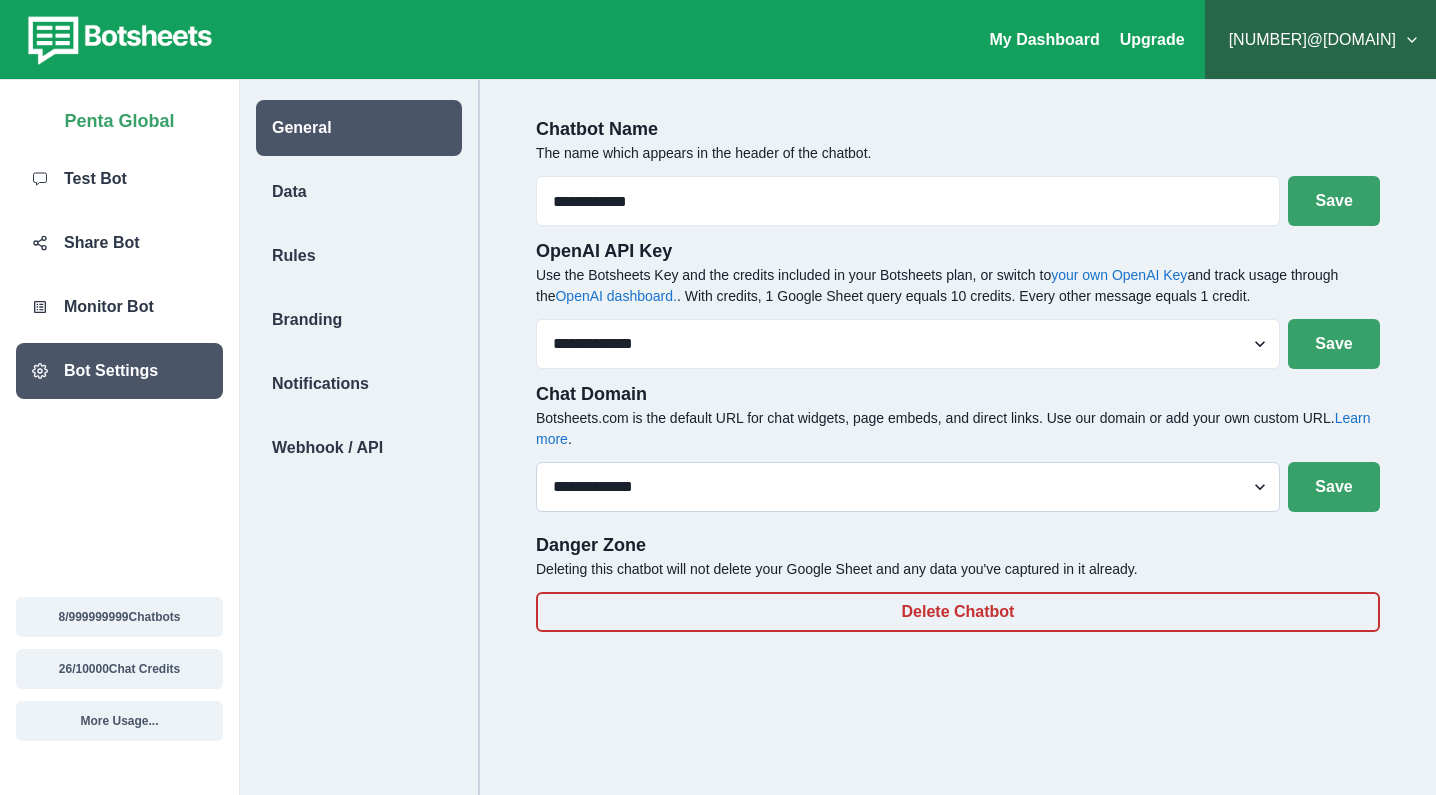 select on "**********" 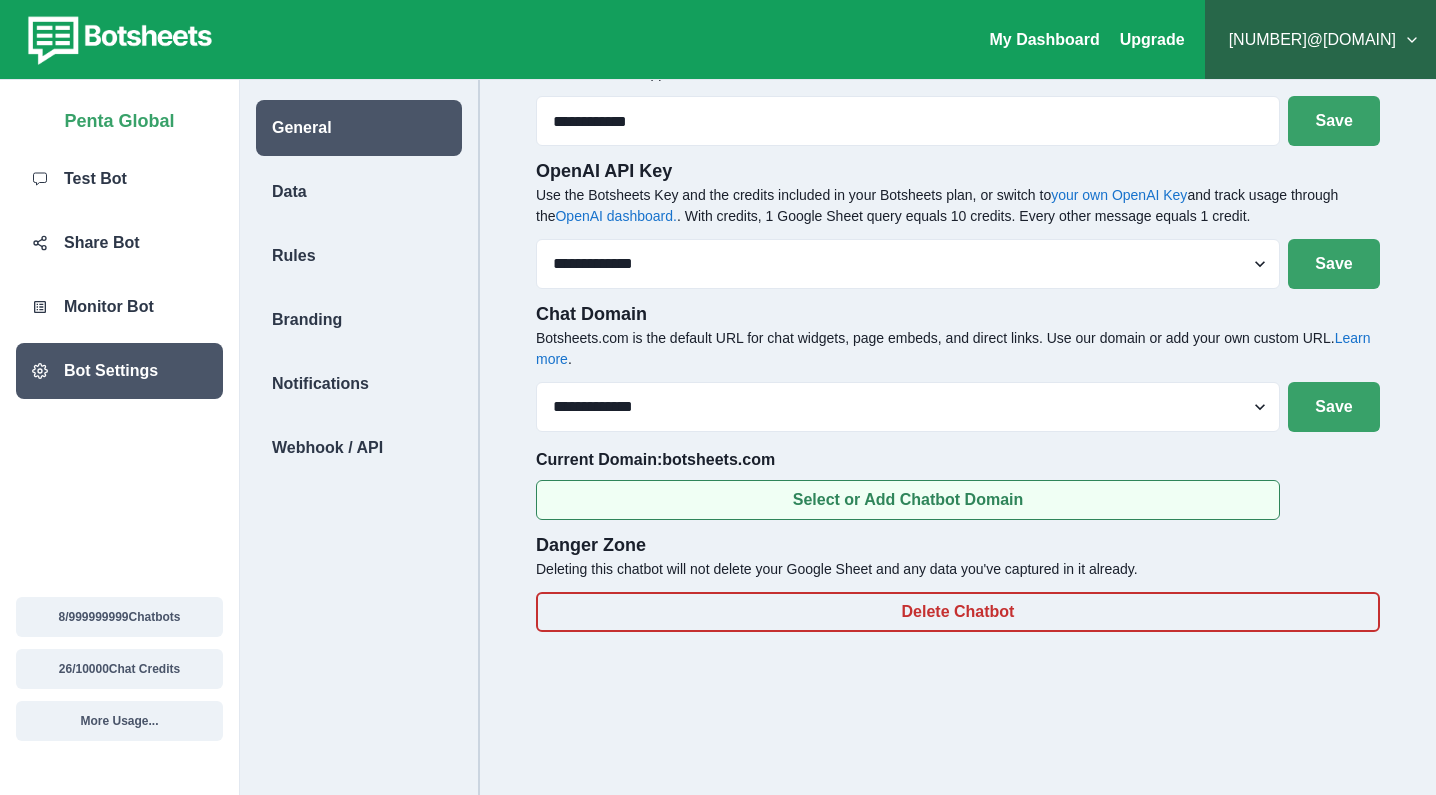 scroll, scrollTop: 80, scrollLeft: 0, axis: vertical 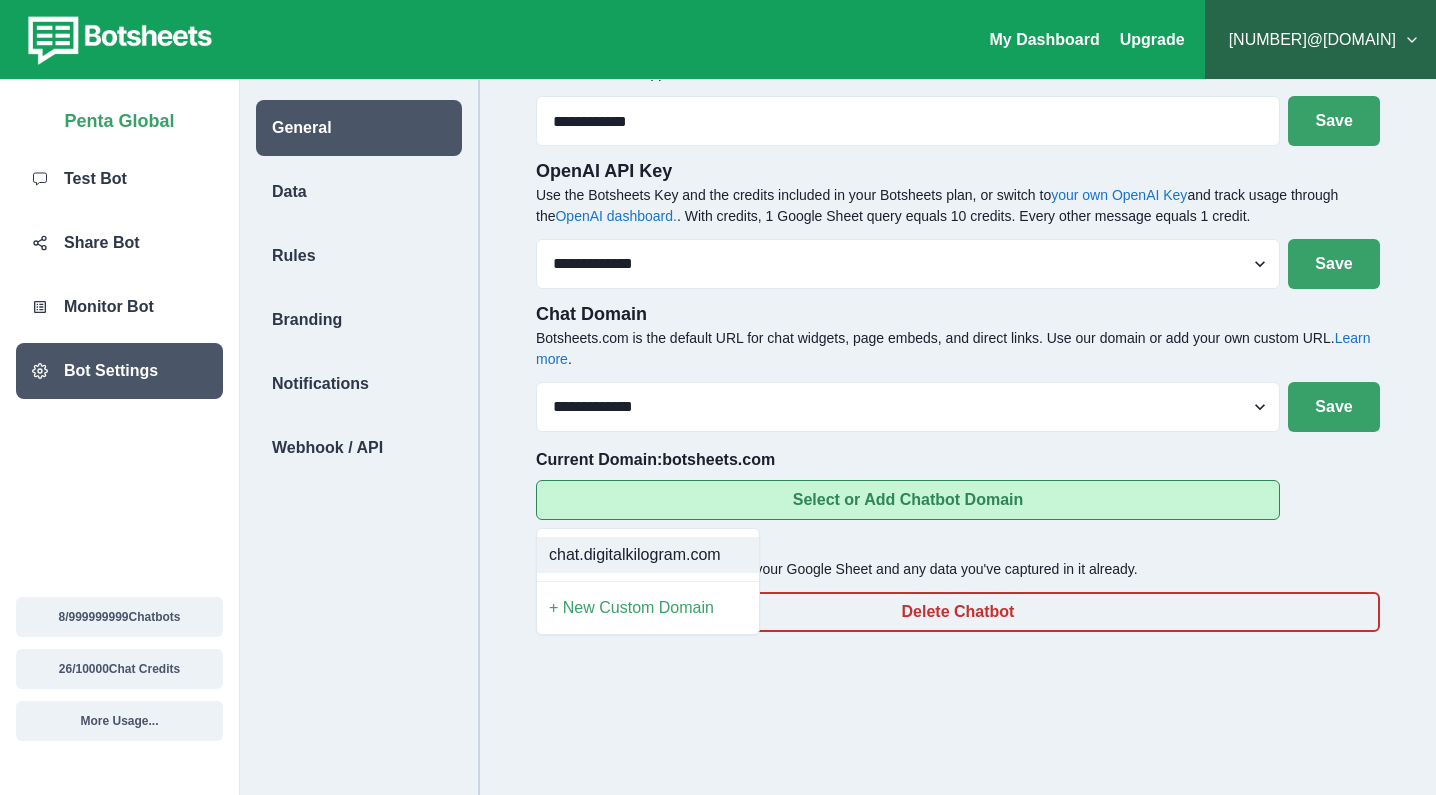 click on "chat.digitalkilogram.com" at bounding box center [648, 555] 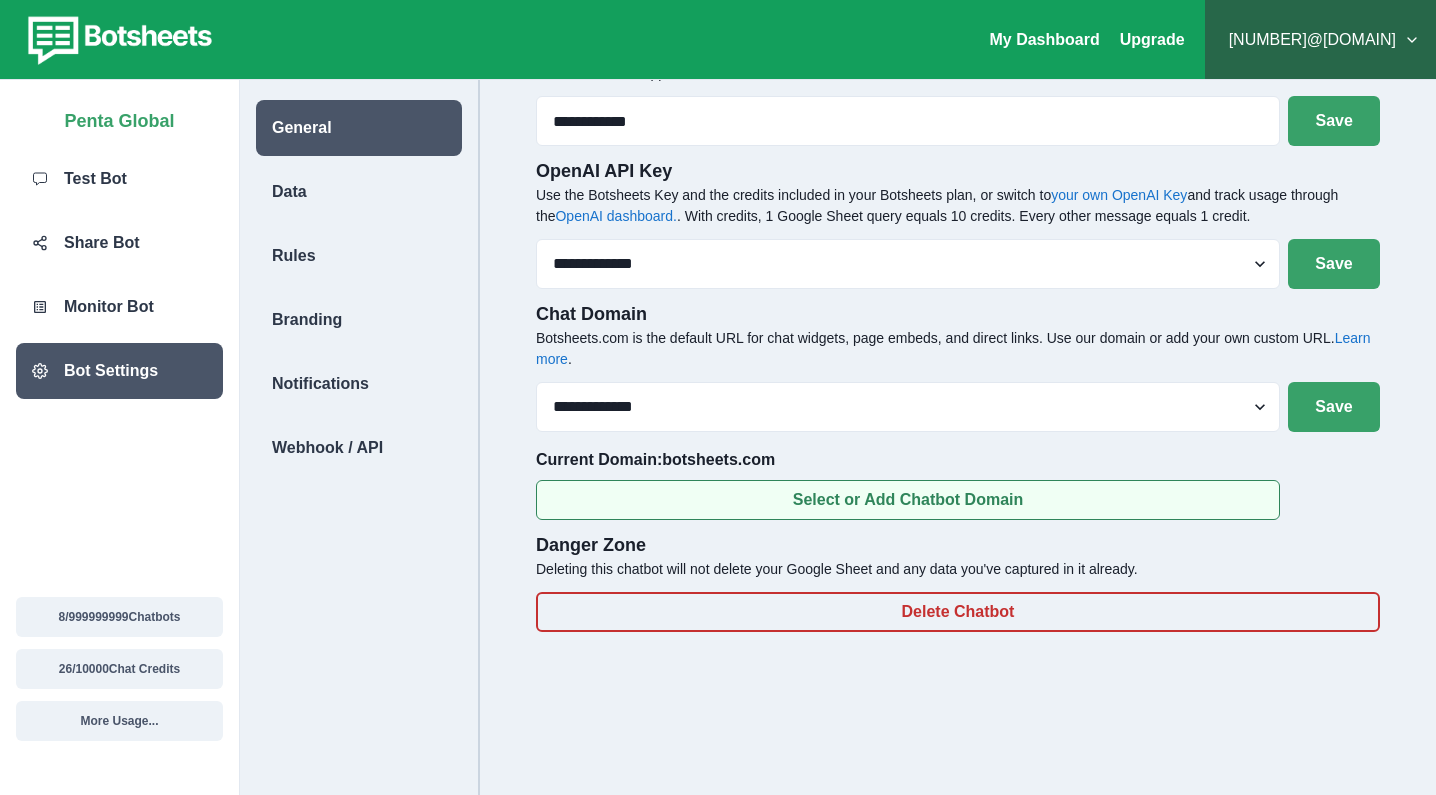 click on "Select or Add Chatbot Domain" at bounding box center [908, 500] 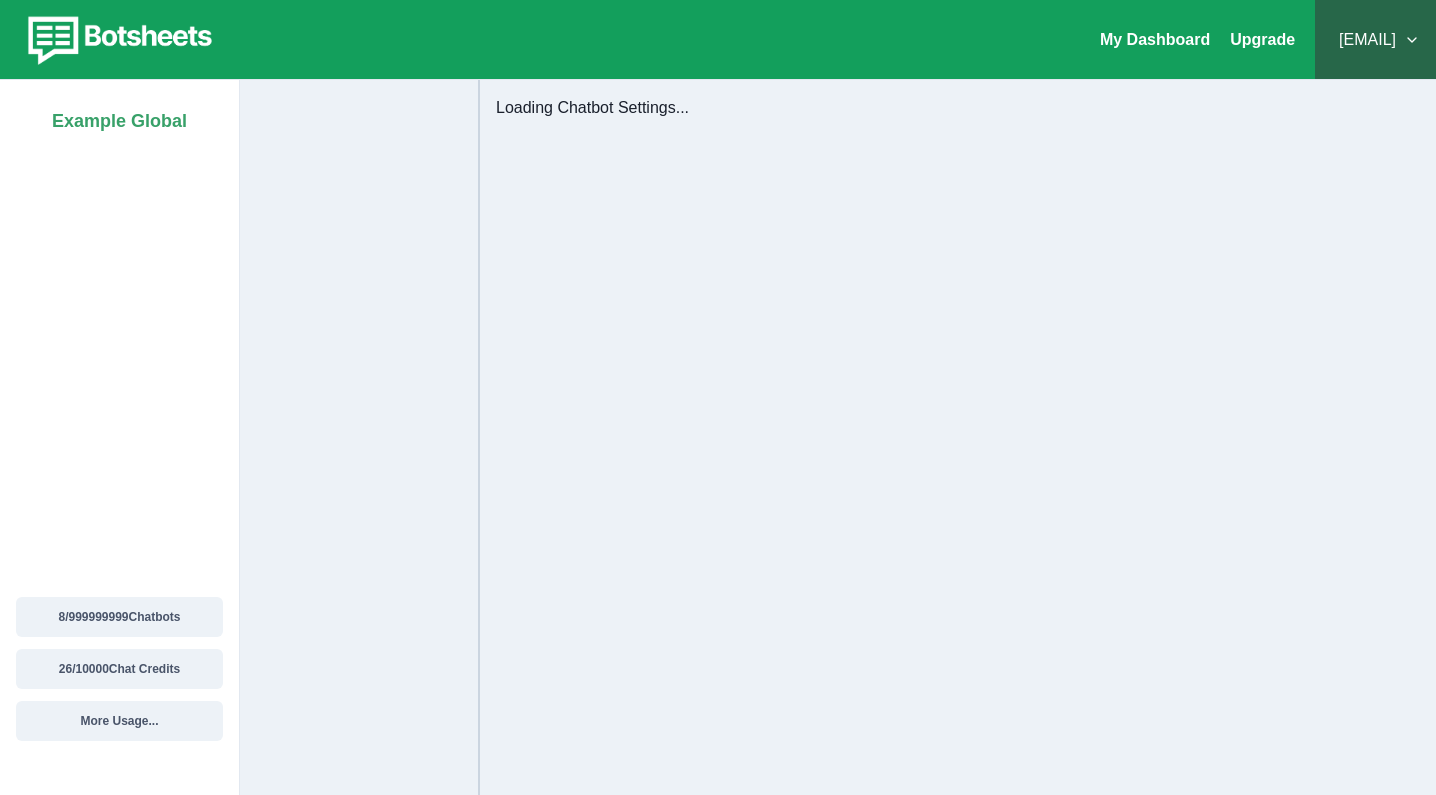 click on "Manage Bot Loading Chatbot Settings..." at bounding box center [838, 477] 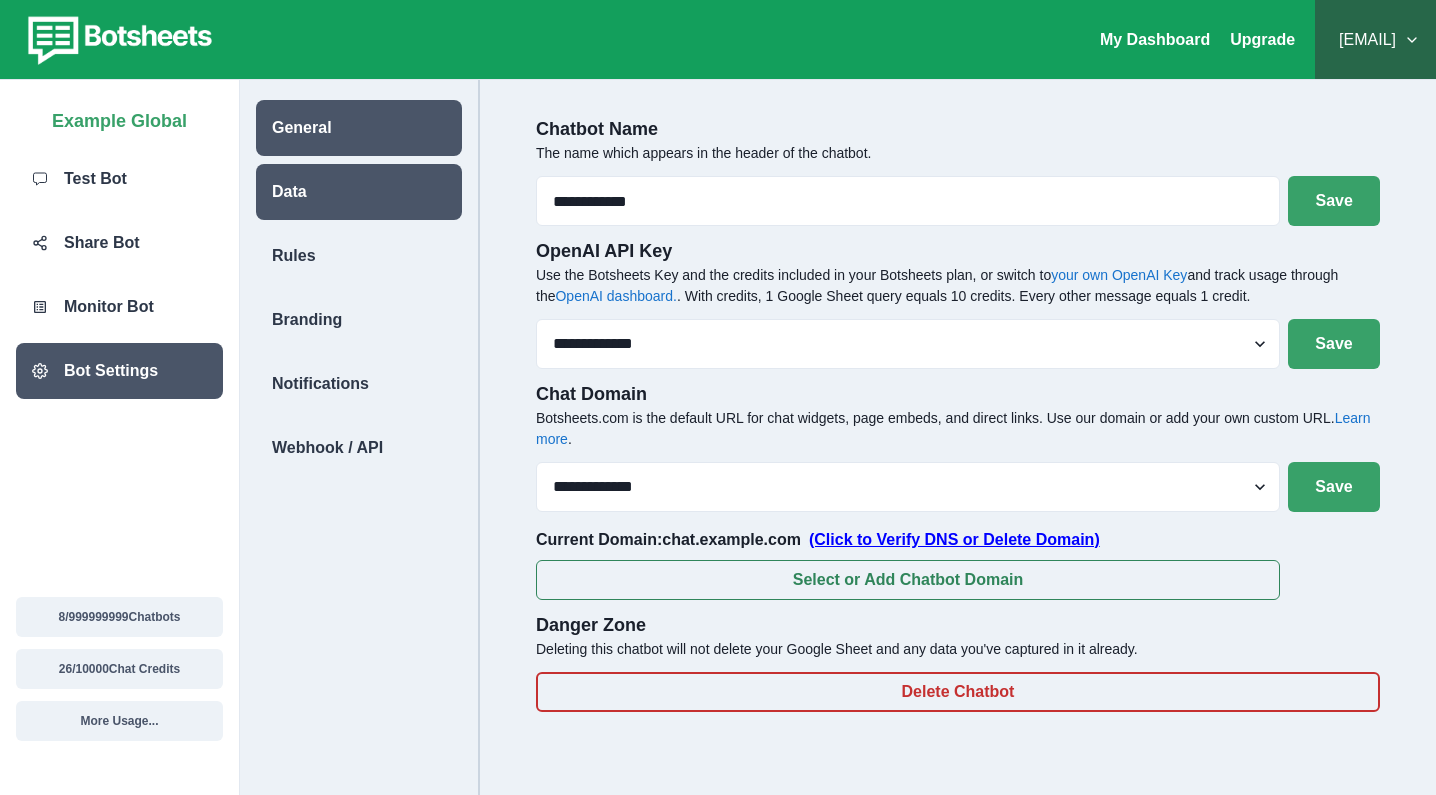 click on "Data" at bounding box center [359, 192] 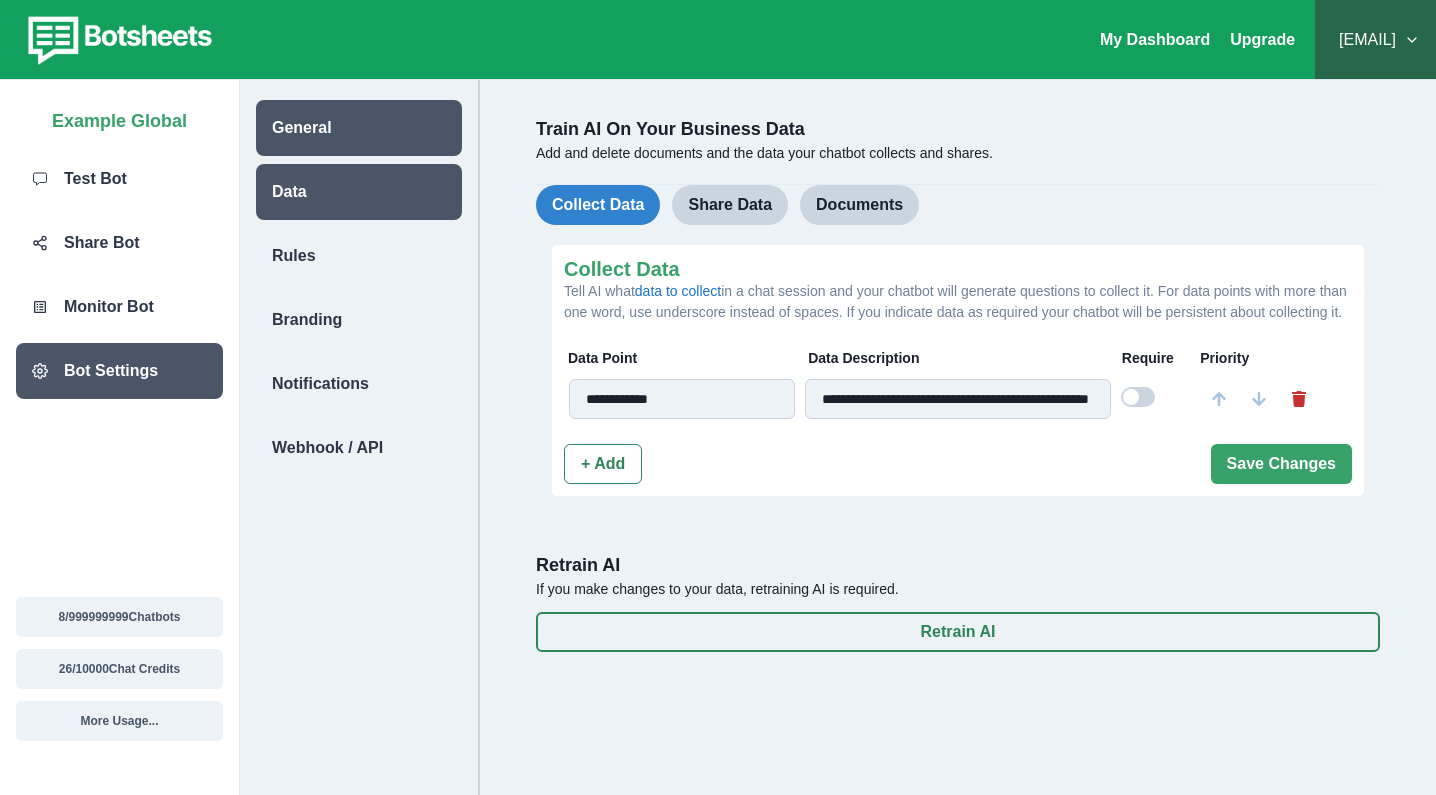 click on "General" at bounding box center [359, 128] 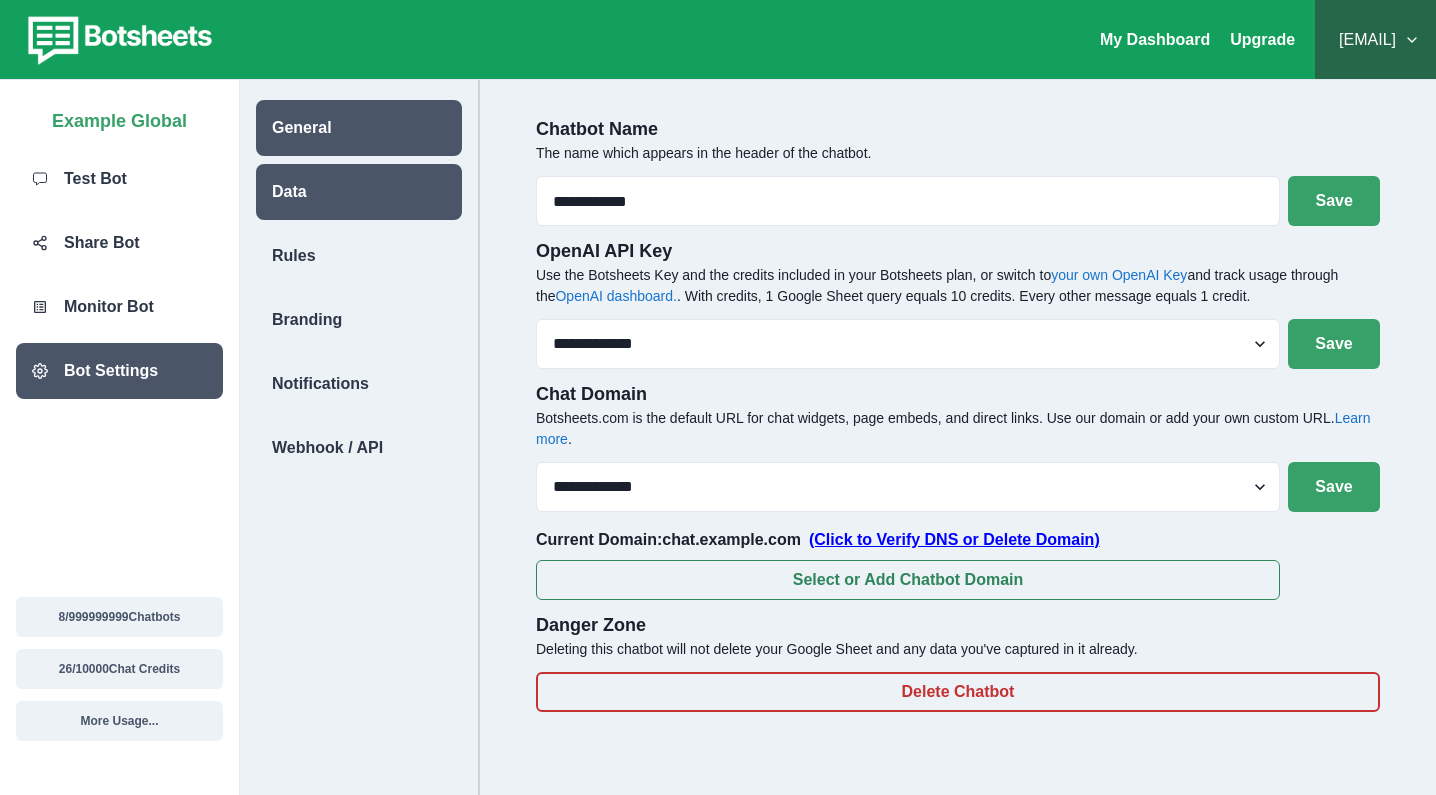 click on "Data" at bounding box center (359, 192) 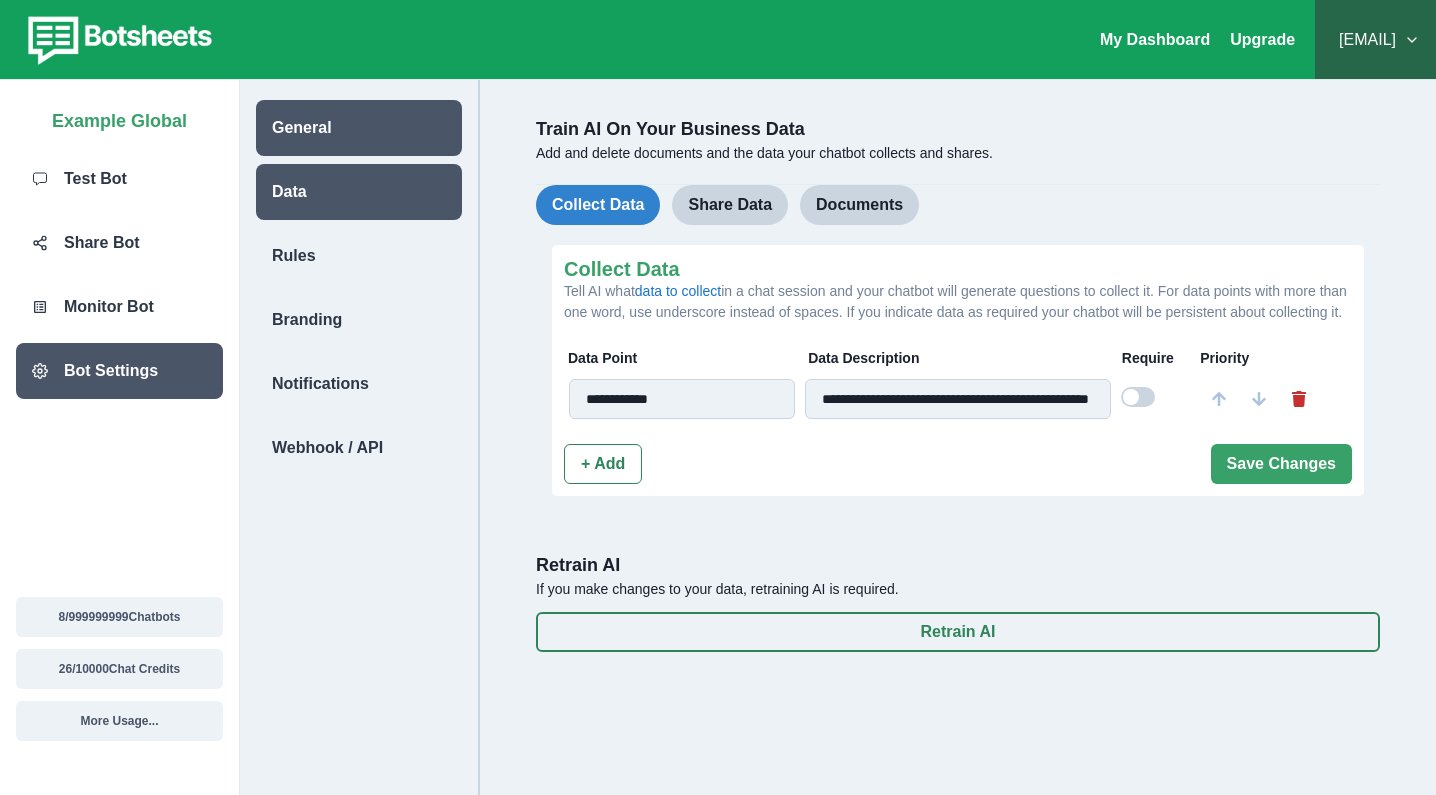 click on "General" at bounding box center (359, 128) 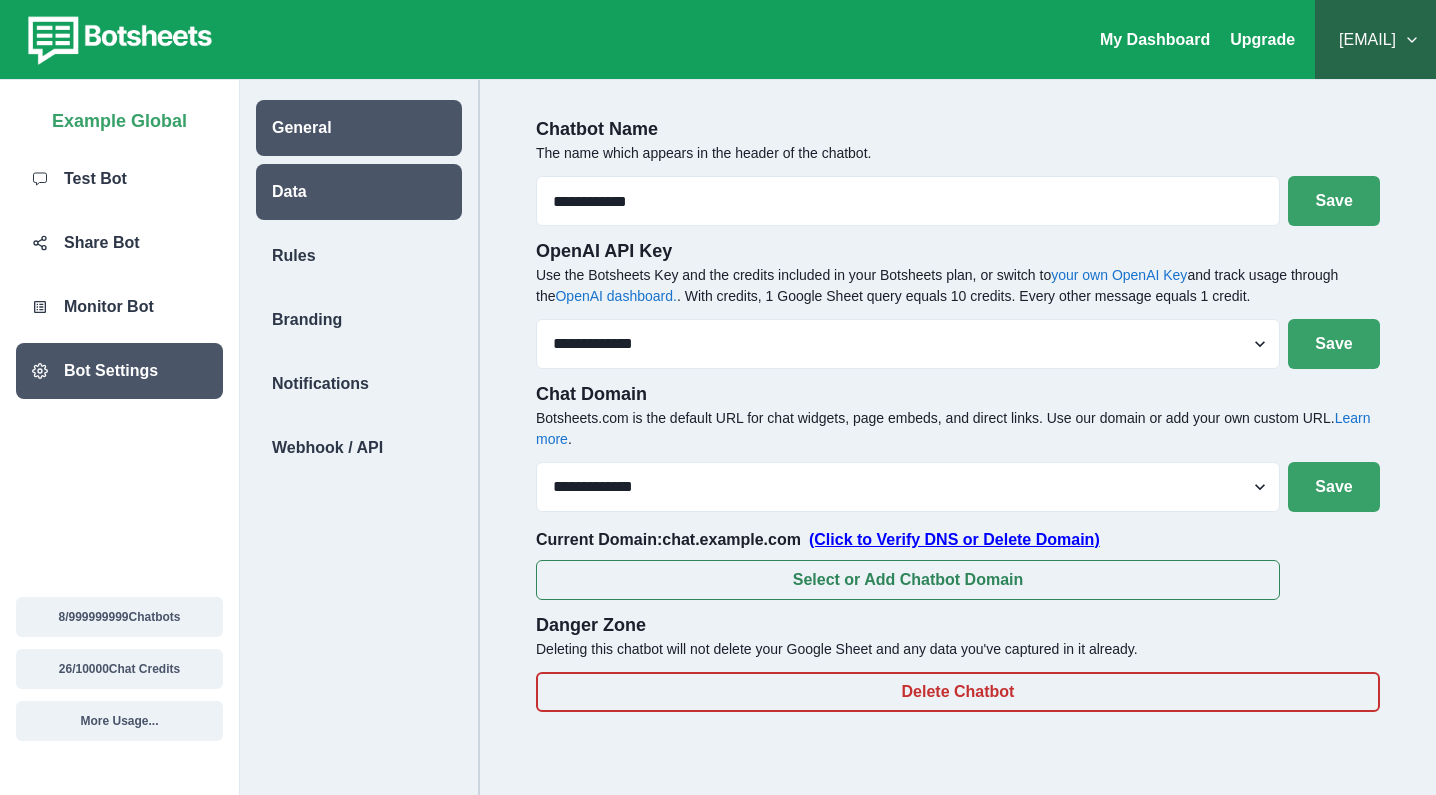 click on "Data" at bounding box center [359, 192] 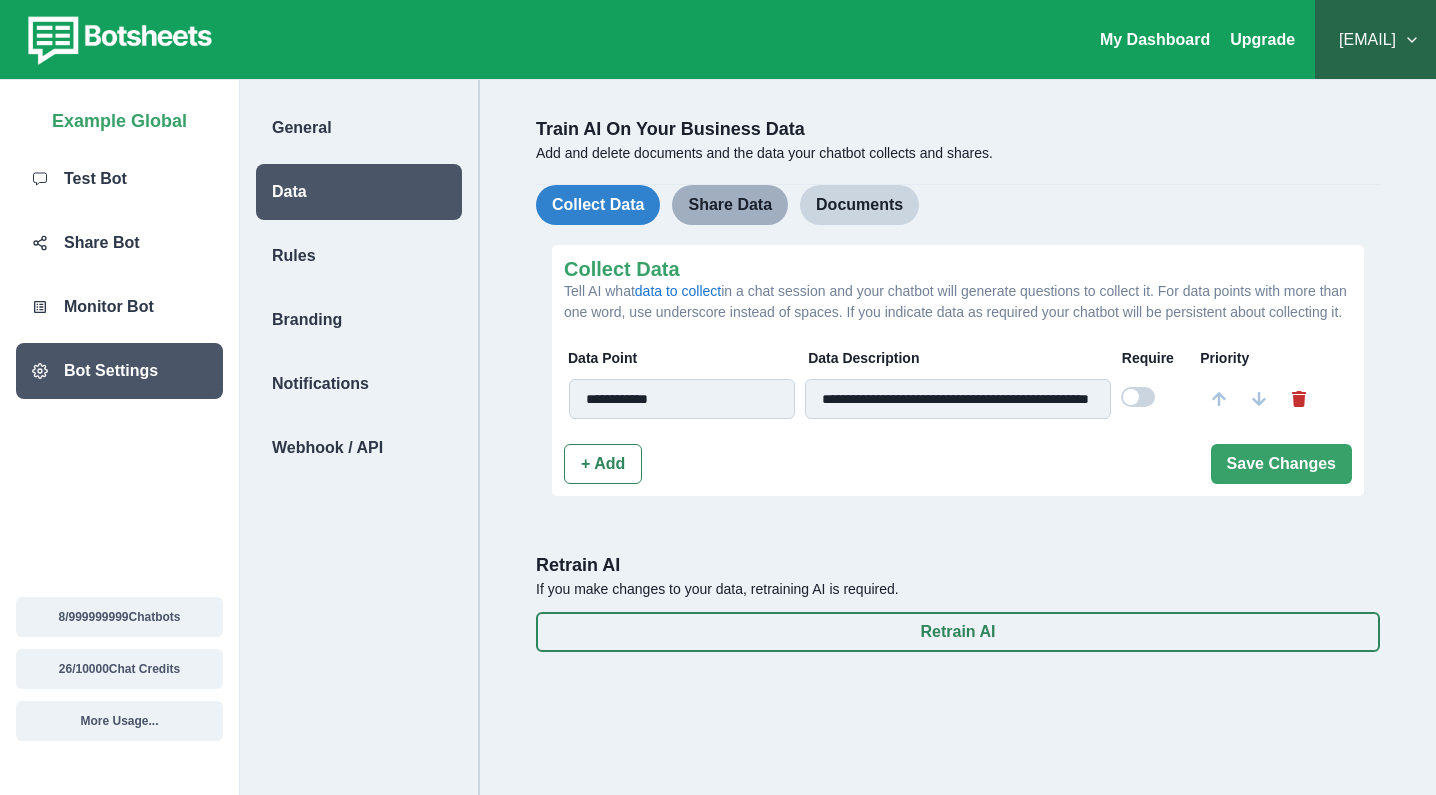 click on "Share Data" at bounding box center [730, 205] 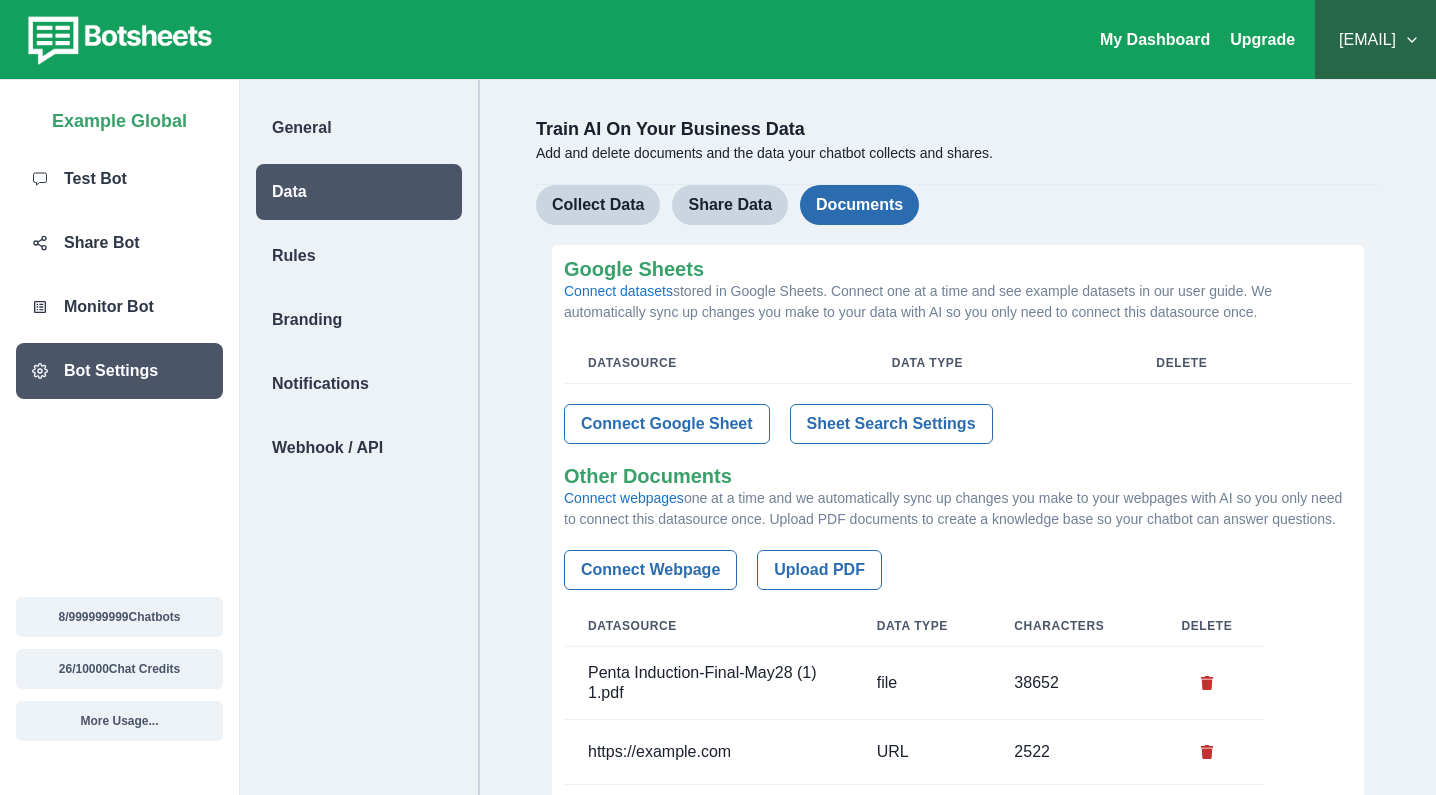 click on "Documents" at bounding box center (859, 205) 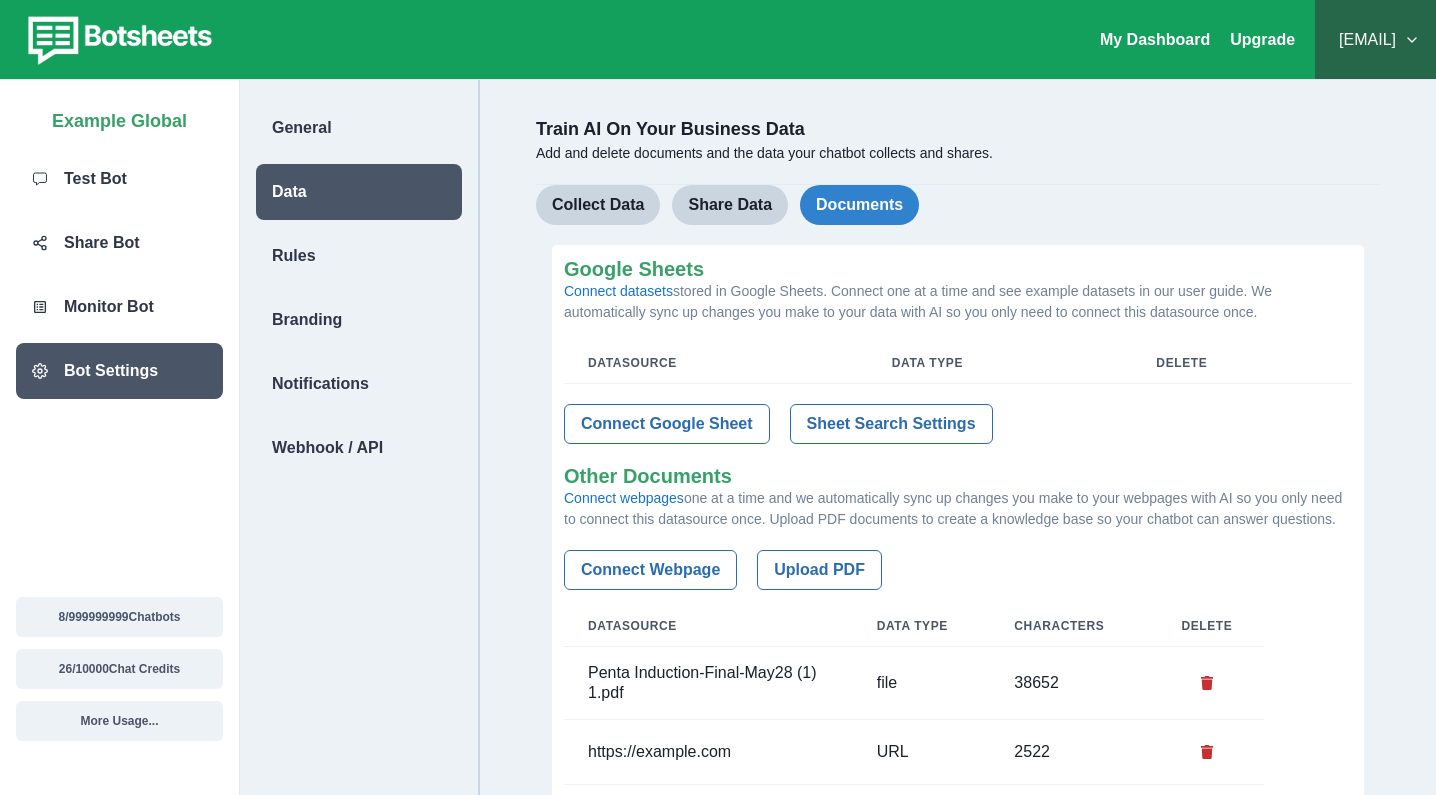 scroll, scrollTop: 0, scrollLeft: 0, axis: both 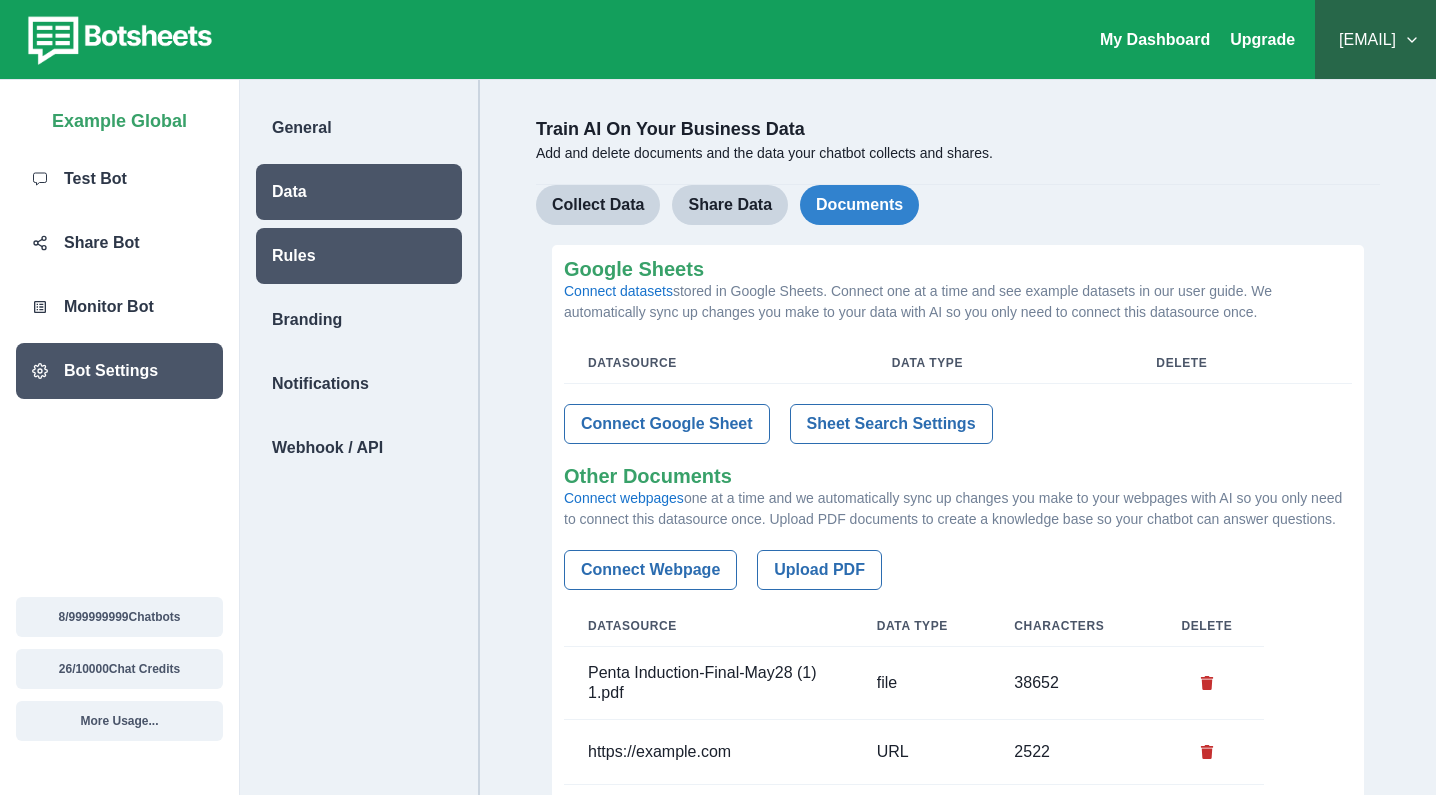 click on "Rules" at bounding box center [359, 256] 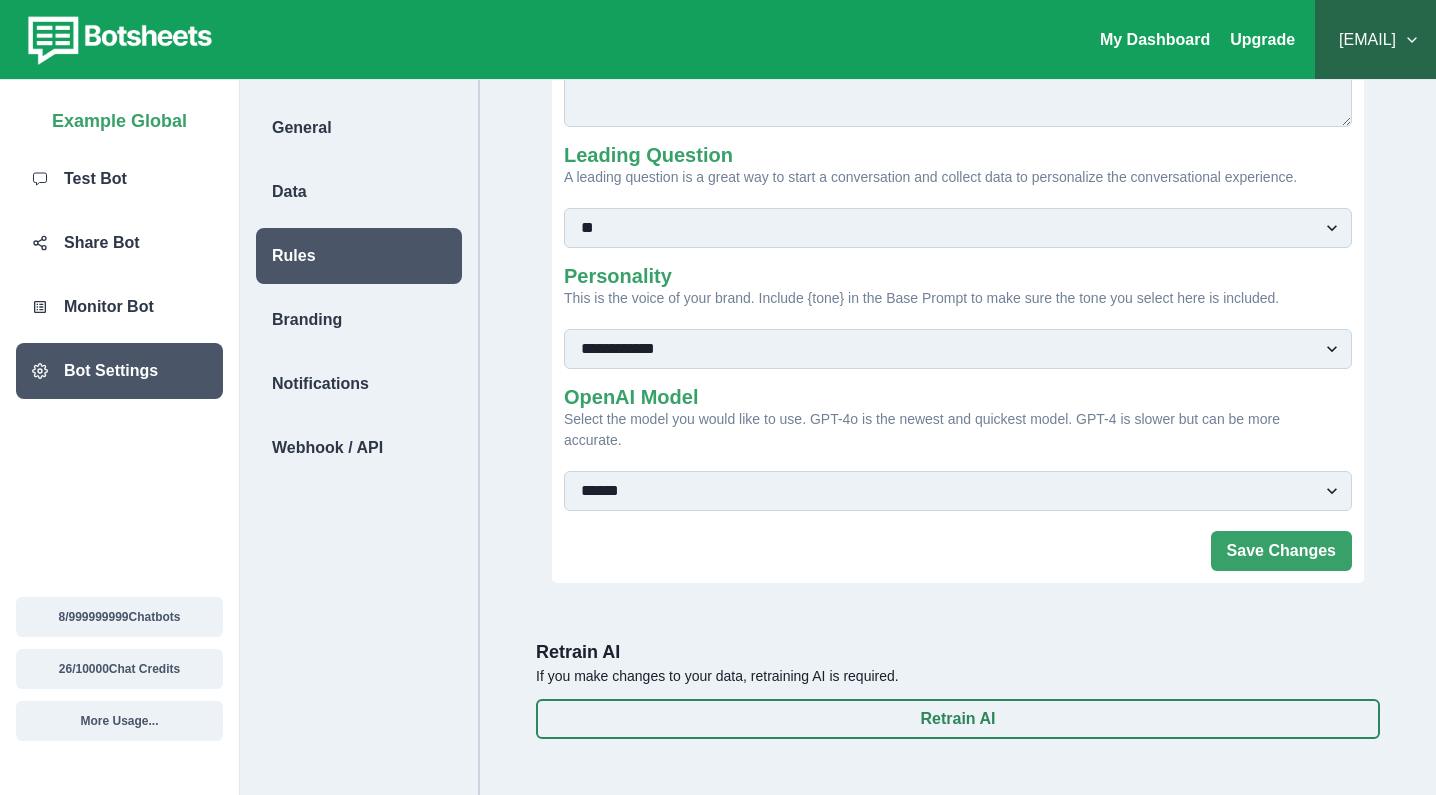 scroll, scrollTop: 296, scrollLeft: 0, axis: vertical 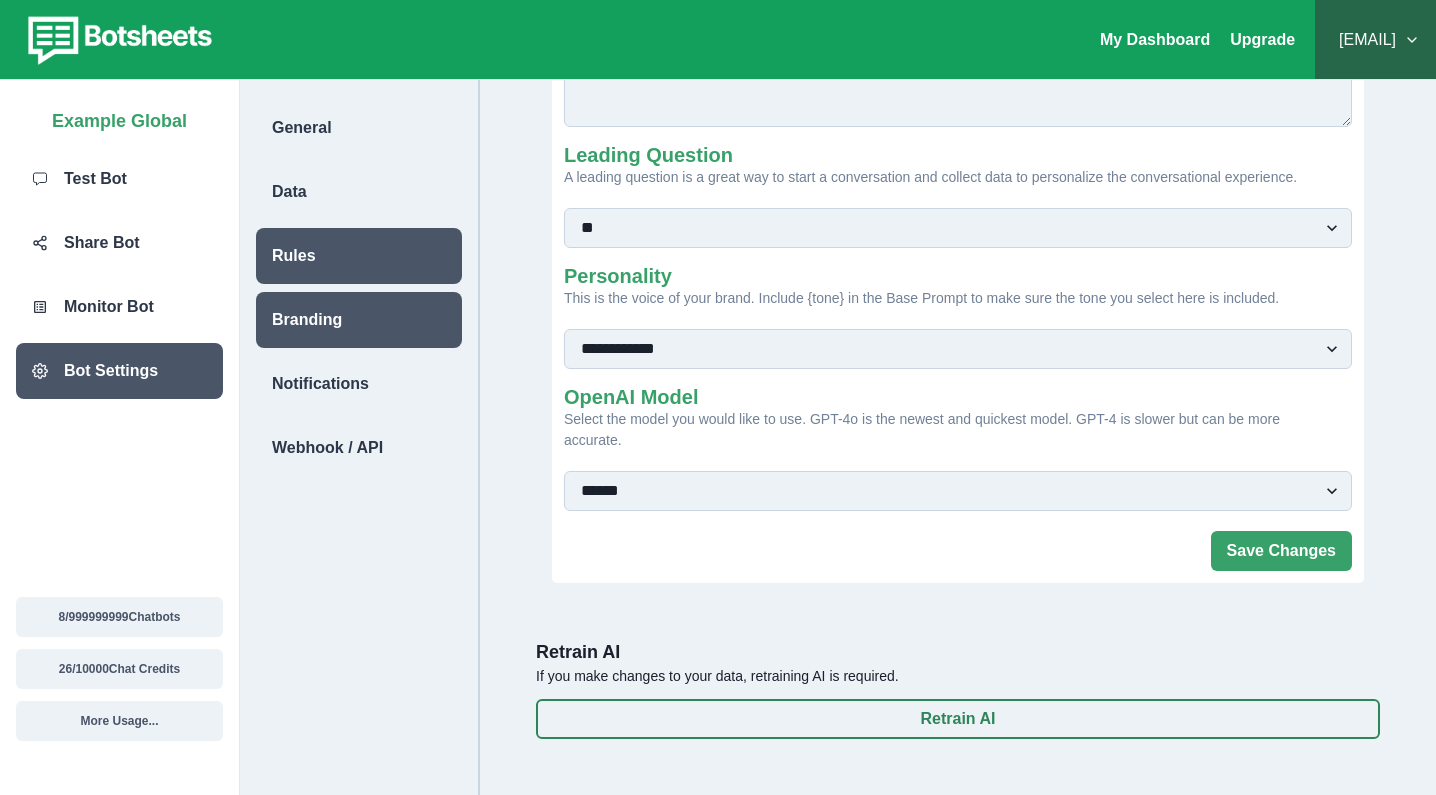 click on "Branding" at bounding box center (359, 320) 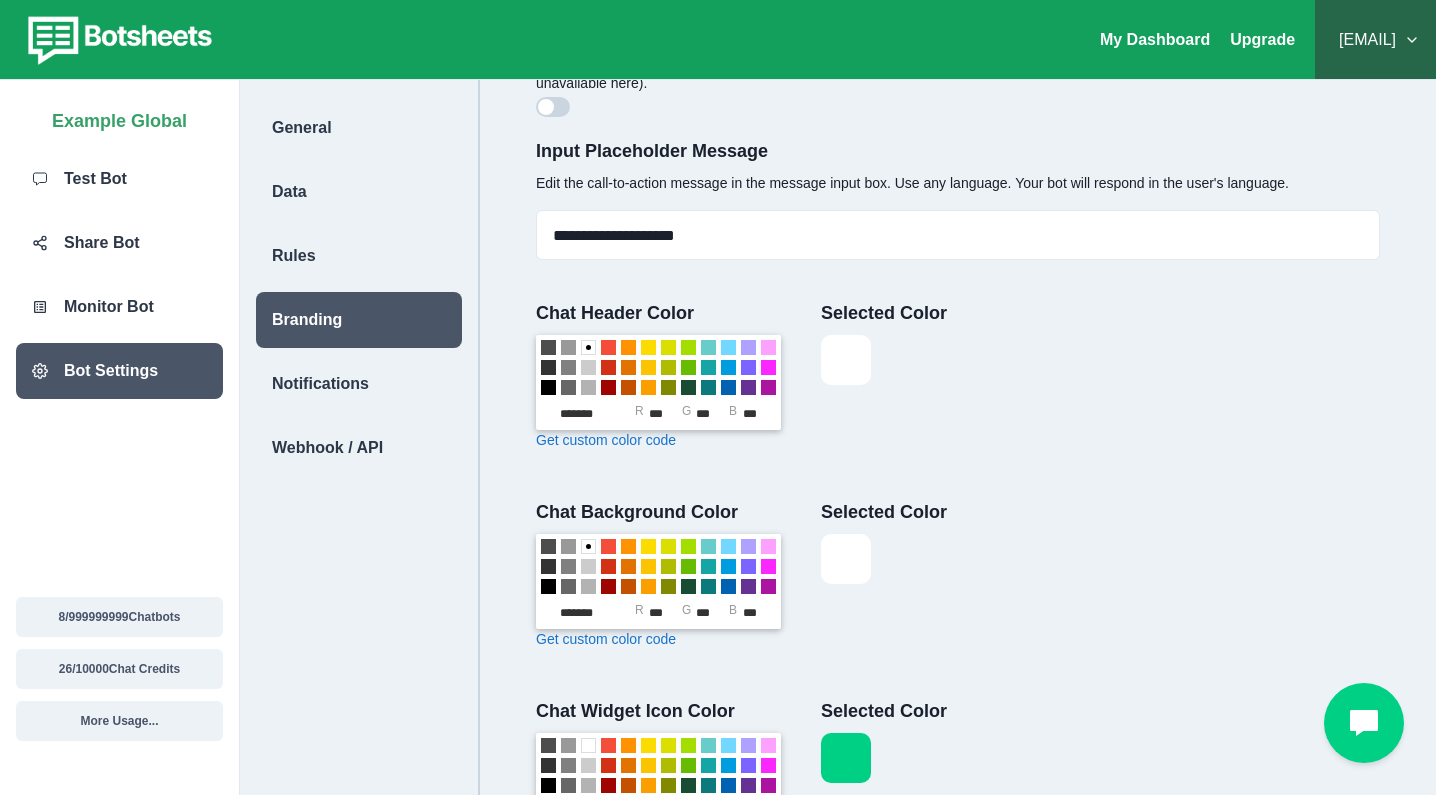 scroll, scrollTop: 0, scrollLeft: 0, axis: both 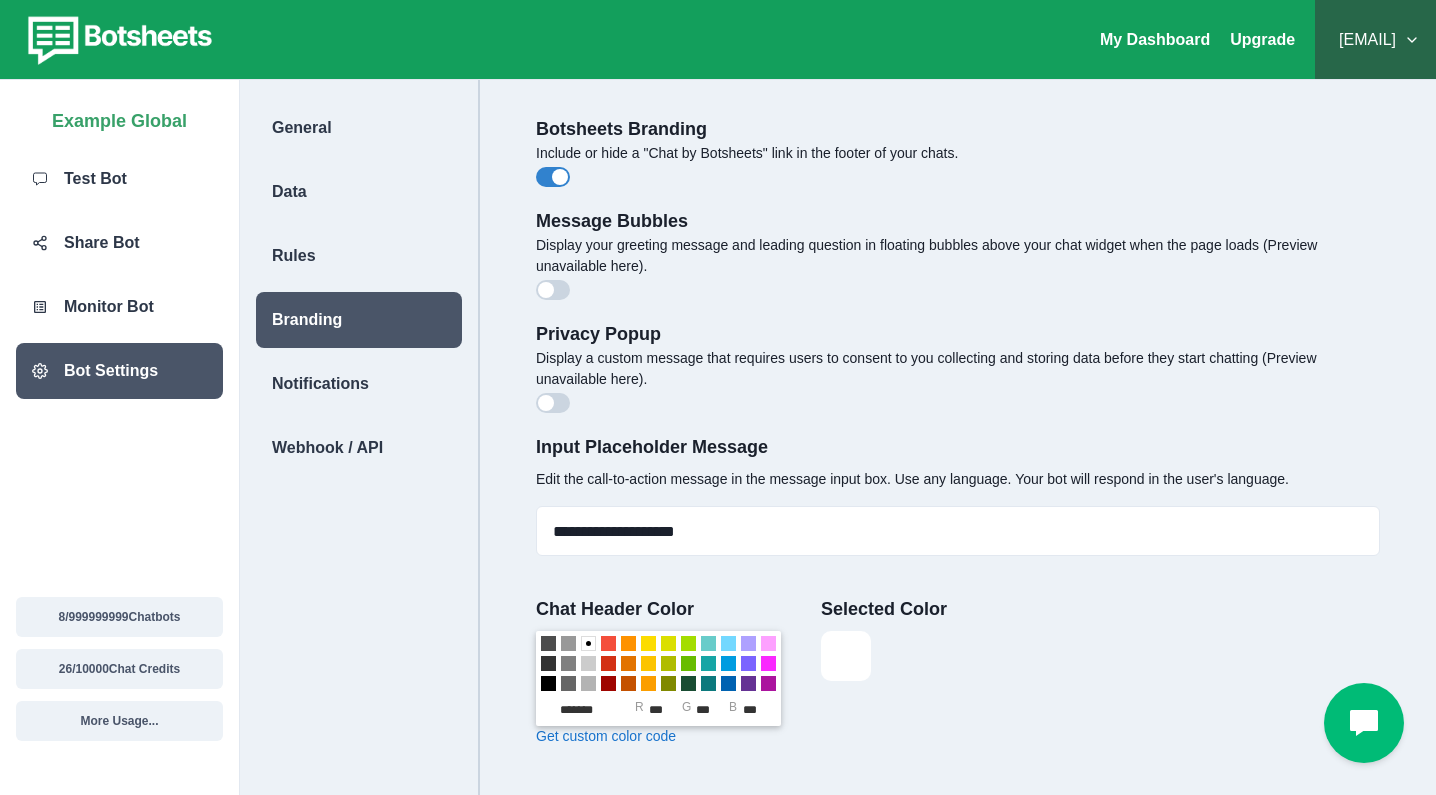 click at bounding box center [1364, 723] 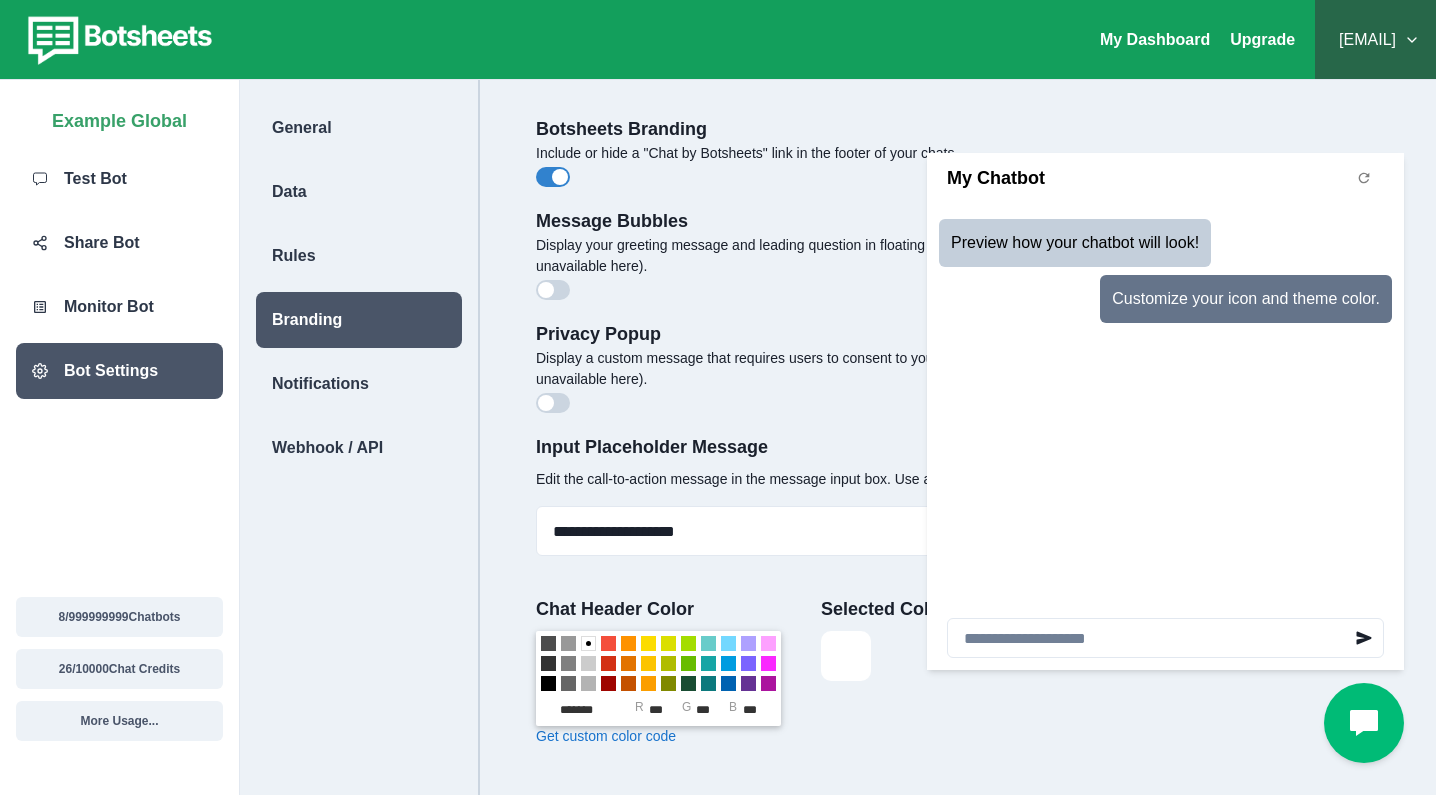 click at bounding box center (1364, 723) 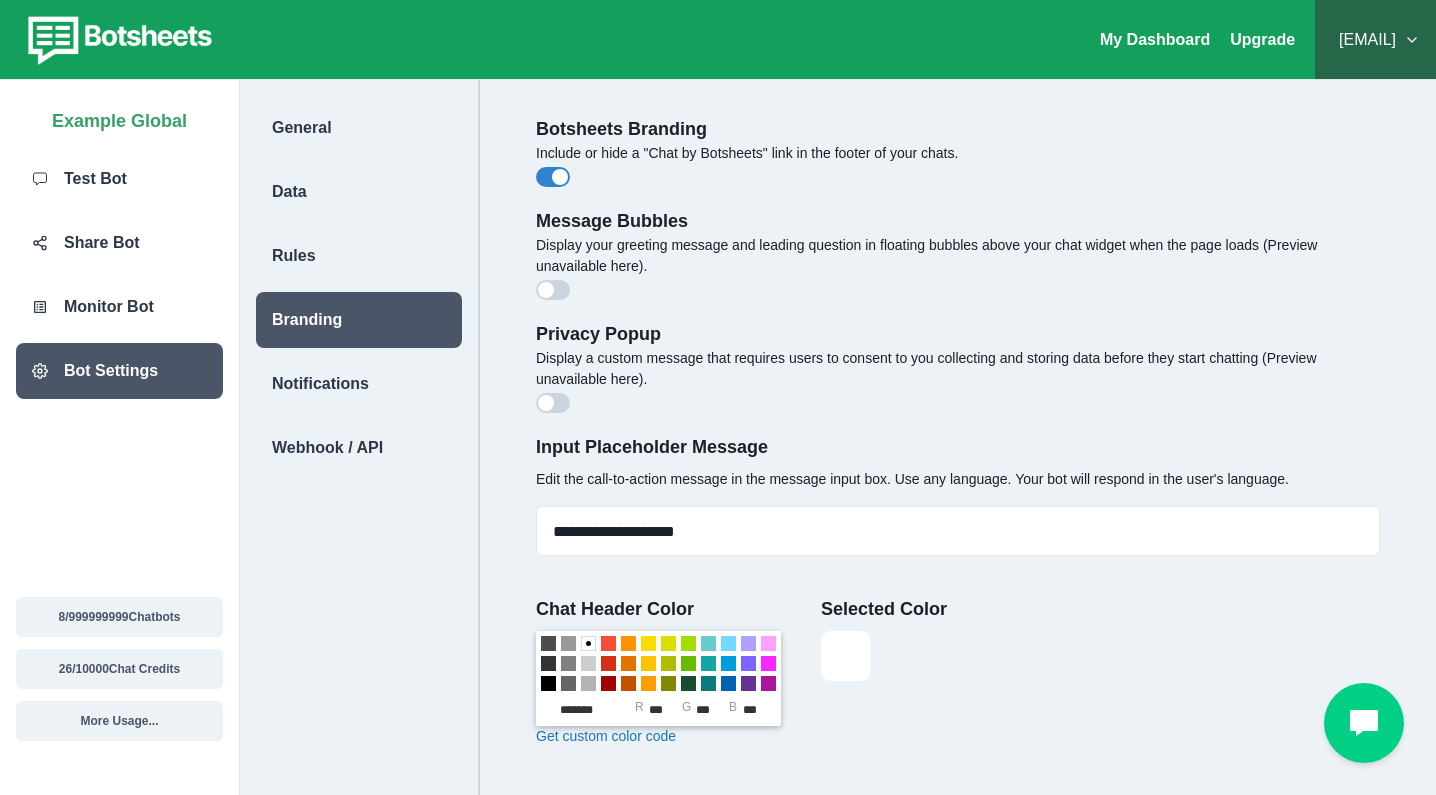 click at bounding box center [553, 177] 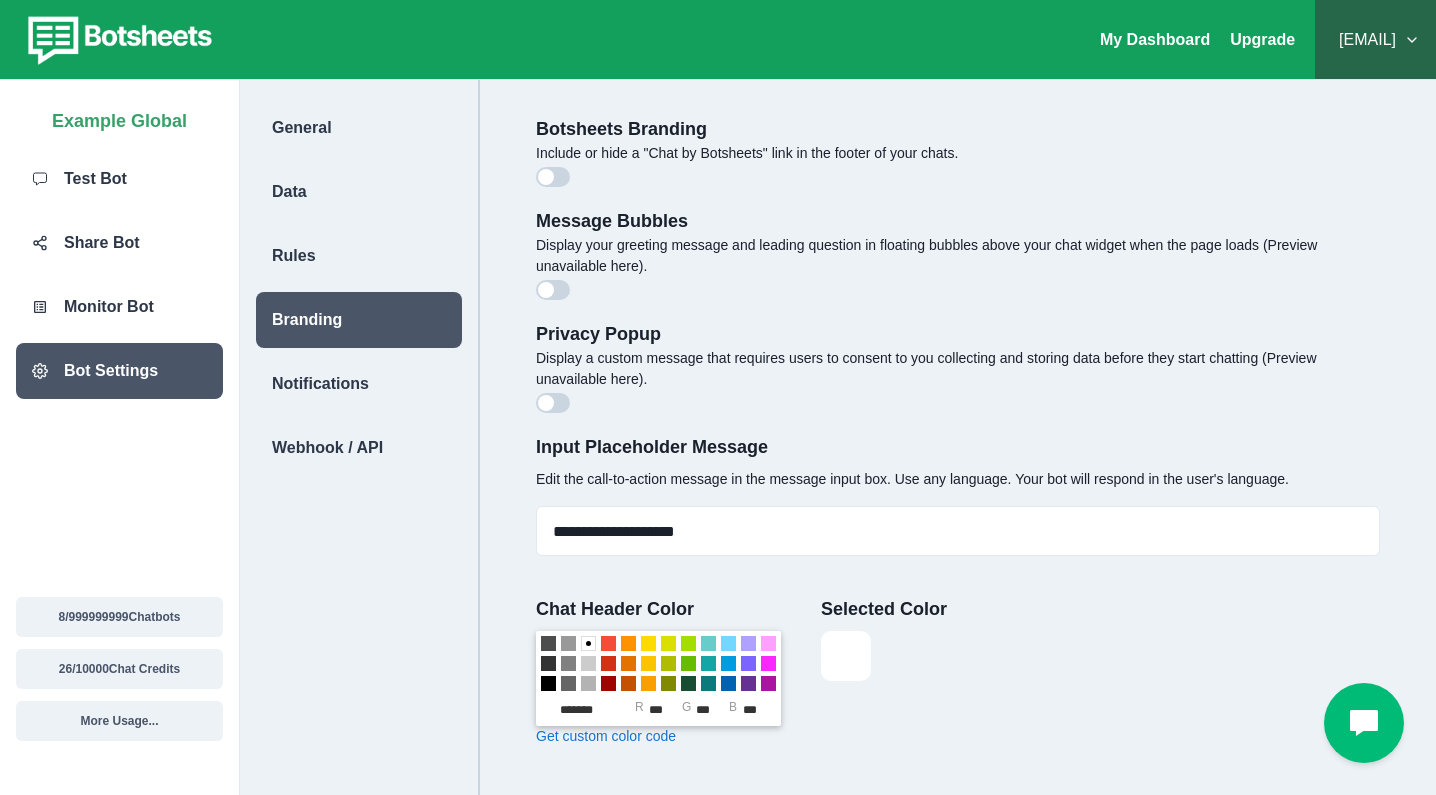 click 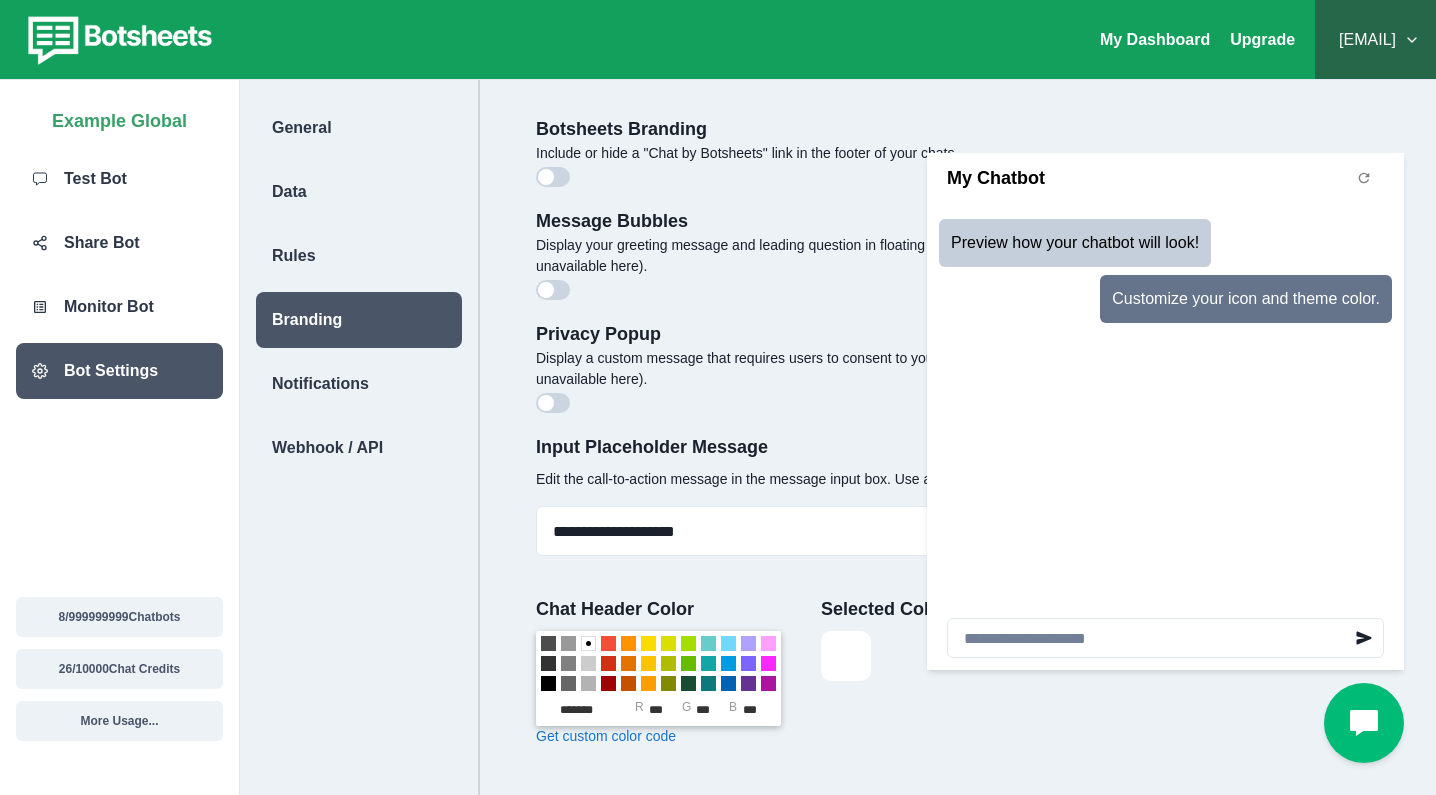 click 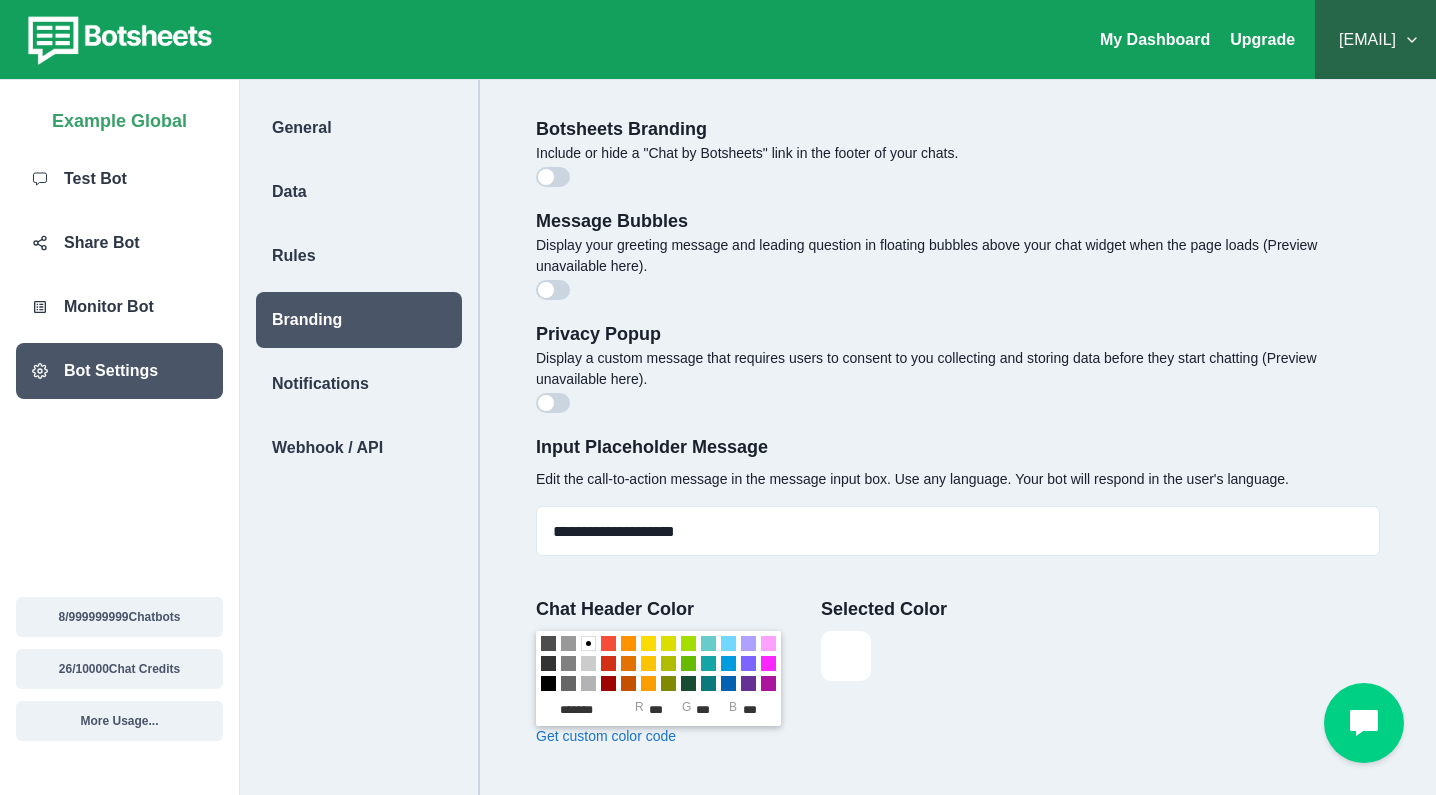 click at bounding box center (553, 290) 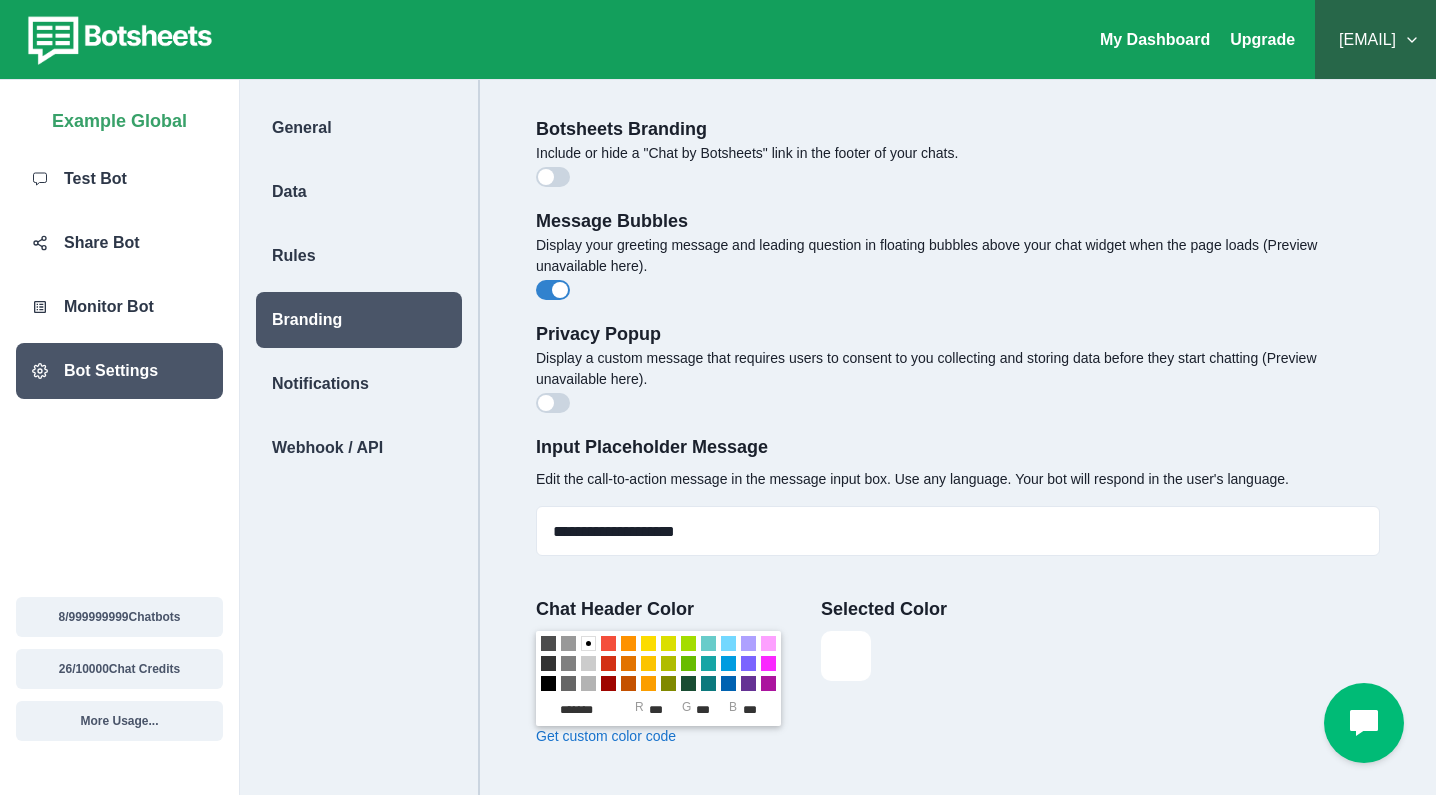 click at bounding box center [1364, 723] 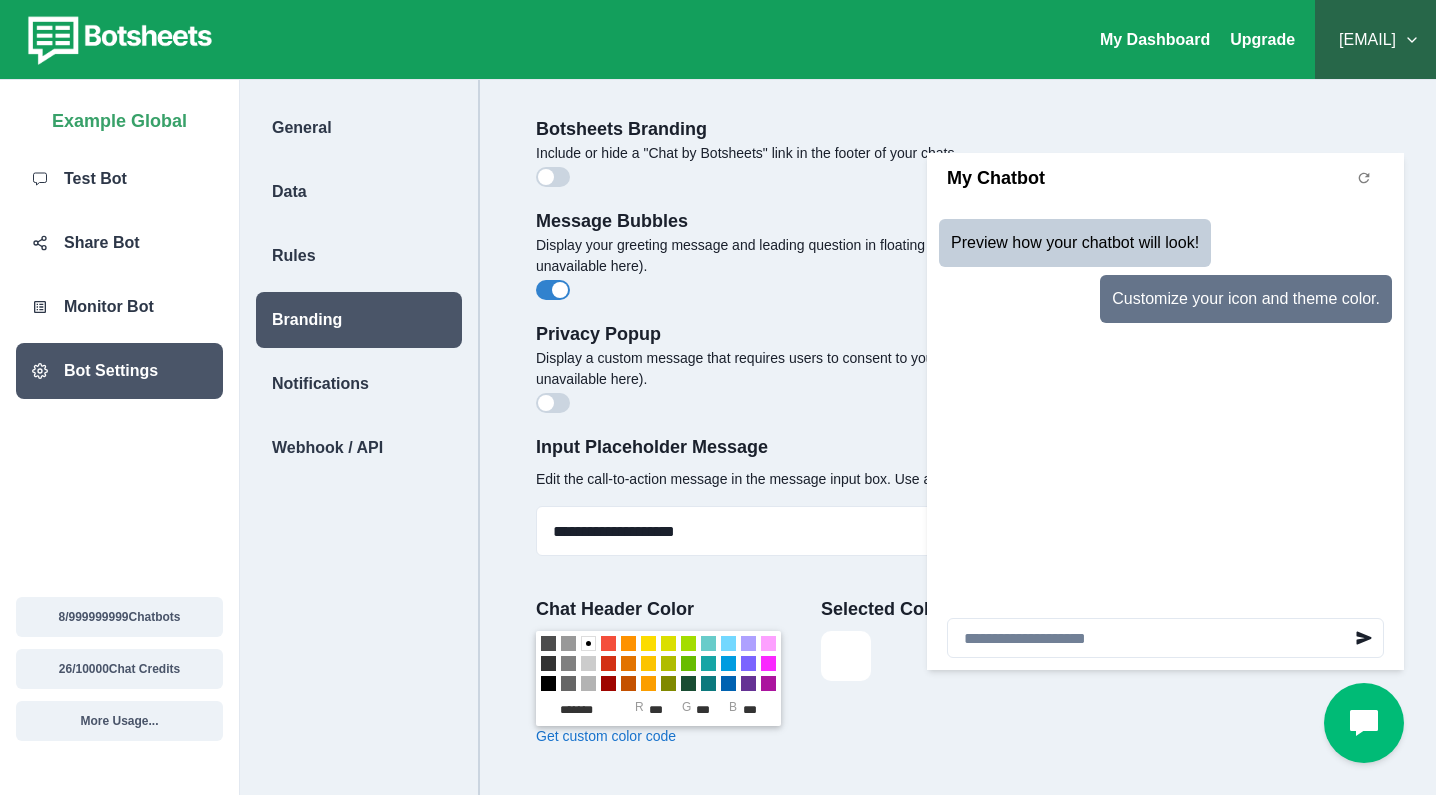 click at bounding box center [1364, 723] 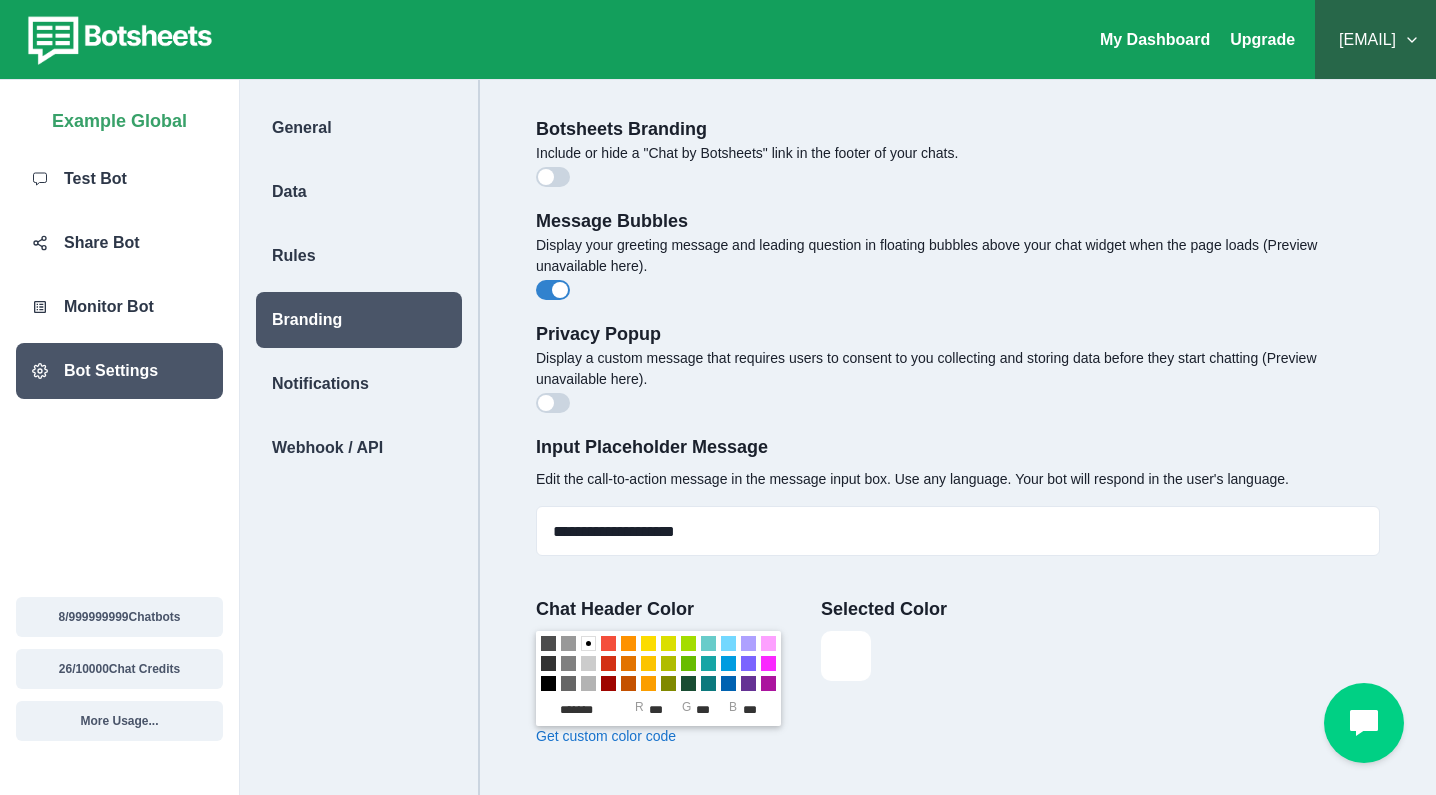 click on "Privacy Popup" at bounding box center (958, 334) 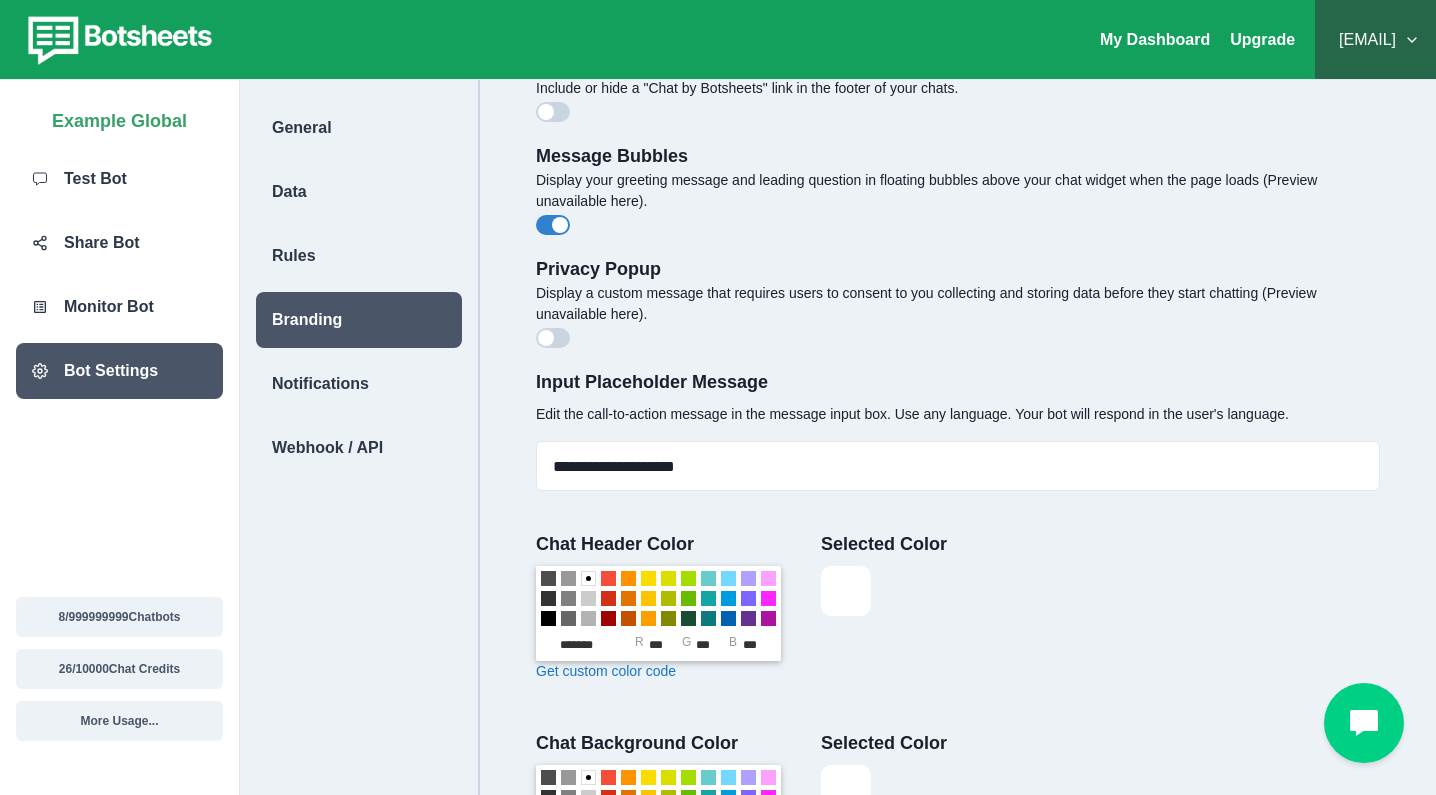 scroll, scrollTop: 72, scrollLeft: 0, axis: vertical 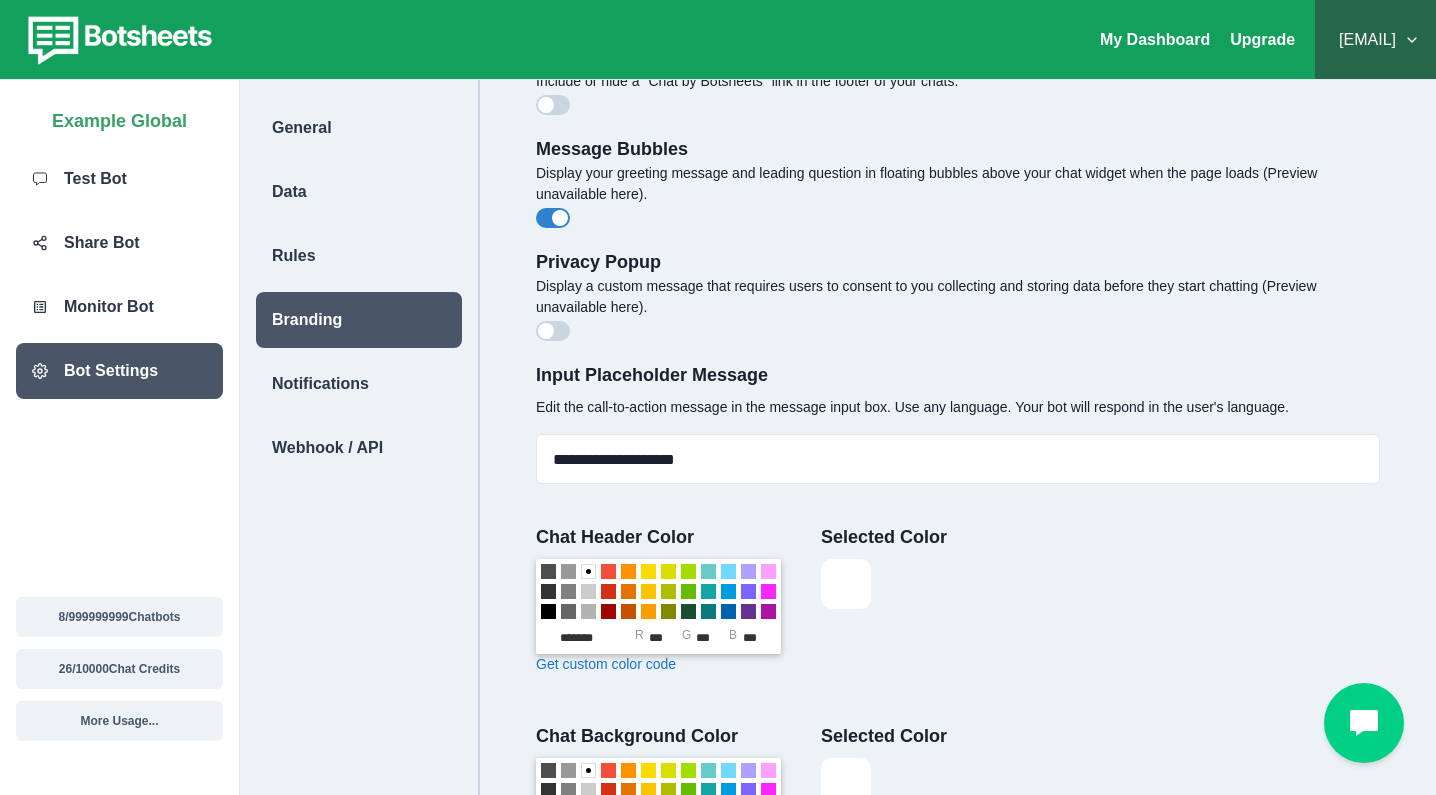 click at bounding box center [553, 331] 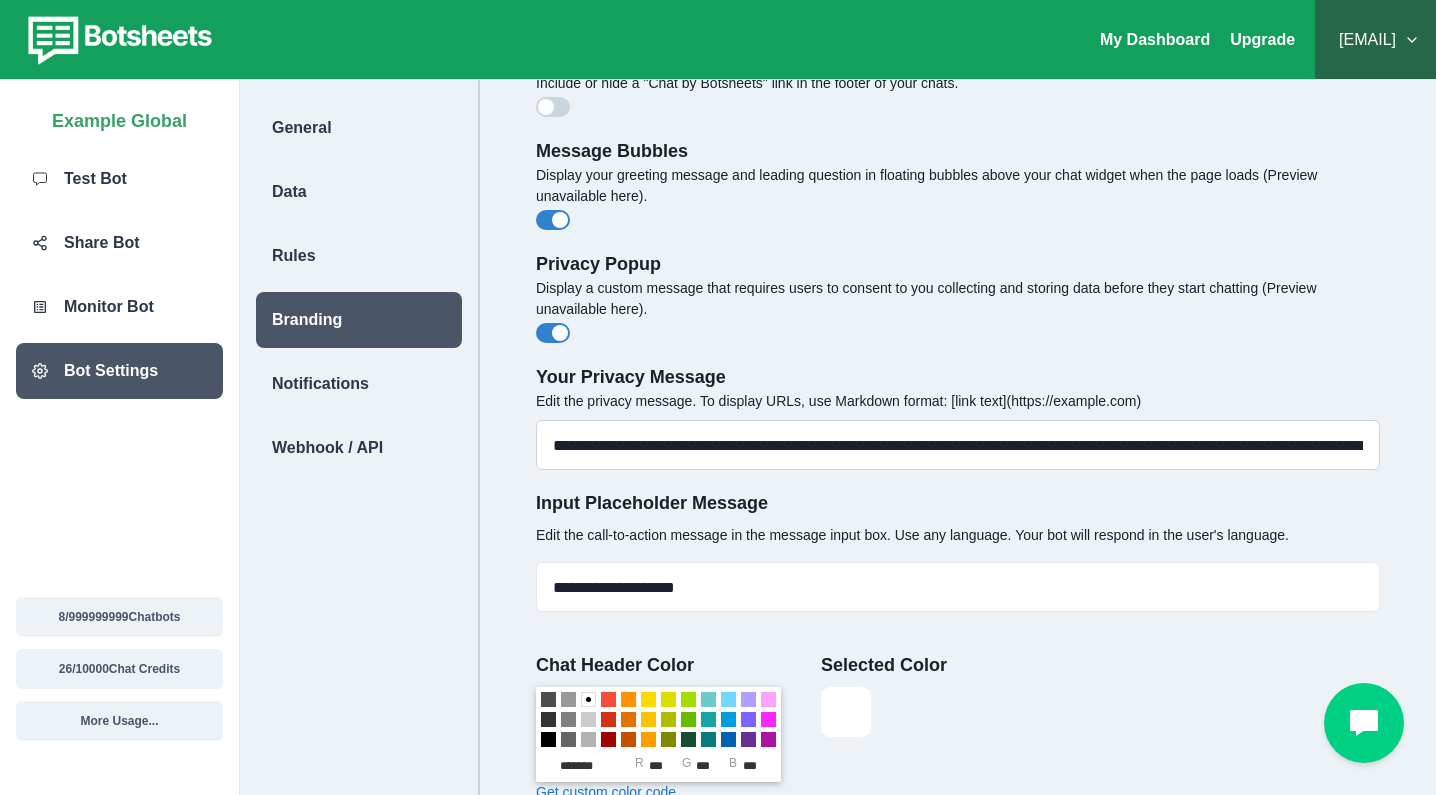 scroll, scrollTop: 70, scrollLeft: 0, axis: vertical 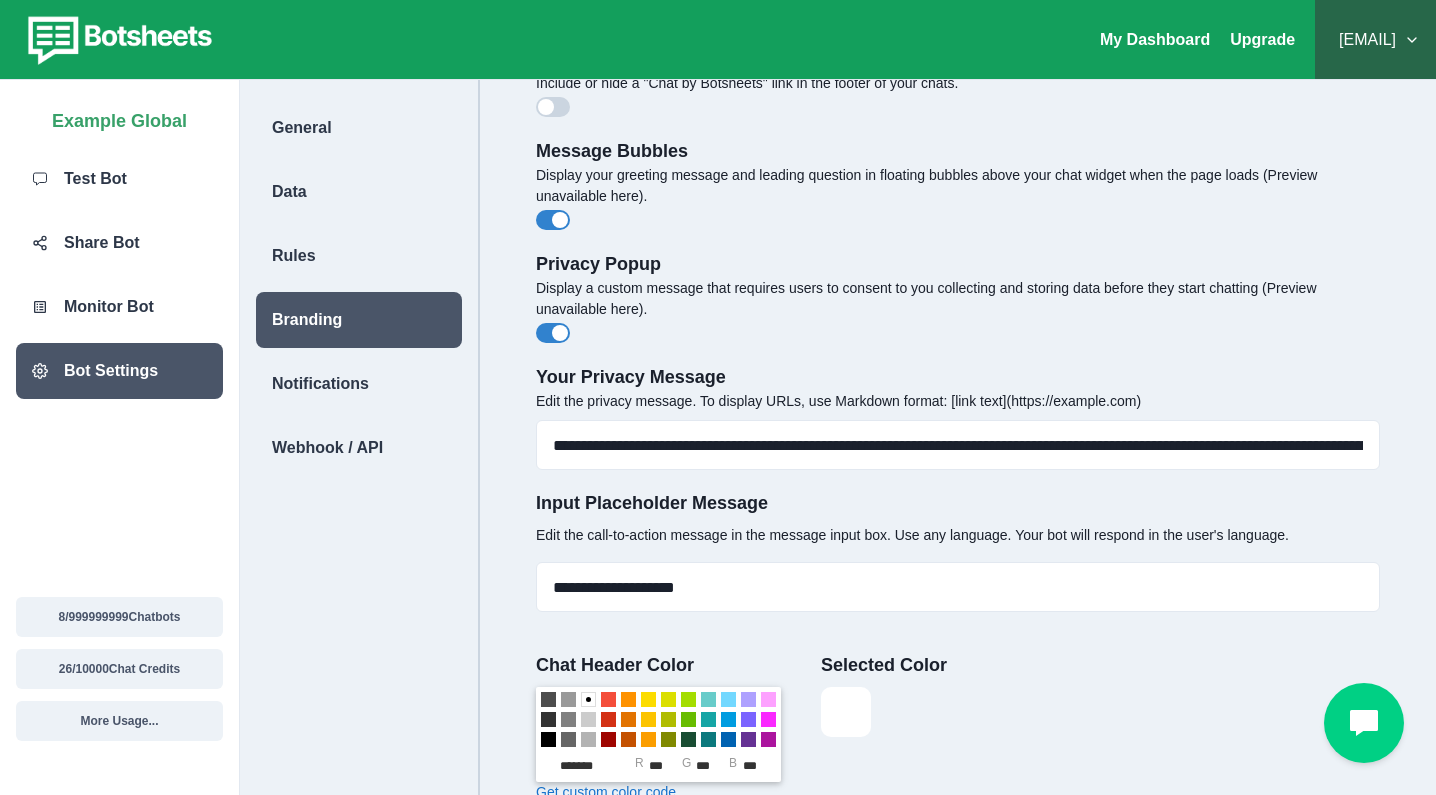 click at bounding box center [553, 333] 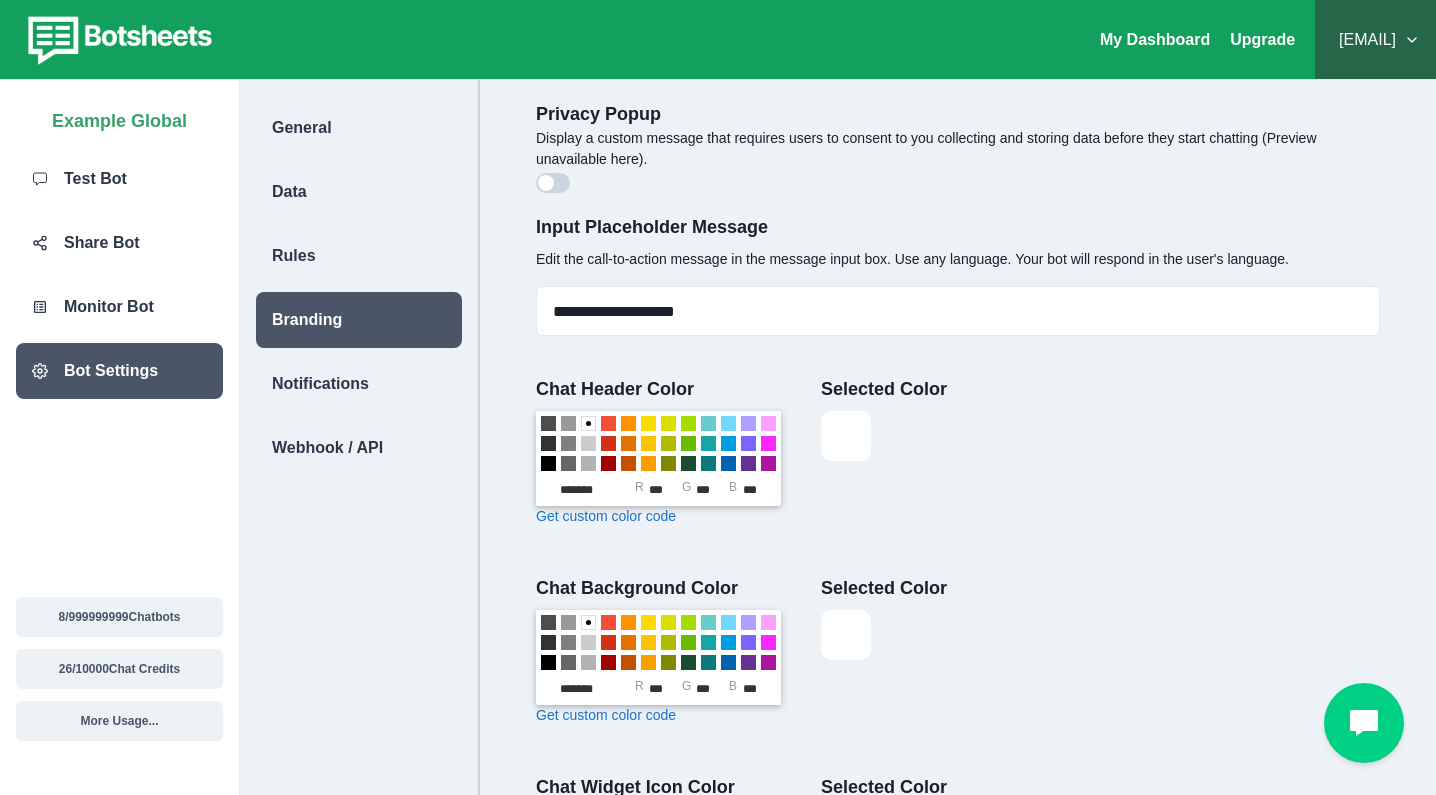 scroll, scrollTop: 232, scrollLeft: 0, axis: vertical 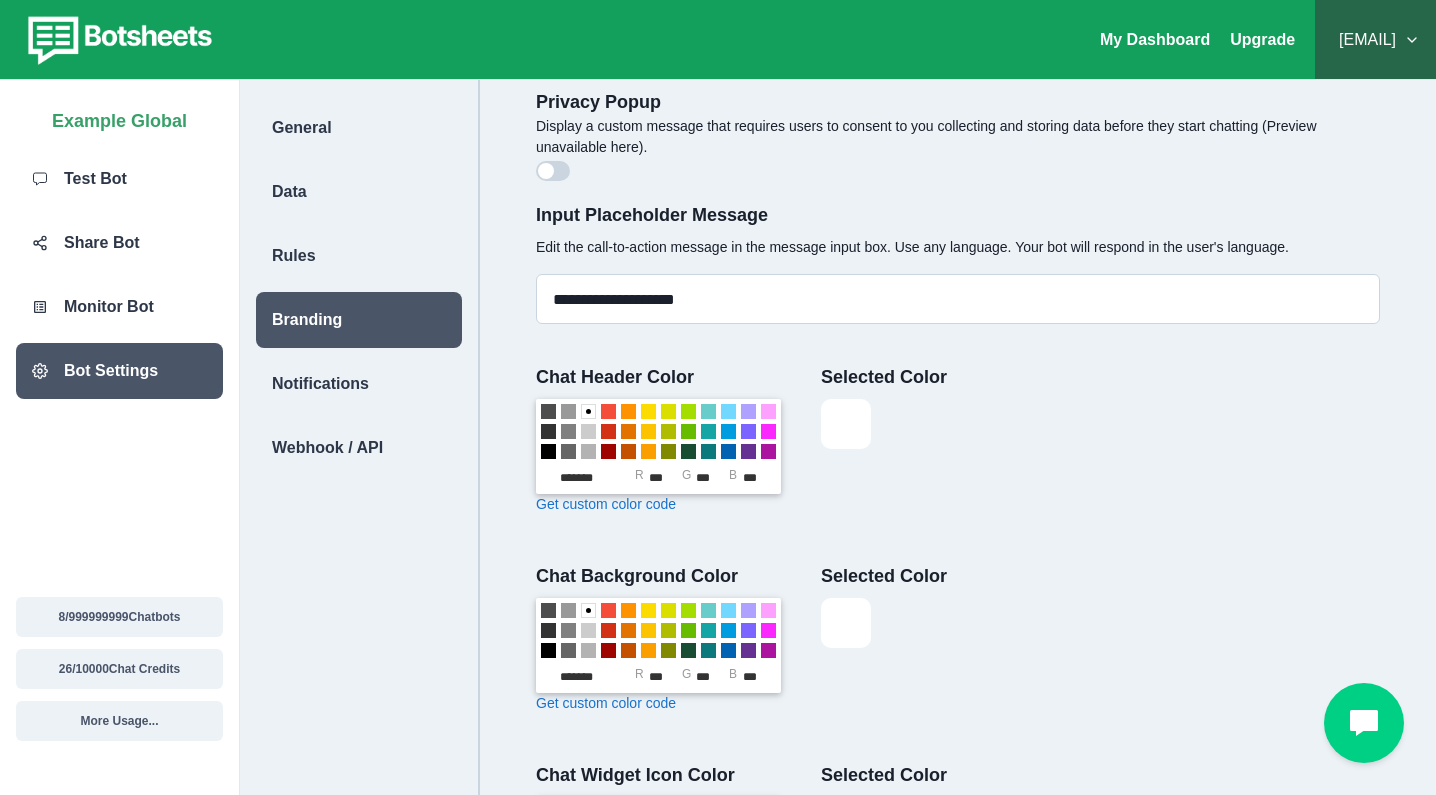 click on "**********" at bounding box center (958, 299) 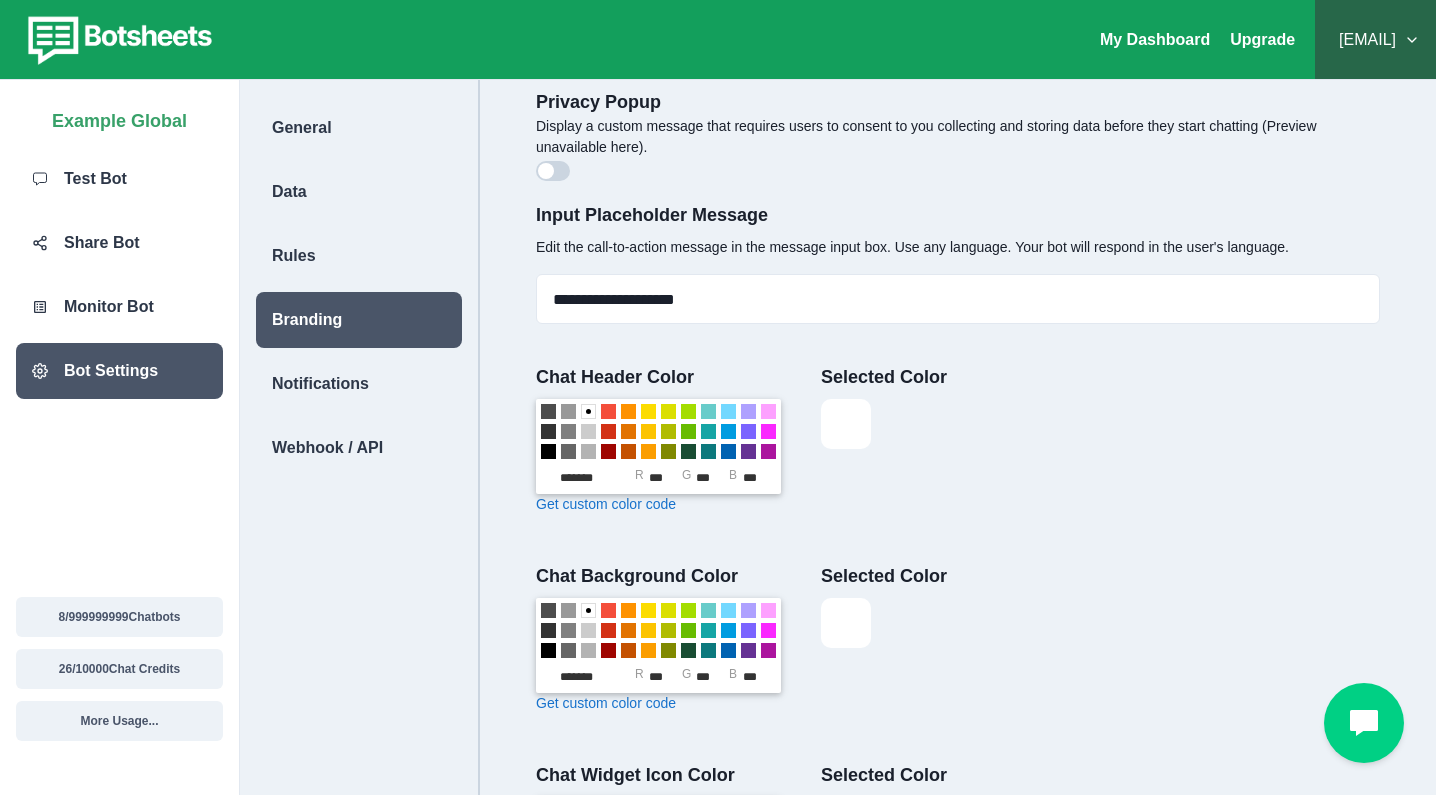 click at bounding box center (1163, 443) 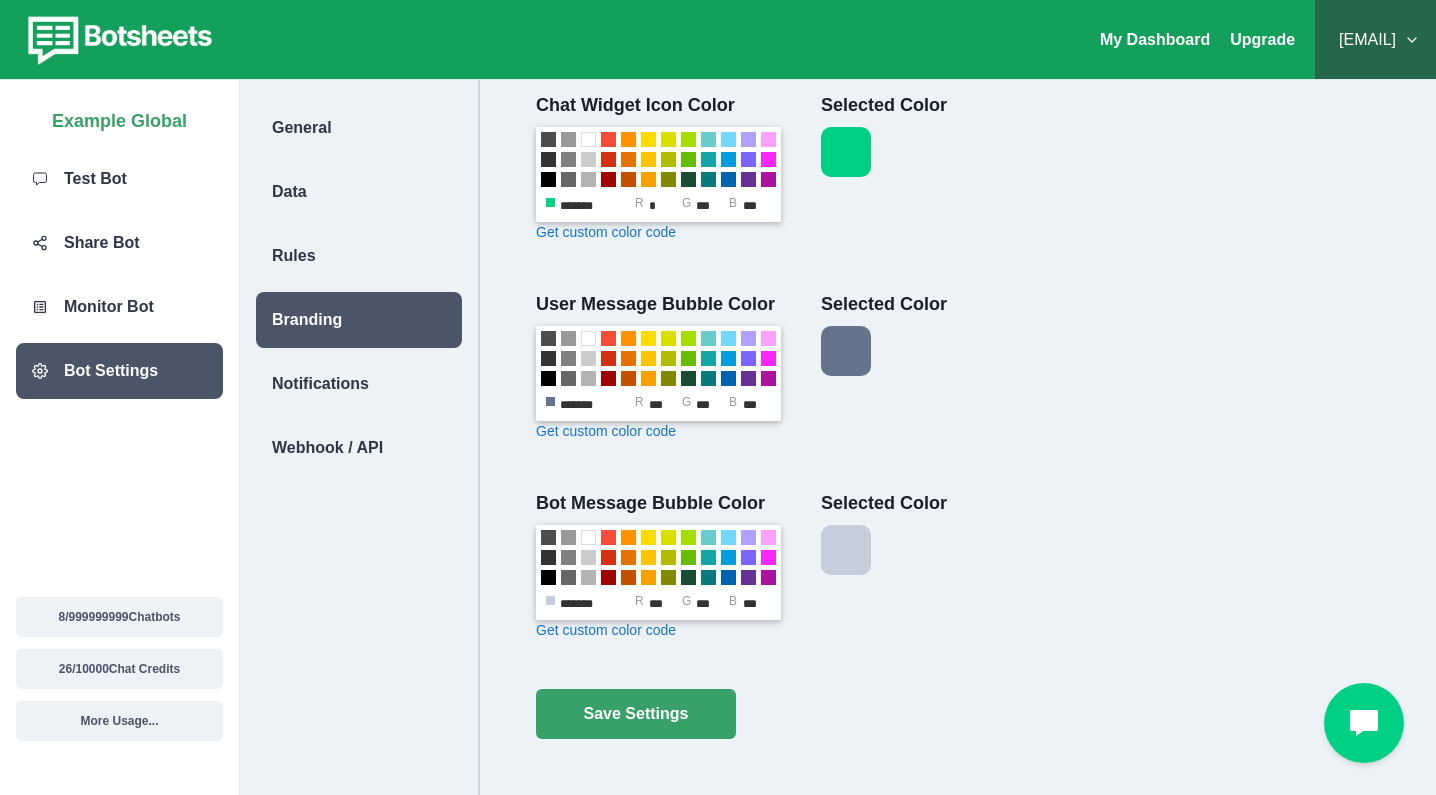 scroll, scrollTop: 902, scrollLeft: 0, axis: vertical 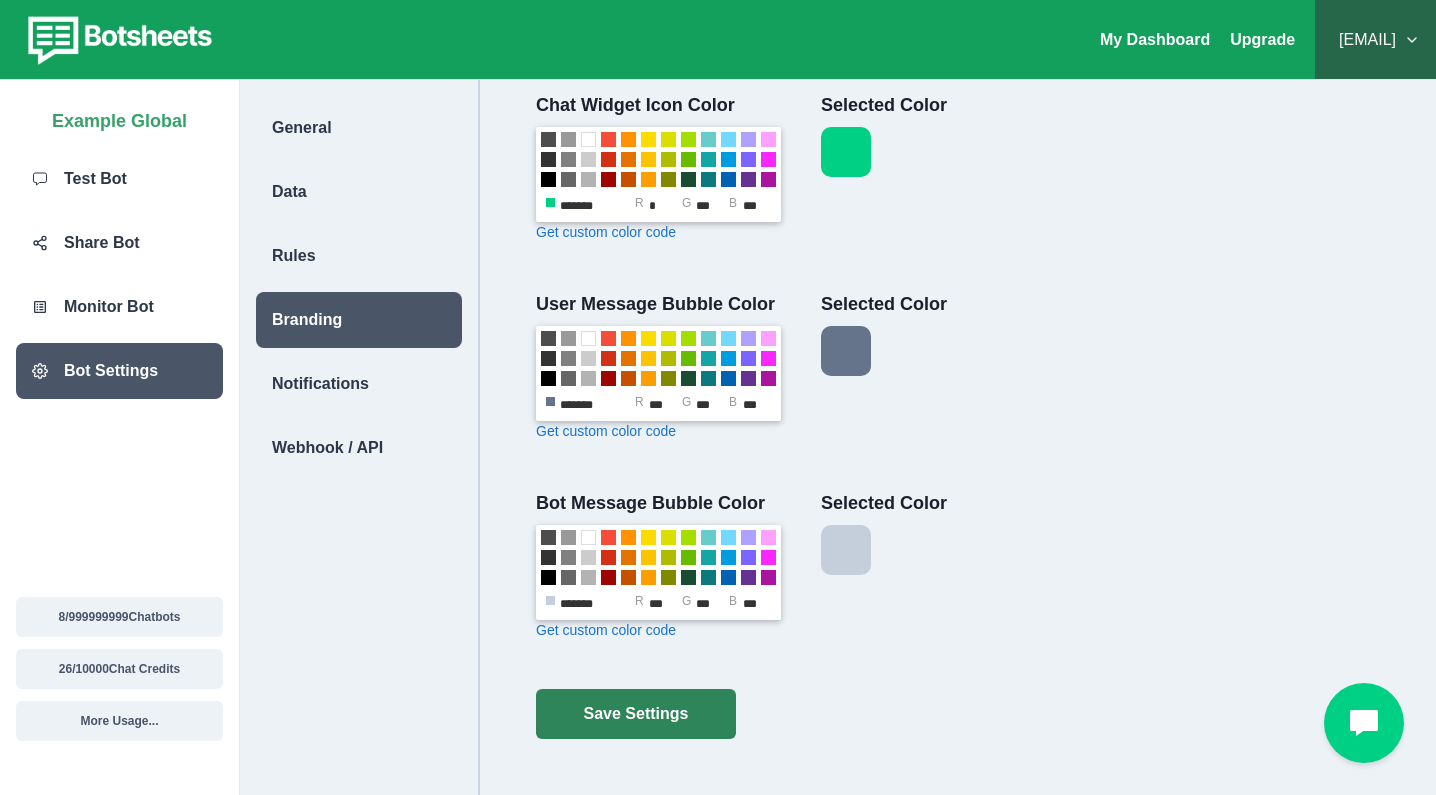 click on "Save Settings" at bounding box center (636, 714) 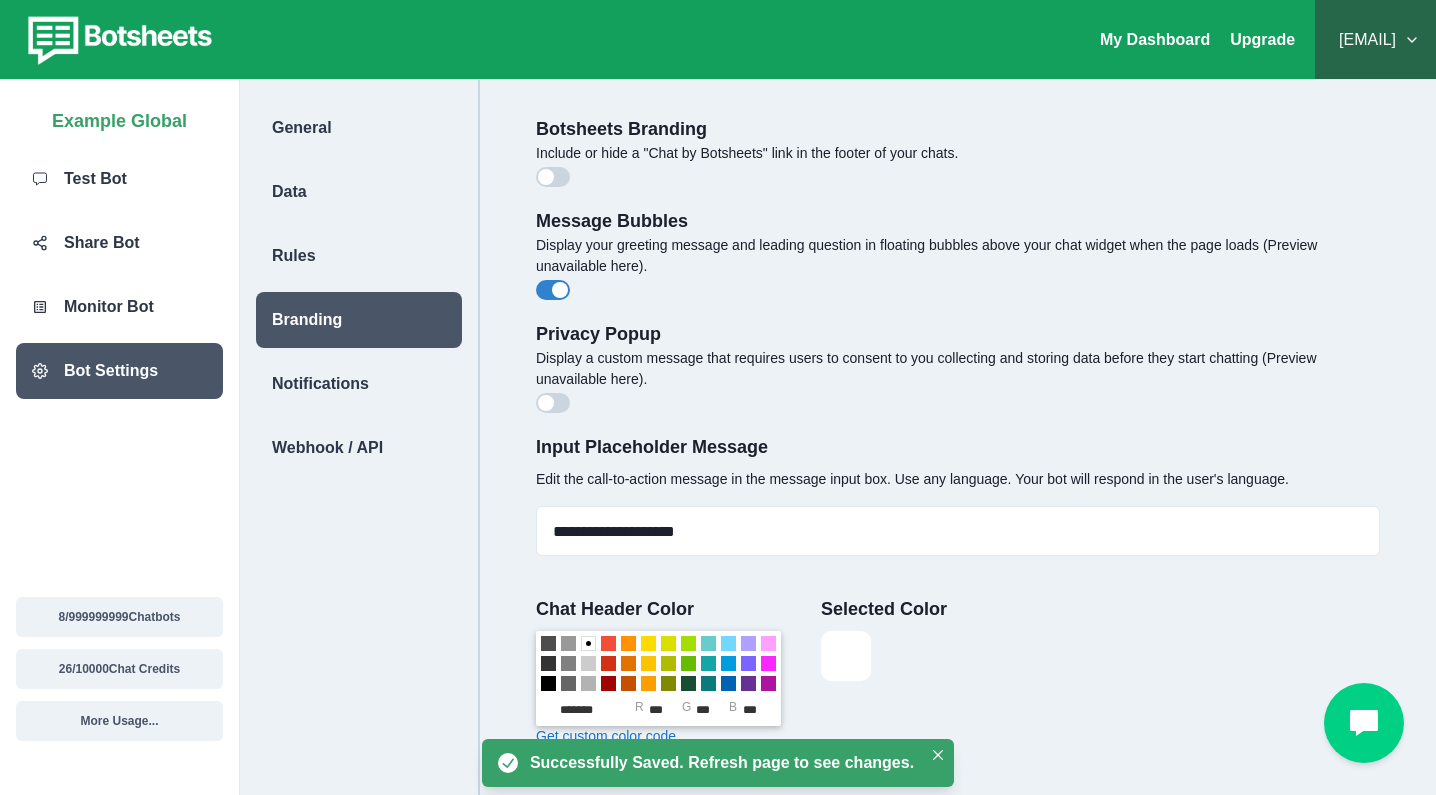 scroll, scrollTop: 0, scrollLeft: 0, axis: both 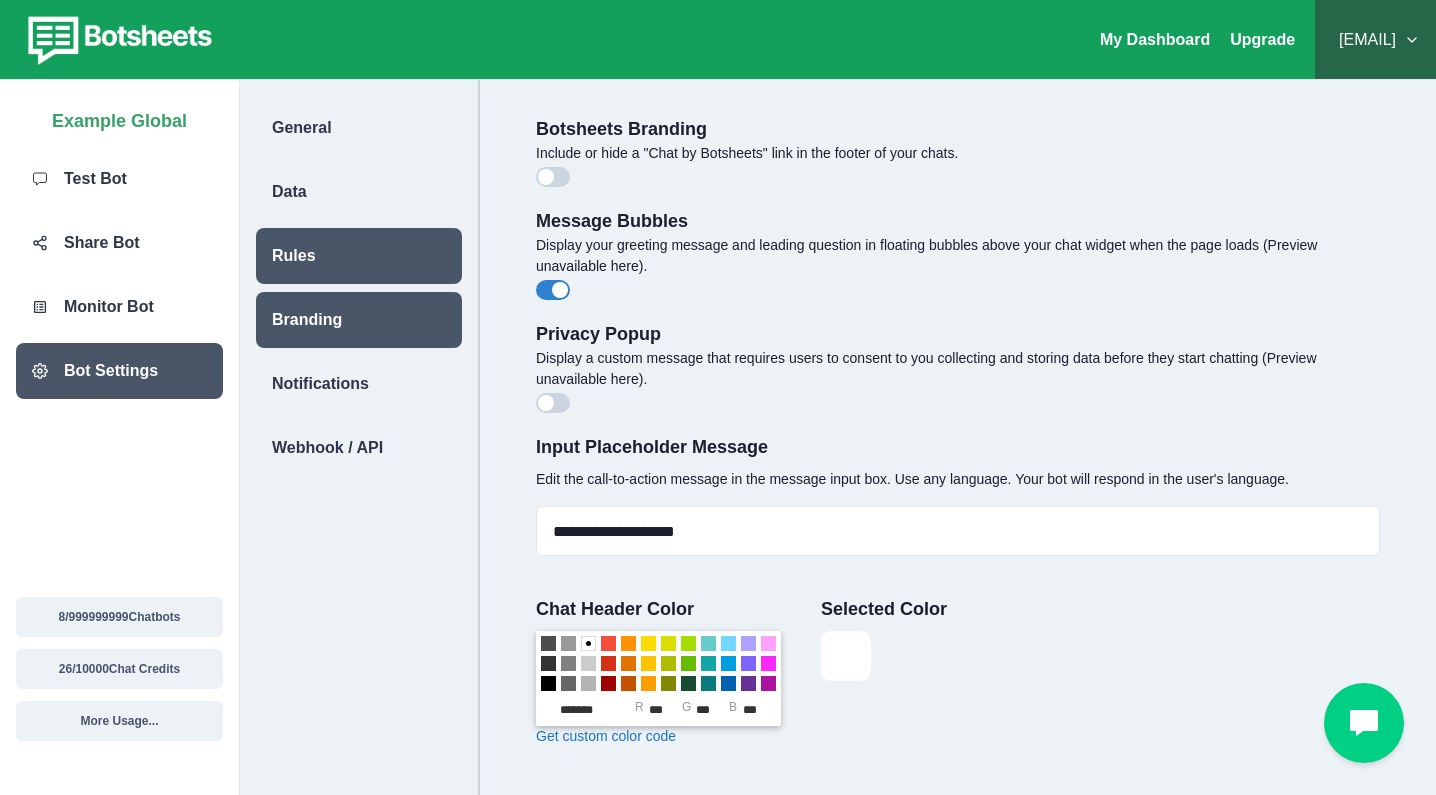 click on "Rules" at bounding box center [359, 256] 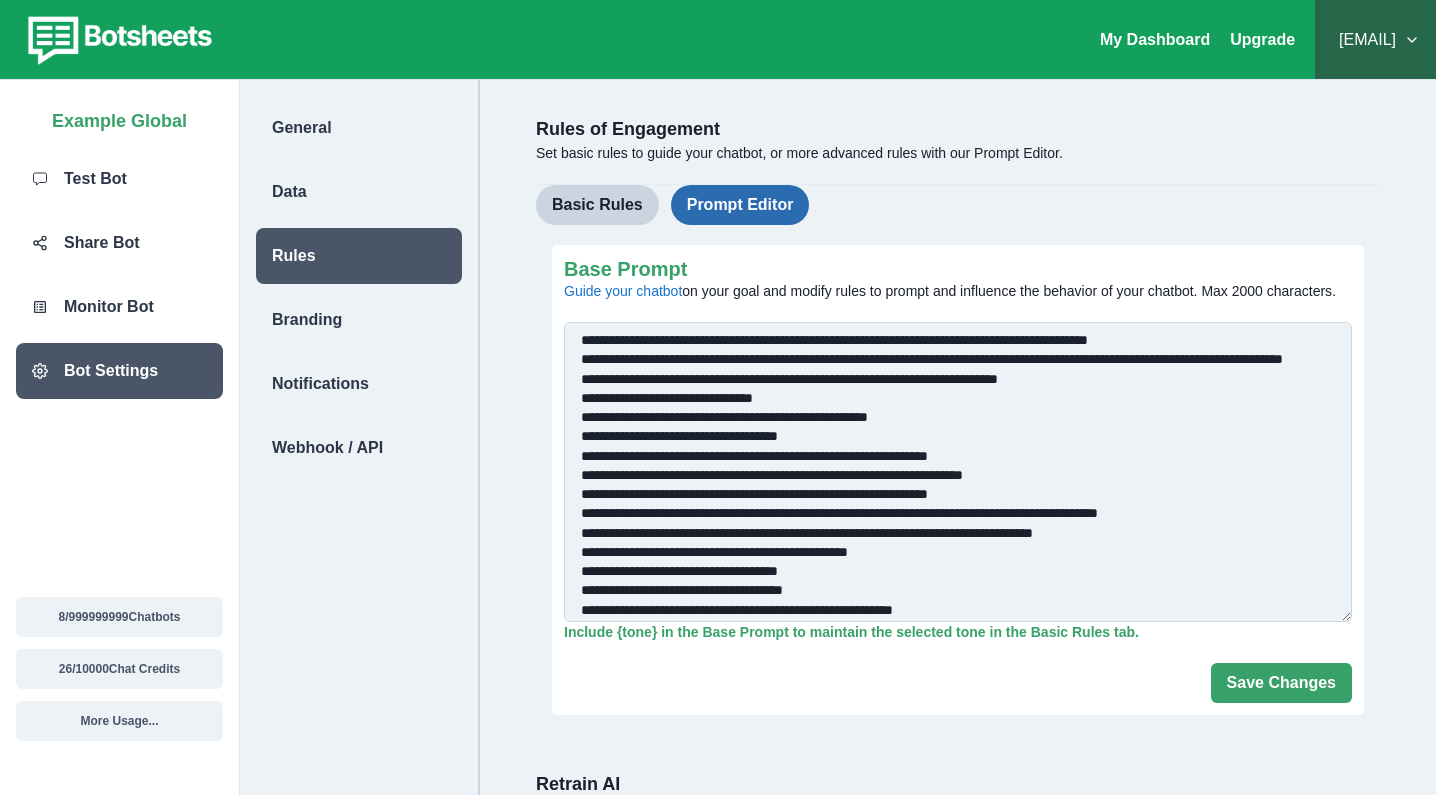 click on "Prompt Editor" at bounding box center (740, 205) 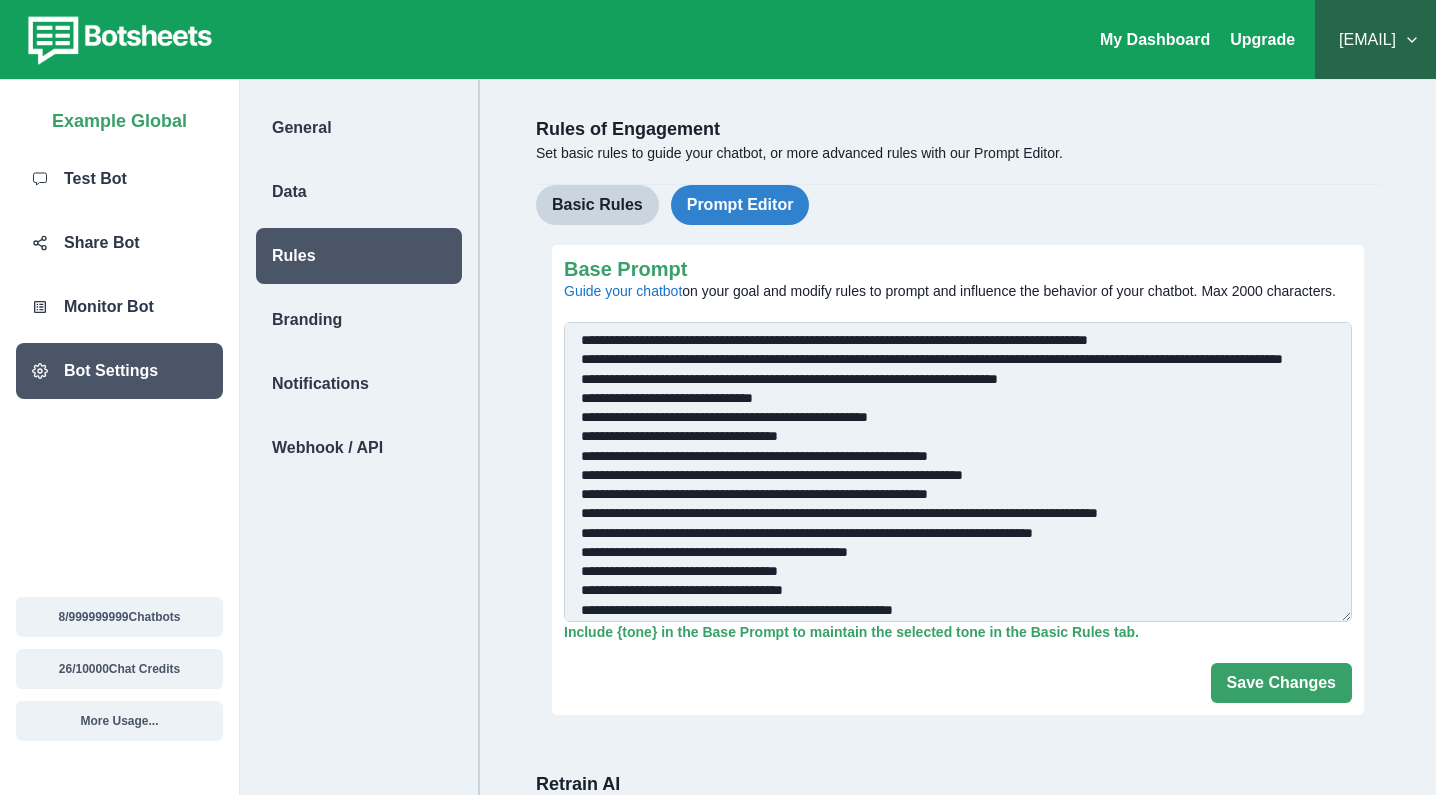 scroll, scrollTop: 0, scrollLeft: 0, axis: both 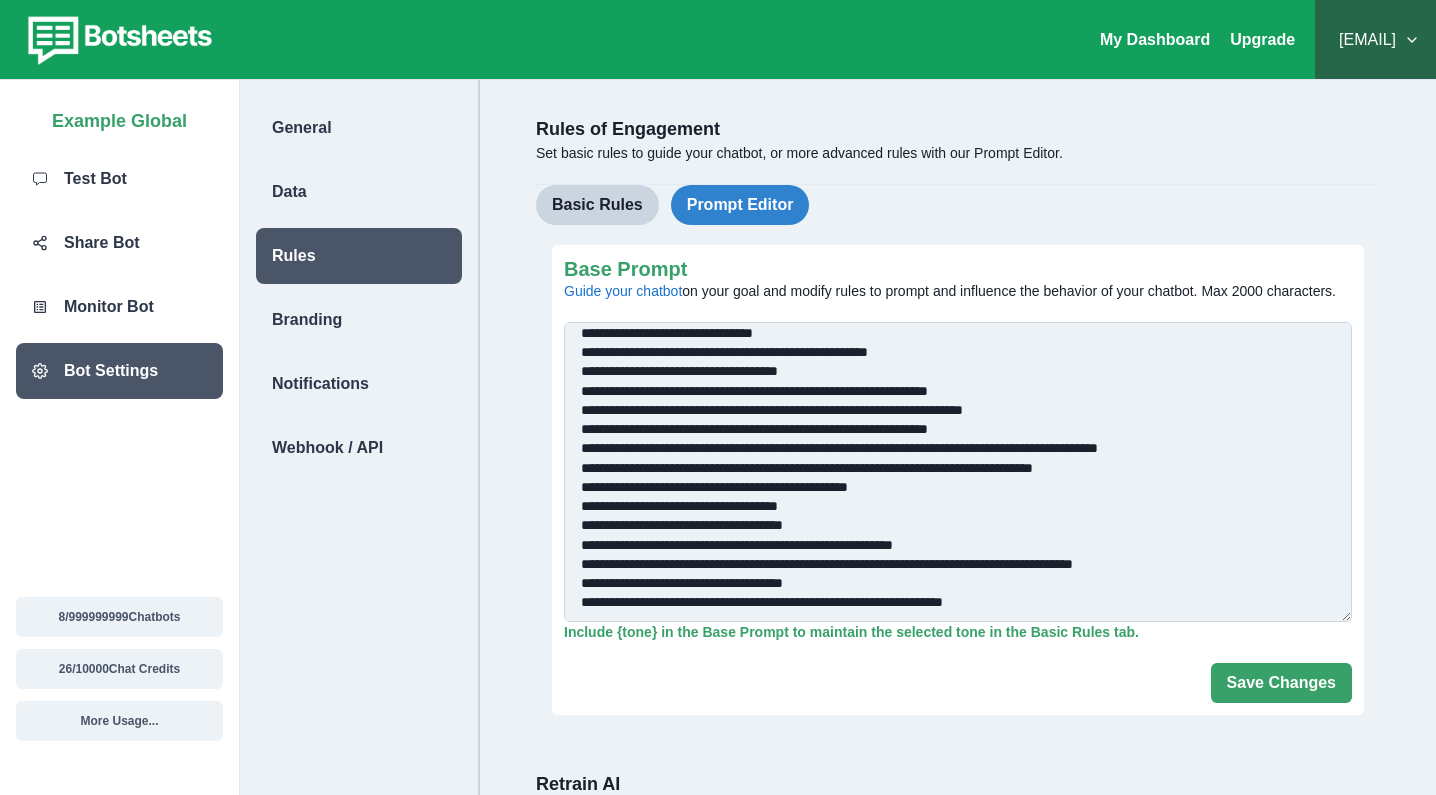 drag, startPoint x: 577, startPoint y: 357, endPoint x: 1084, endPoint y: 610, distance: 566.6198 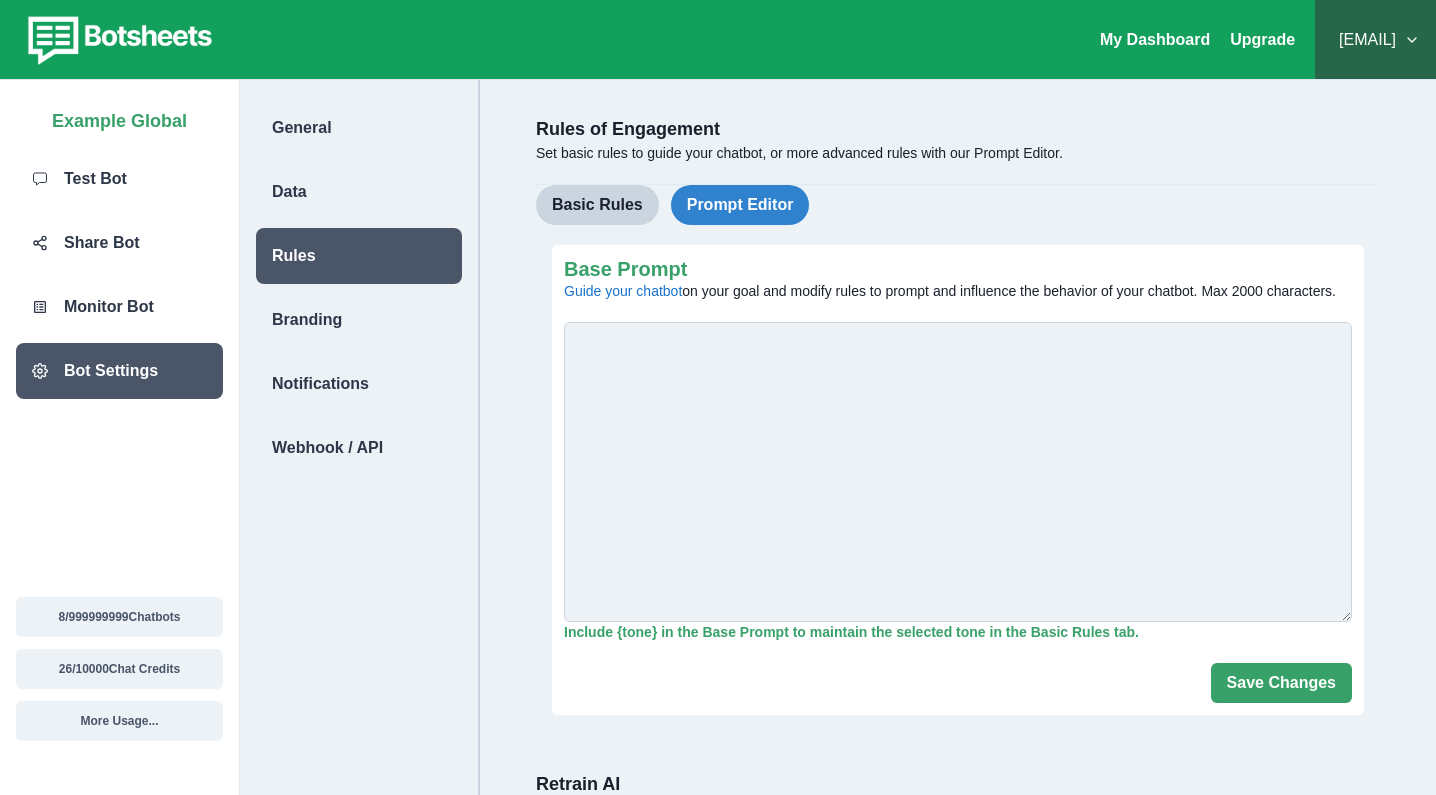 scroll, scrollTop: 0, scrollLeft: 0, axis: both 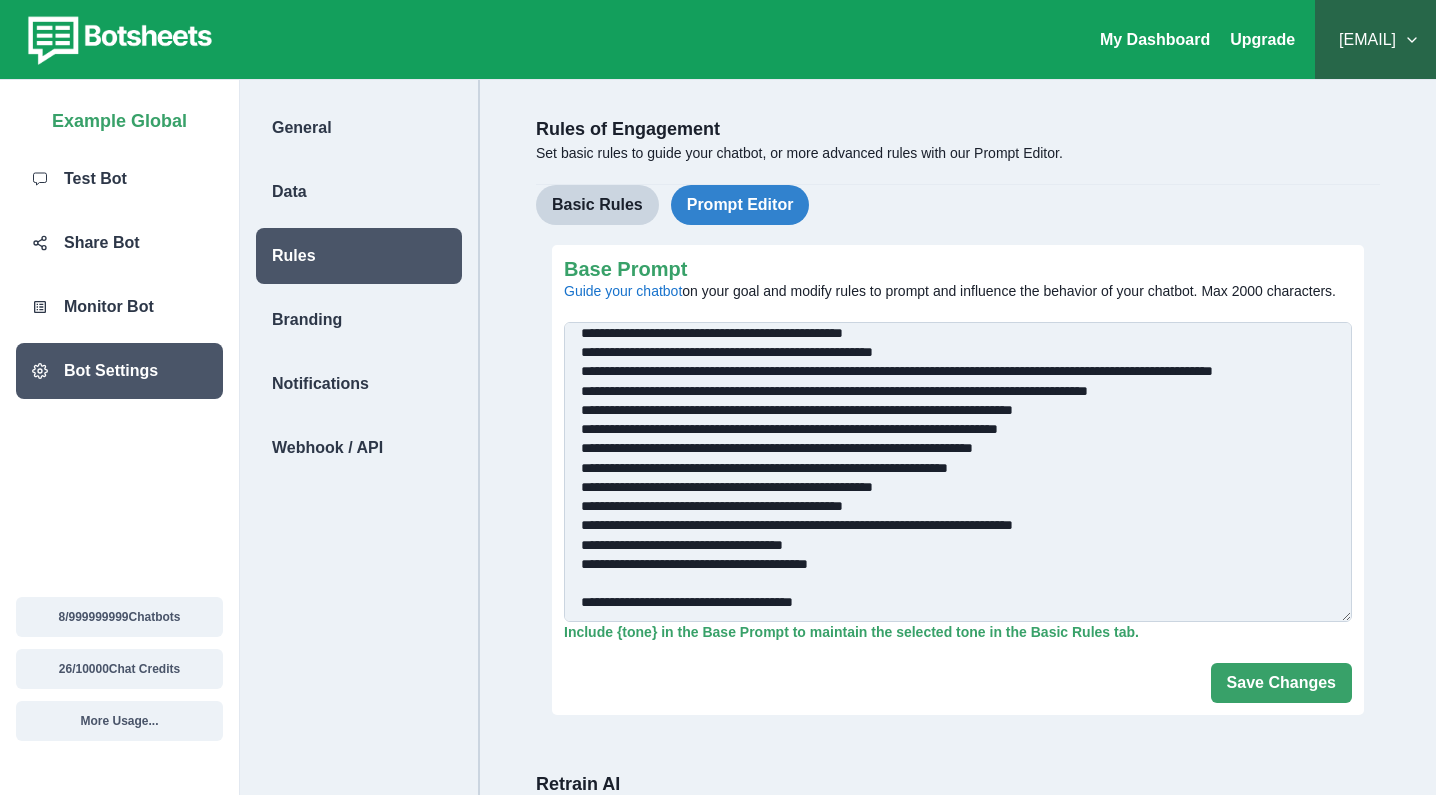 click on "Base Prompt Guide your chatbot  on your goal and modify rules to prompt and influence the behavior of your chatbot. Max 2000 characters." at bounding box center (958, 472) 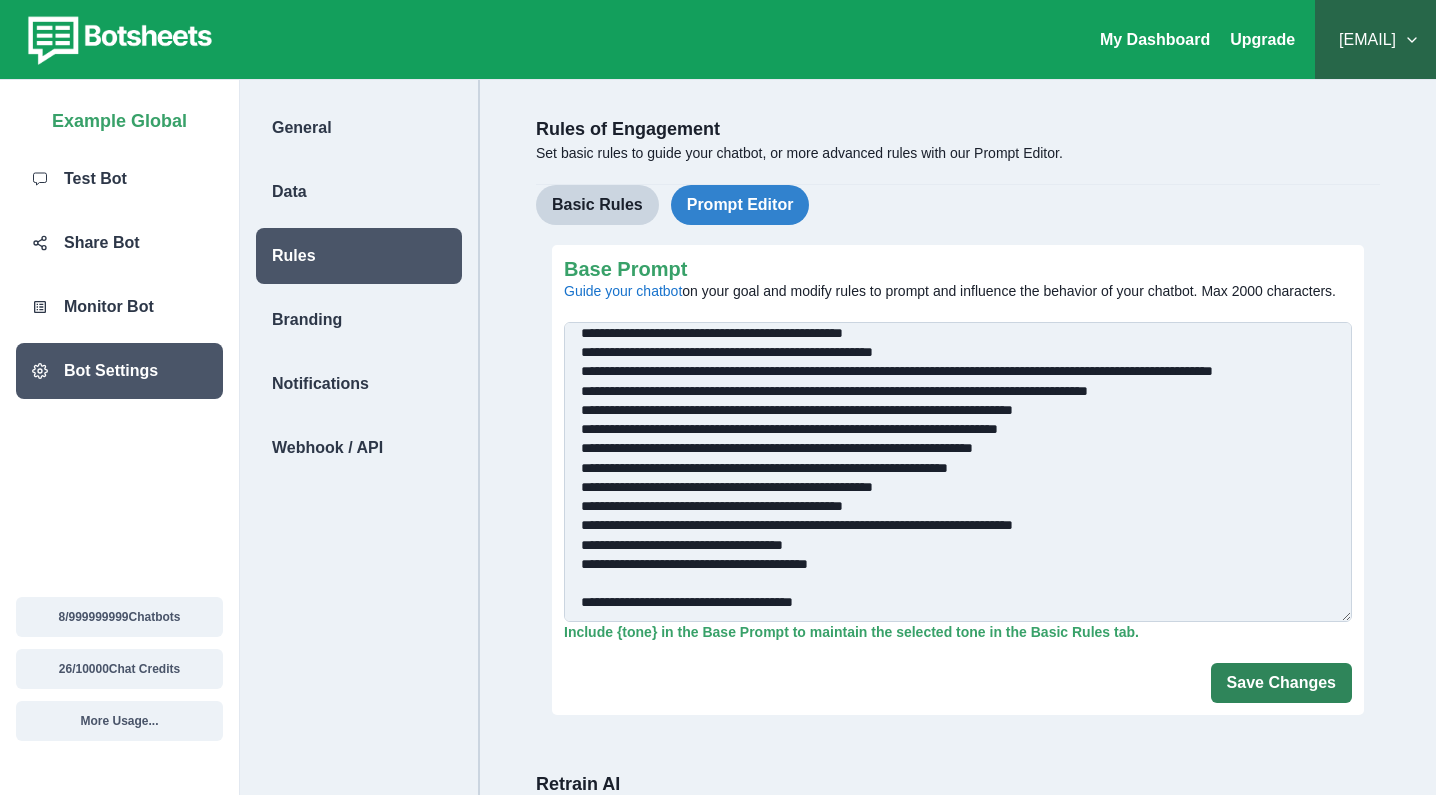 type on "**********" 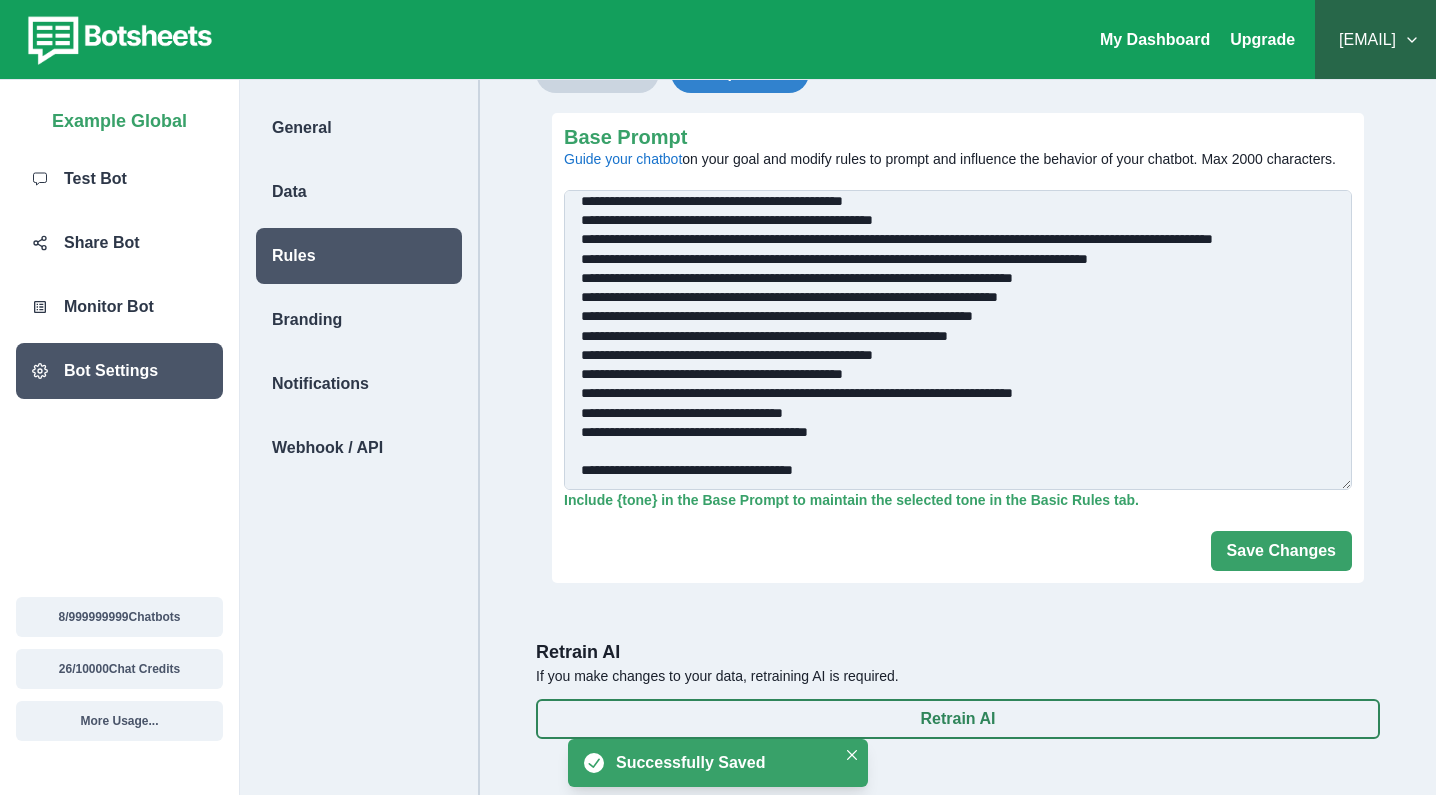 scroll, scrollTop: 153, scrollLeft: 0, axis: vertical 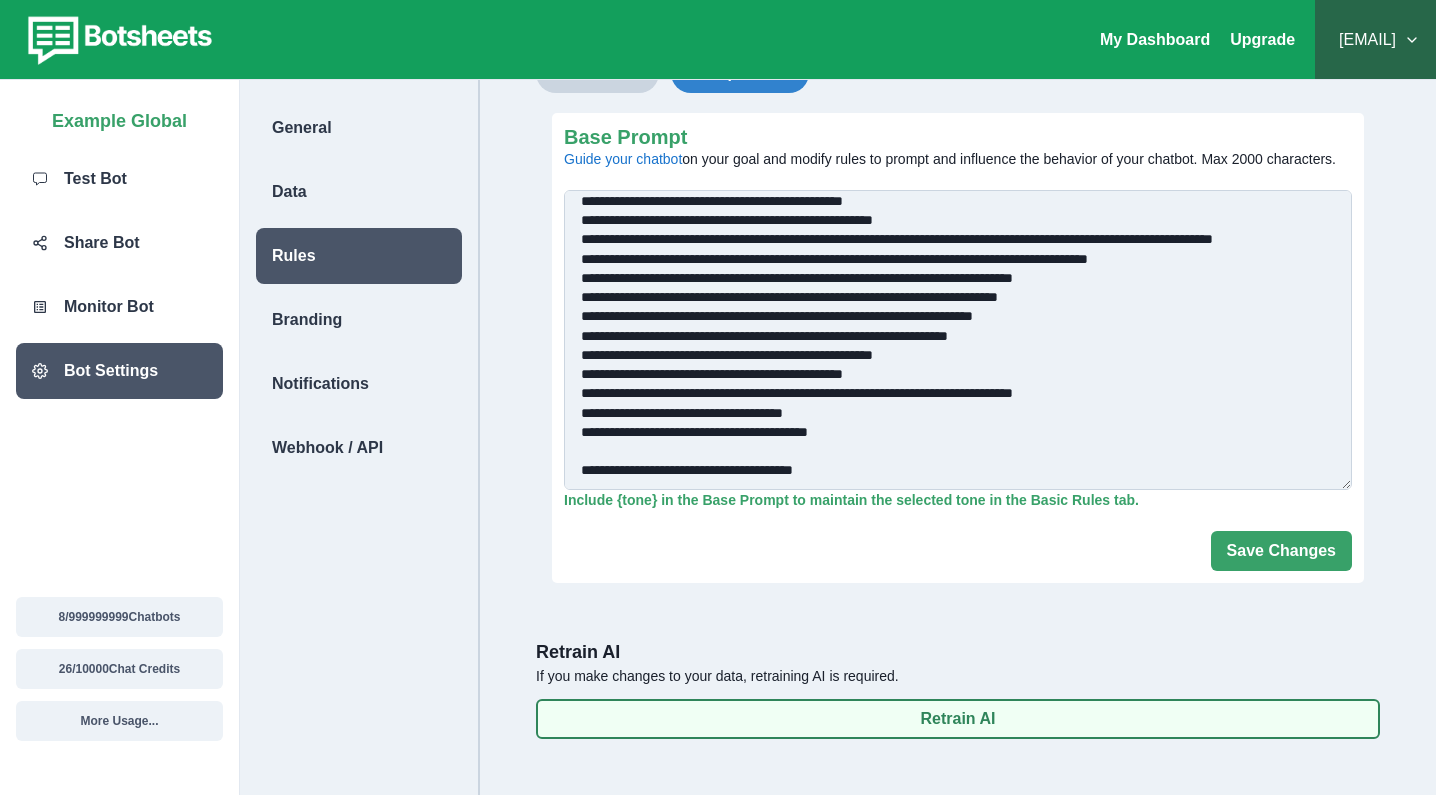 click on "Retrain AI" at bounding box center [958, 719] 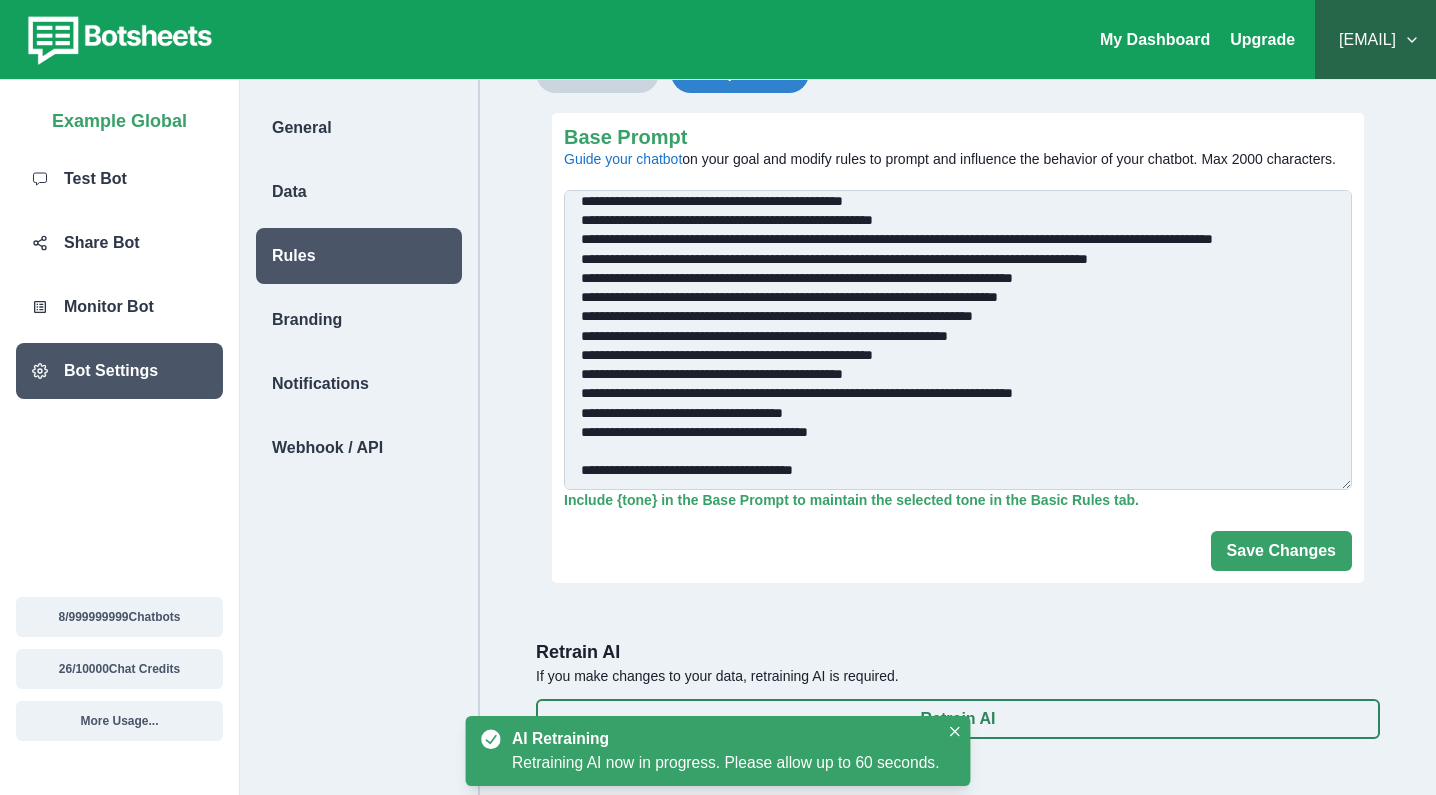scroll, scrollTop: 153, scrollLeft: 0, axis: vertical 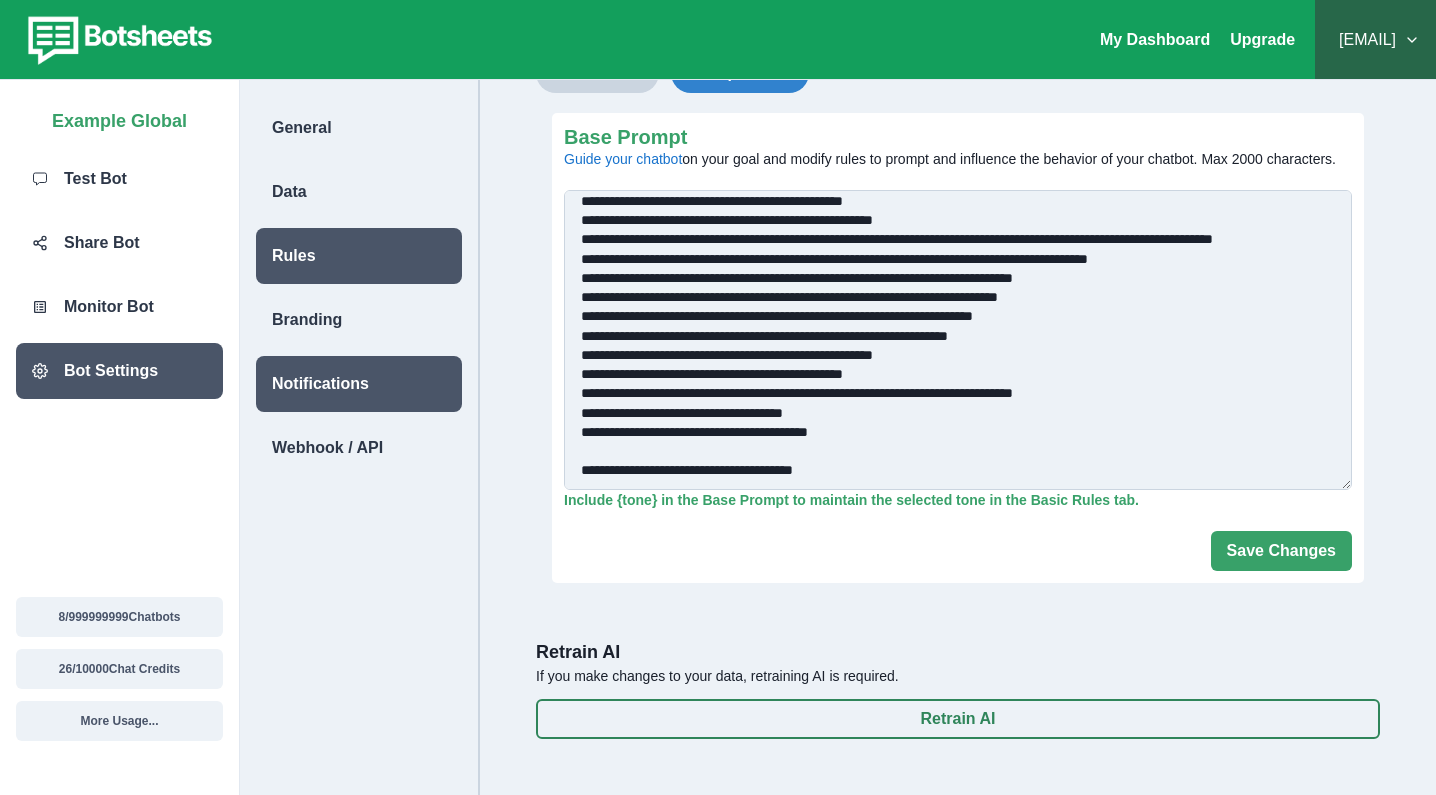 click on "Notifications" at bounding box center (320, 384) 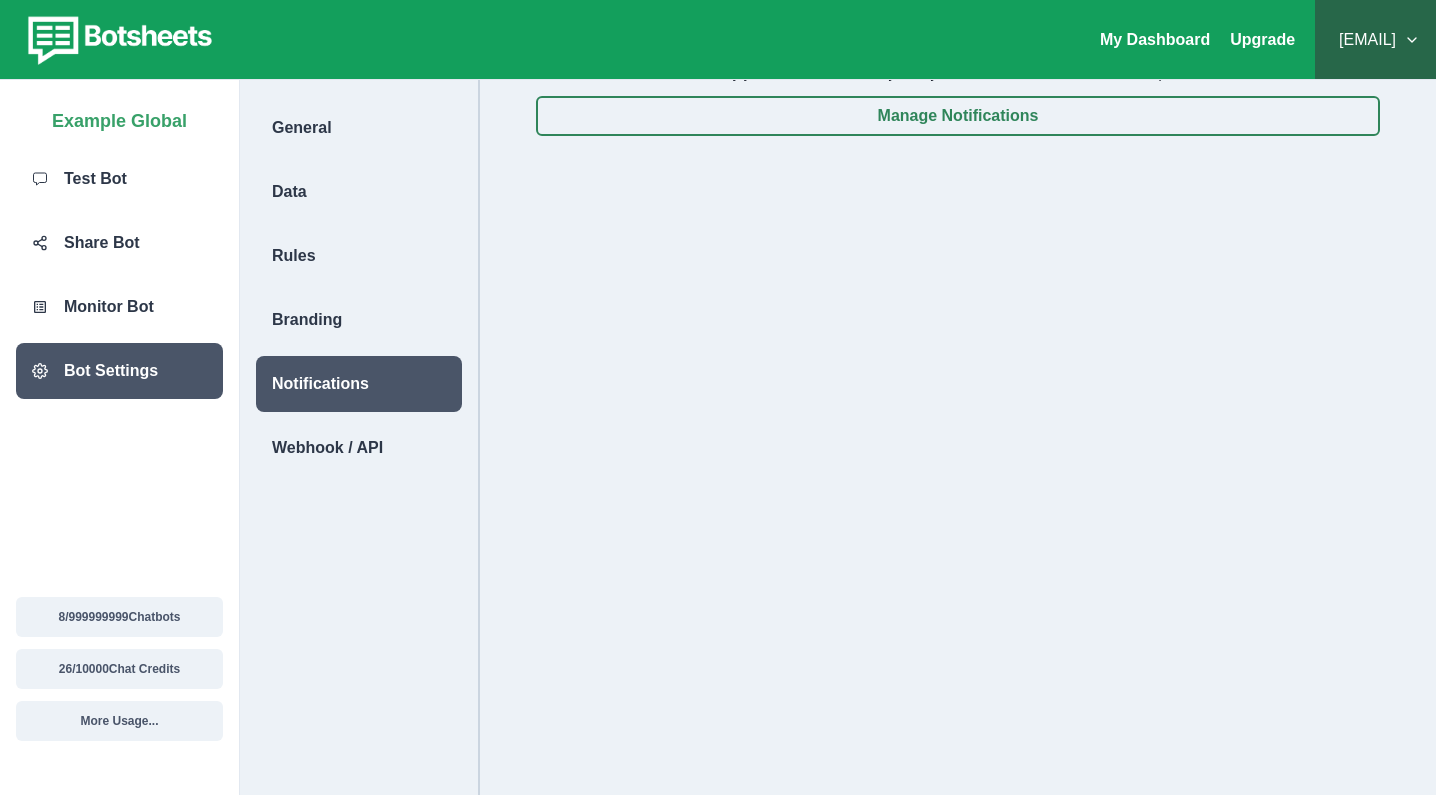 scroll, scrollTop: 0, scrollLeft: 0, axis: both 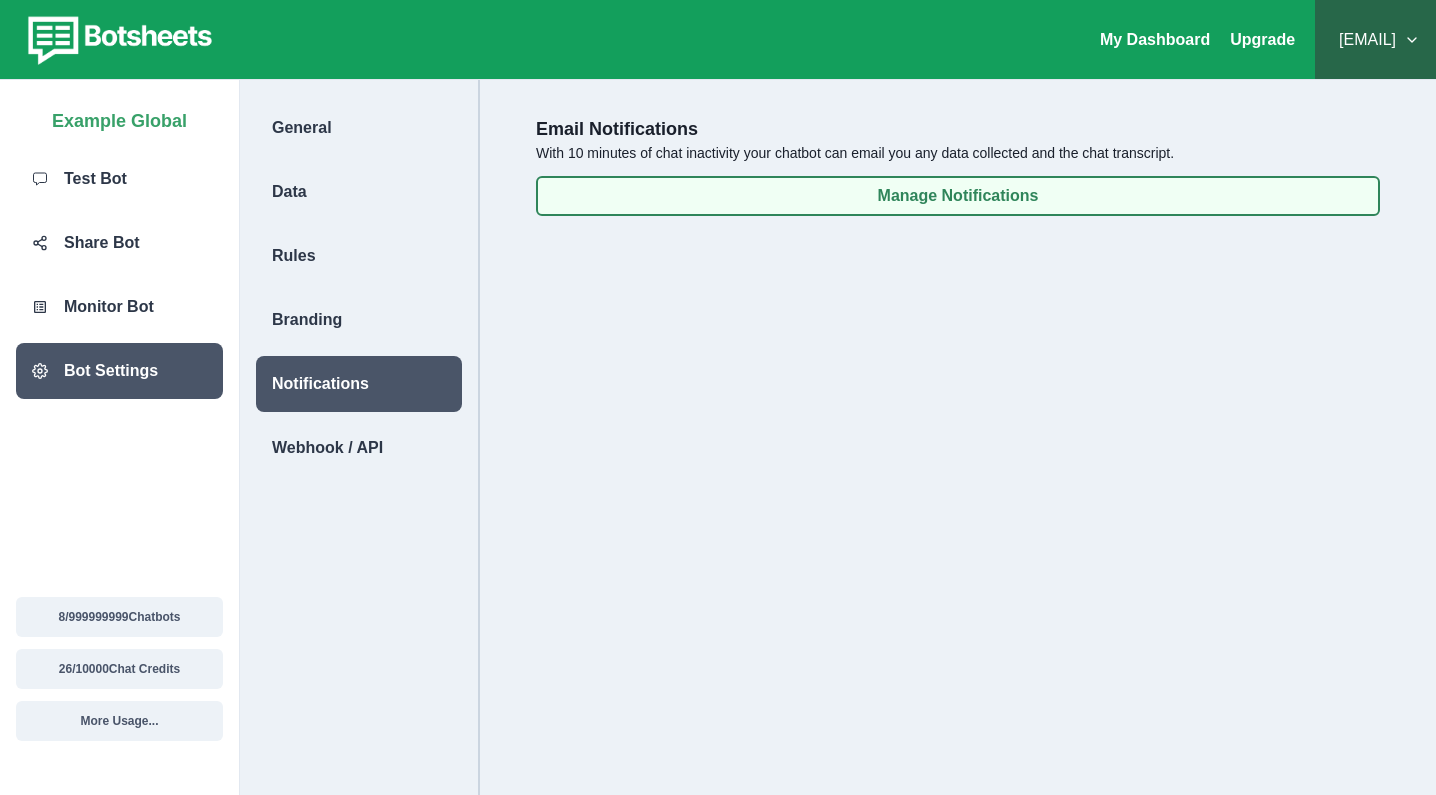 click on "Manage Notifications" at bounding box center (958, 196) 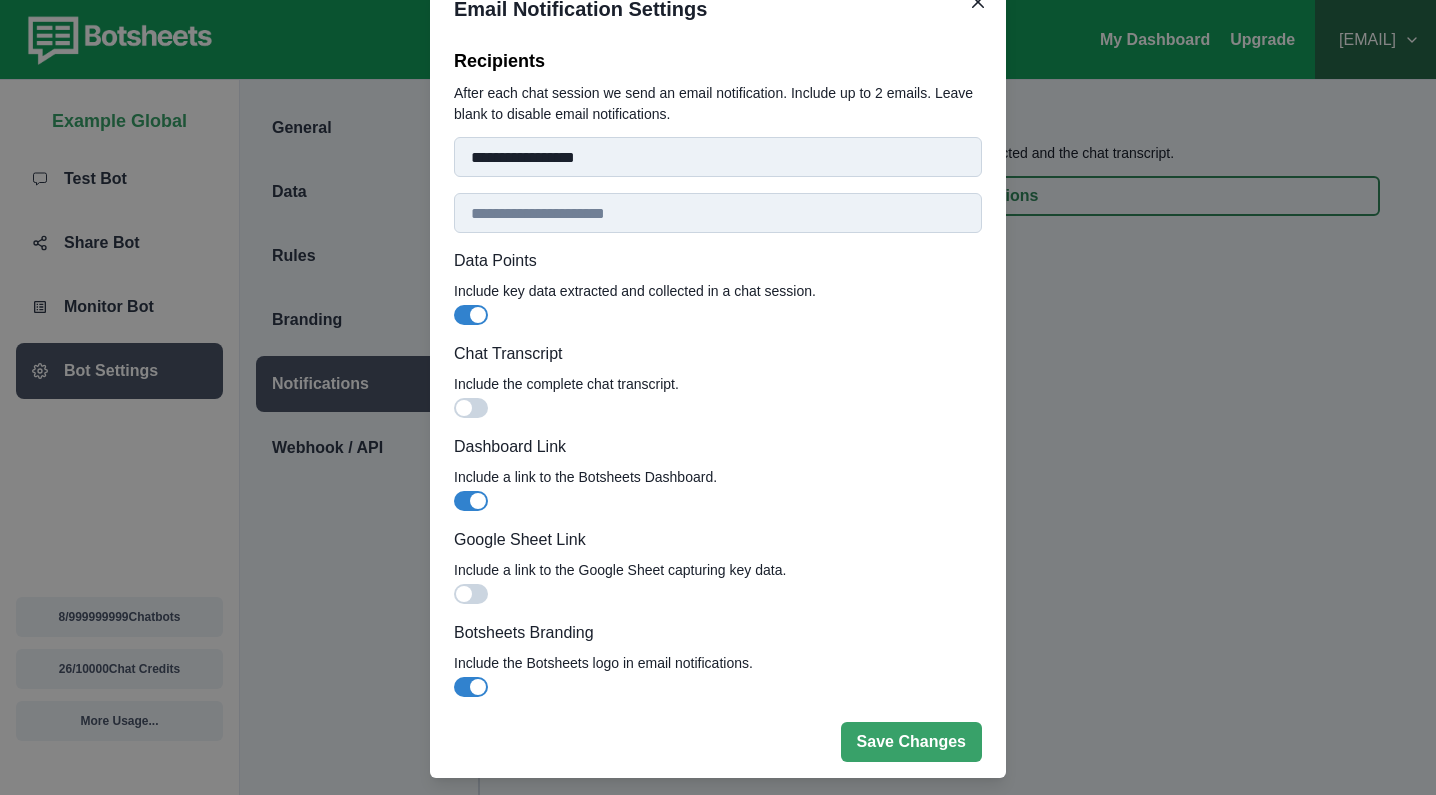 scroll, scrollTop: 0, scrollLeft: 0, axis: both 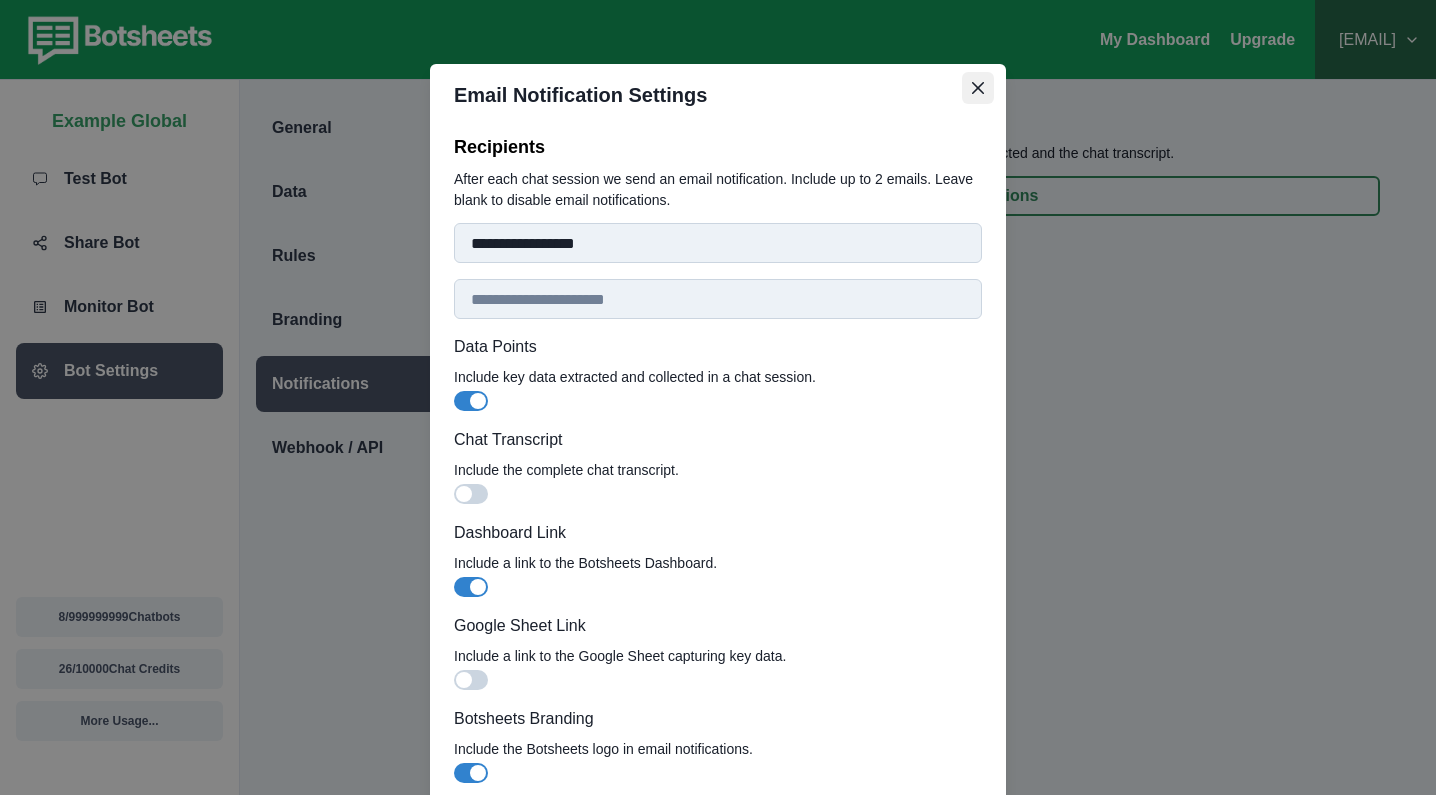 click 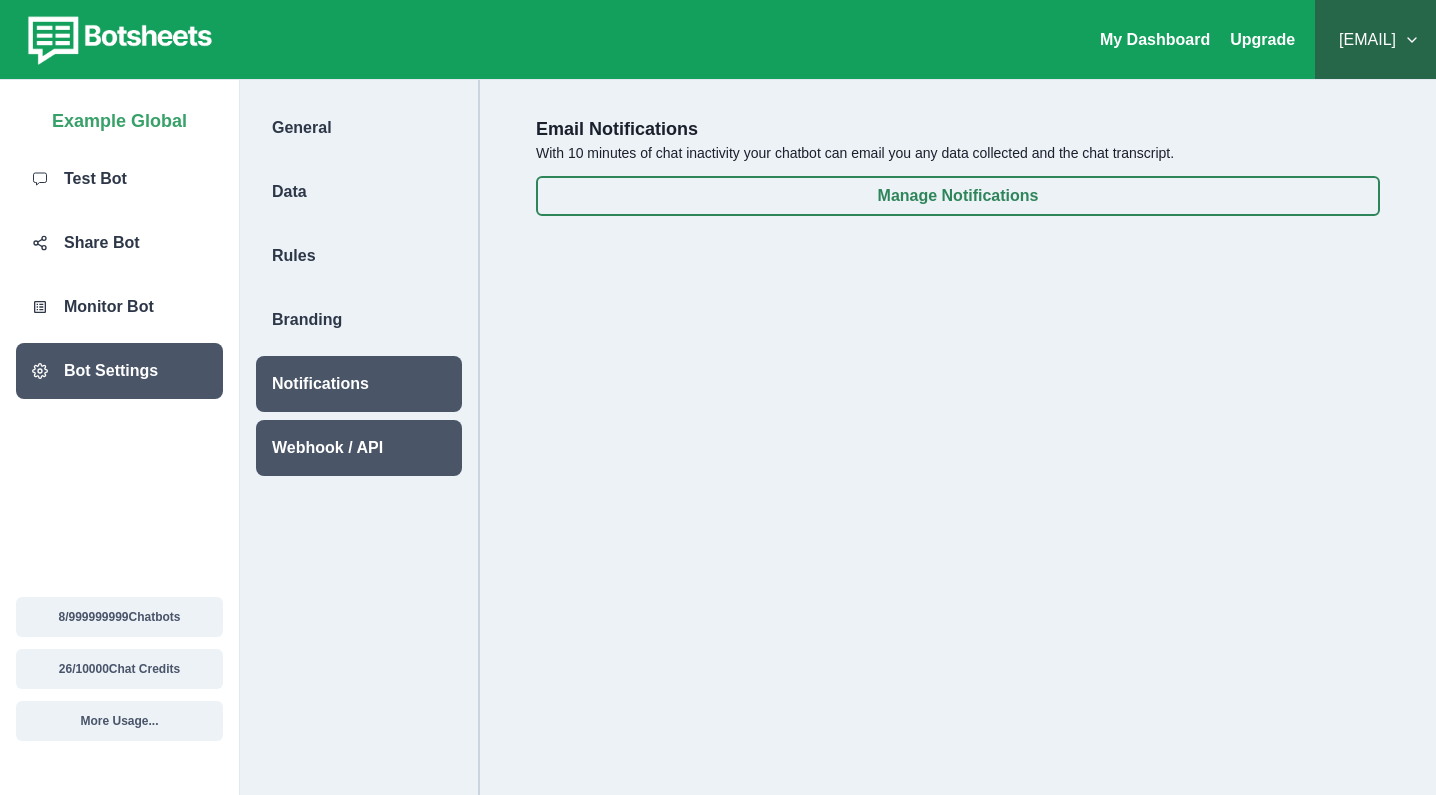 click on "Webhook / API" at bounding box center [327, 448] 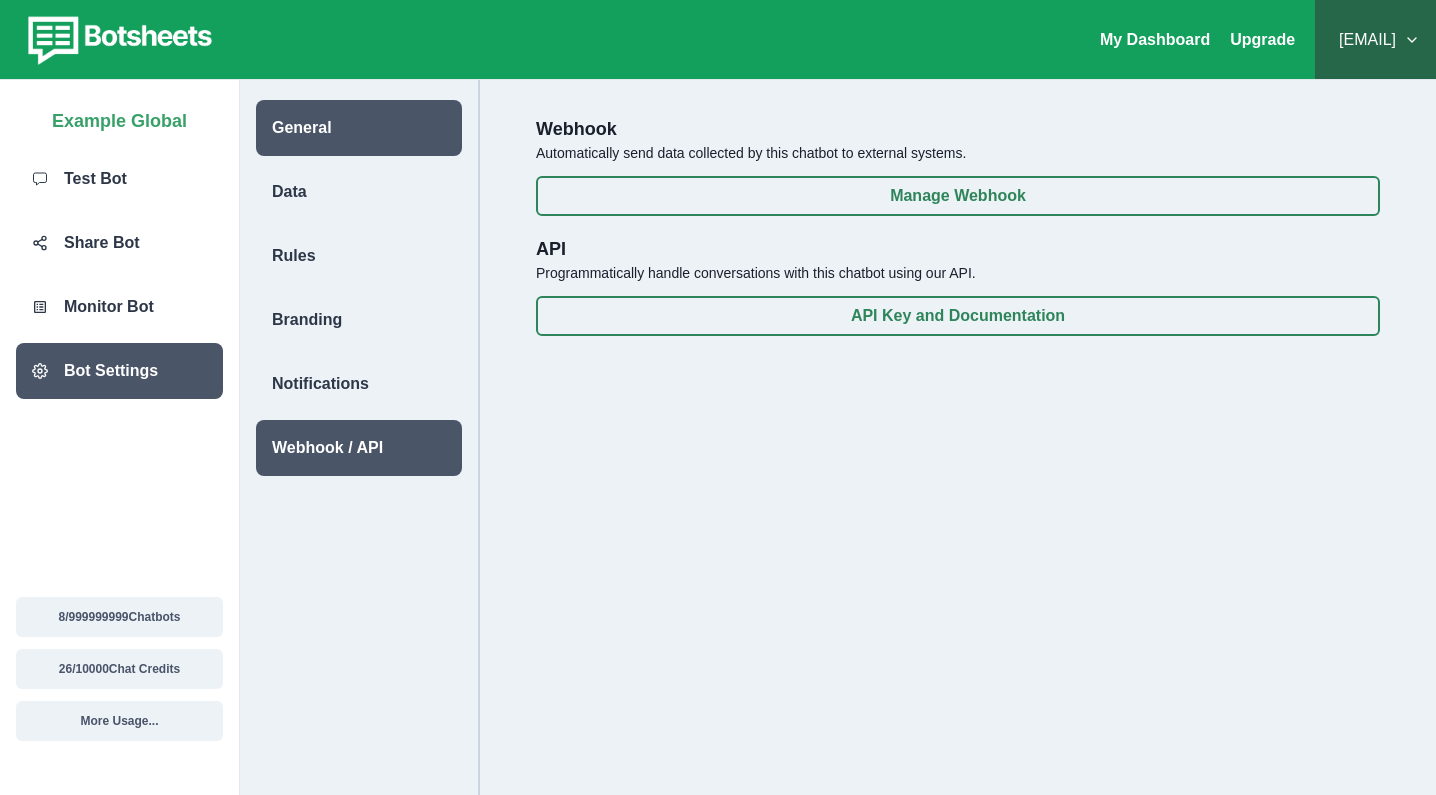 click on "General" at bounding box center [359, 128] 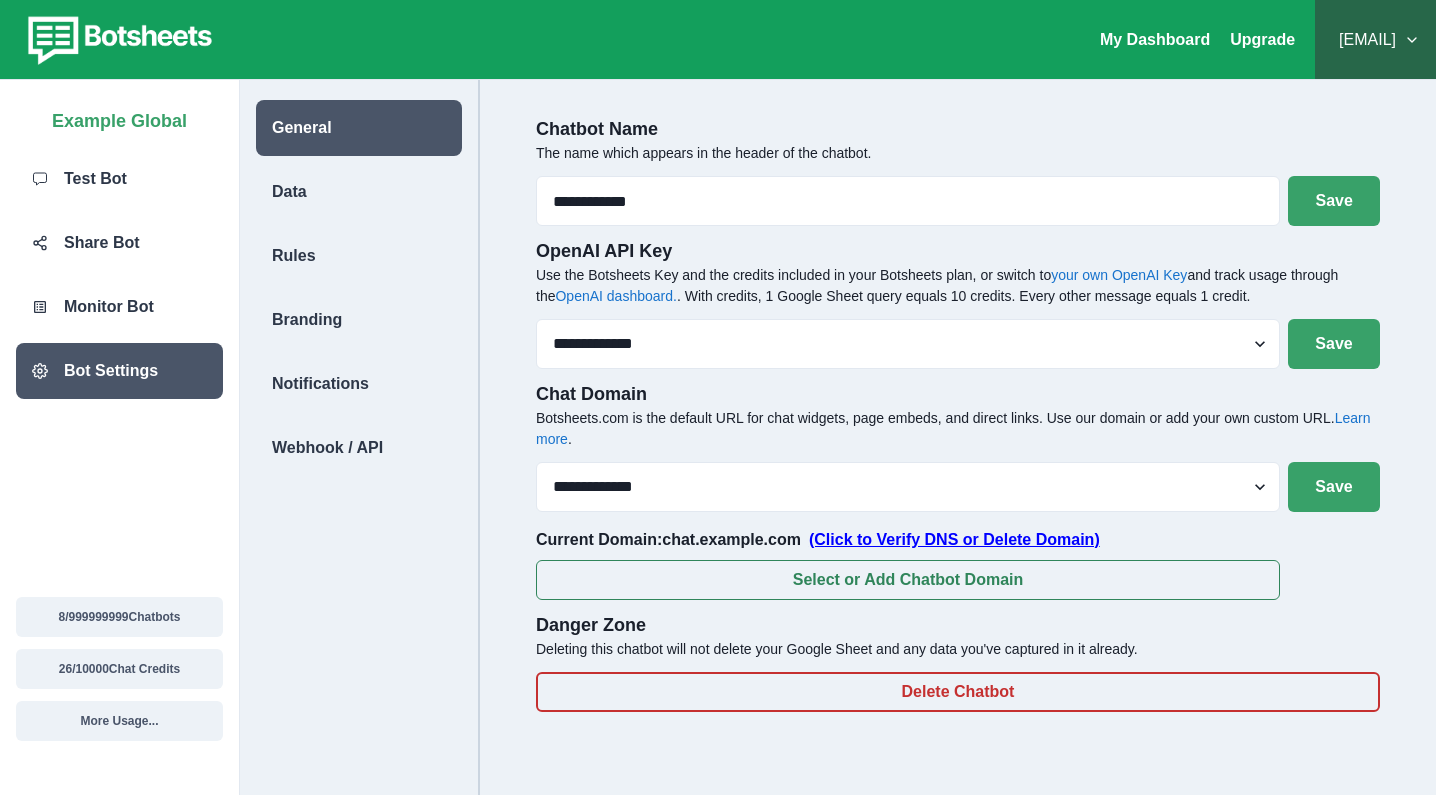 scroll, scrollTop: 0, scrollLeft: 0, axis: both 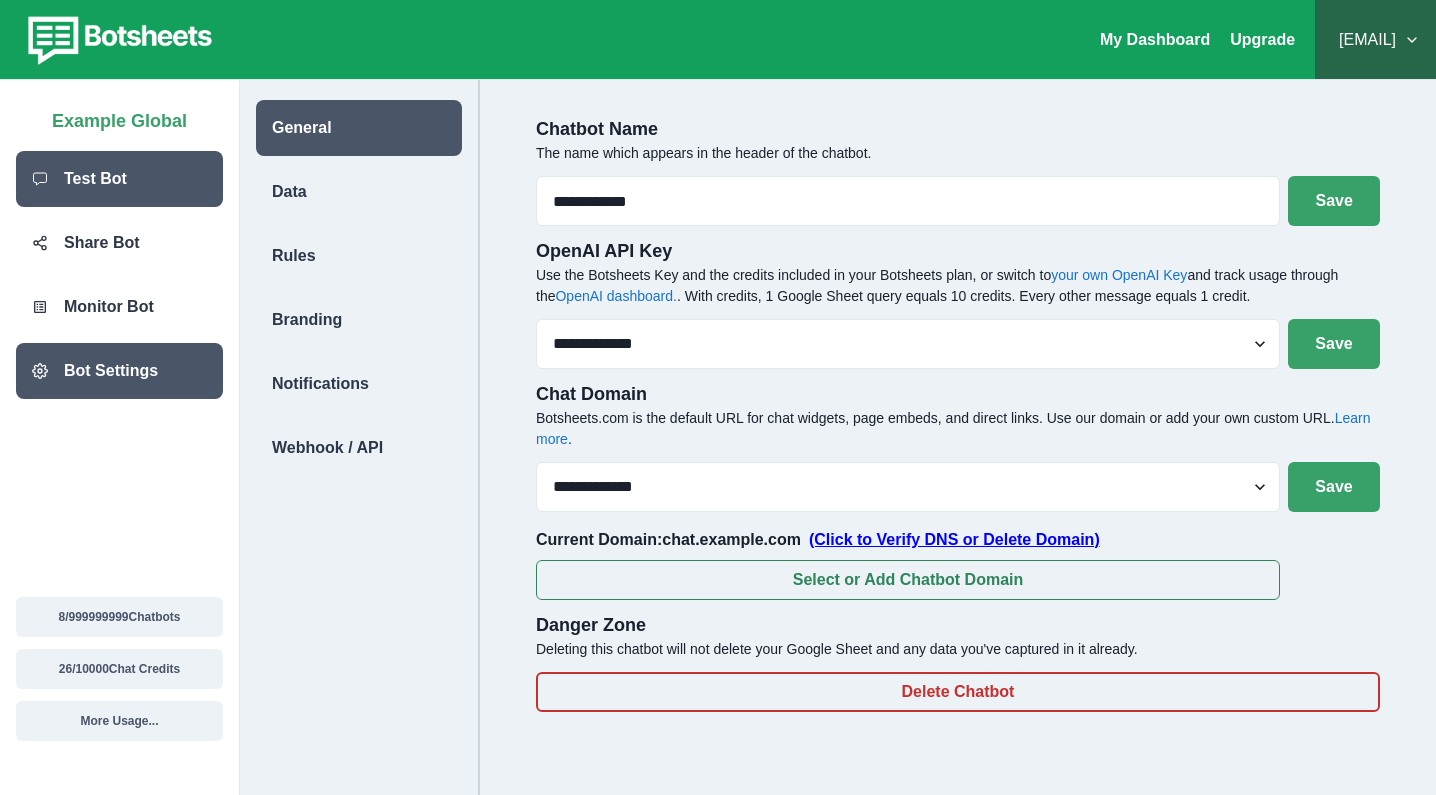 click on "Test Bot" at bounding box center (119, 179) 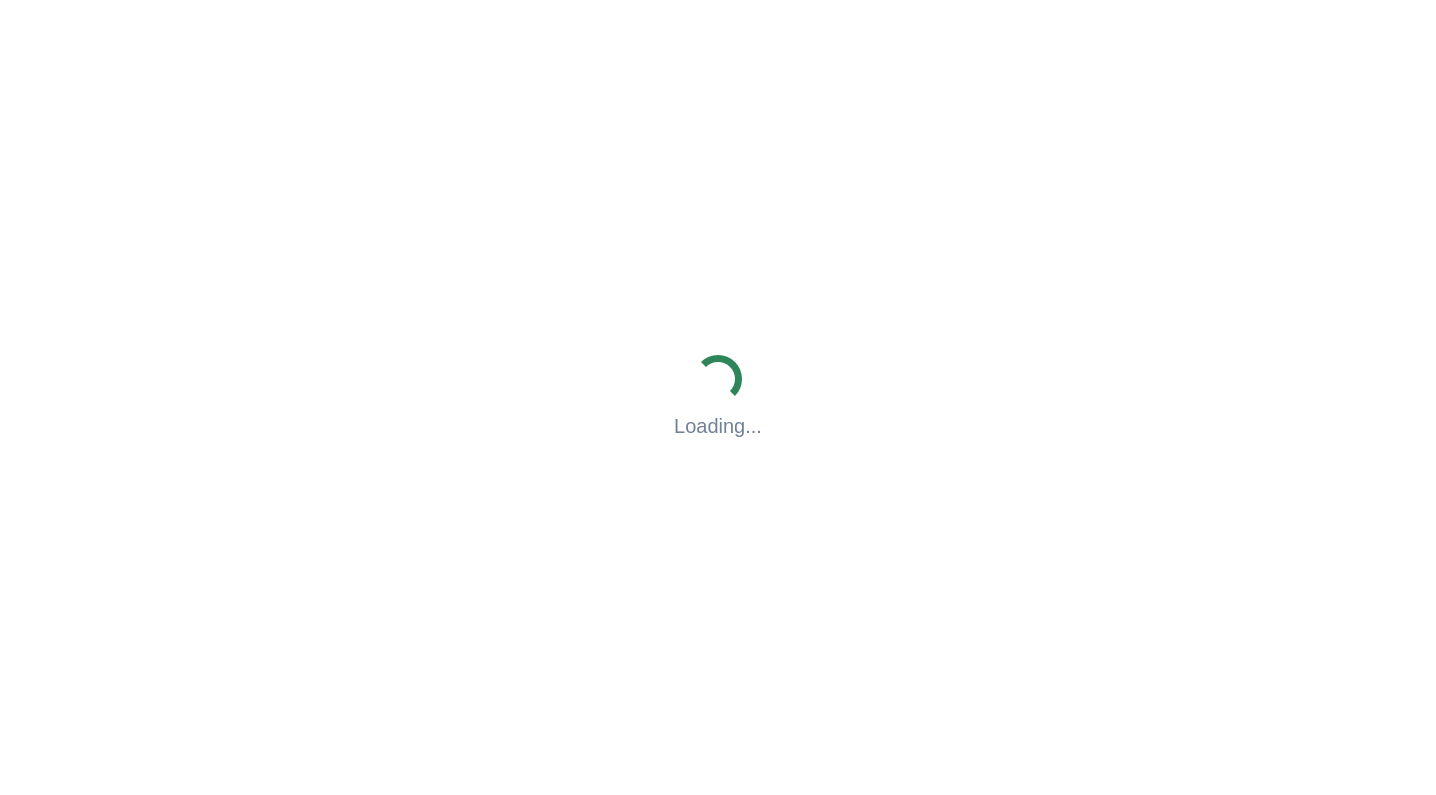 scroll, scrollTop: 0, scrollLeft: 0, axis: both 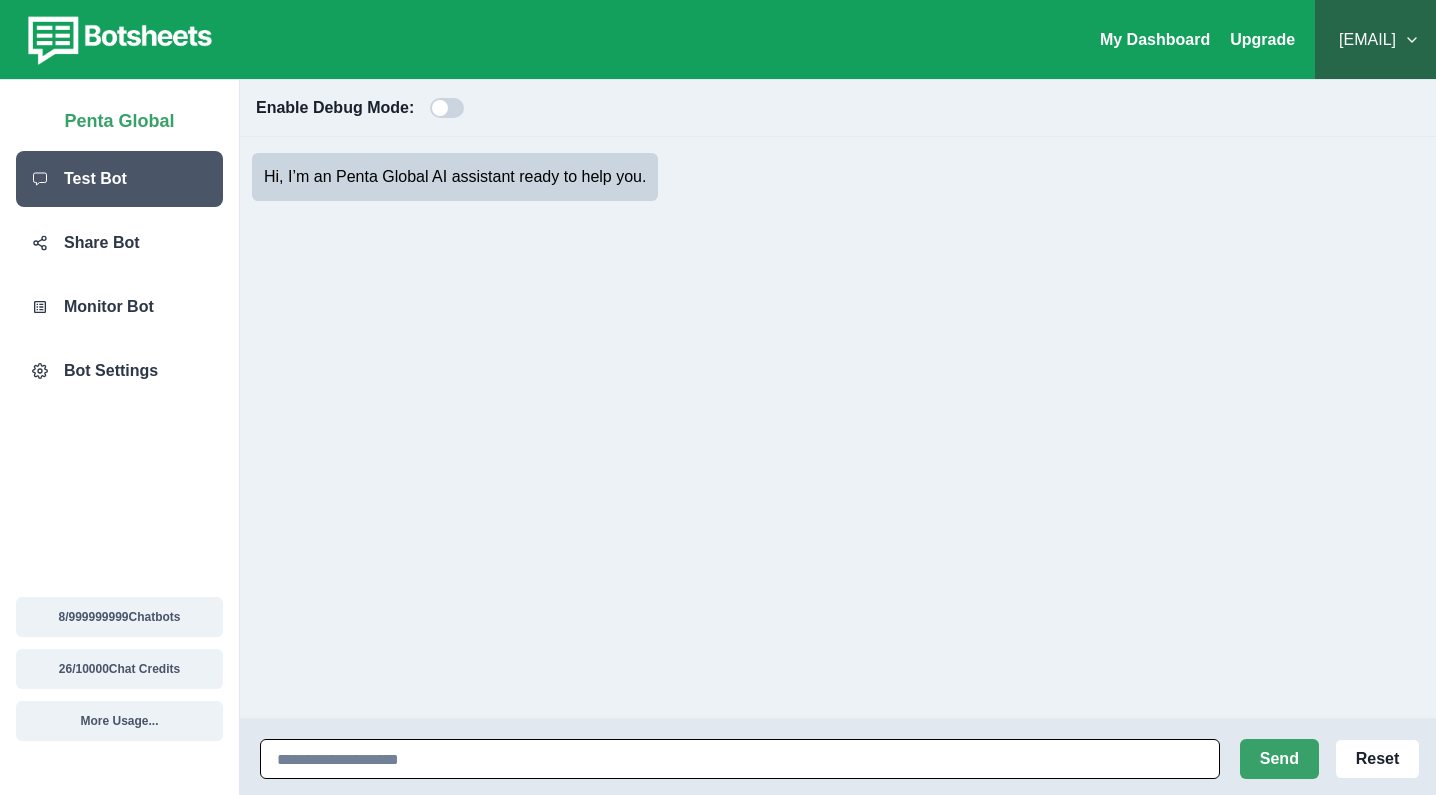 click at bounding box center (740, 759) 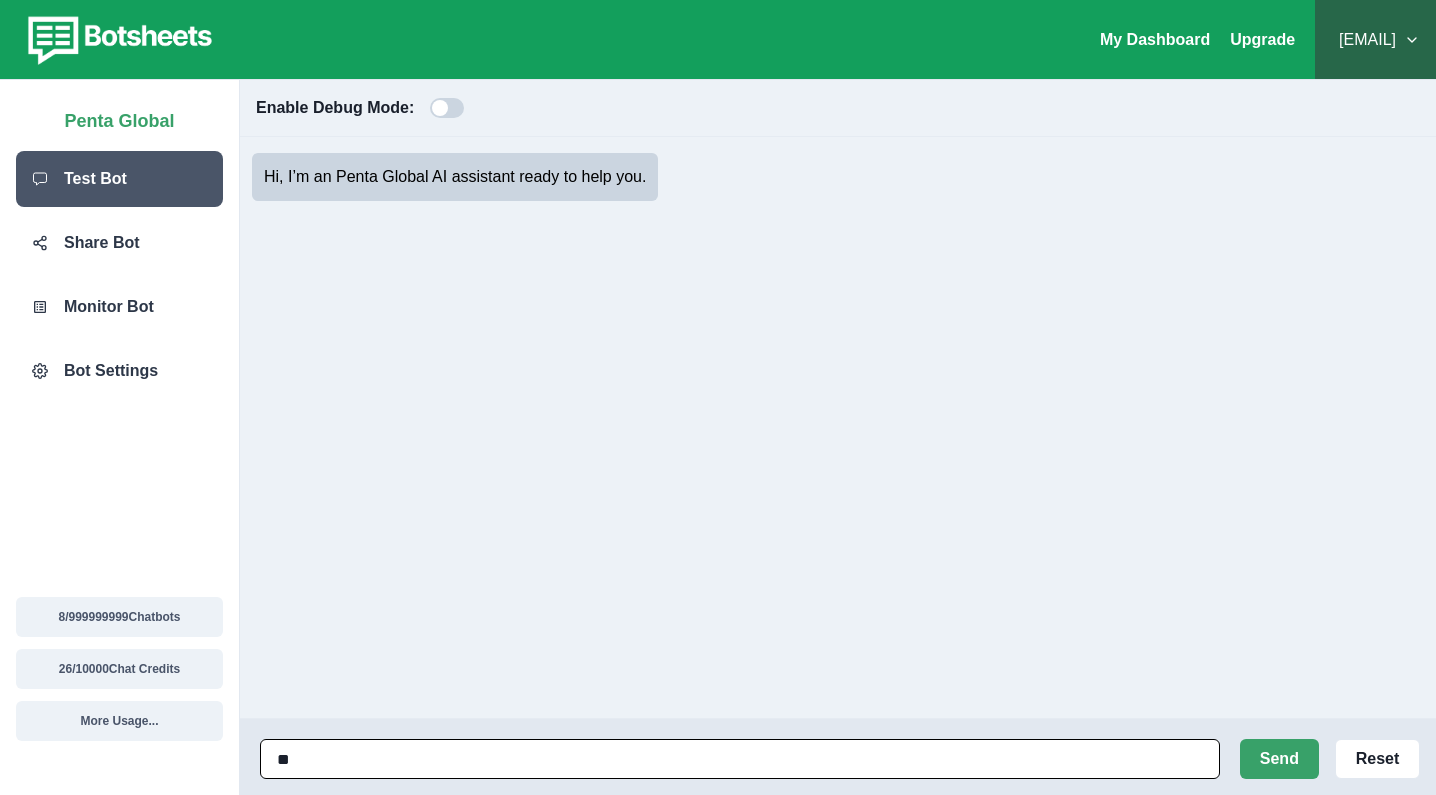 type on "*" 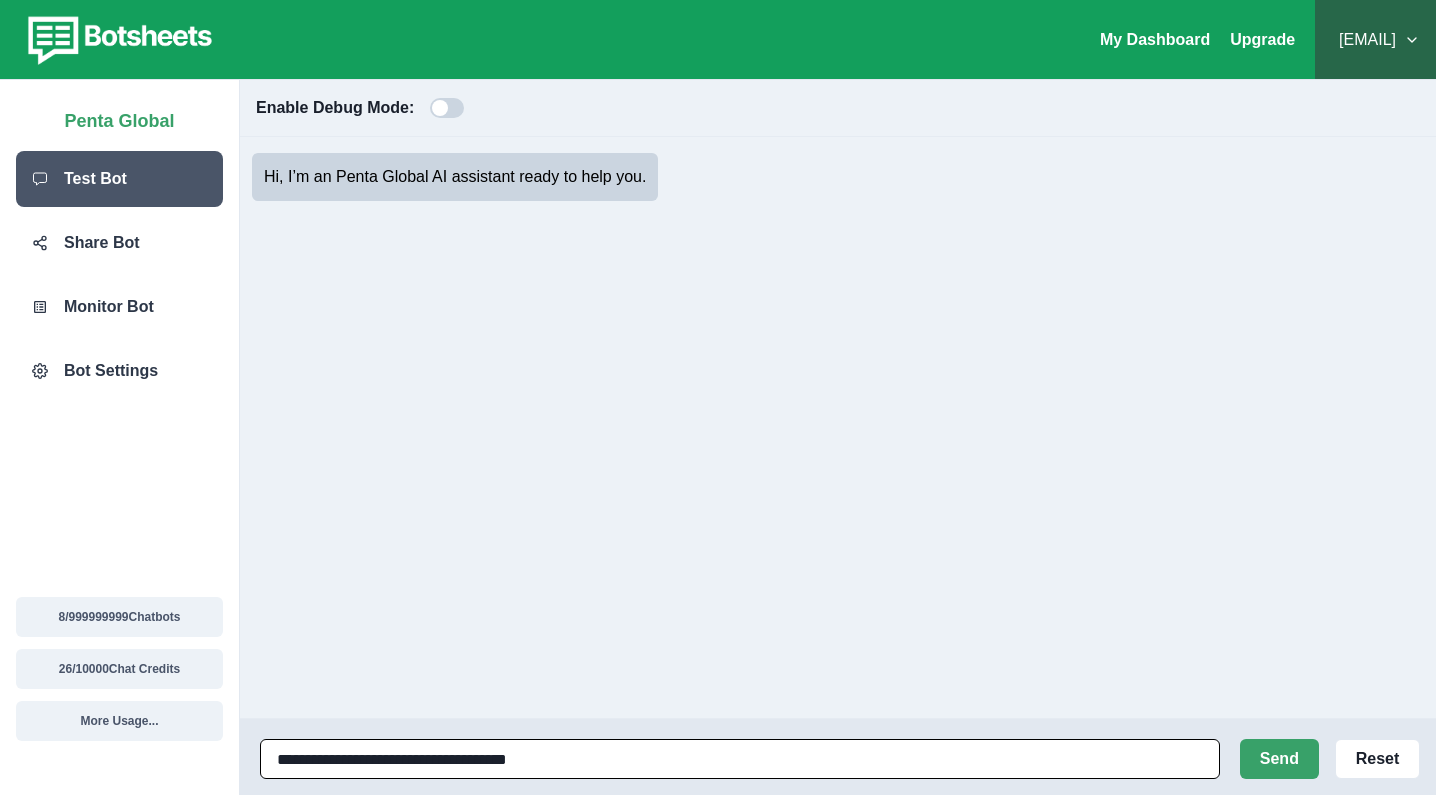 type on "**********" 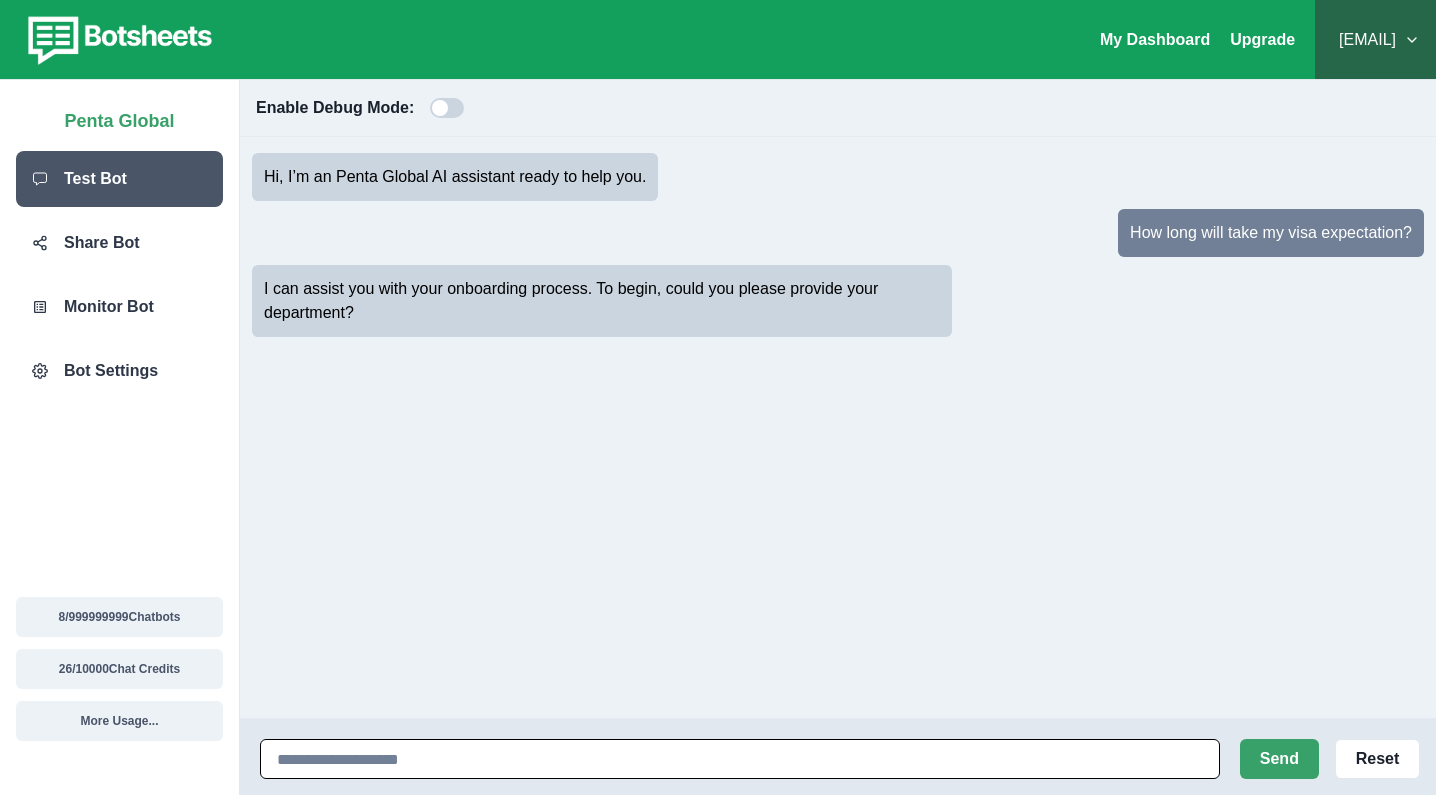click at bounding box center (740, 759) 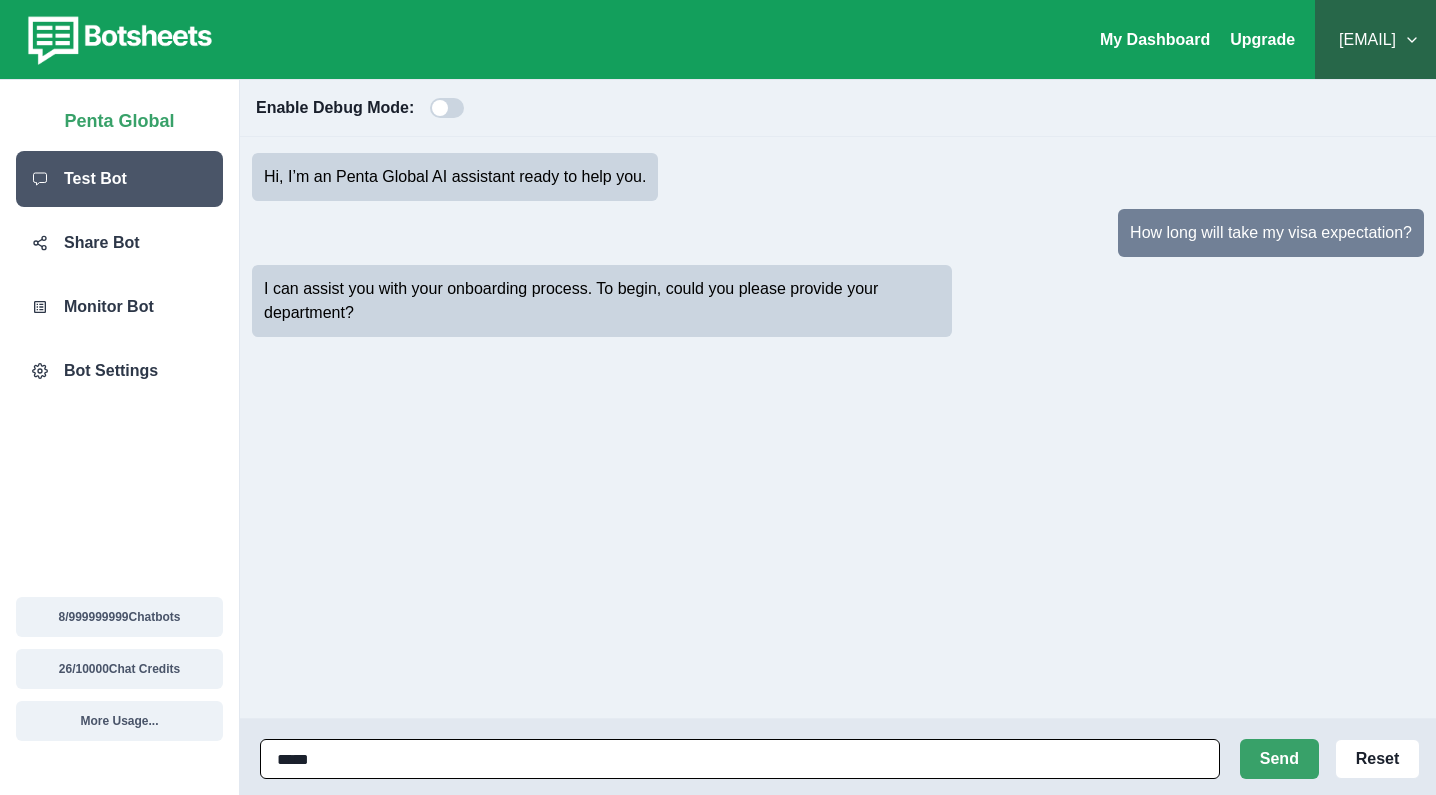 type on "******" 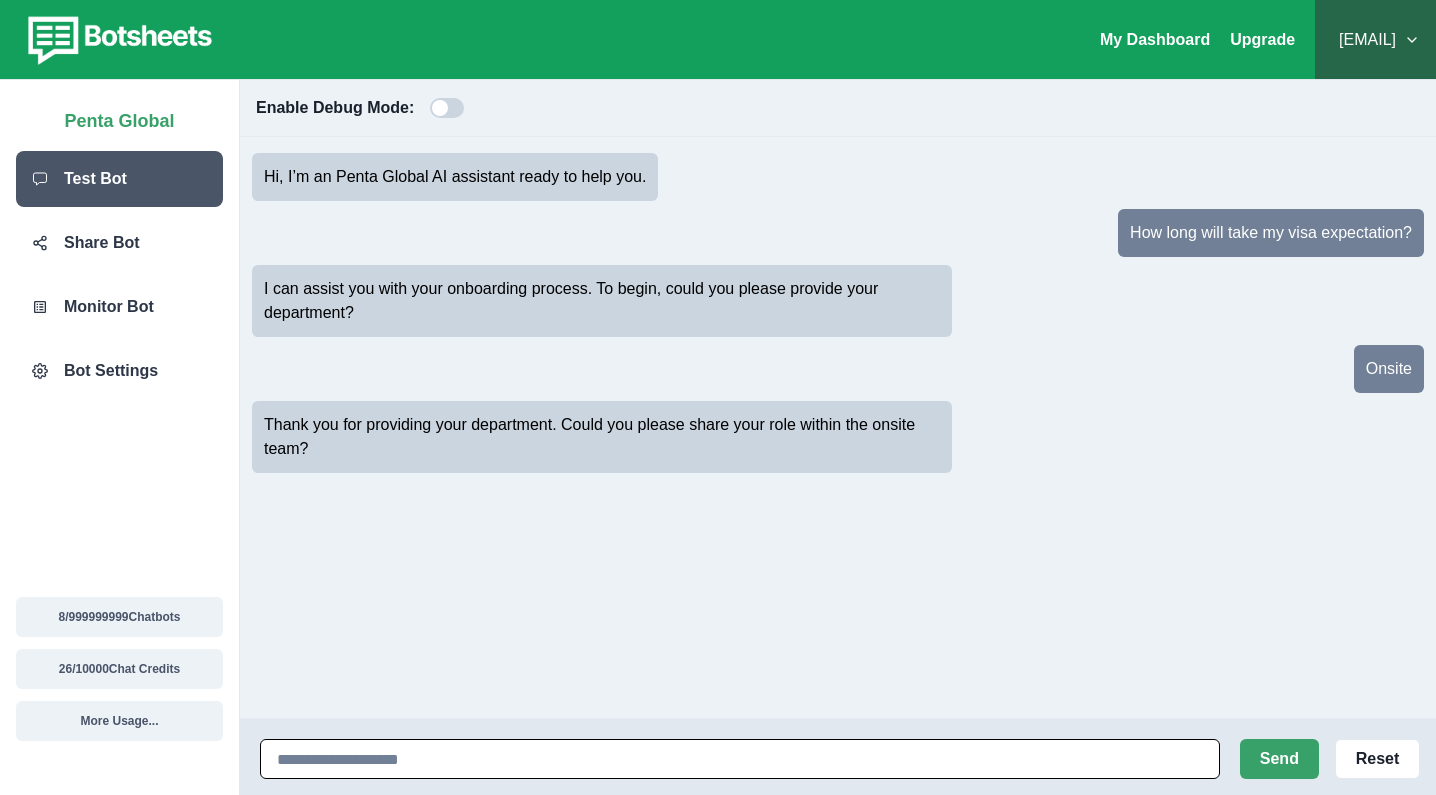 scroll, scrollTop: 0, scrollLeft: 0, axis: both 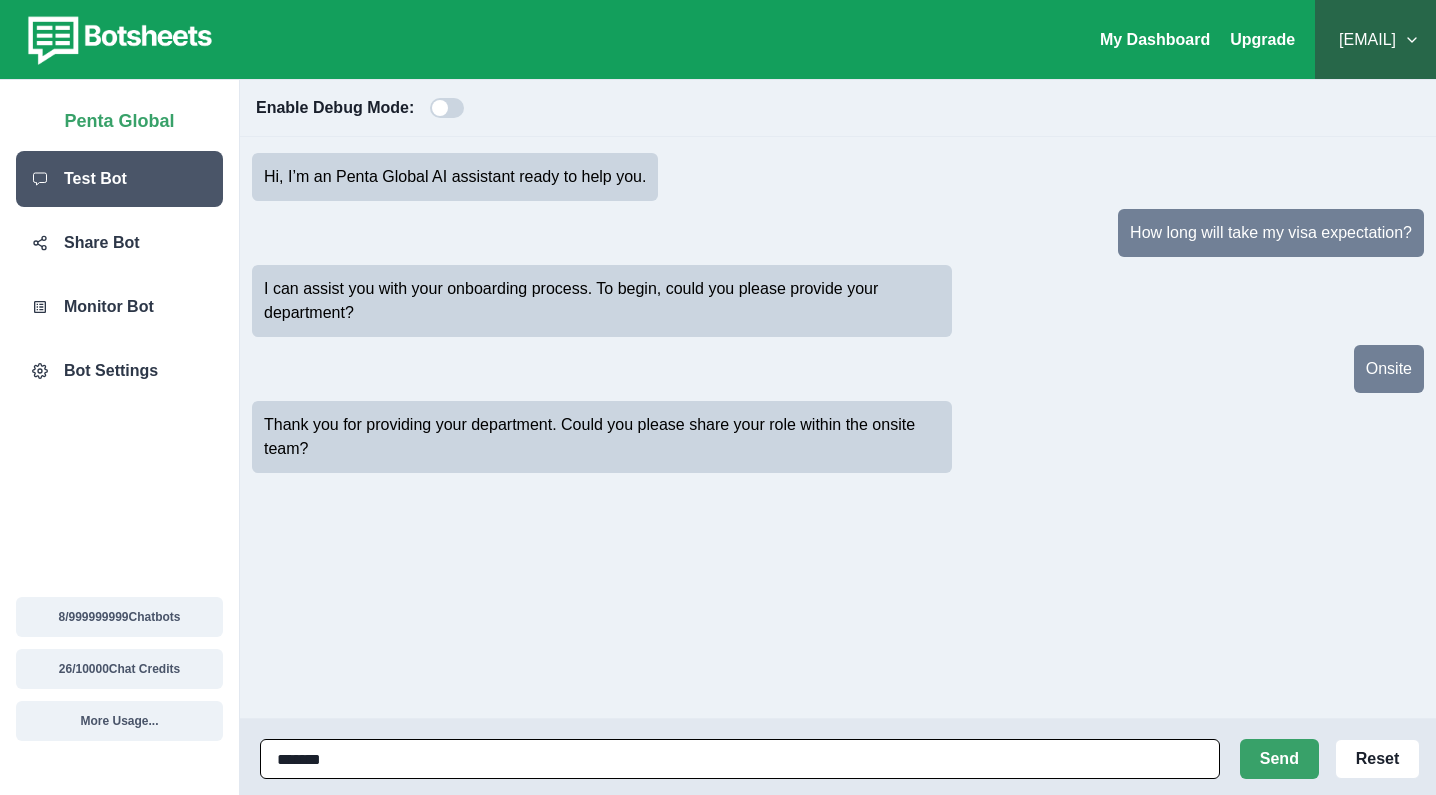 type on "********" 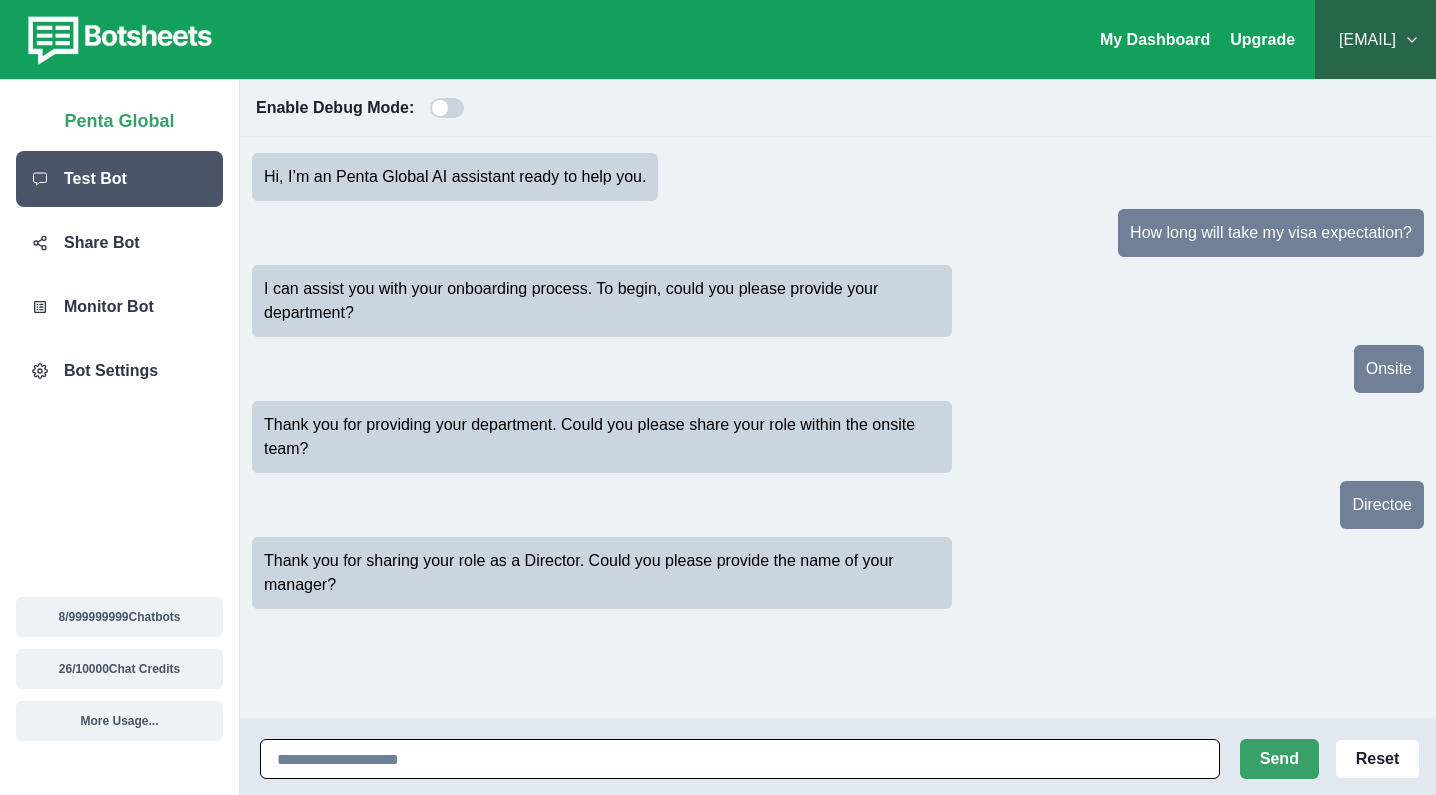 click at bounding box center [740, 759] 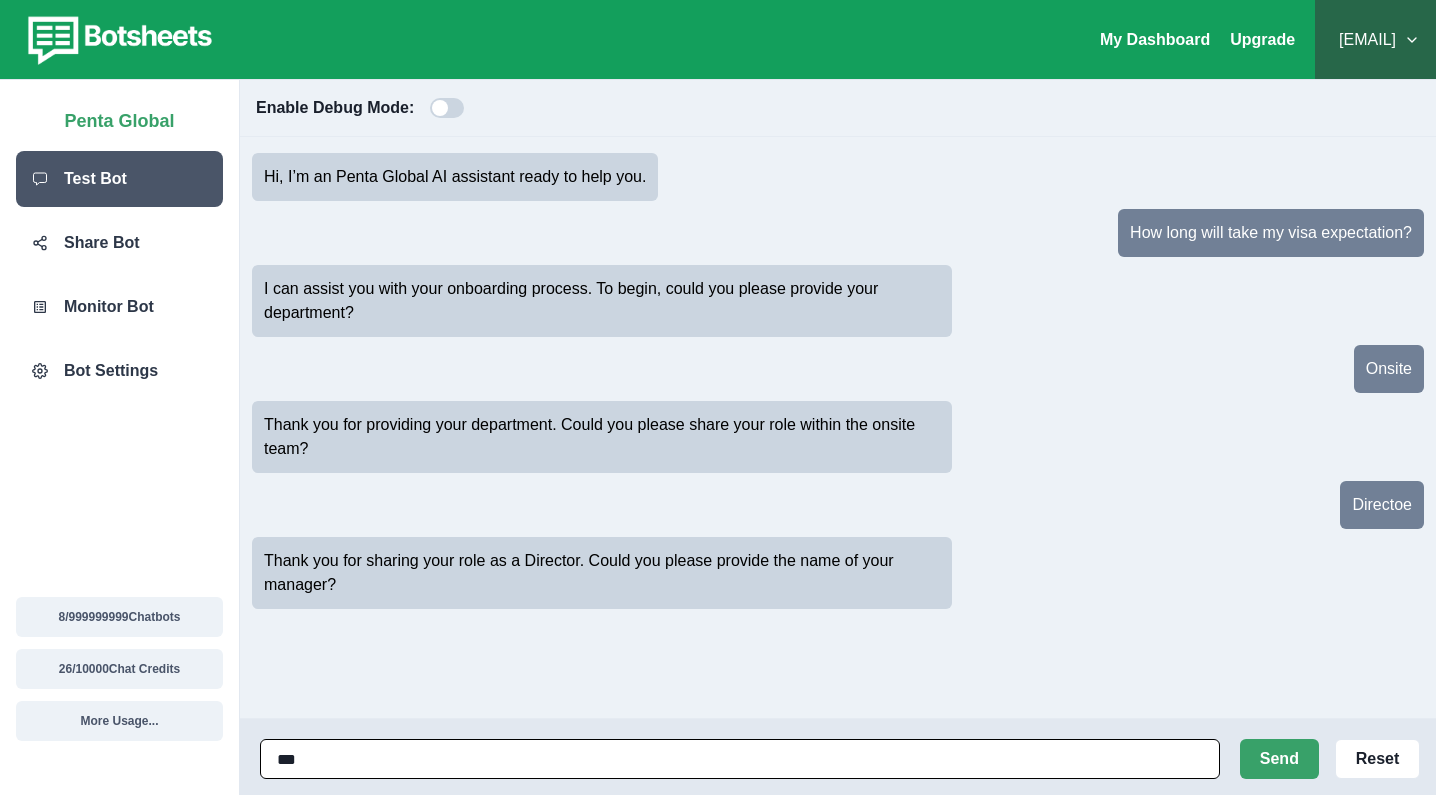 type on "****" 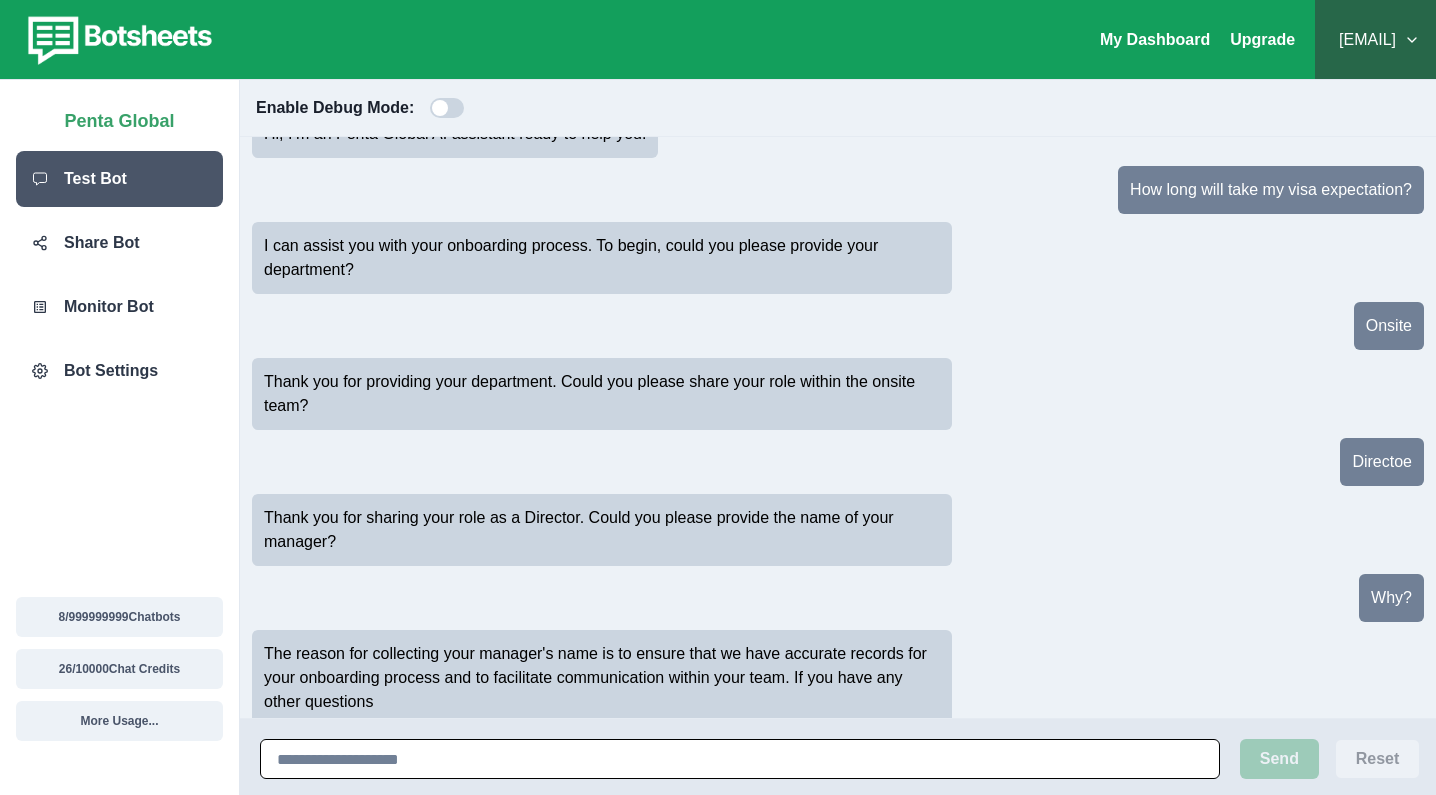 scroll, scrollTop: 67, scrollLeft: 0, axis: vertical 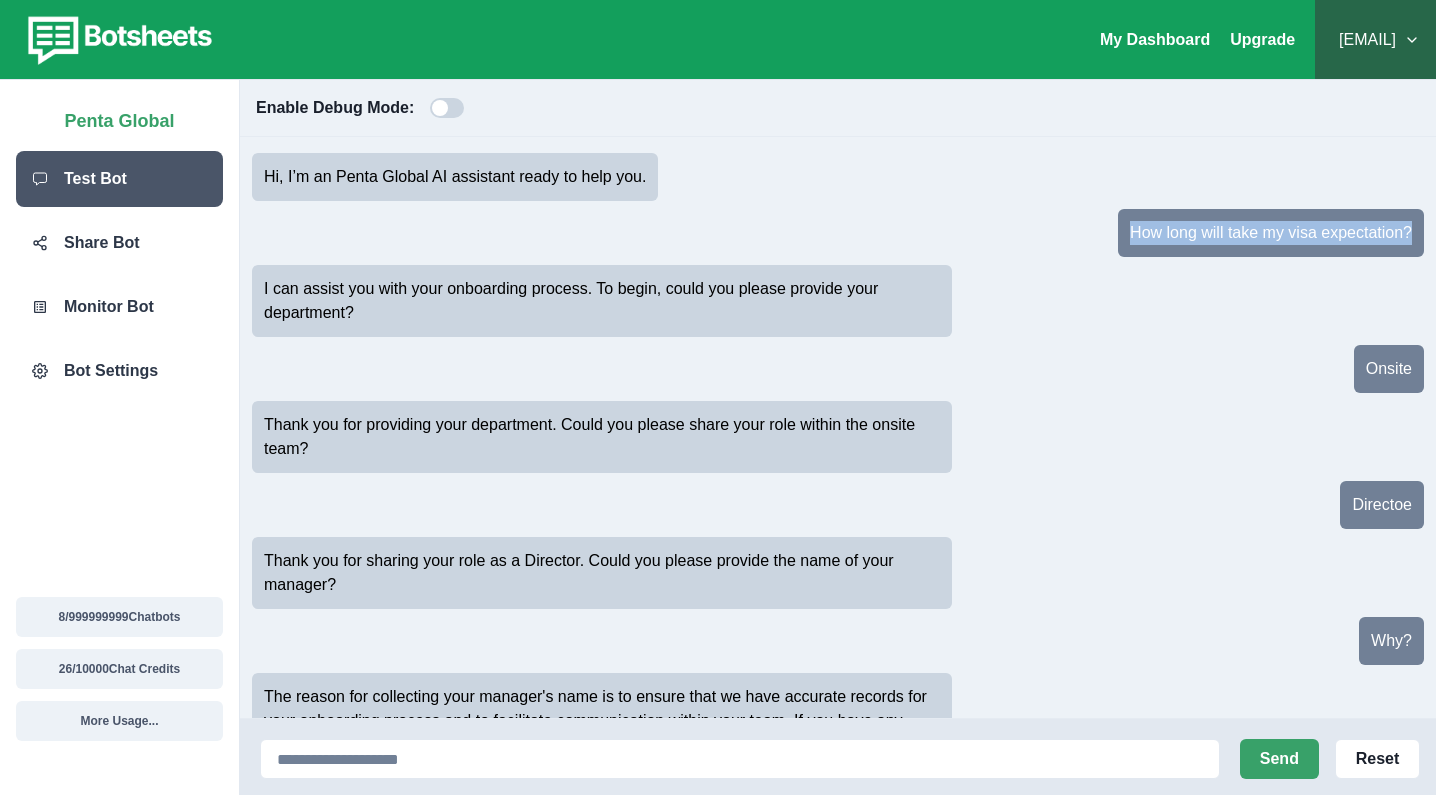 drag, startPoint x: 1125, startPoint y: 236, endPoint x: 1416, endPoint y: 227, distance: 291.13913 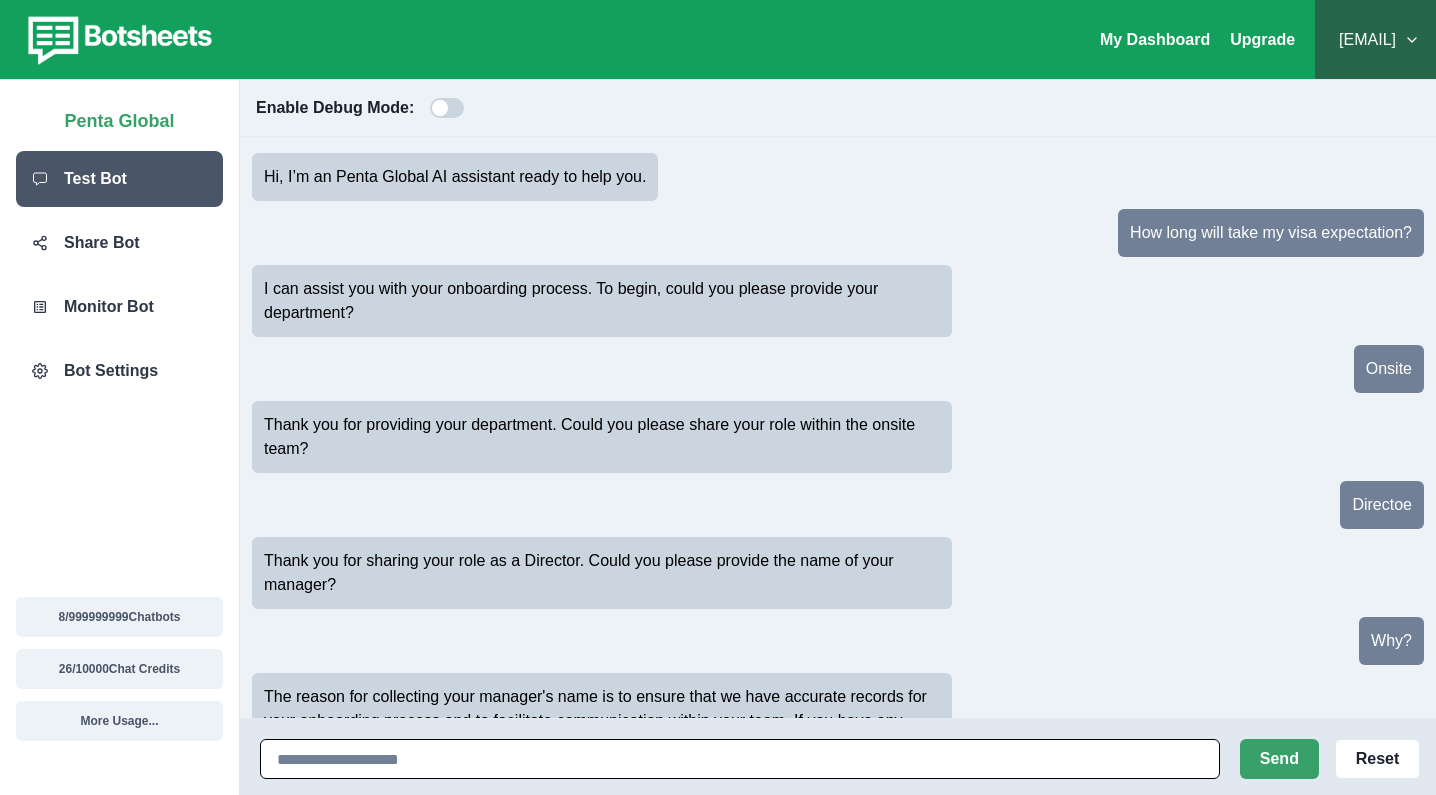 click at bounding box center (740, 759) 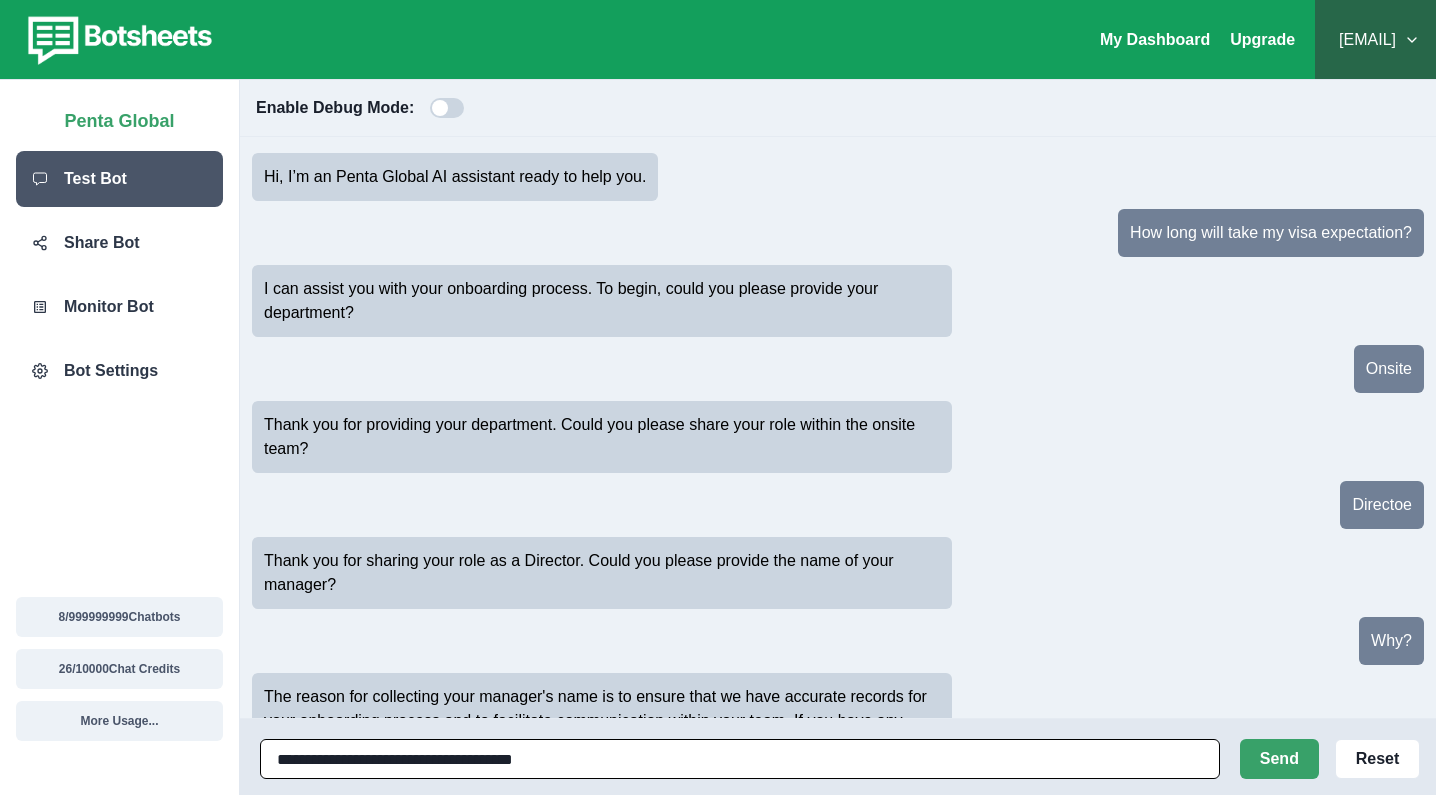 type 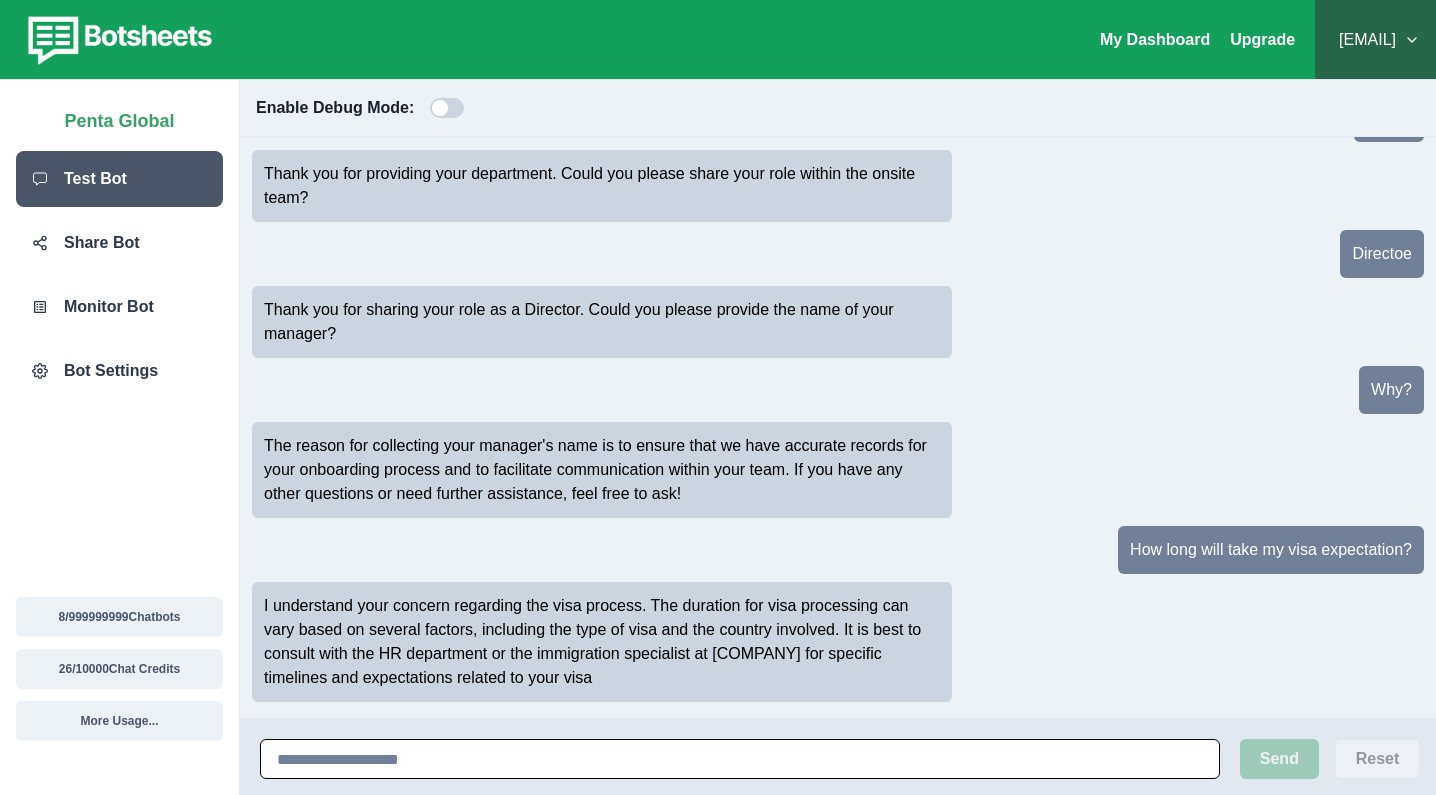 scroll, scrollTop: 275, scrollLeft: 0, axis: vertical 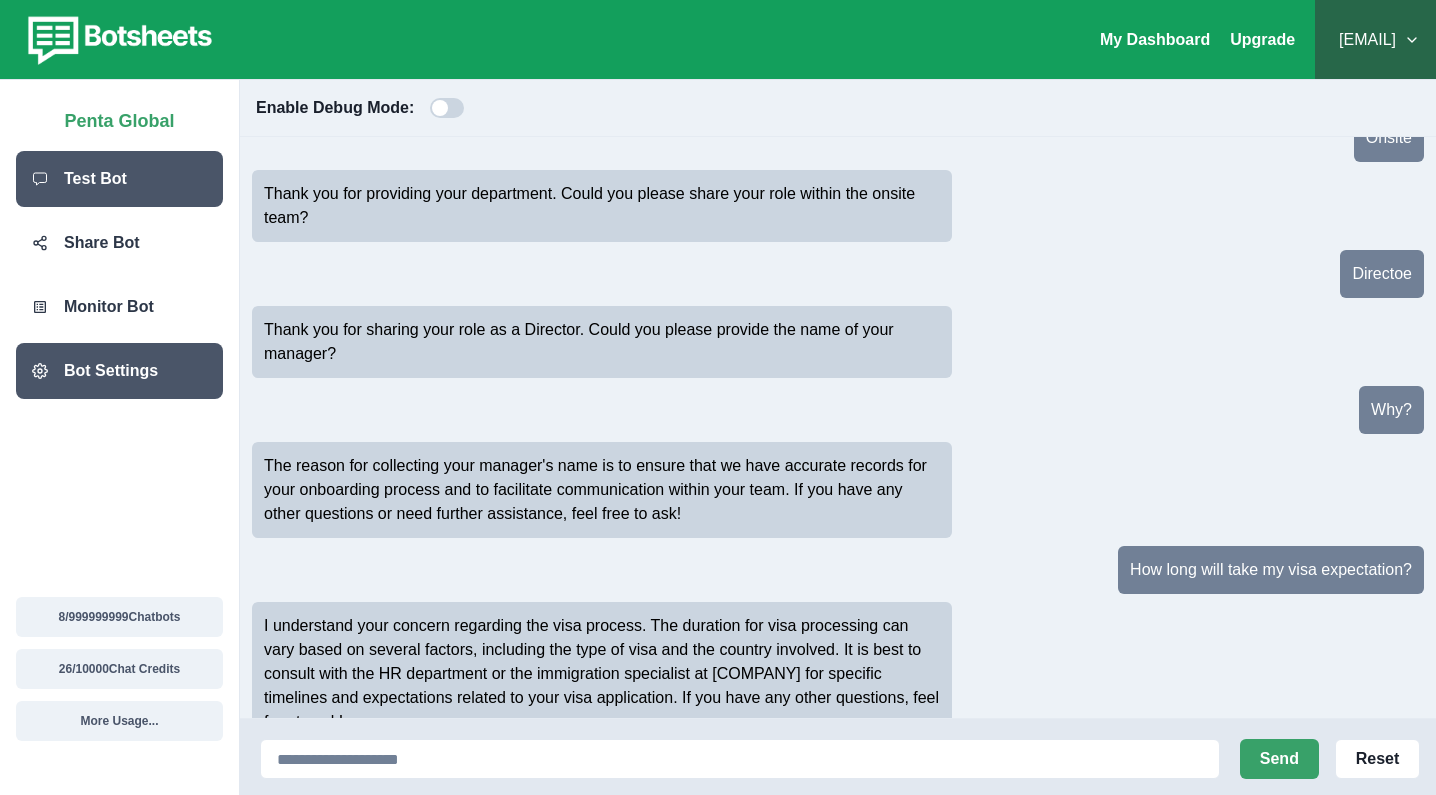 click on "Bot Settings" at bounding box center [111, 371] 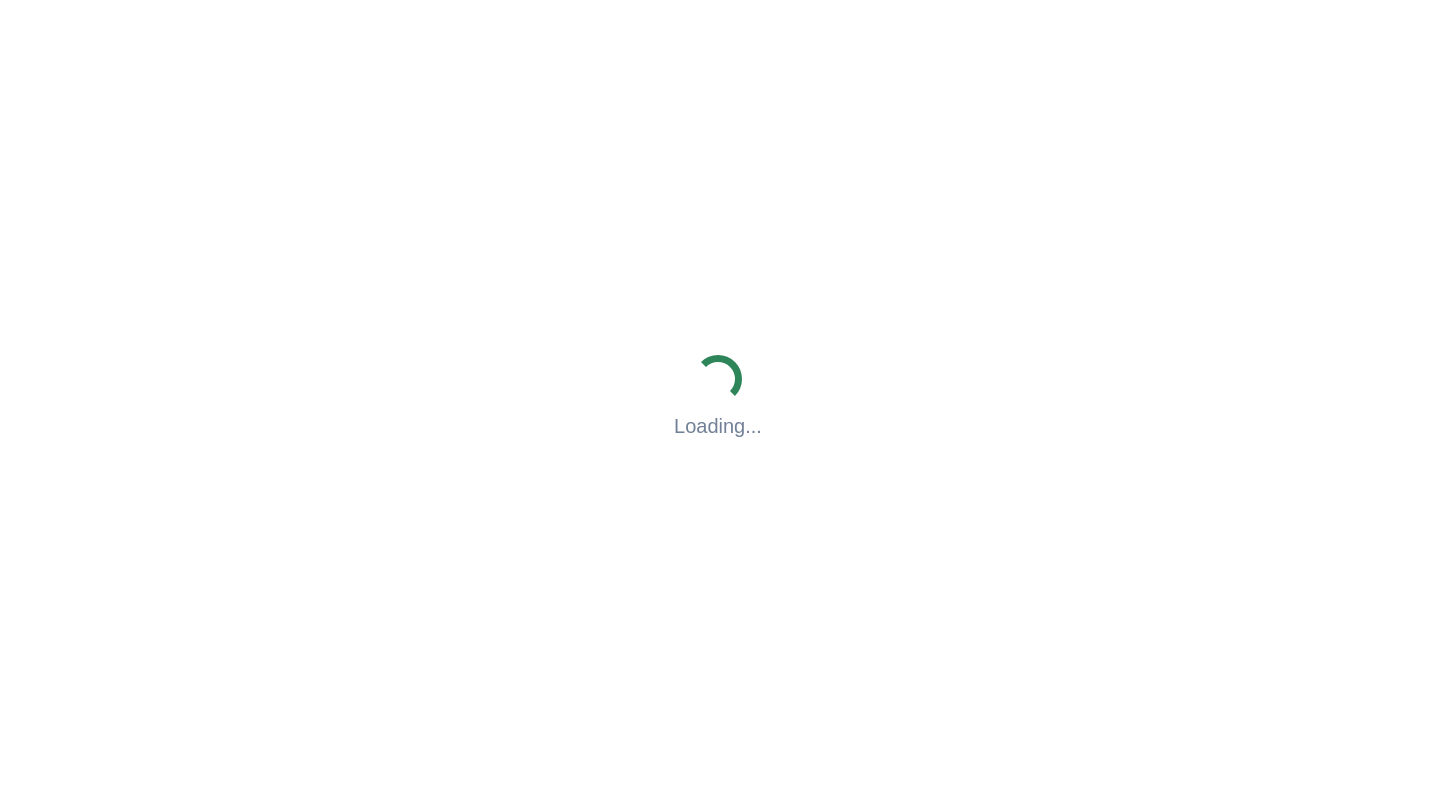 scroll, scrollTop: 0, scrollLeft: 0, axis: both 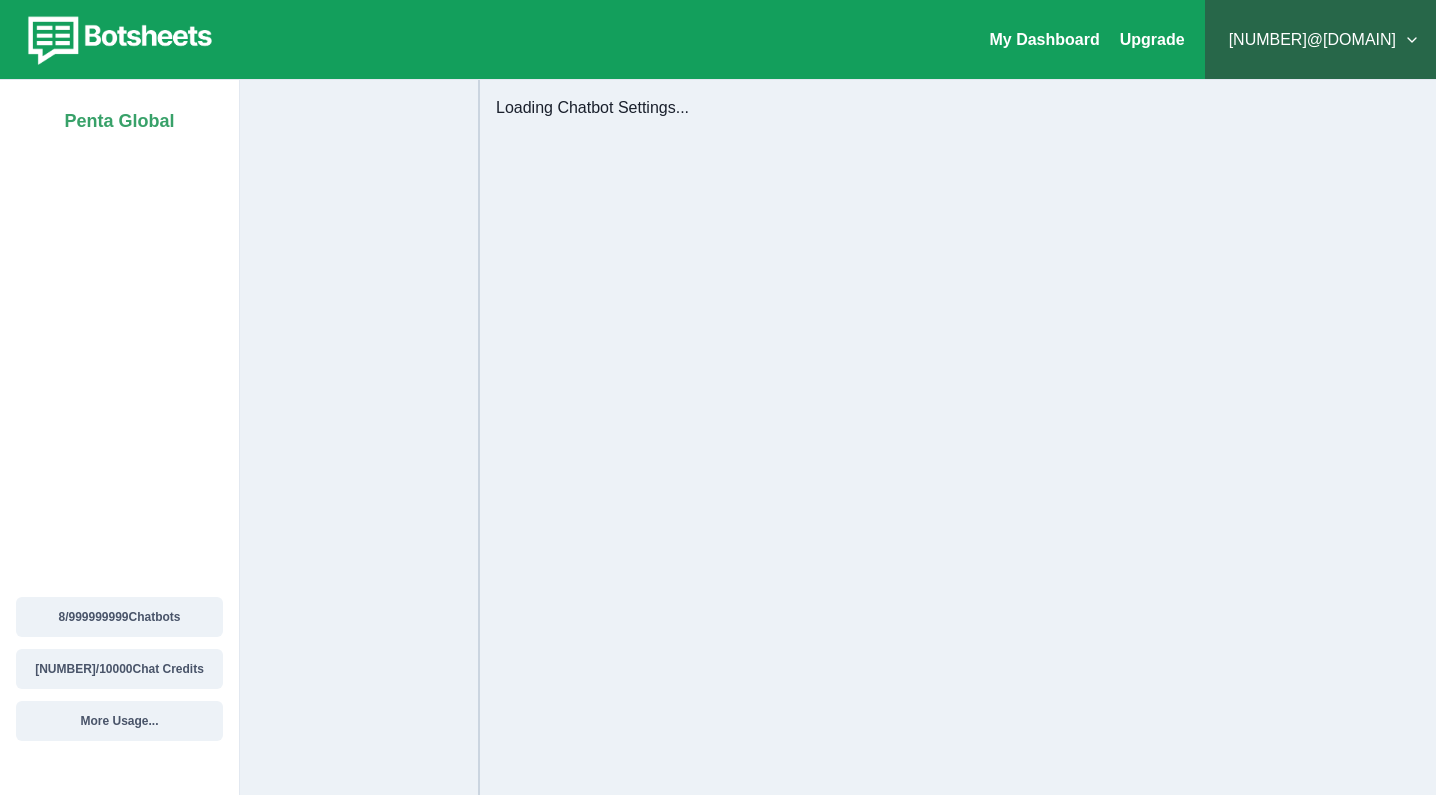 select on "**********" 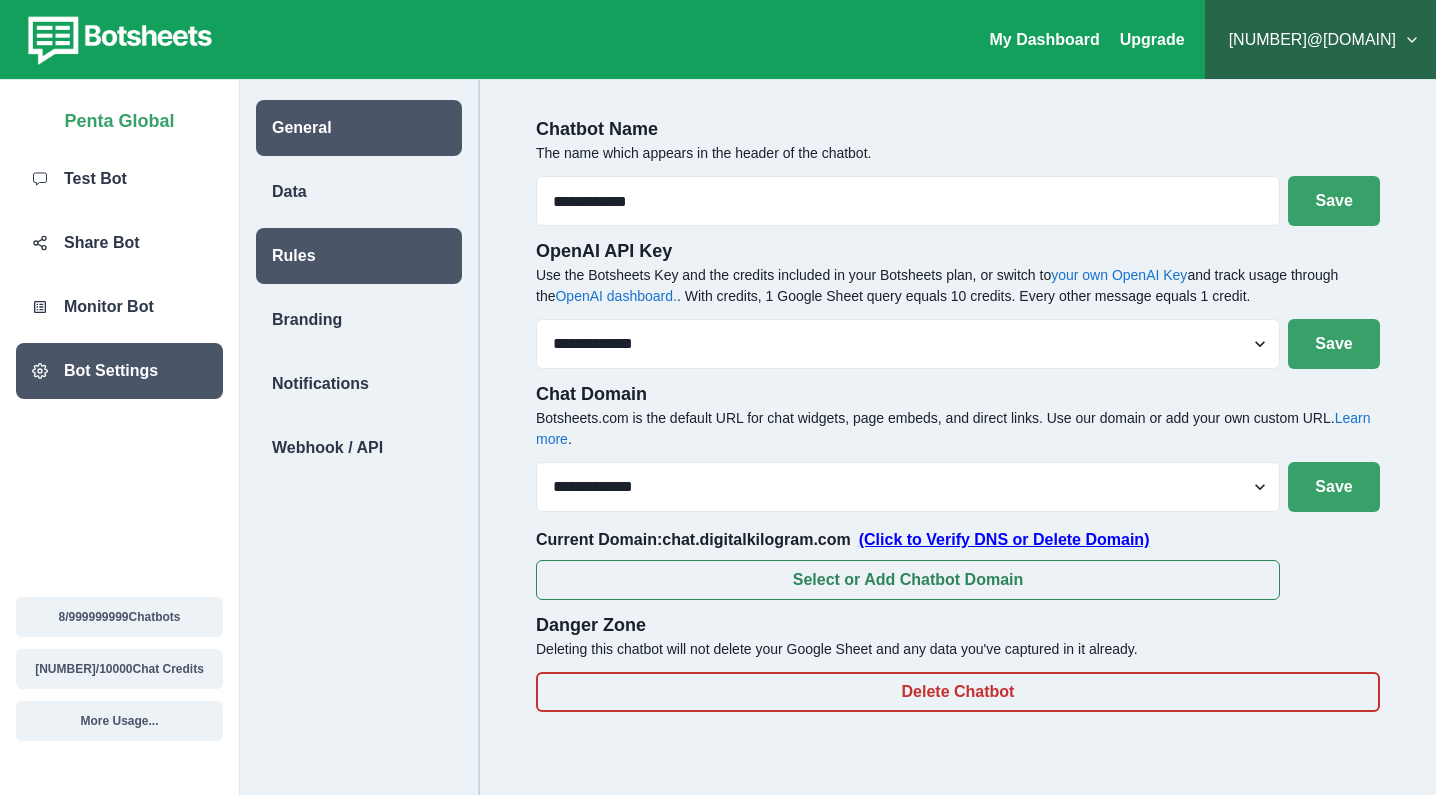 click on "Rules" at bounding box center (359, 256) 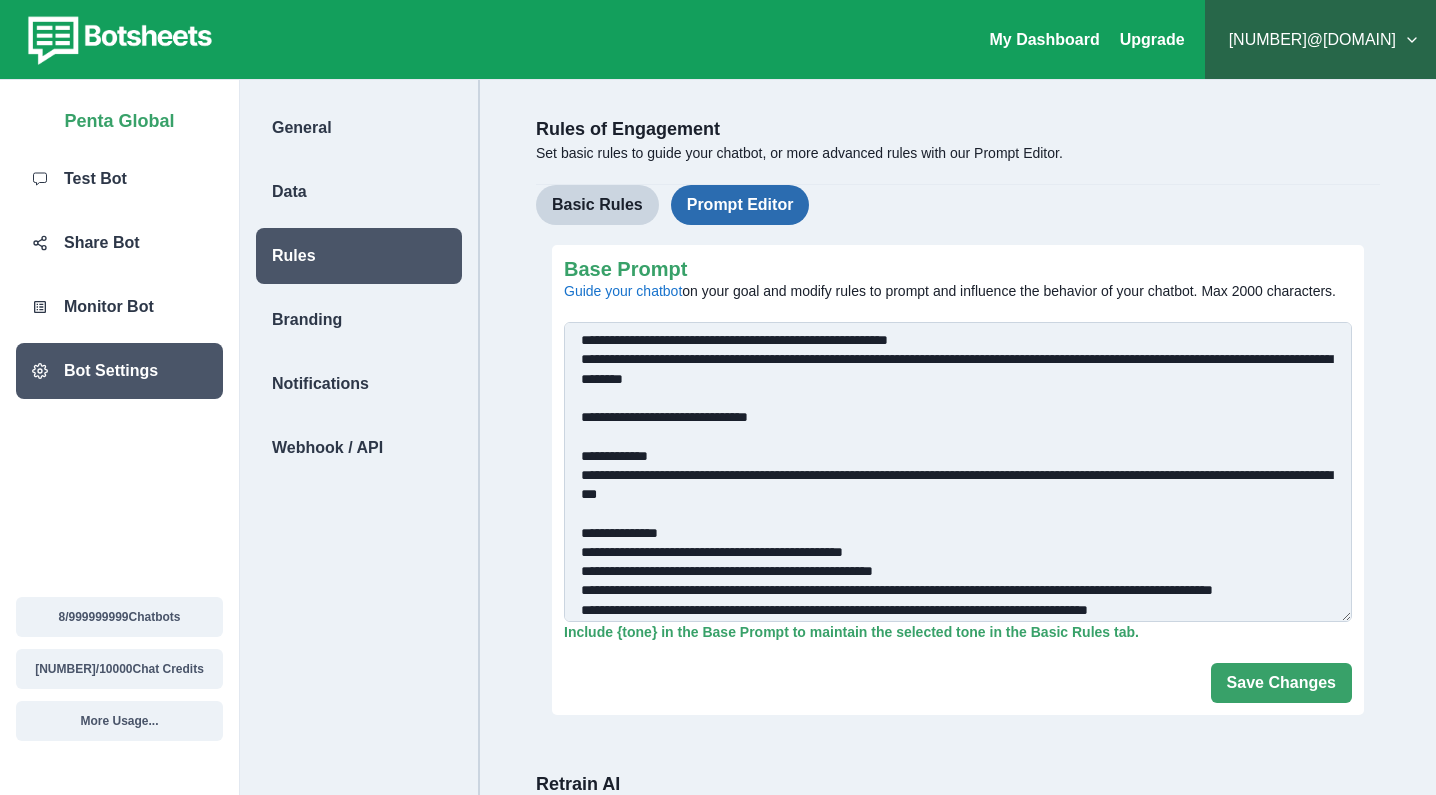 click on "Prompt Editor" at bounding box center [740, 205] 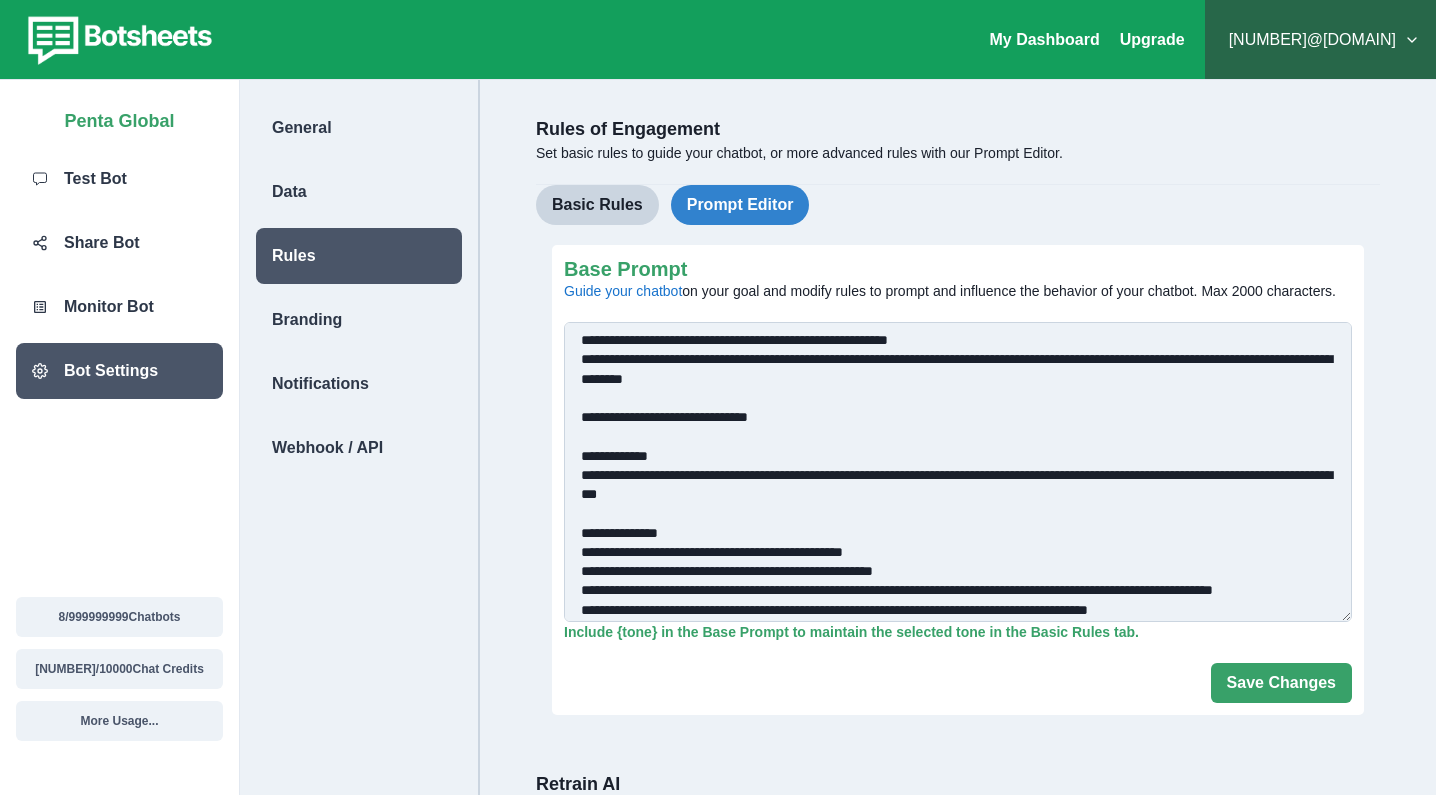 click on "Base Prompt Guide your chatbot  on your goal and modify rules to prompt and influence the behavior of your chatbot. Max 2000 characters." at bounding box center (958, 472) 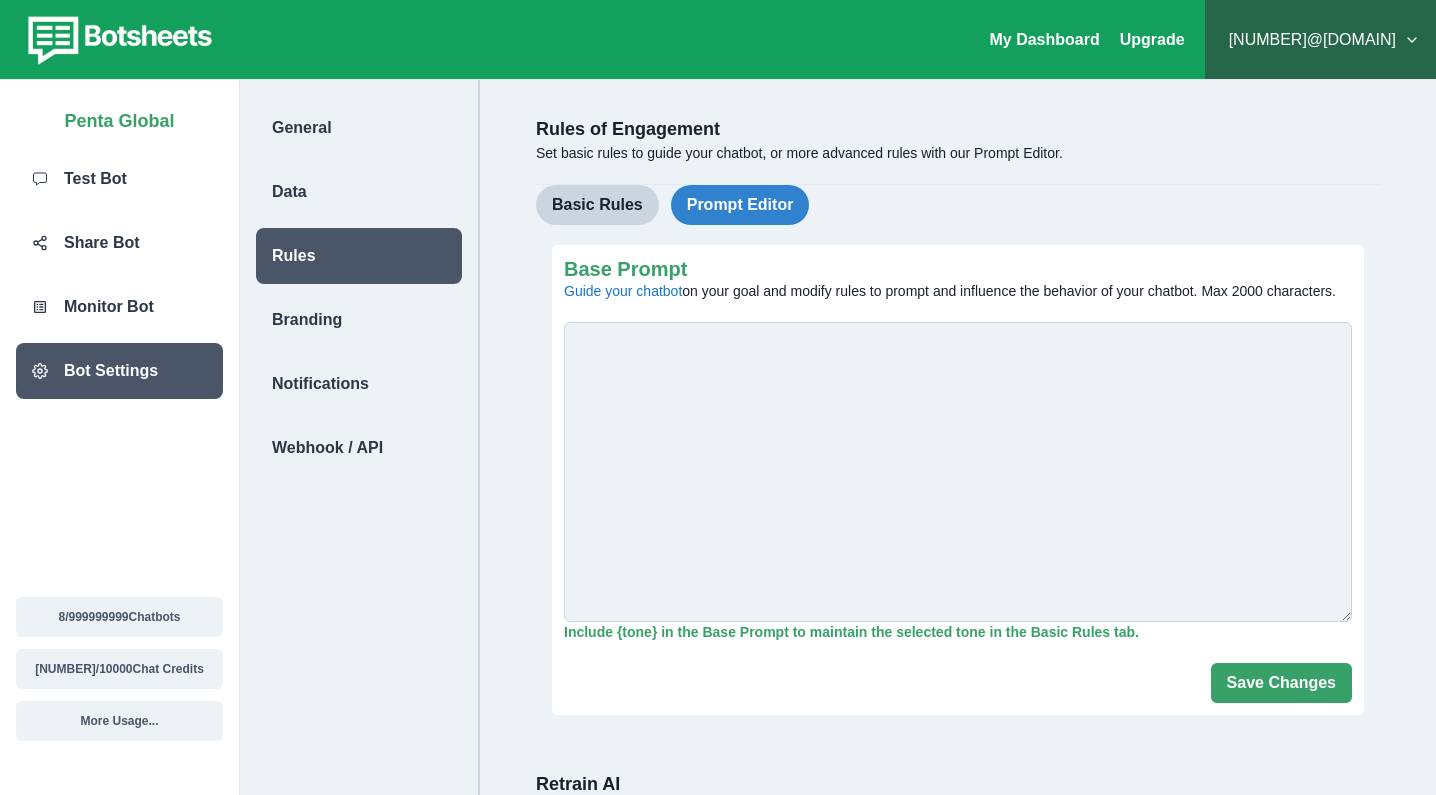 paste on "**********" 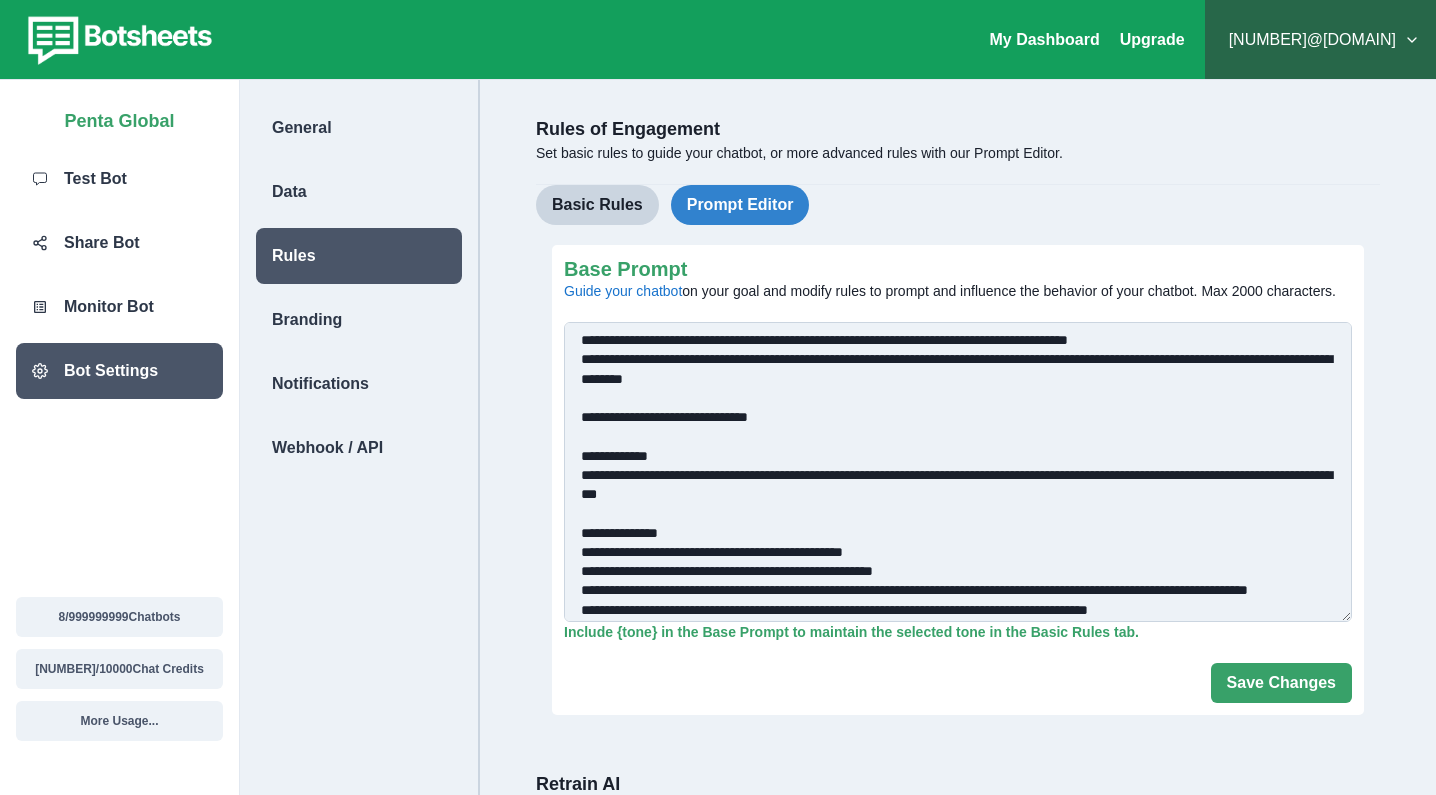 scroll, scrollTop: 250, scrollLeft: 0, axis: vertical 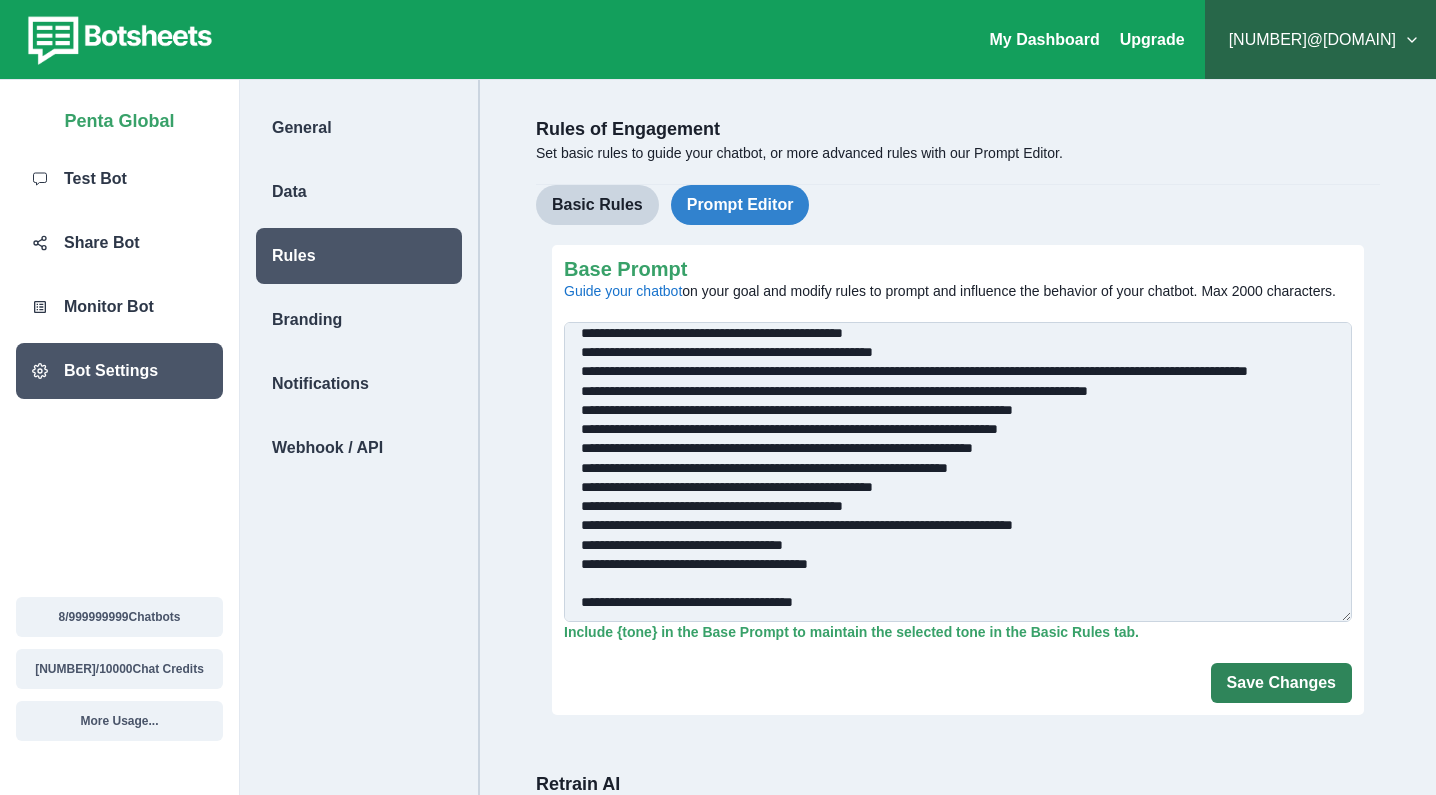 type on "**********" 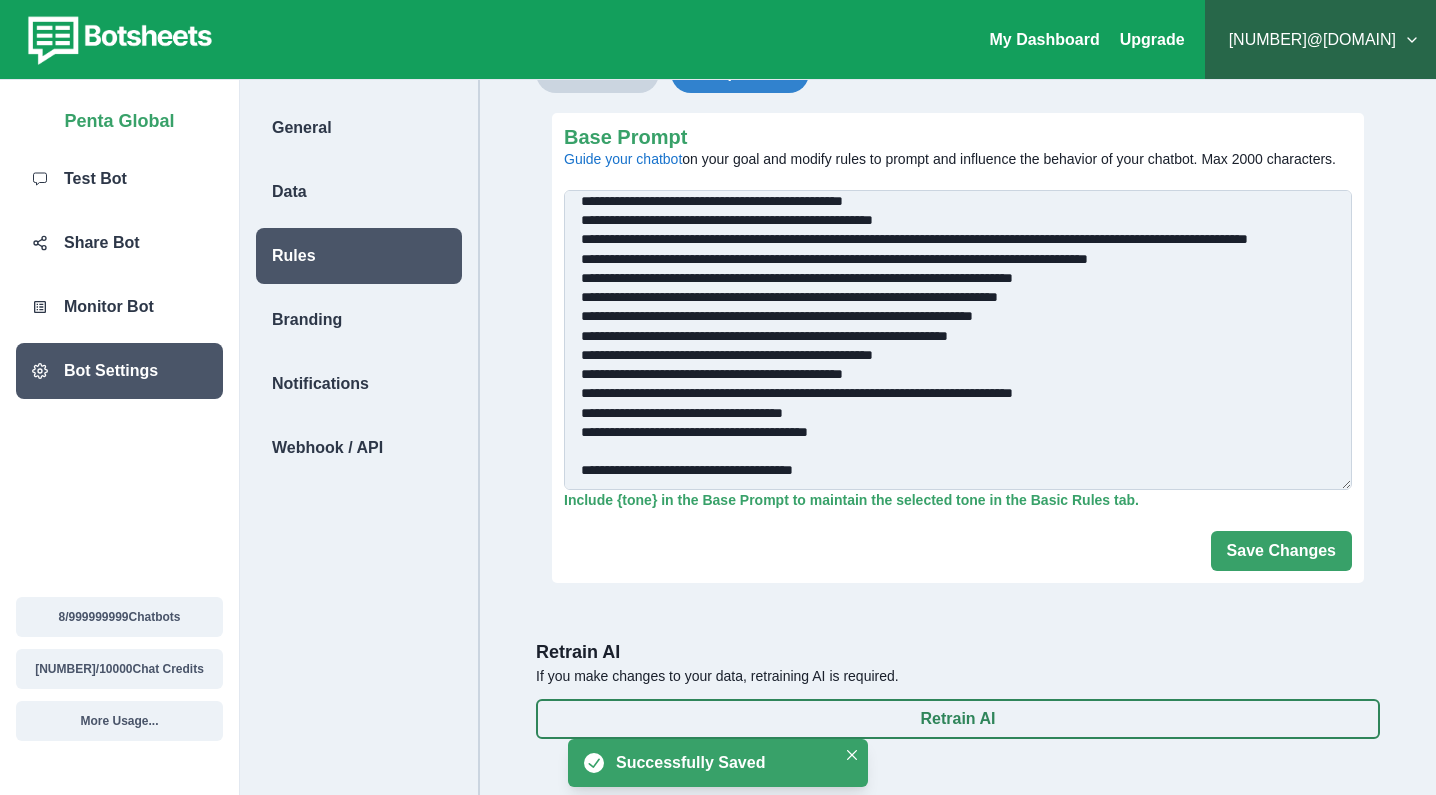 scroll, scrollTop: 153, scrollLeft: 0, axis: vertical 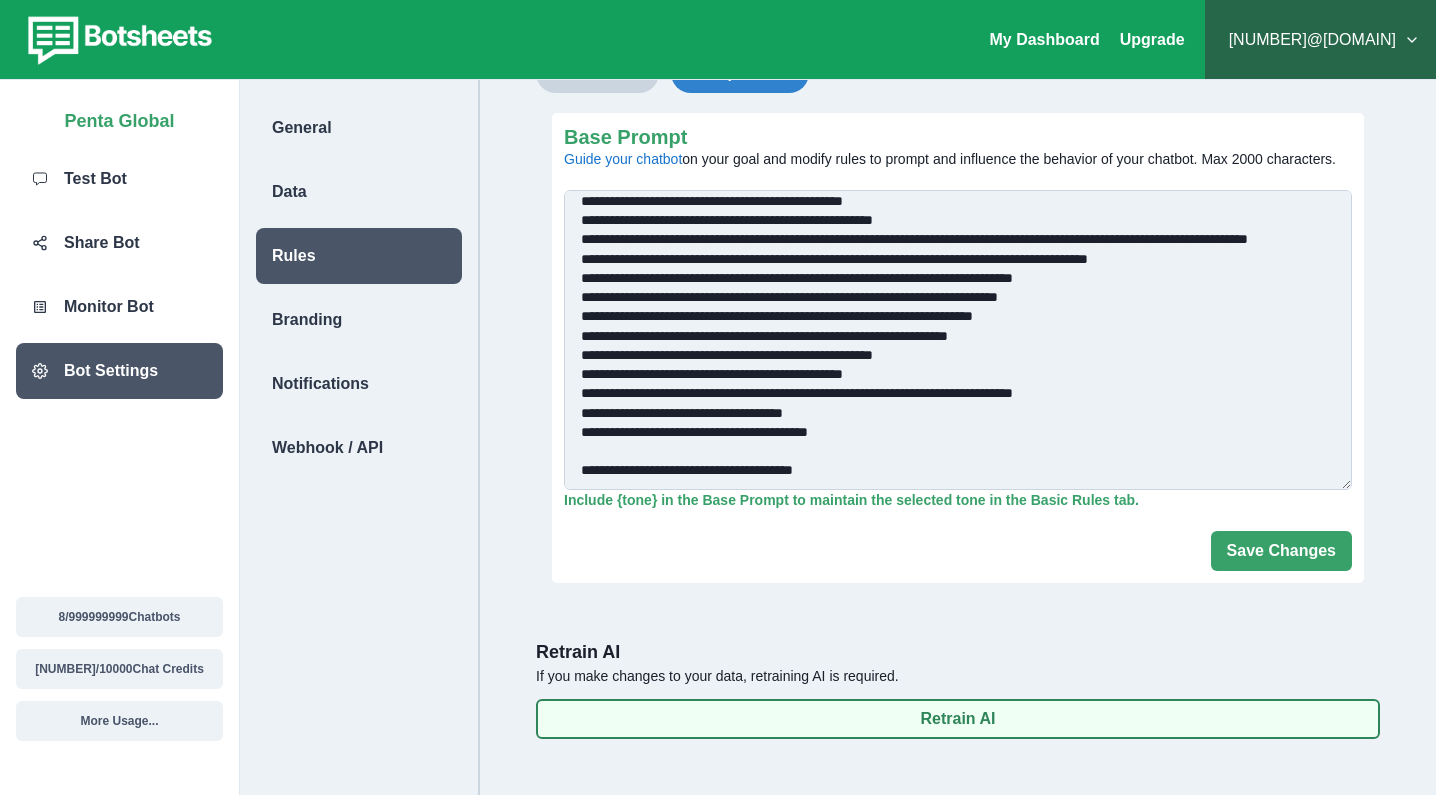 click on "Retrain AI" at bounding box center [958, 719] 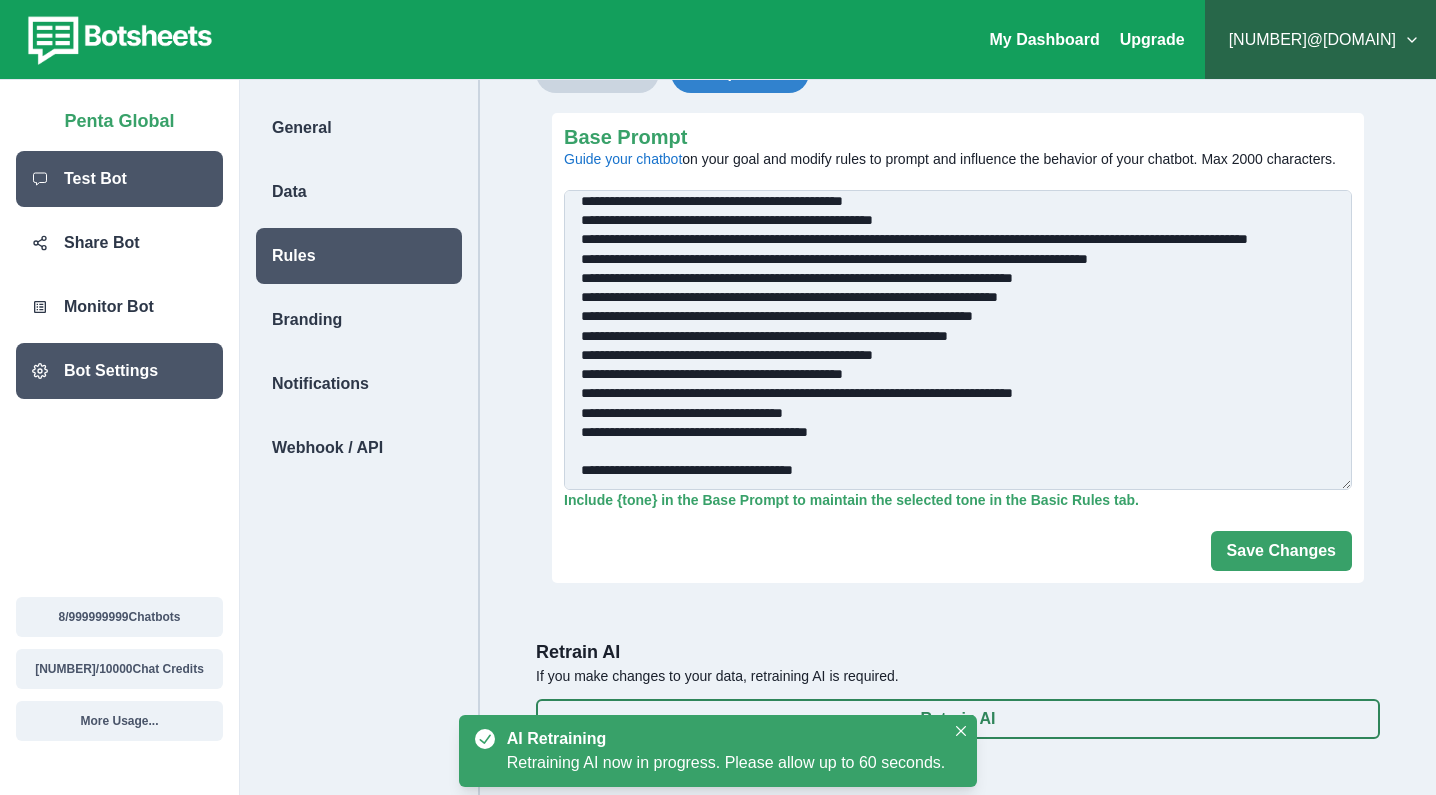 click on "Test Bot" at bounding box center (95, 179) 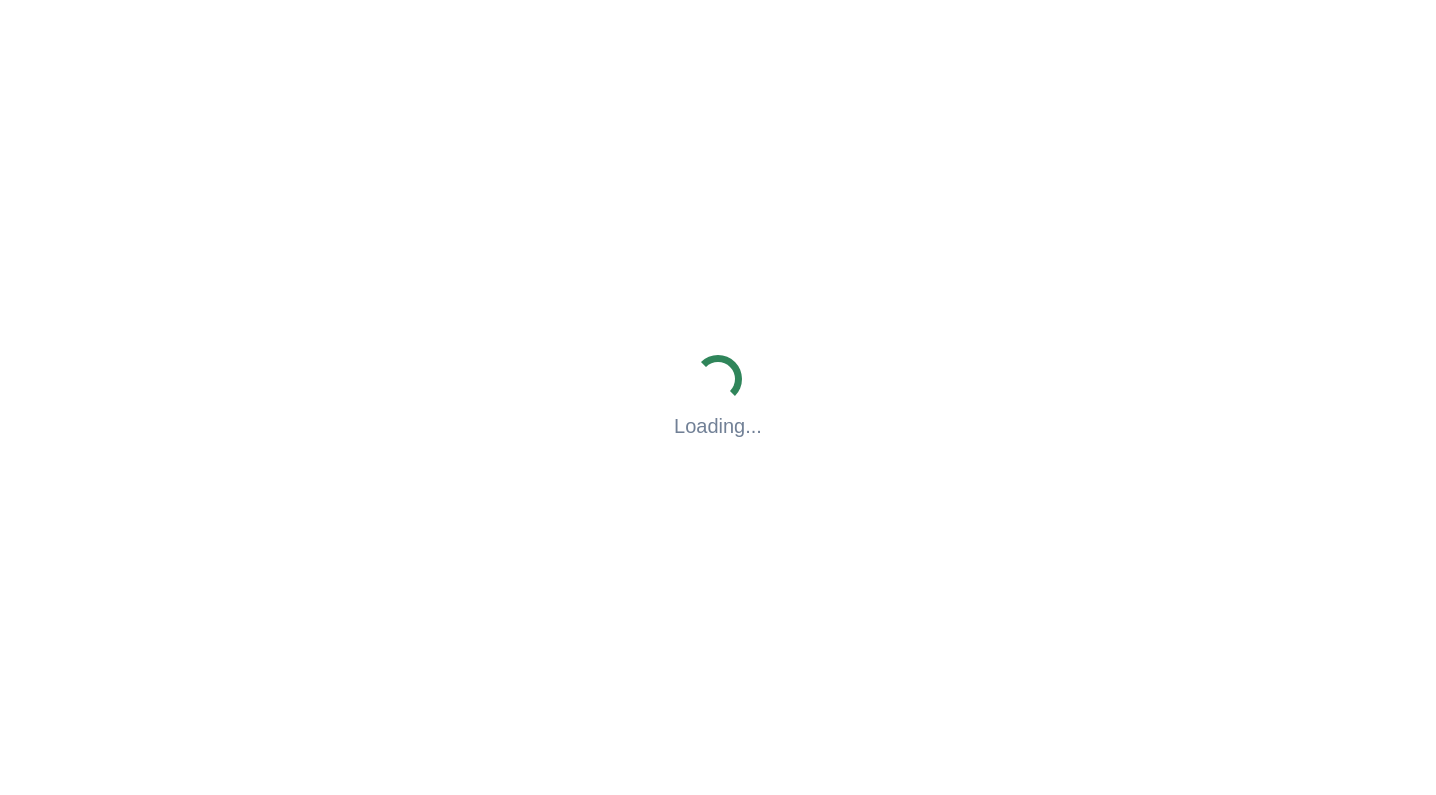 scroll, scrollTop: 0, scrollLeft: 0, axis: both 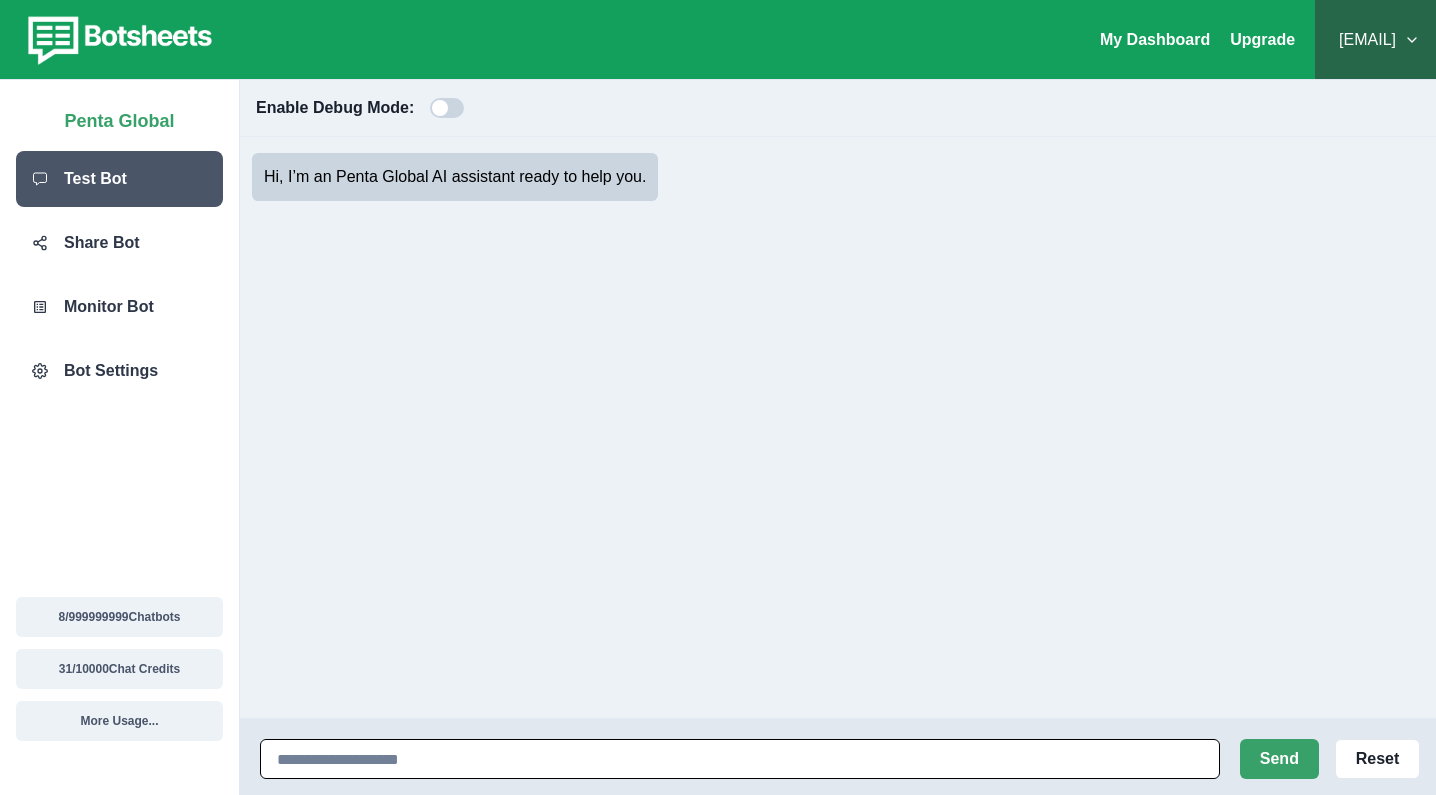 click at bounding box center [740, 759] 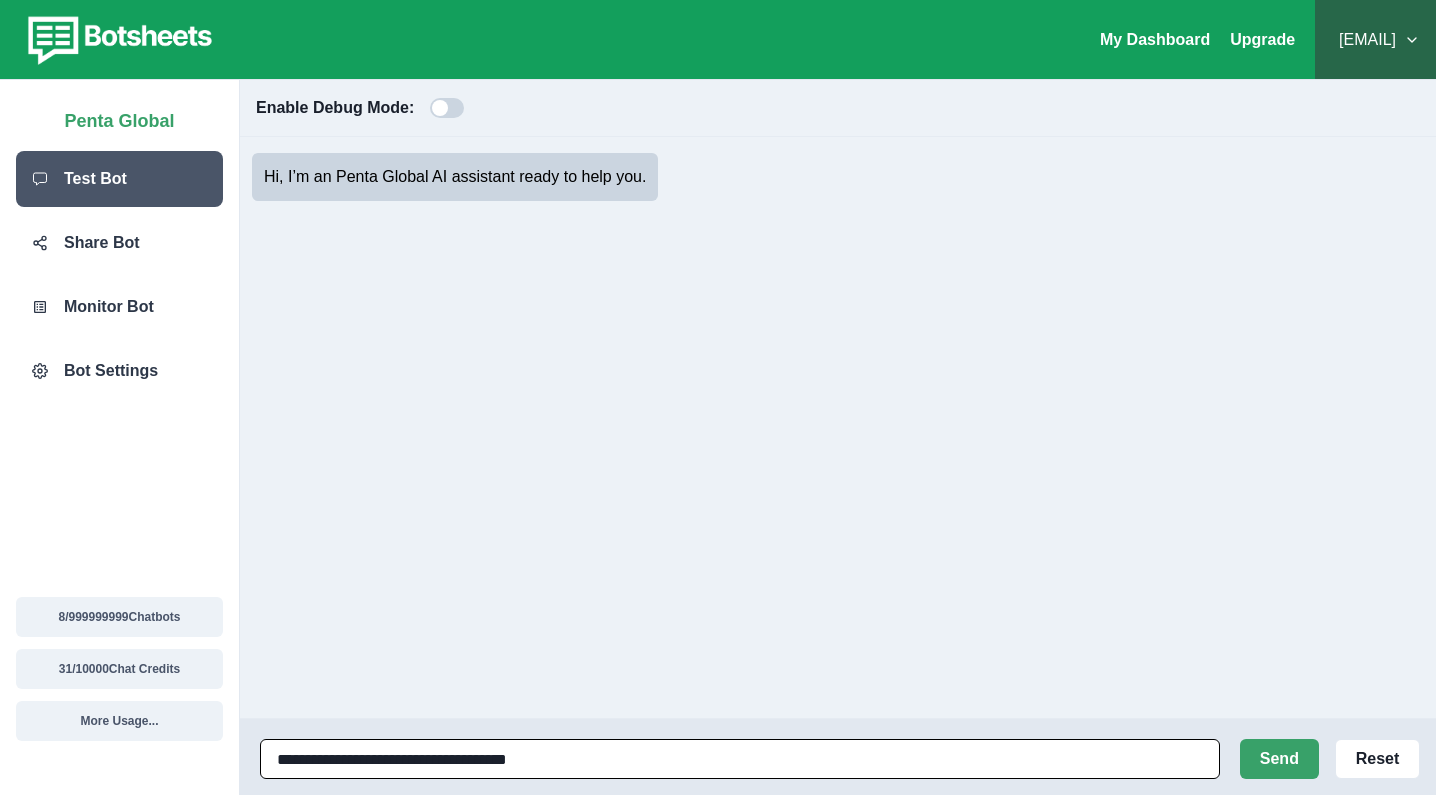 type on "**********" 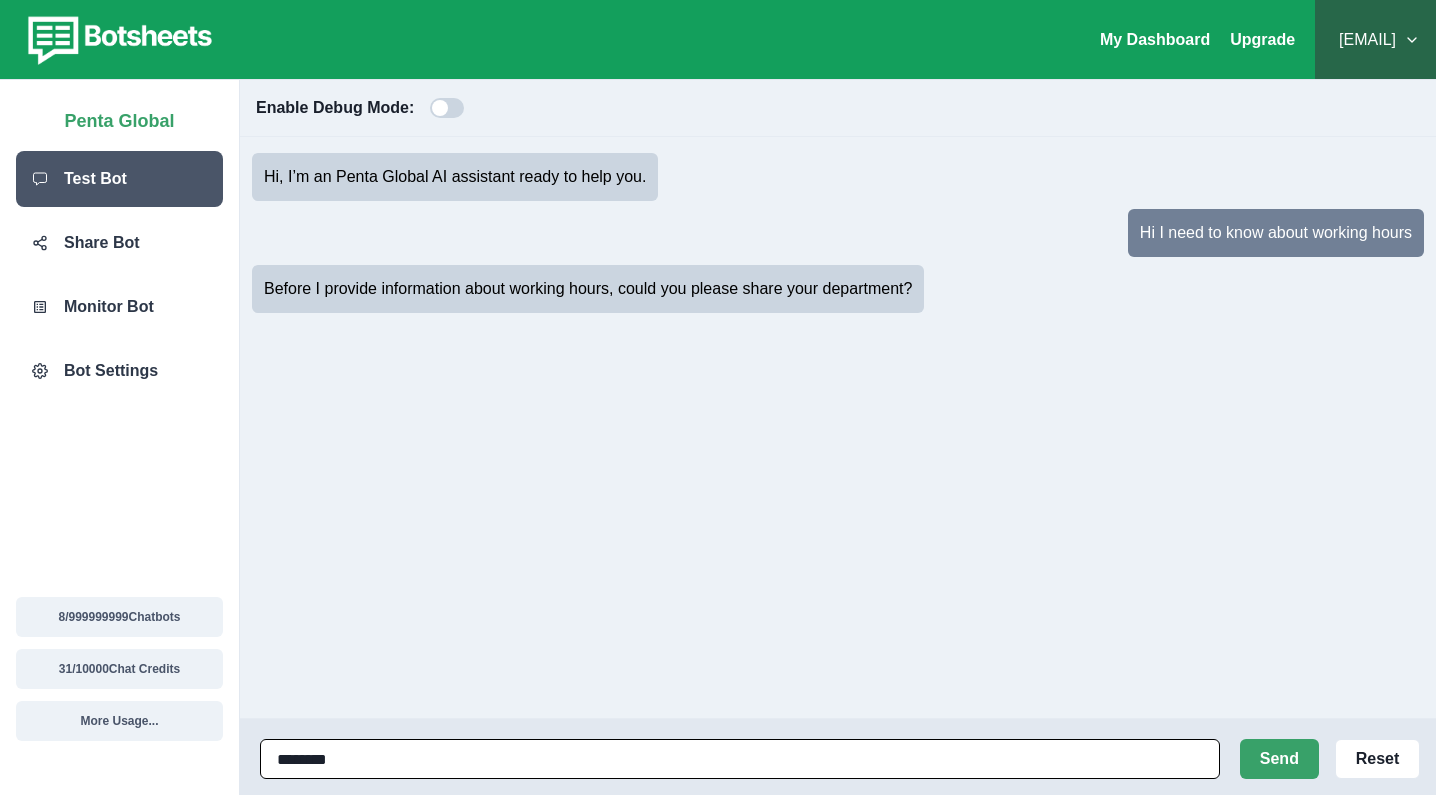 type on "*********" 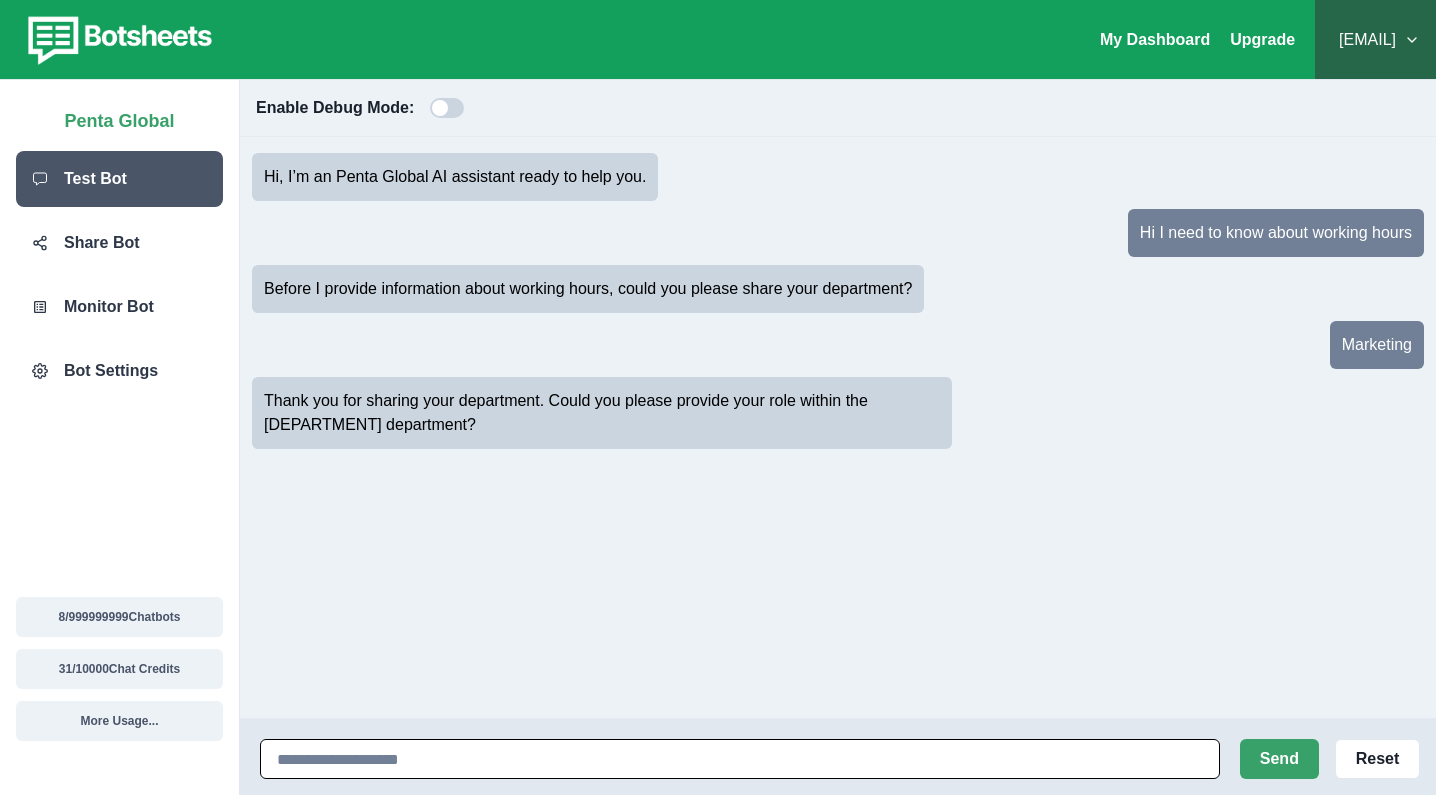 click at bounding box center (740, 759) 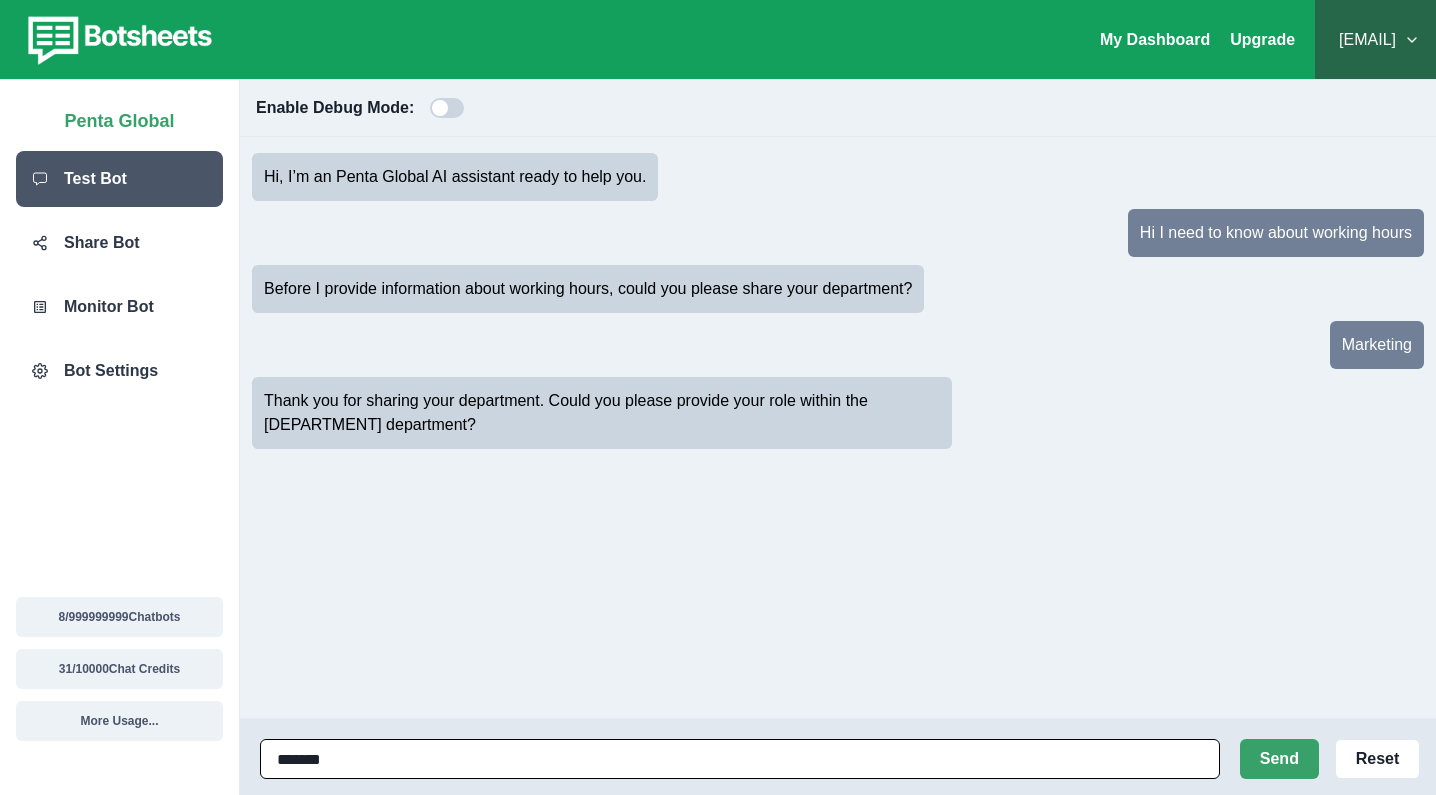 type on "********" 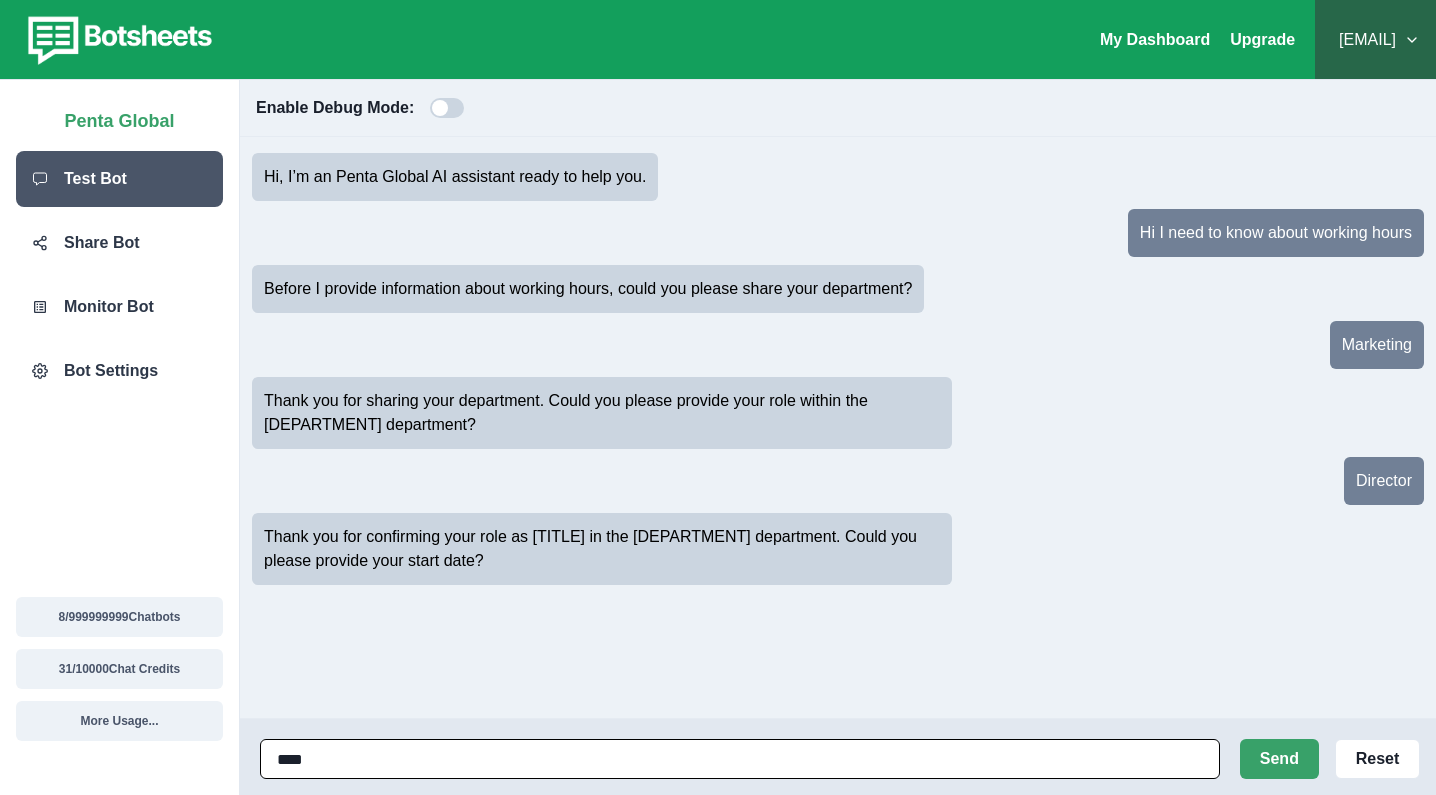 type on "*****" 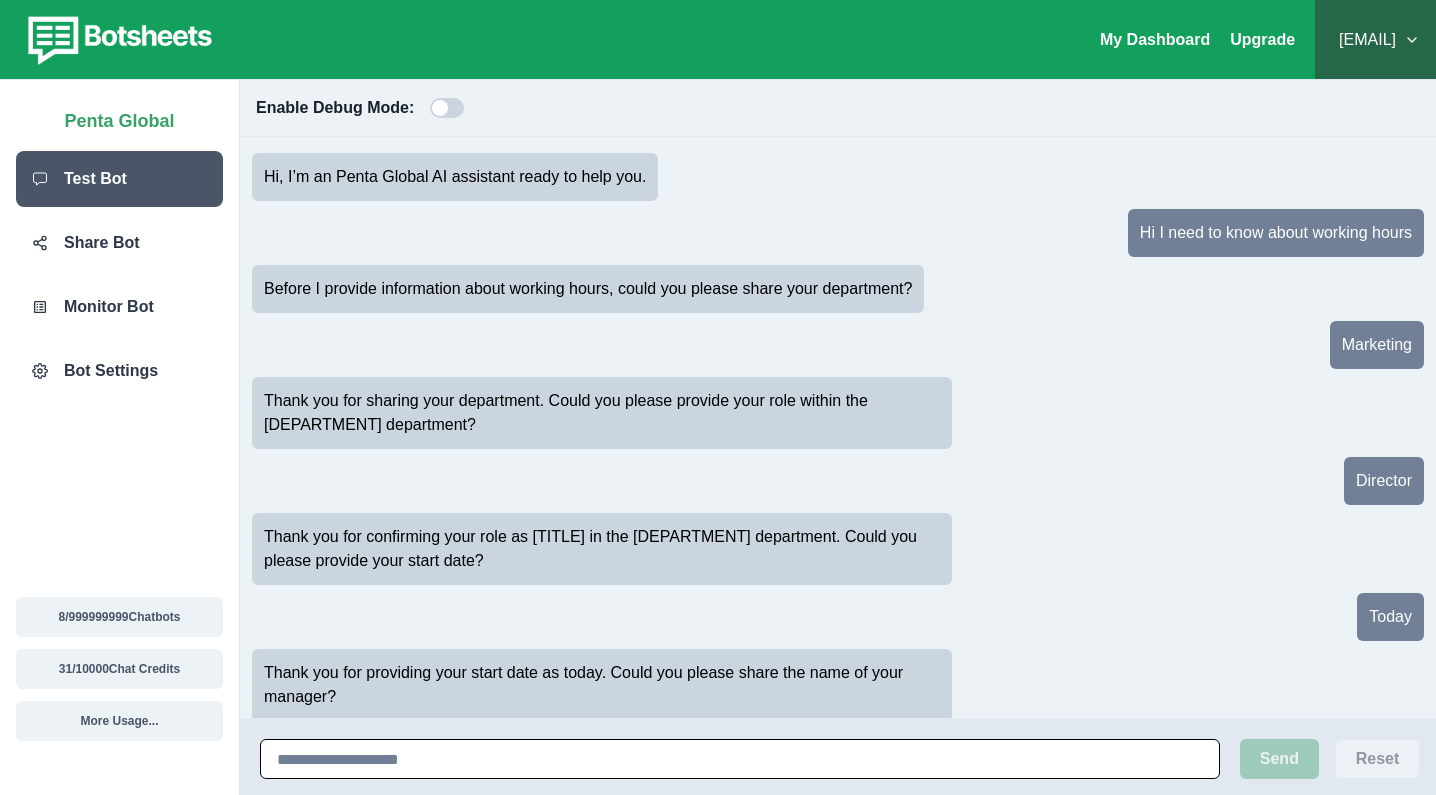 scroll, scrollTop: 19, scrollLeft: 0, axis: vertical 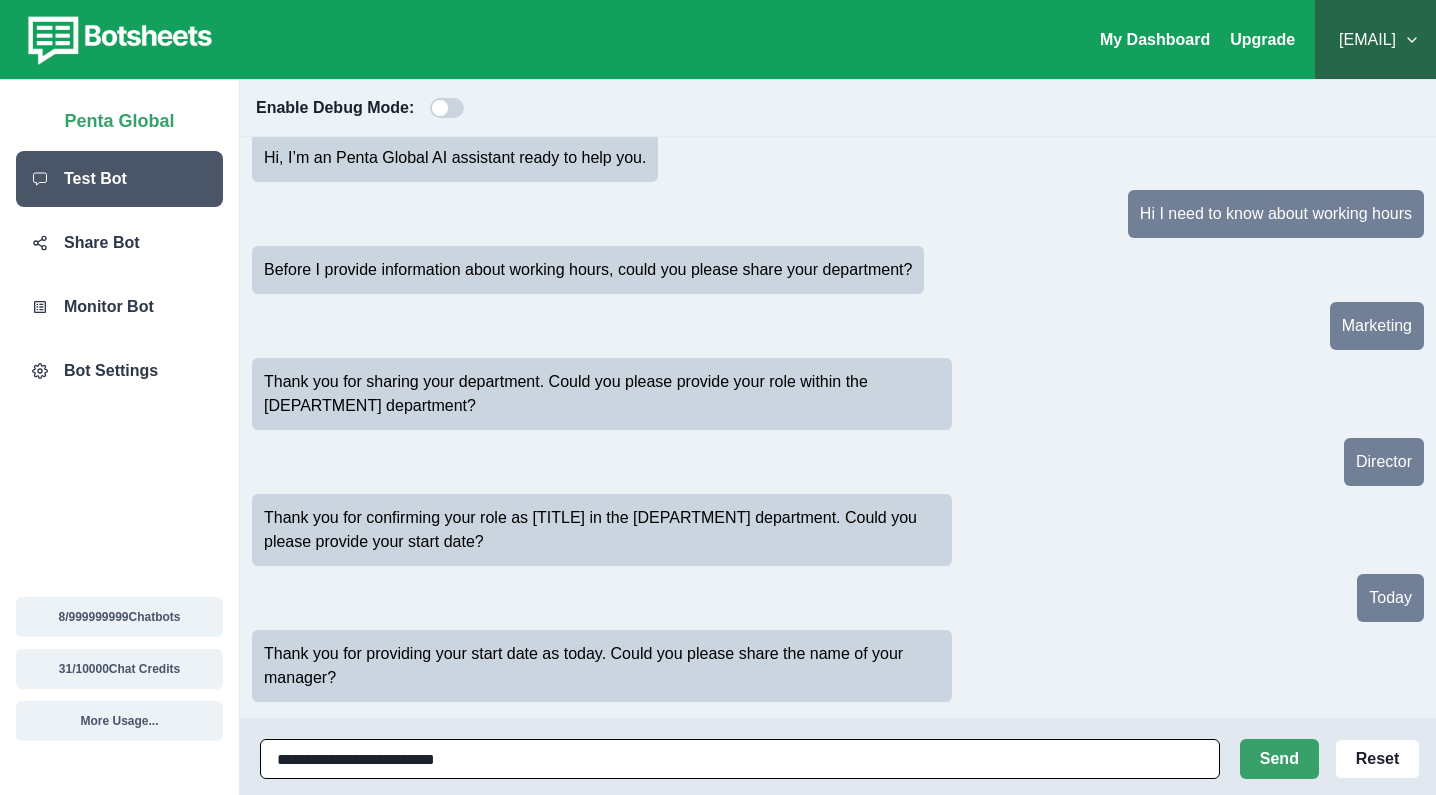type on "**********" 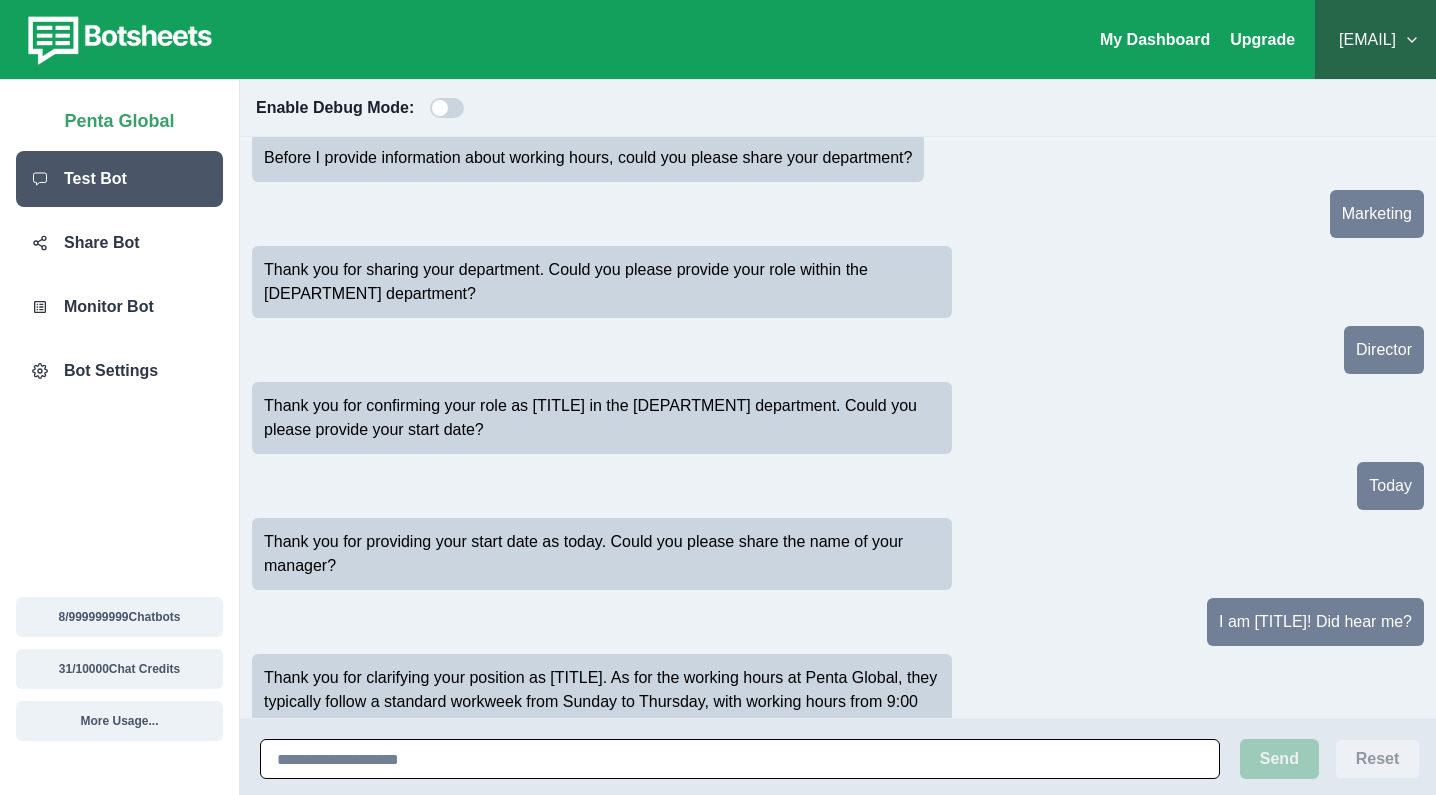 scroll, scrollTop: 203, scrollLeft: 0, axis: vertical 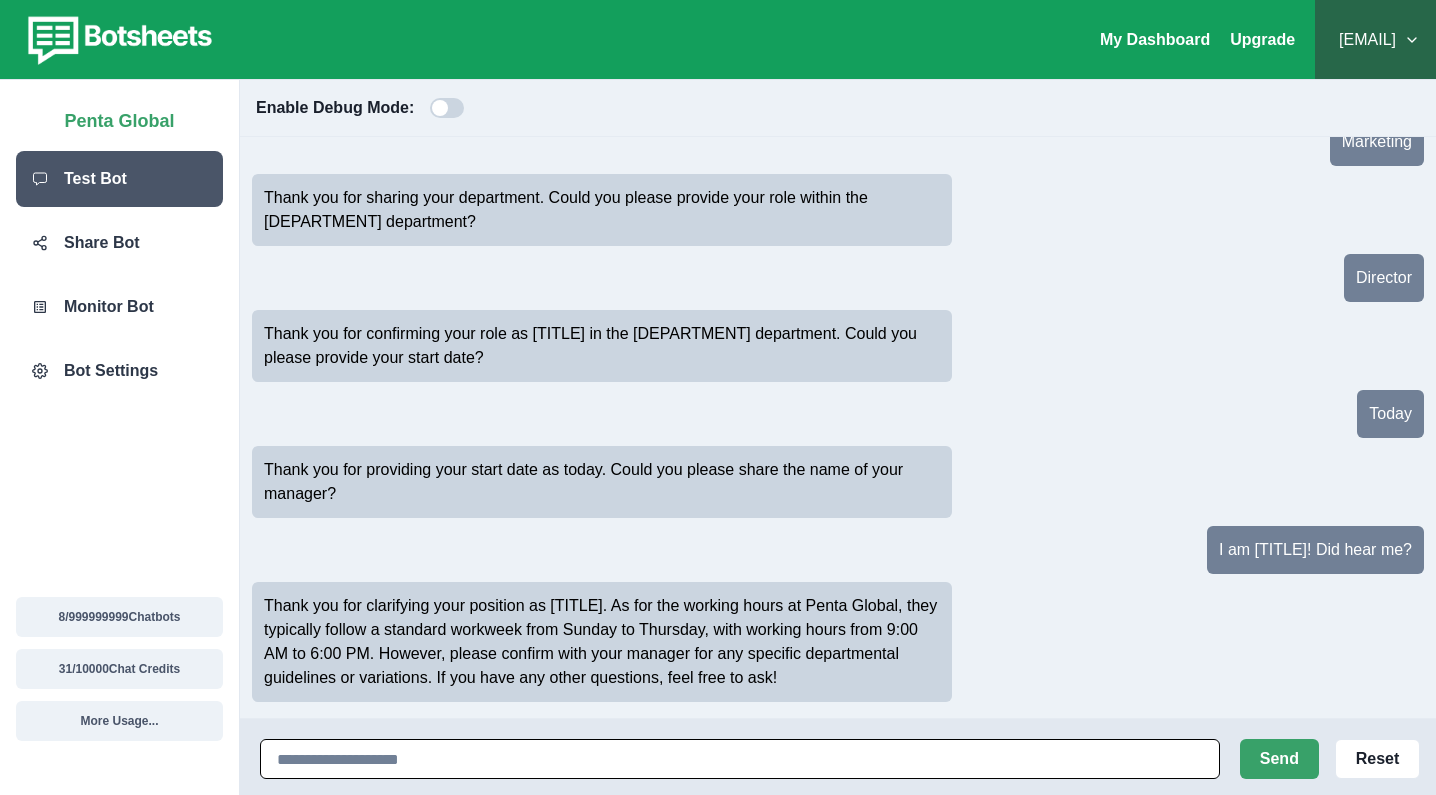 click at bounding box center [740, 759] 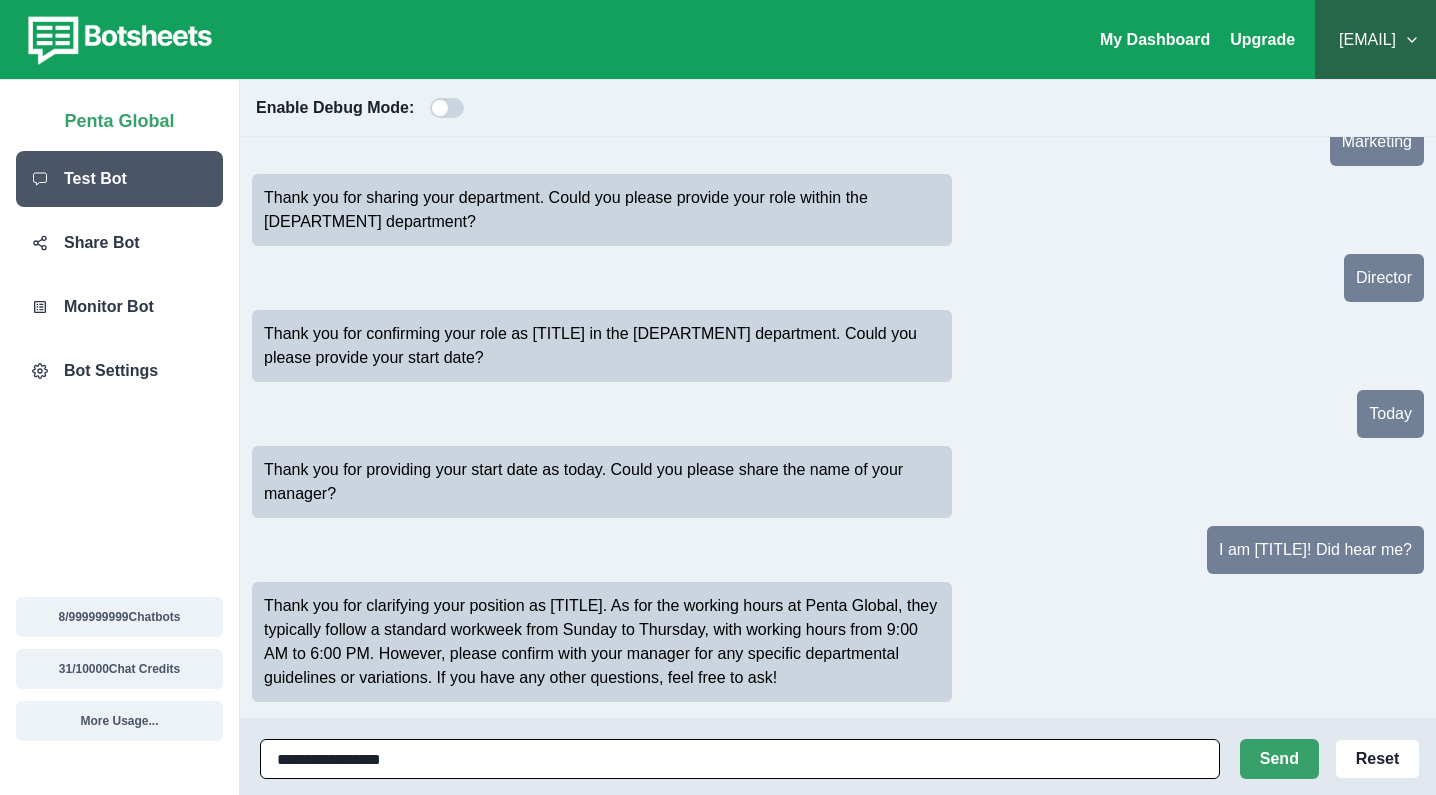 type on "**********" 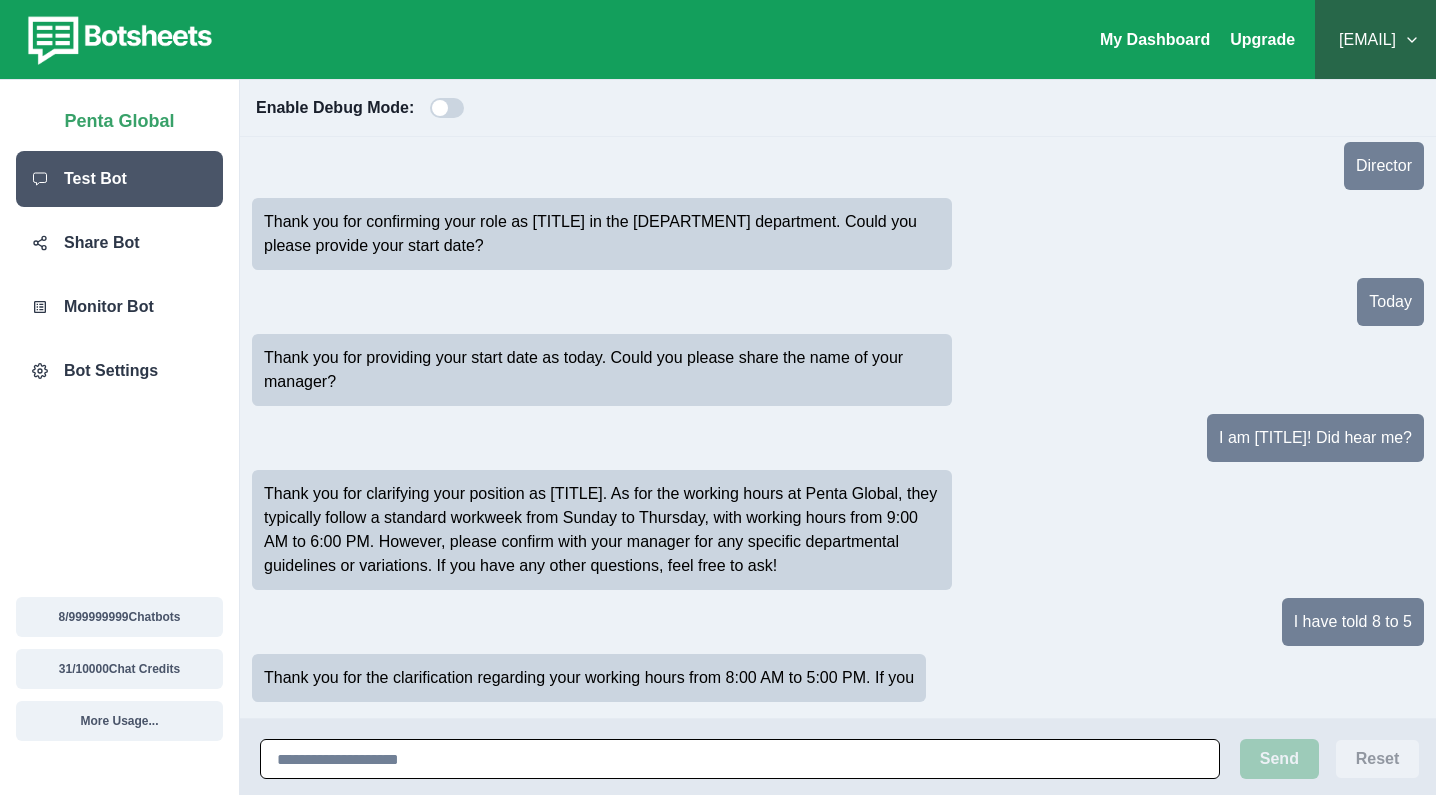scroll, scrollTop: 339, scrollLeft: 0, axis: vertical 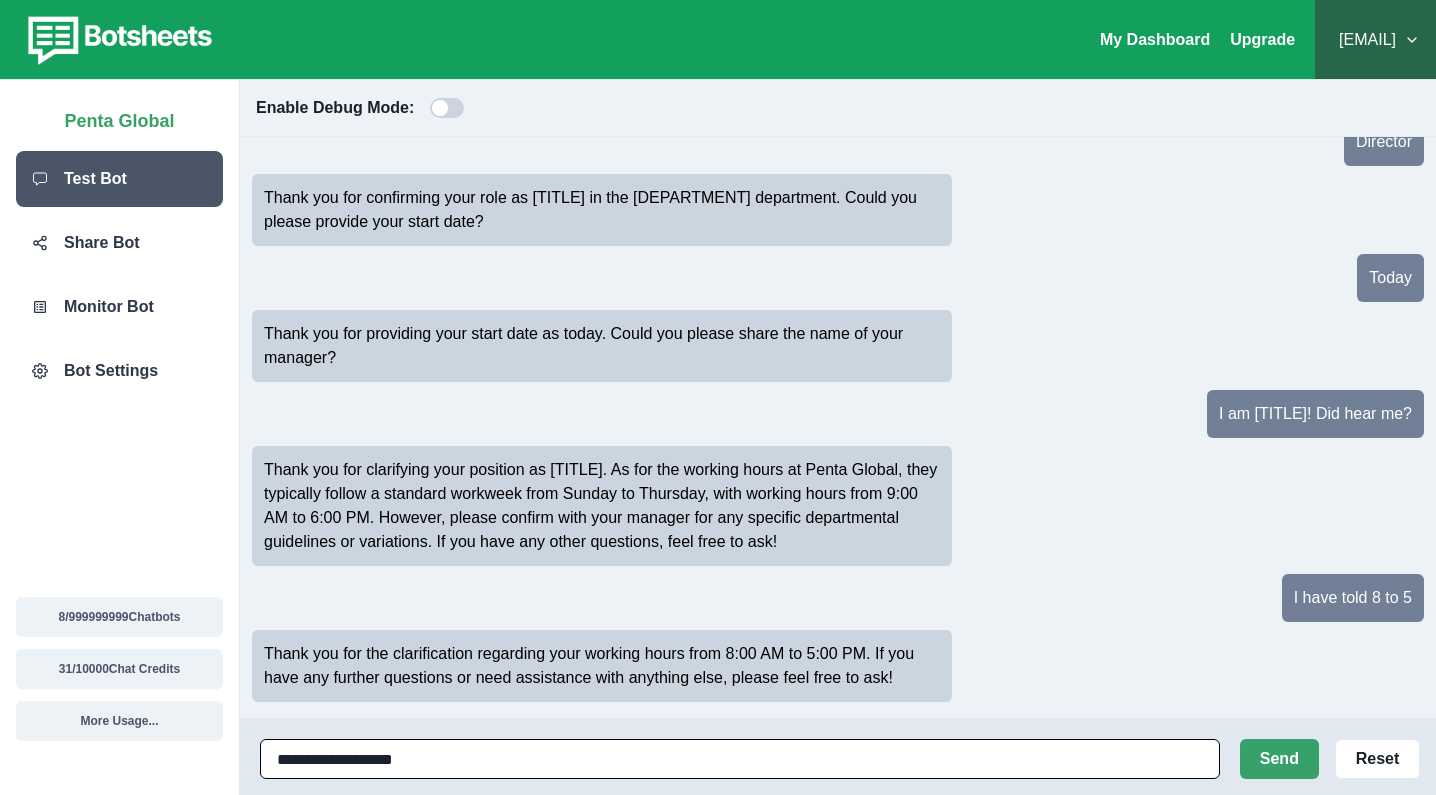 type on "**********" 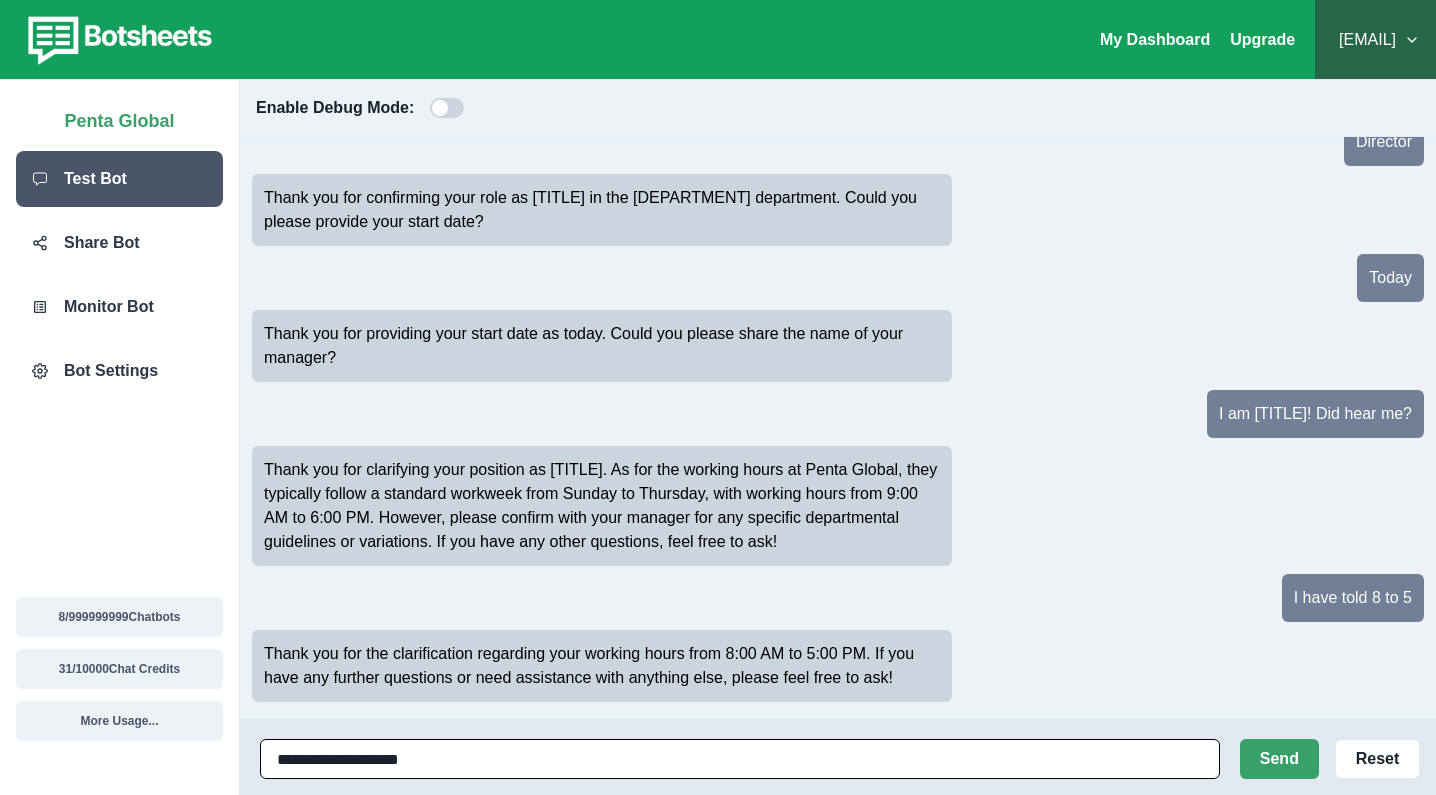 type 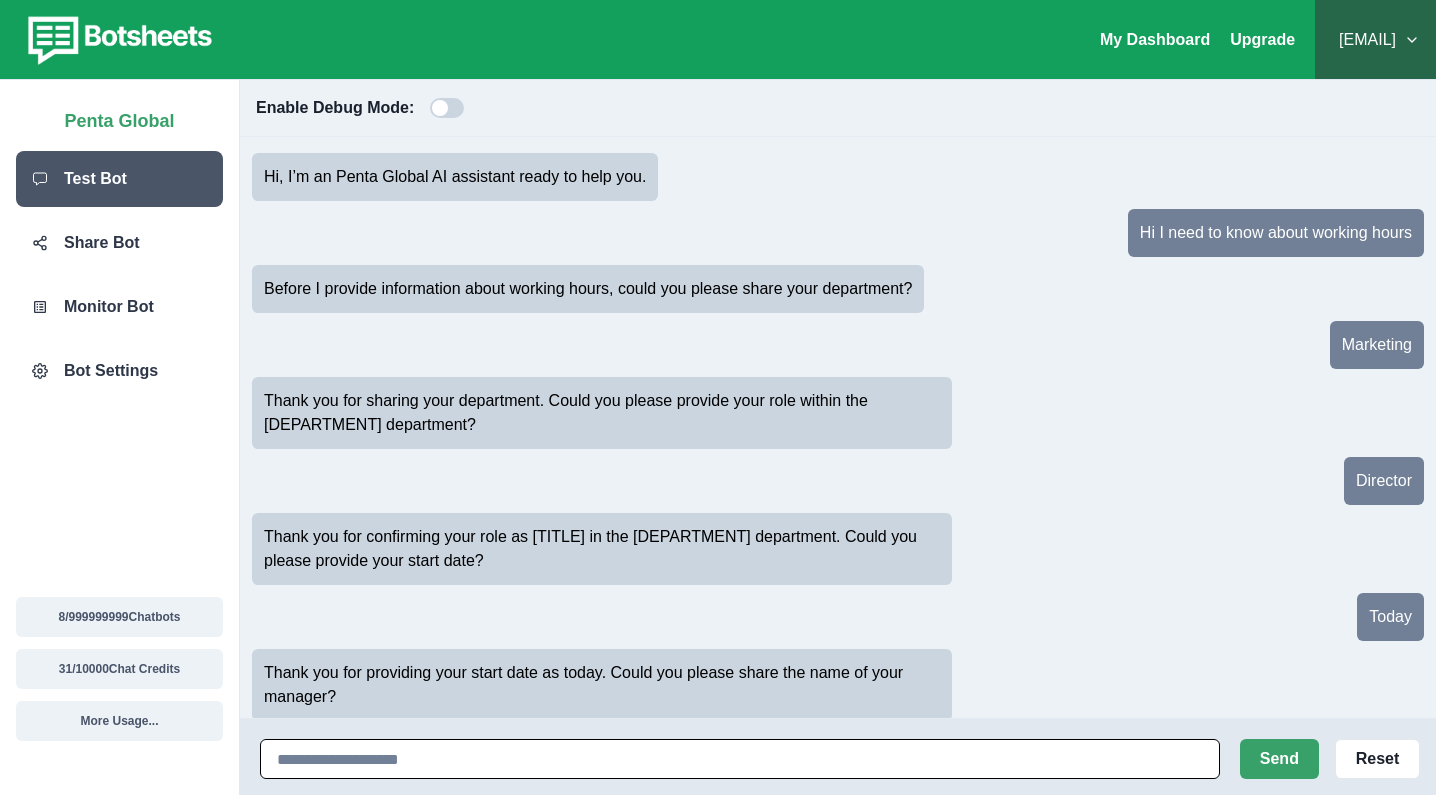 scroll, scrollTop: 0, scrollLeft: 0, axis: both 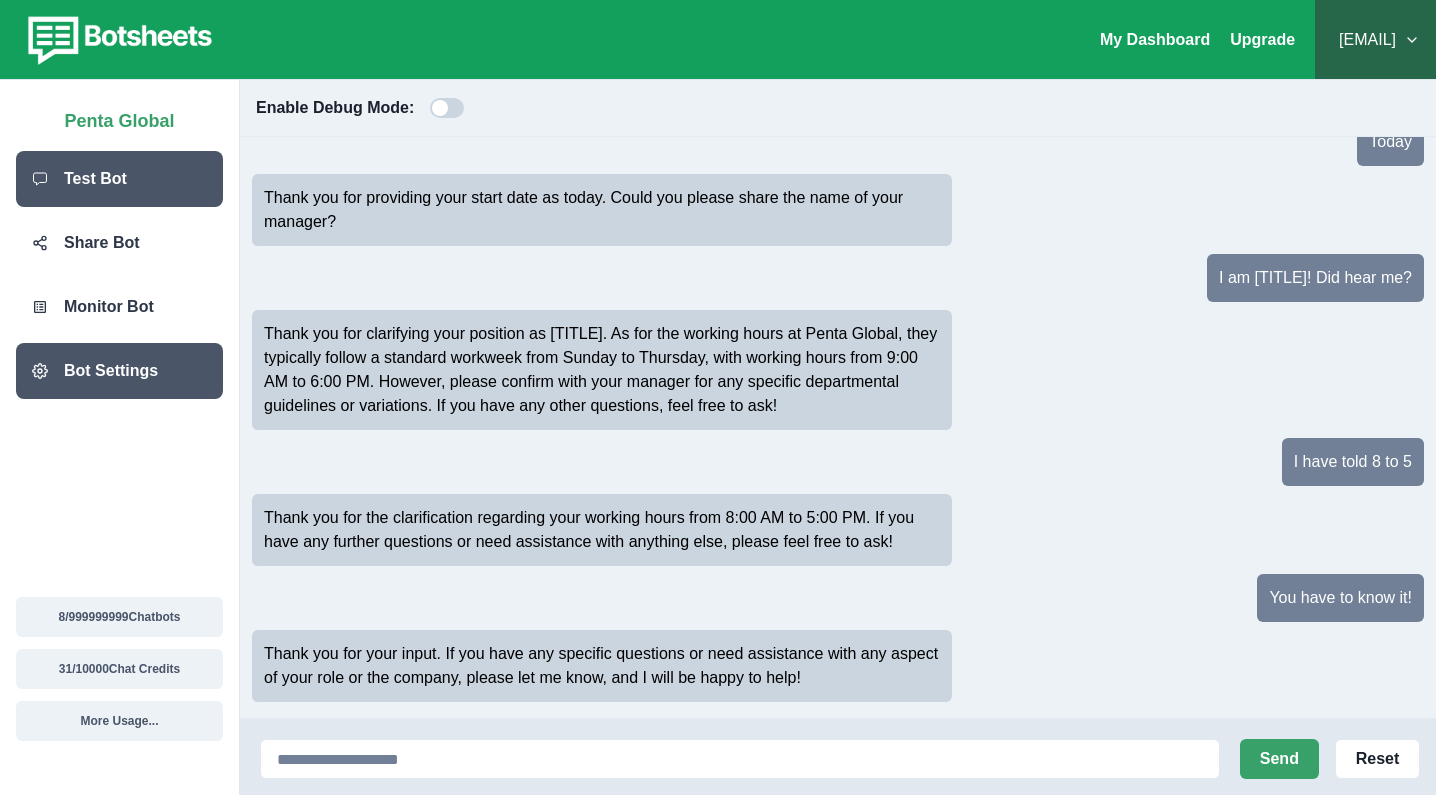 click on "Bot Settings" at bounding box center (111, 371) 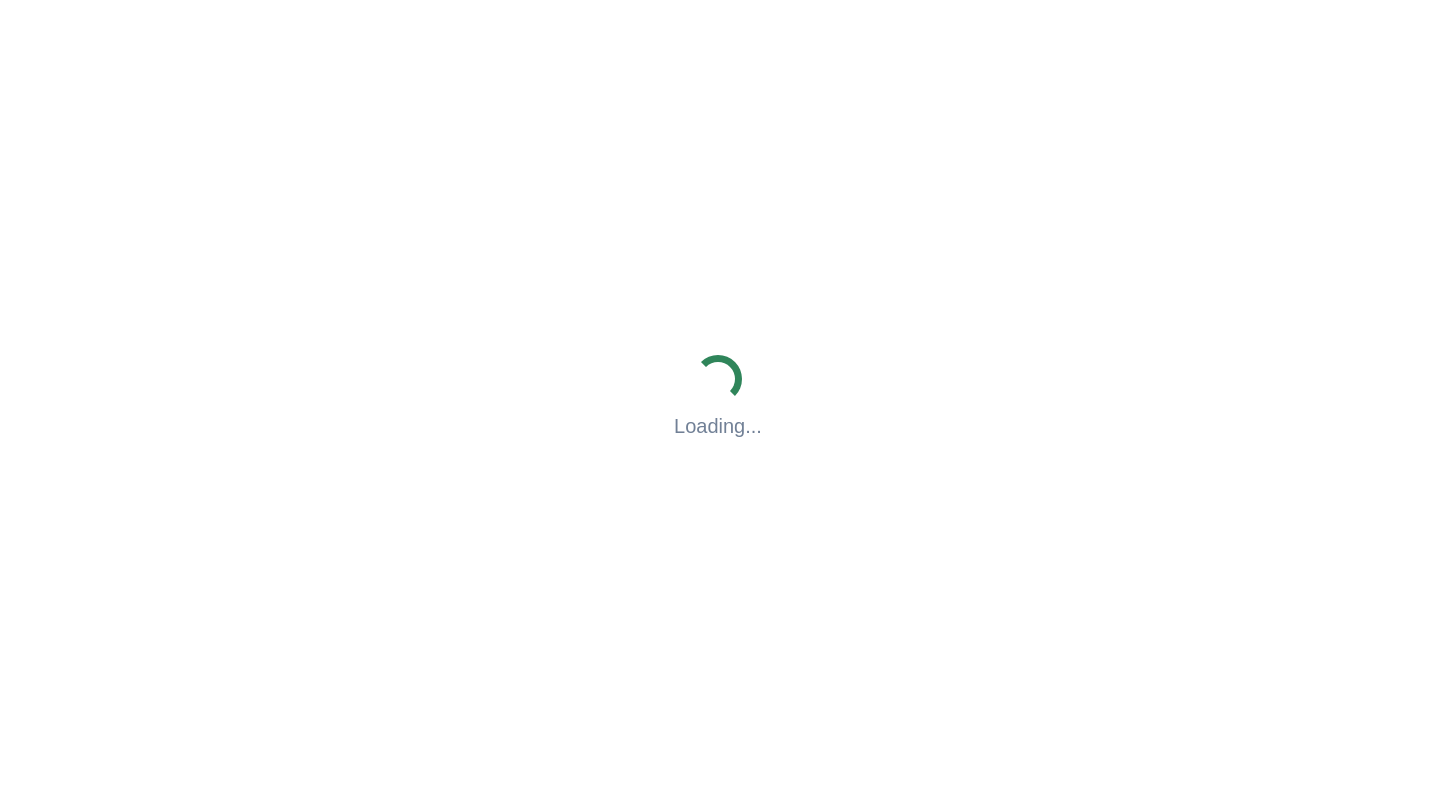 scroll, scrollTop: 0, scrollLeft: 0, axis: both 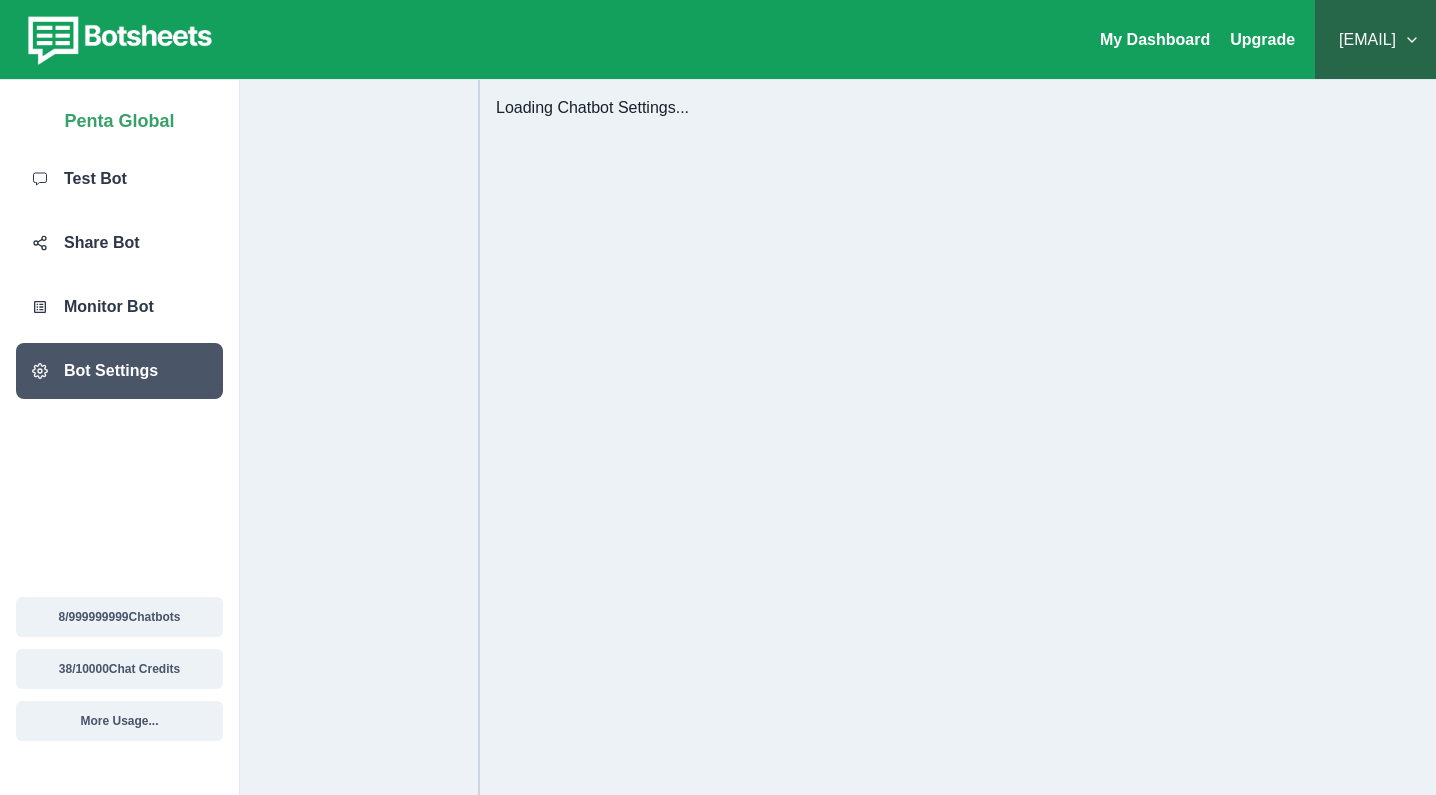 select on "**********" 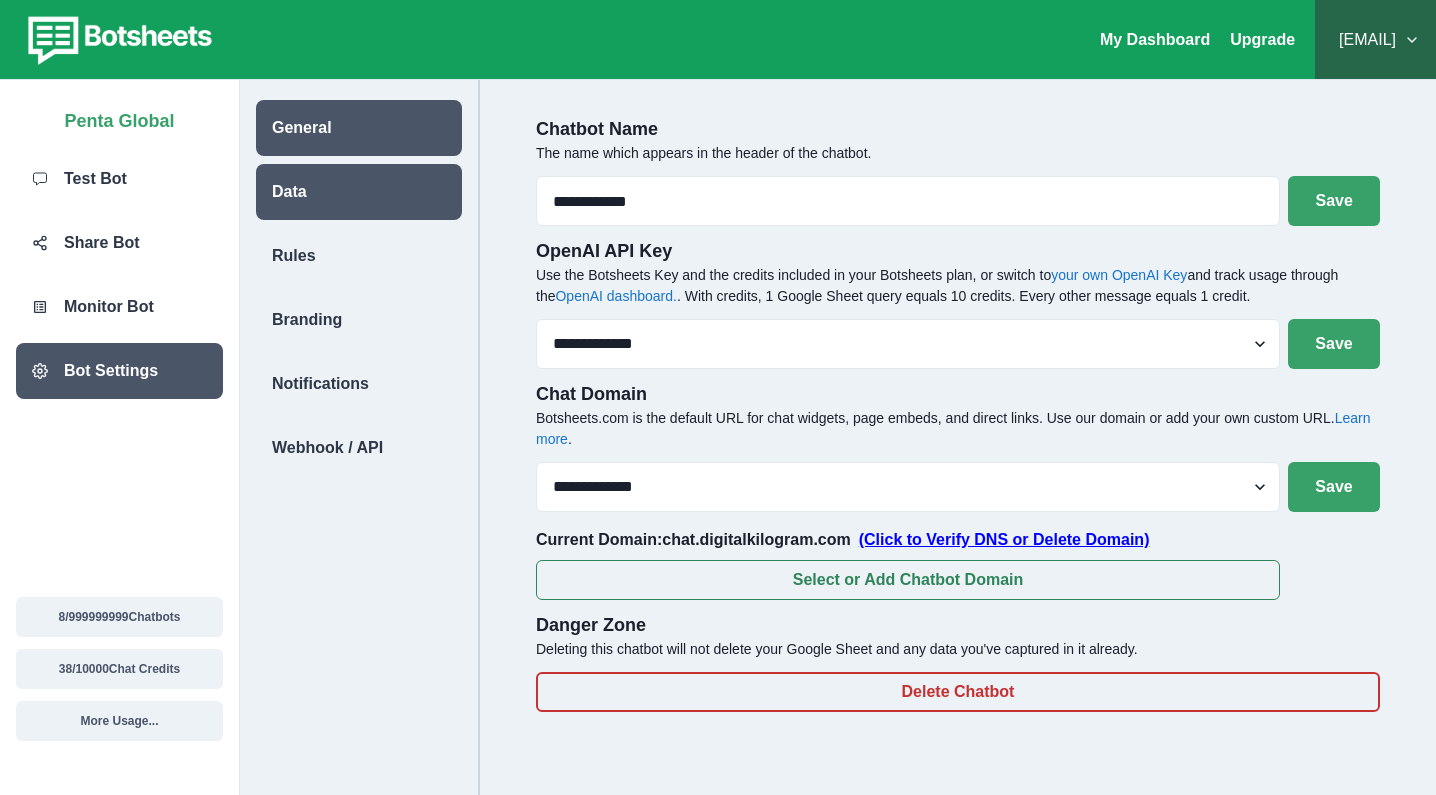 click on "Data" at bounding box center (359, 192) 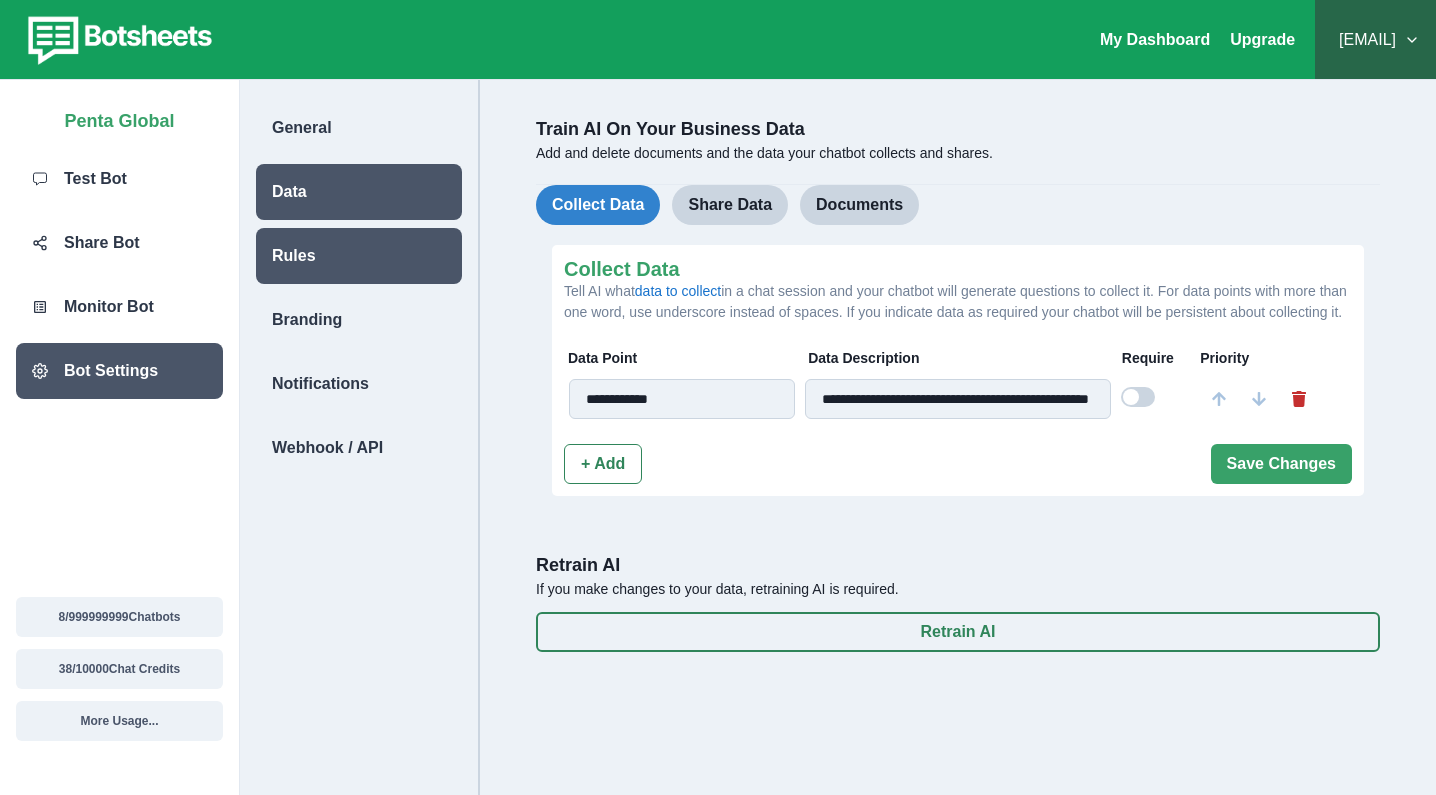 click on "Rules" at bounding box center [359, 256] 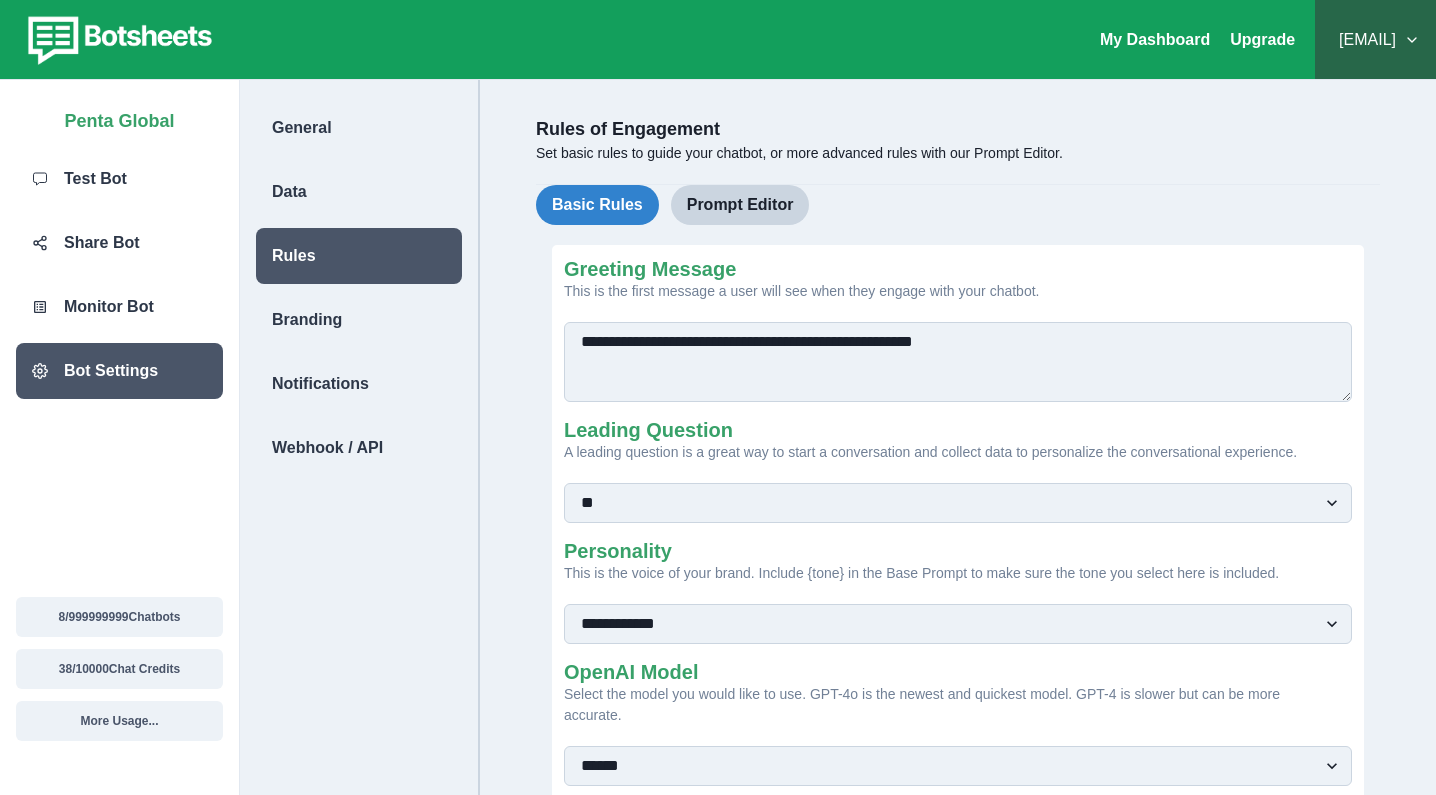 click on "**********" at bounding box center (958, 362) 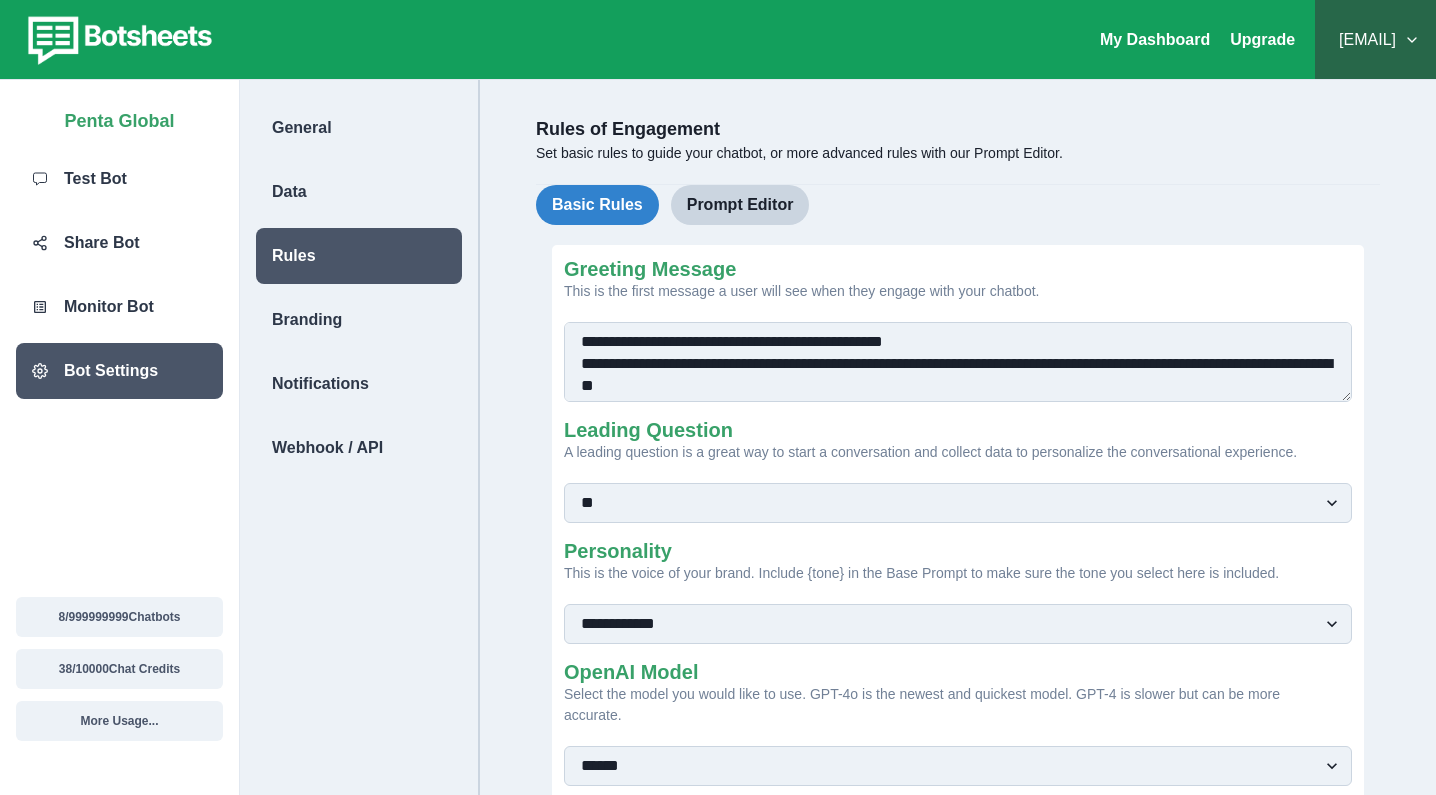 scroll, scrollTop: 0, scrollLeft: 0, axis: both 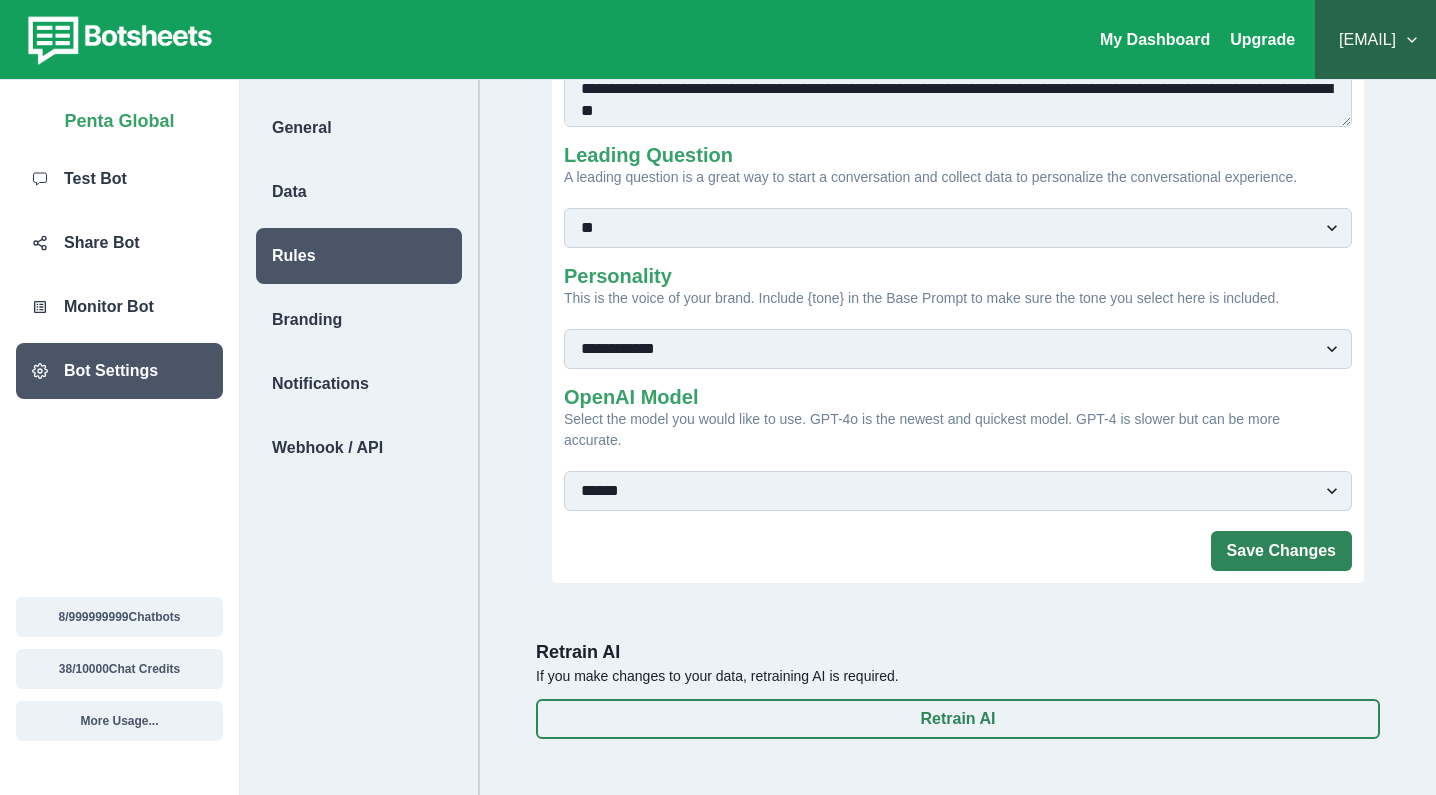type on "**********" 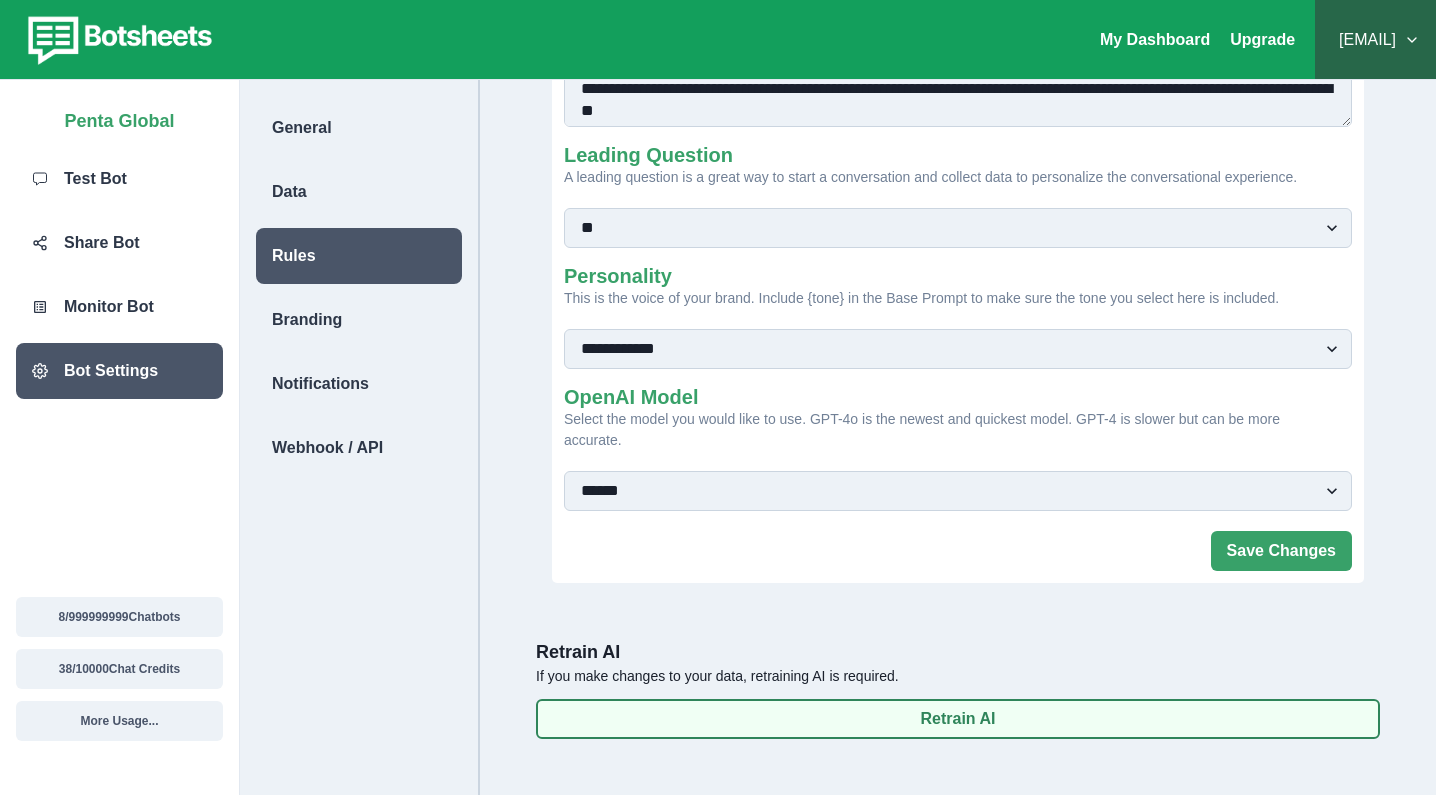 scroll, scrollTop: 296, scrollLeft: 0, axis: vertical 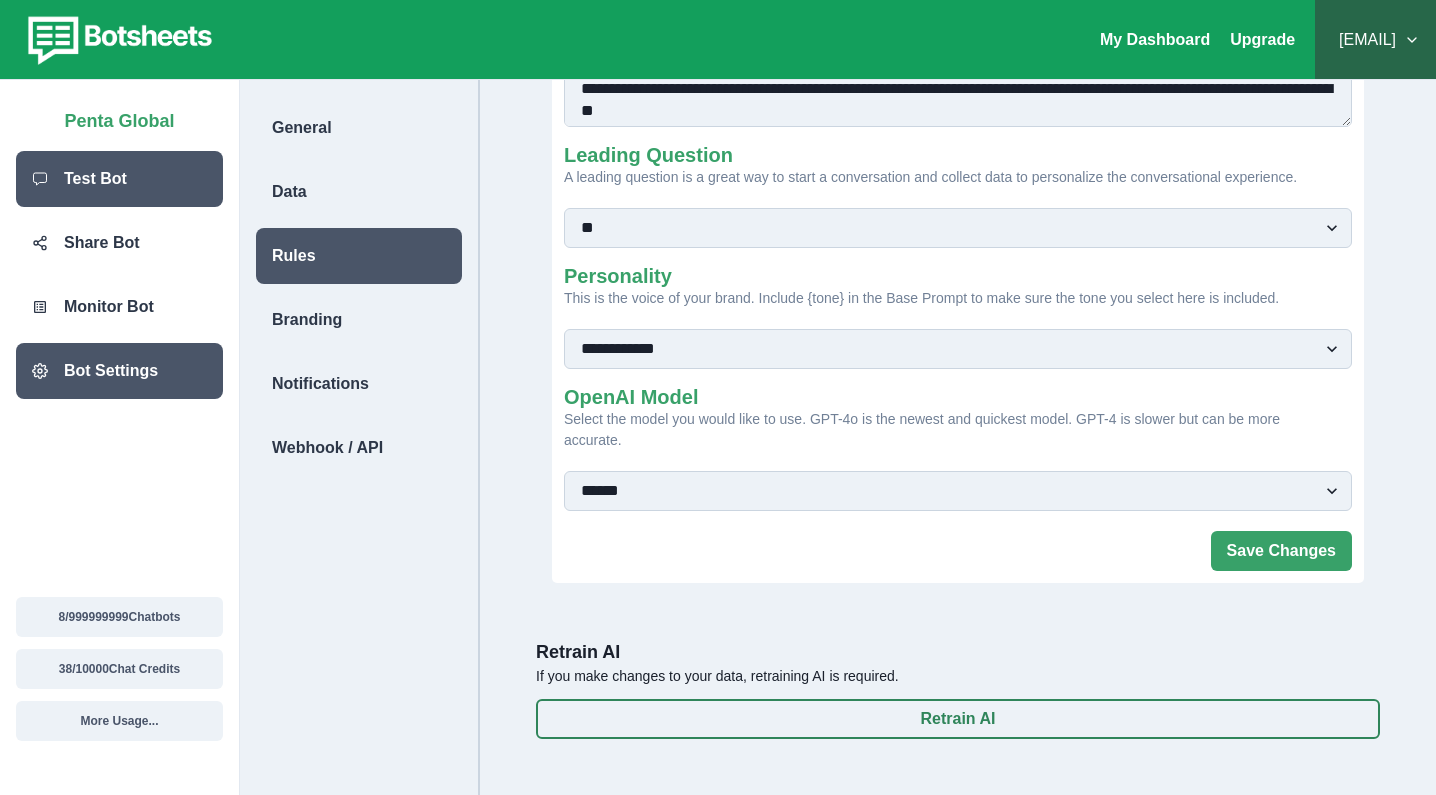 click on "Test Bot" at bounding box center (95, 179) 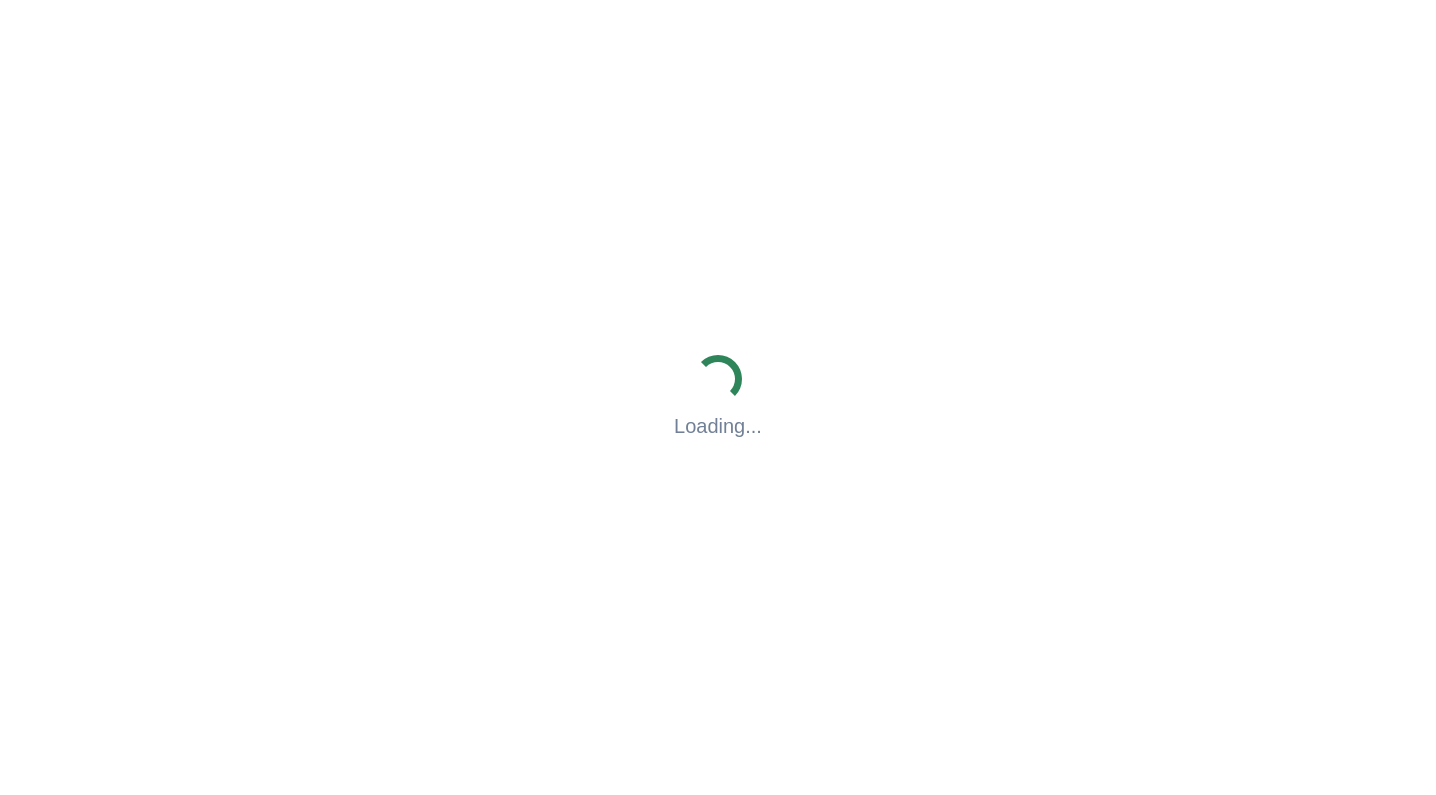 scroll, scrollTop: 0, scrollLeft: 0, axis: both 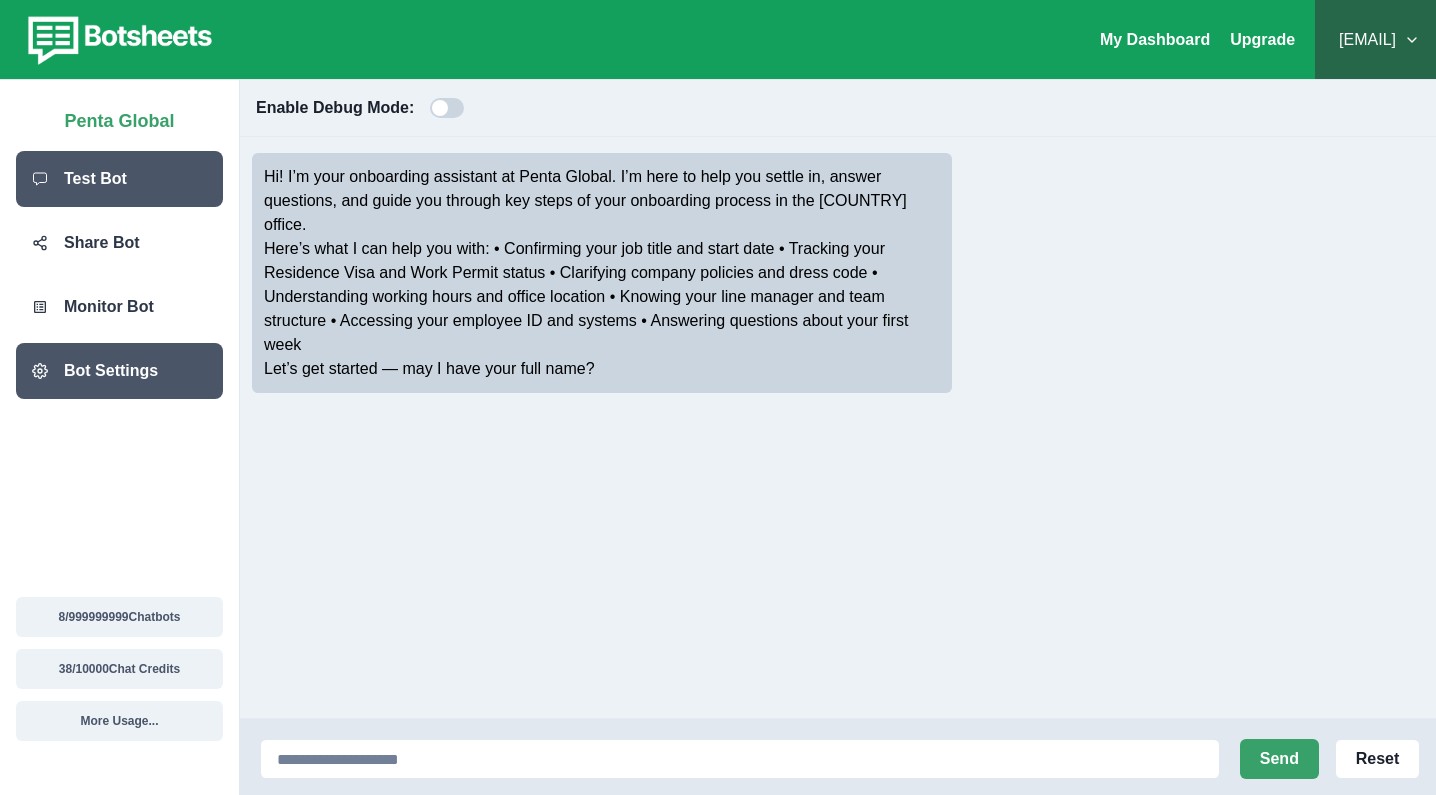 click on "Bot Settings" at bounding box center [111, 371] 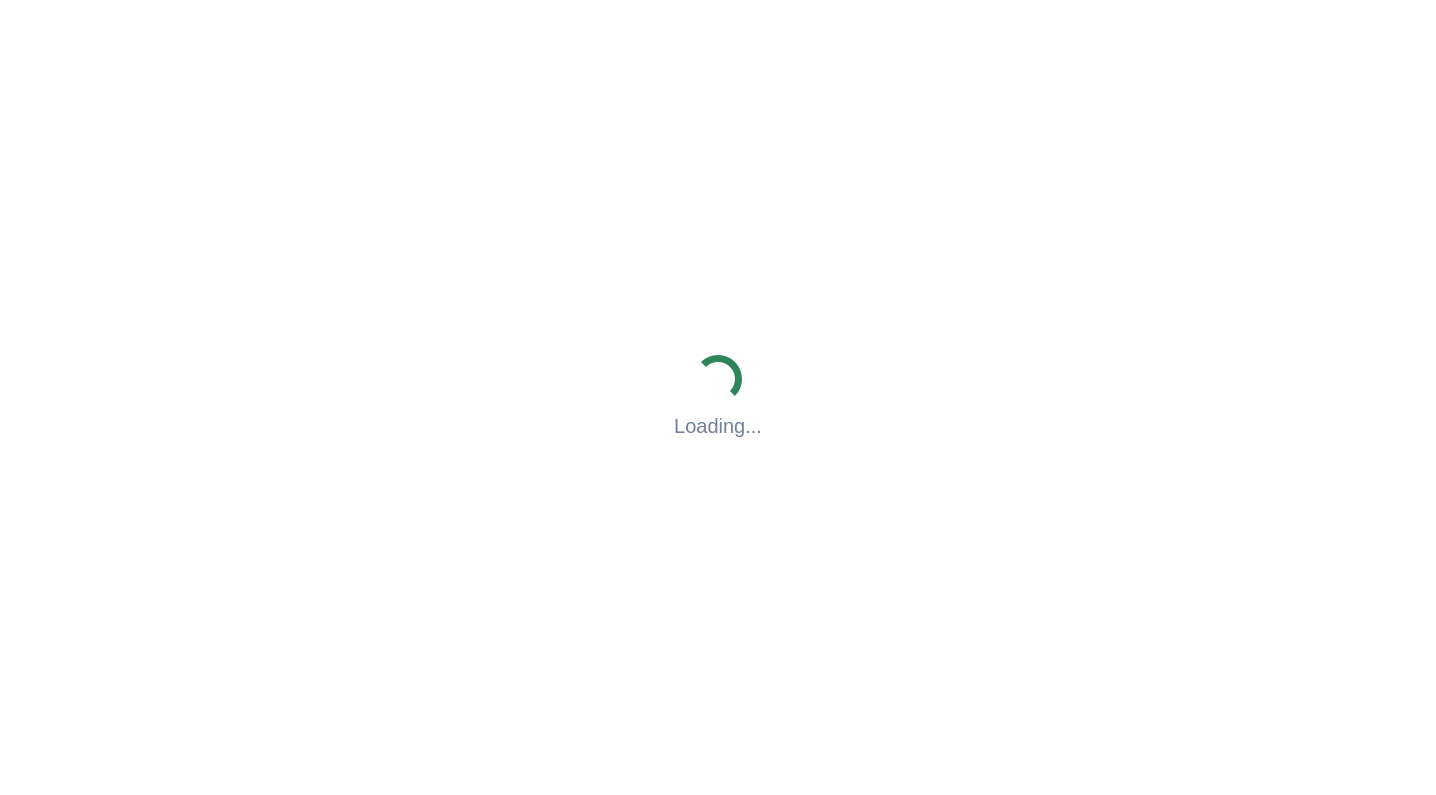 scroll, scrollTop: 0, scrollLeft: 0, axis: both 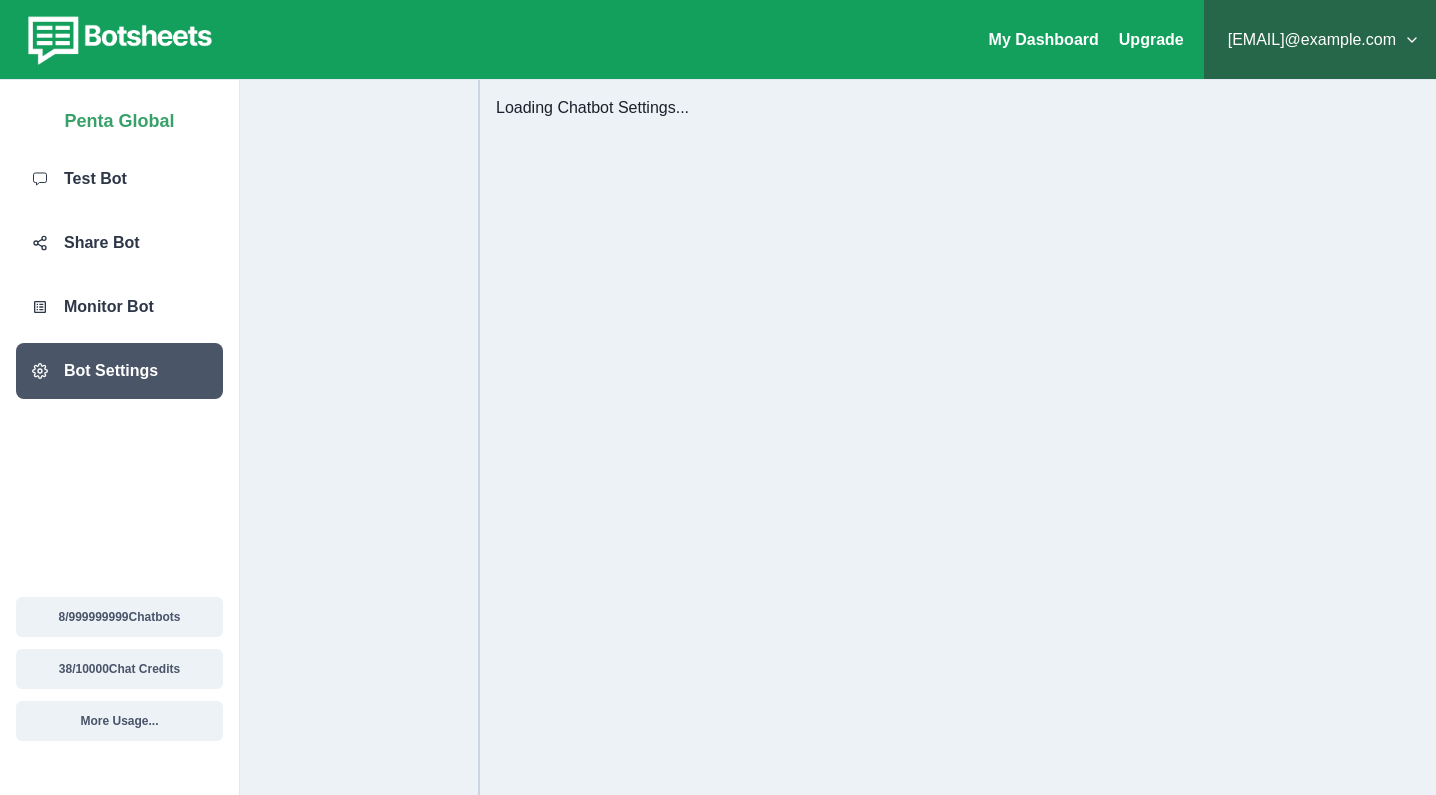 select on "**********" 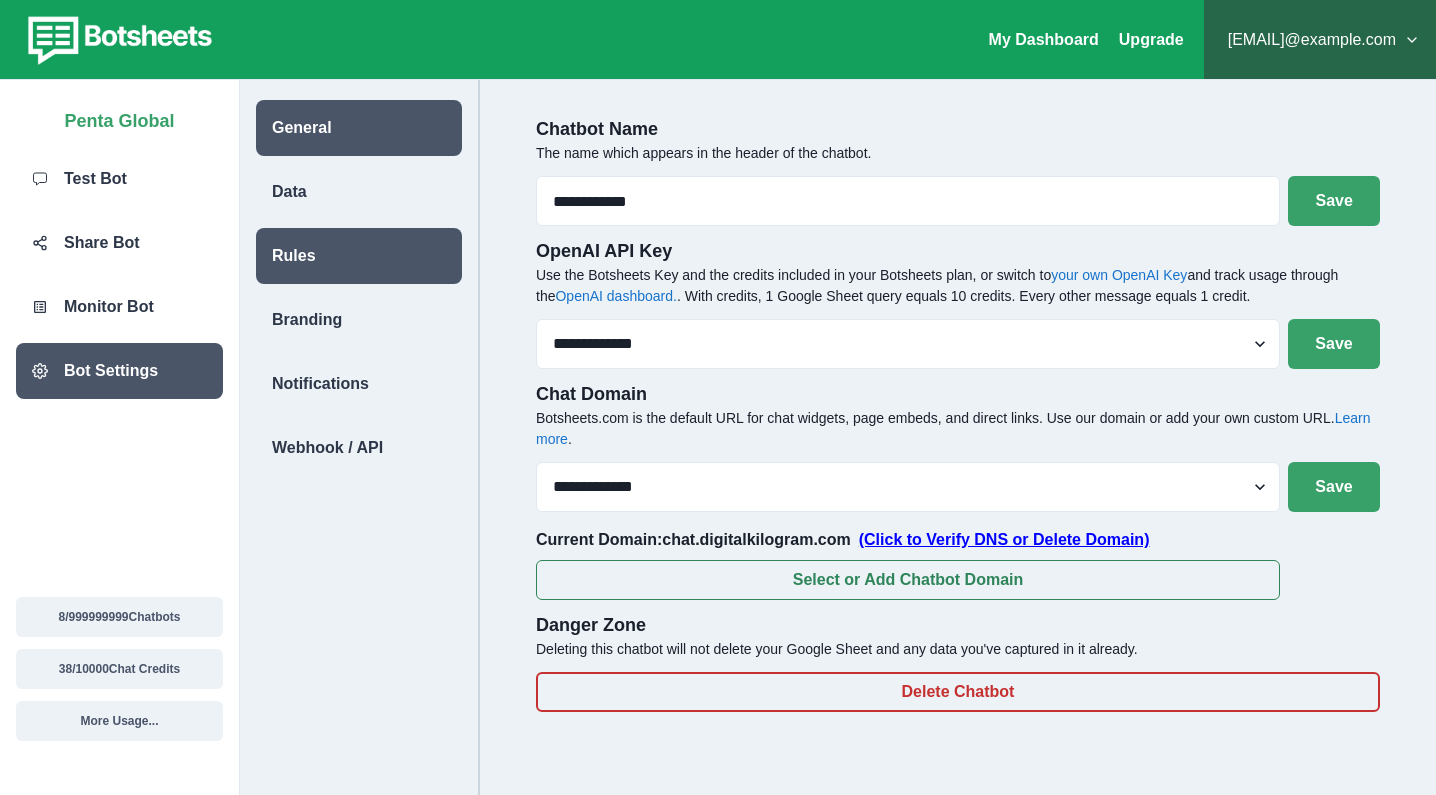 click on "Rules" at bounding box center [359, 256] 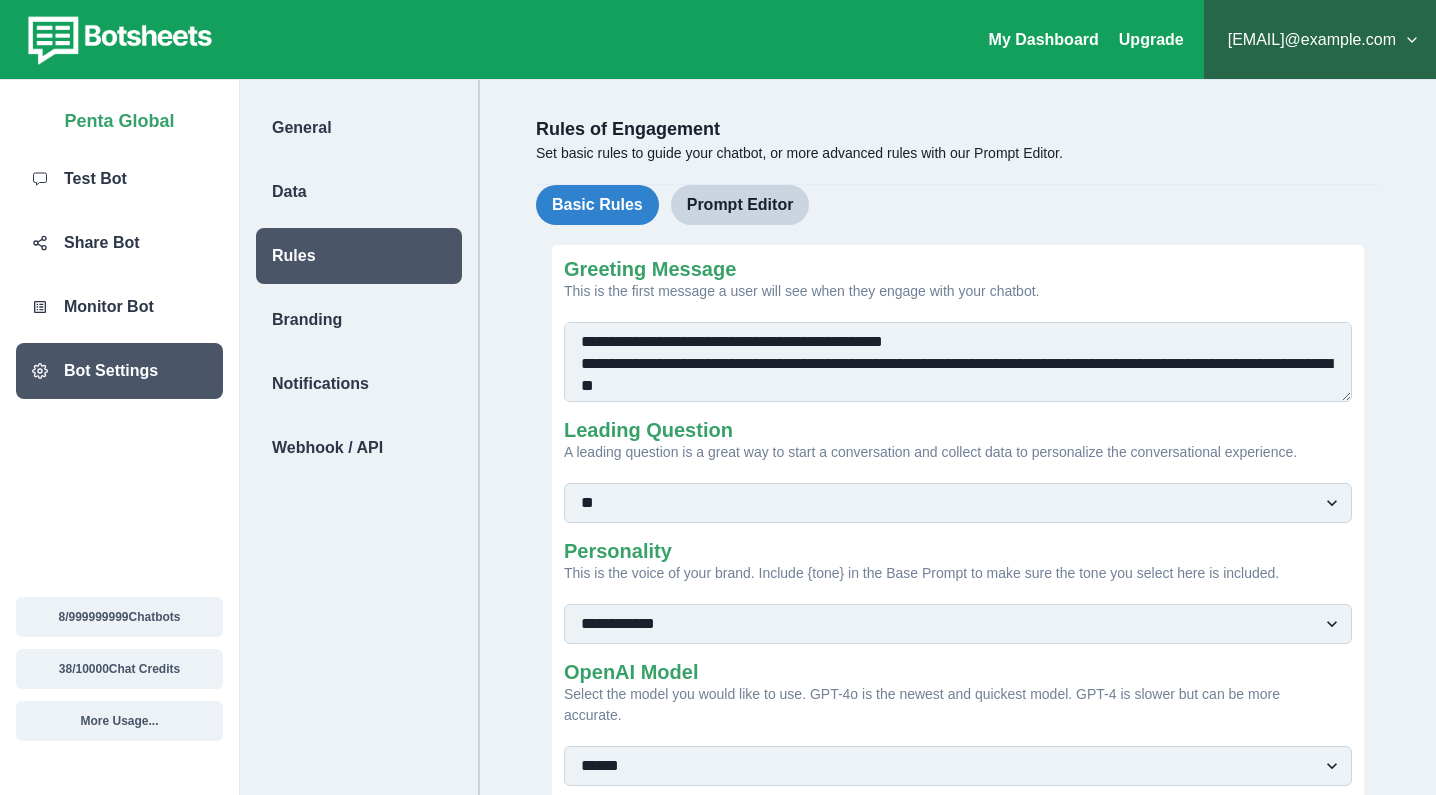 click on "**********" at bounding box center (958, 362) 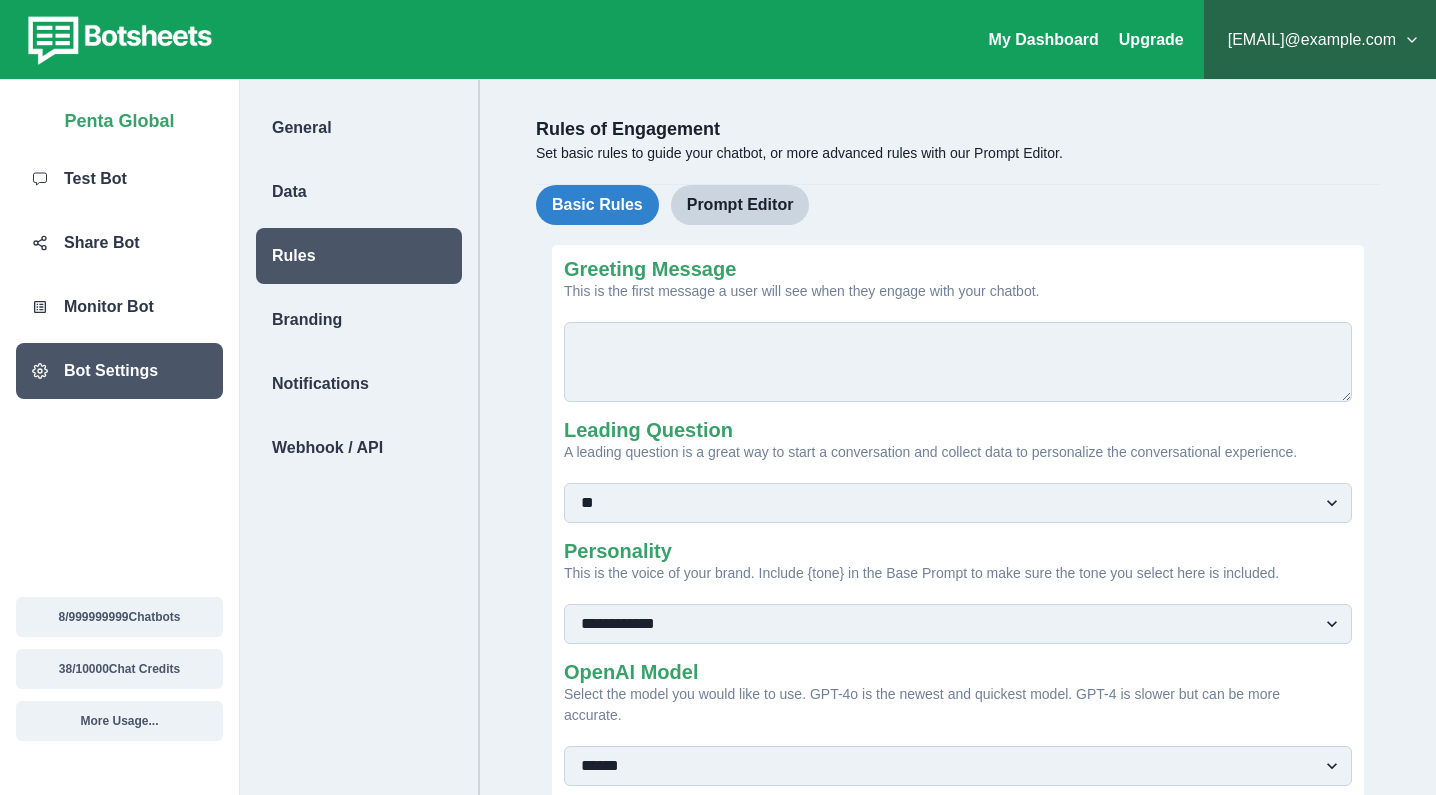 paste on "**********" 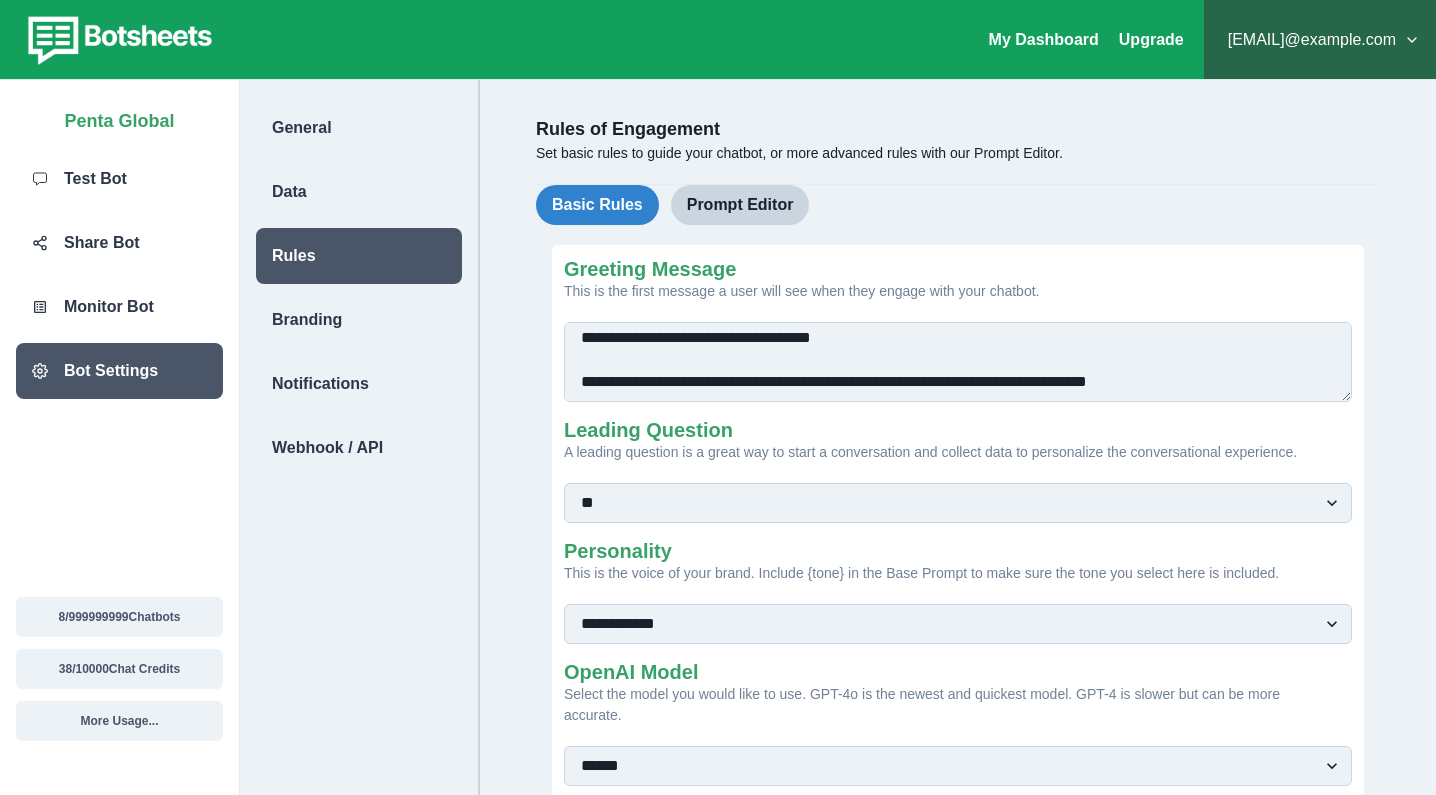 scroll, scrollTop: 246, scrollLeft: 0, axis: vertical 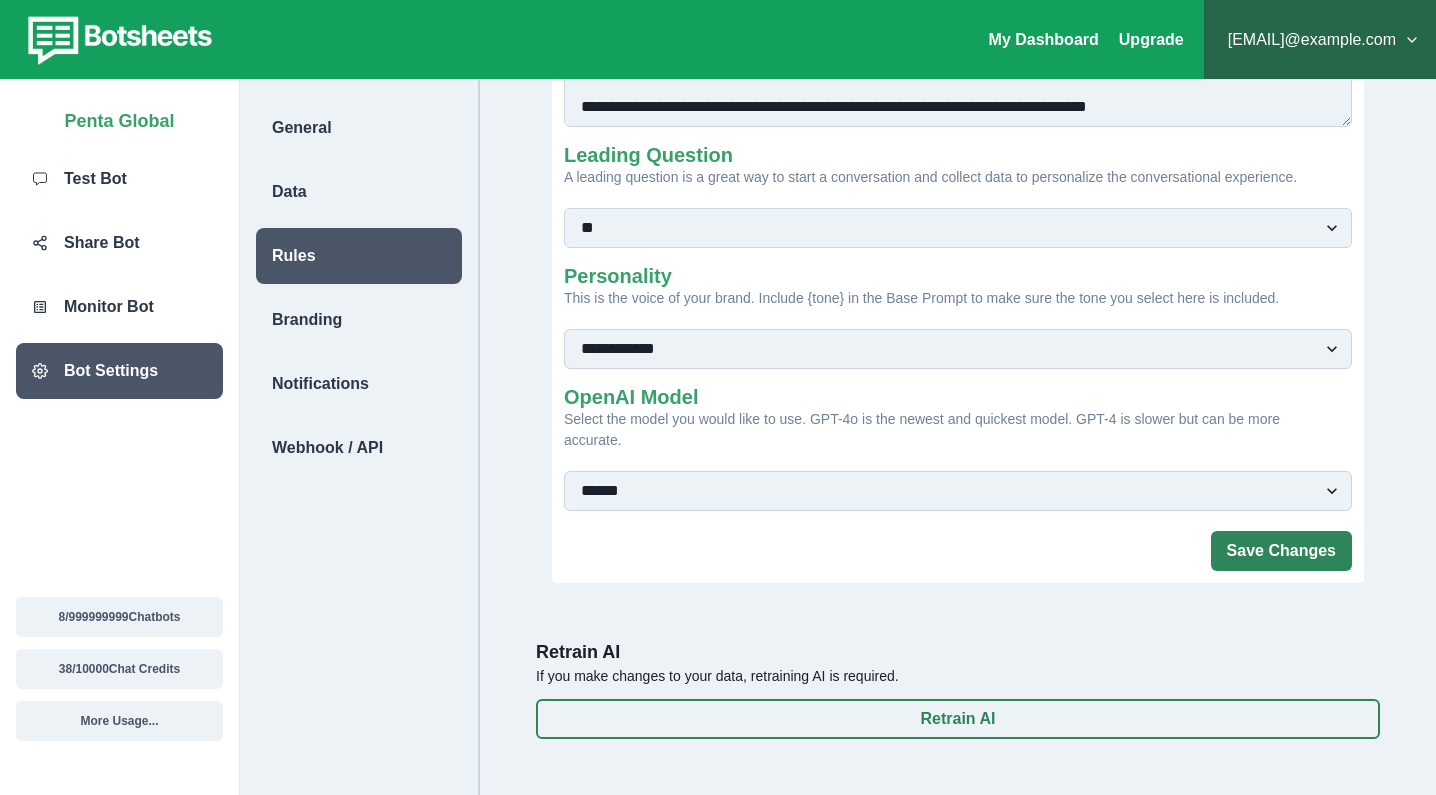 type on "**********" 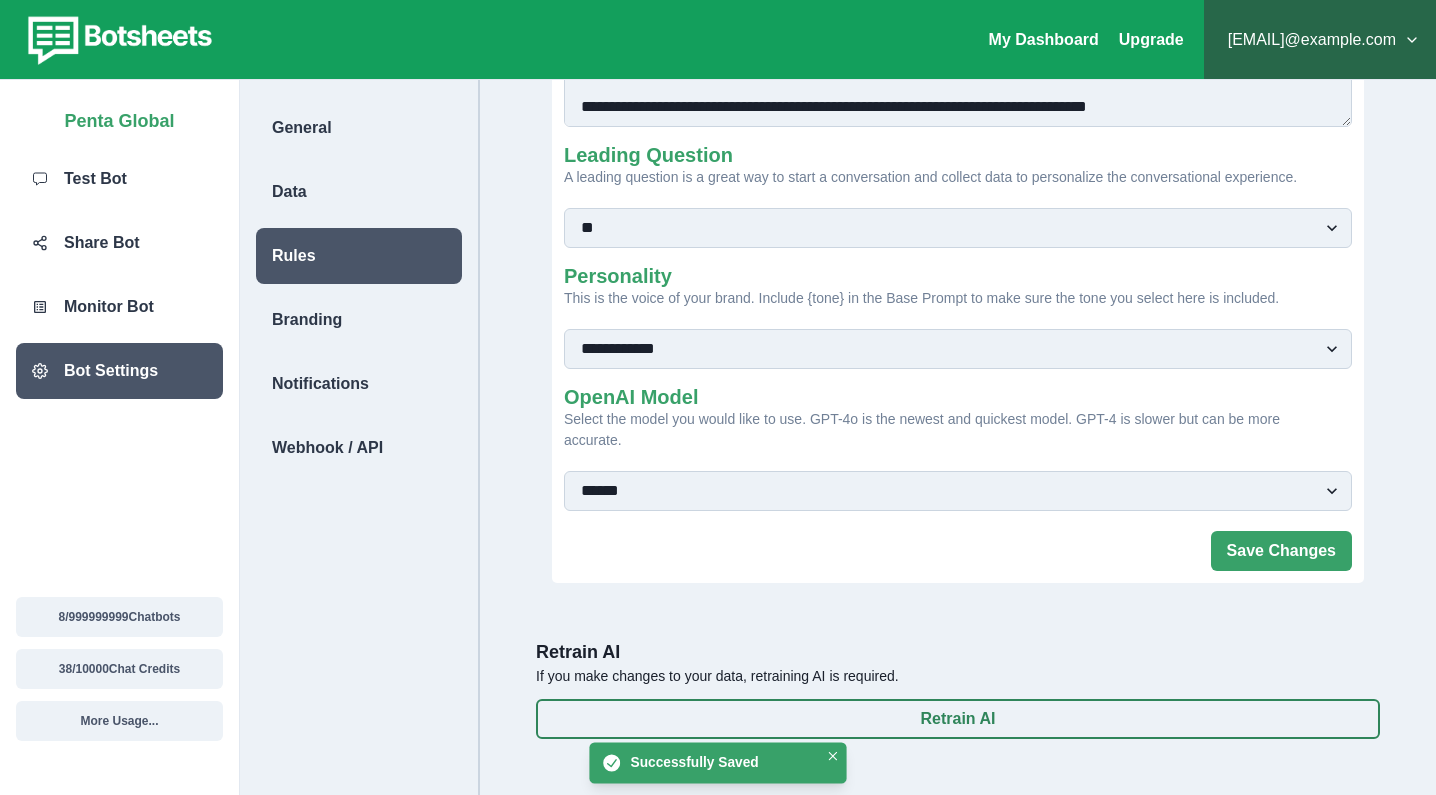 scroll, scrollTop: 296, scrollLeft: 0, axis: vertical 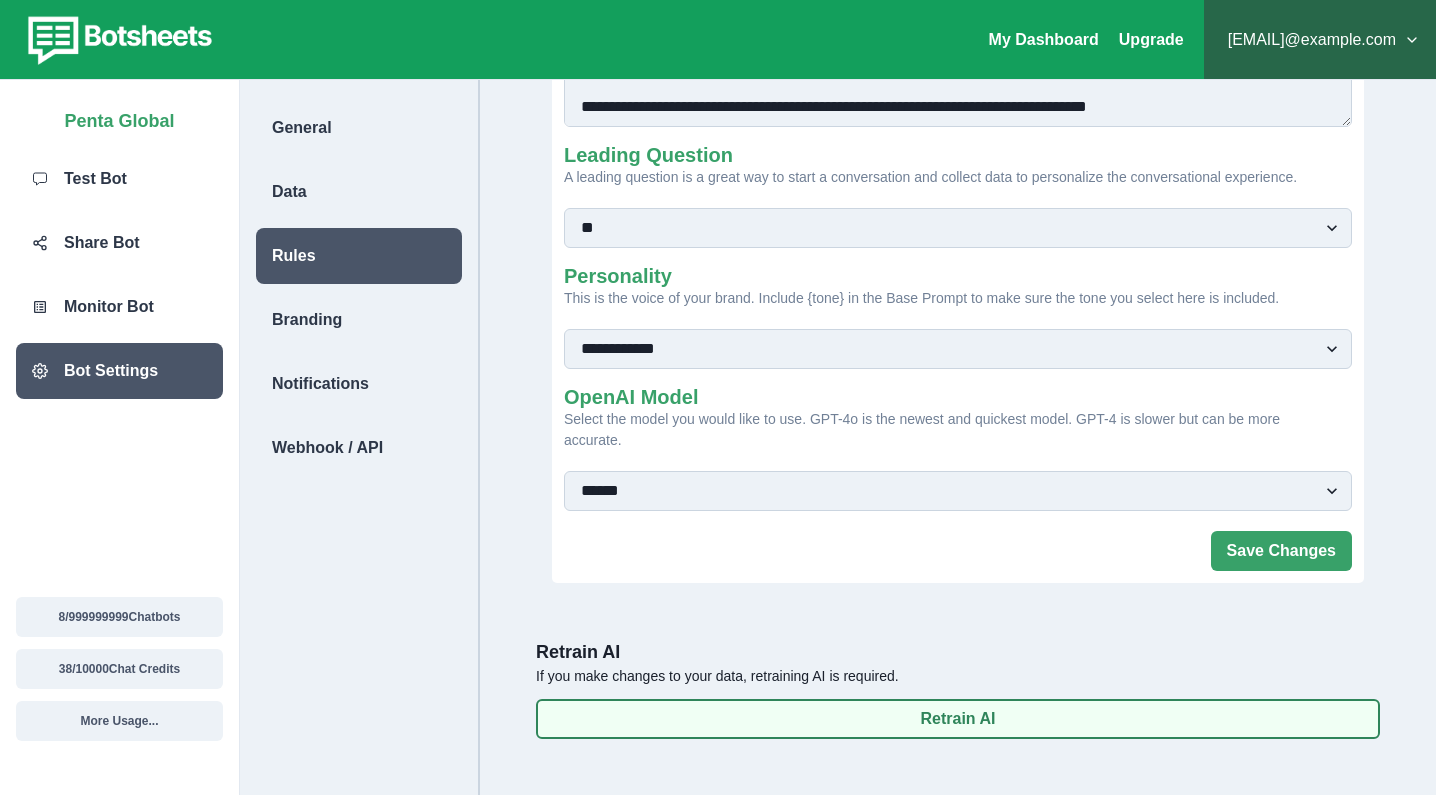 click on "Retrain AI" at bounding box center [958, 719] 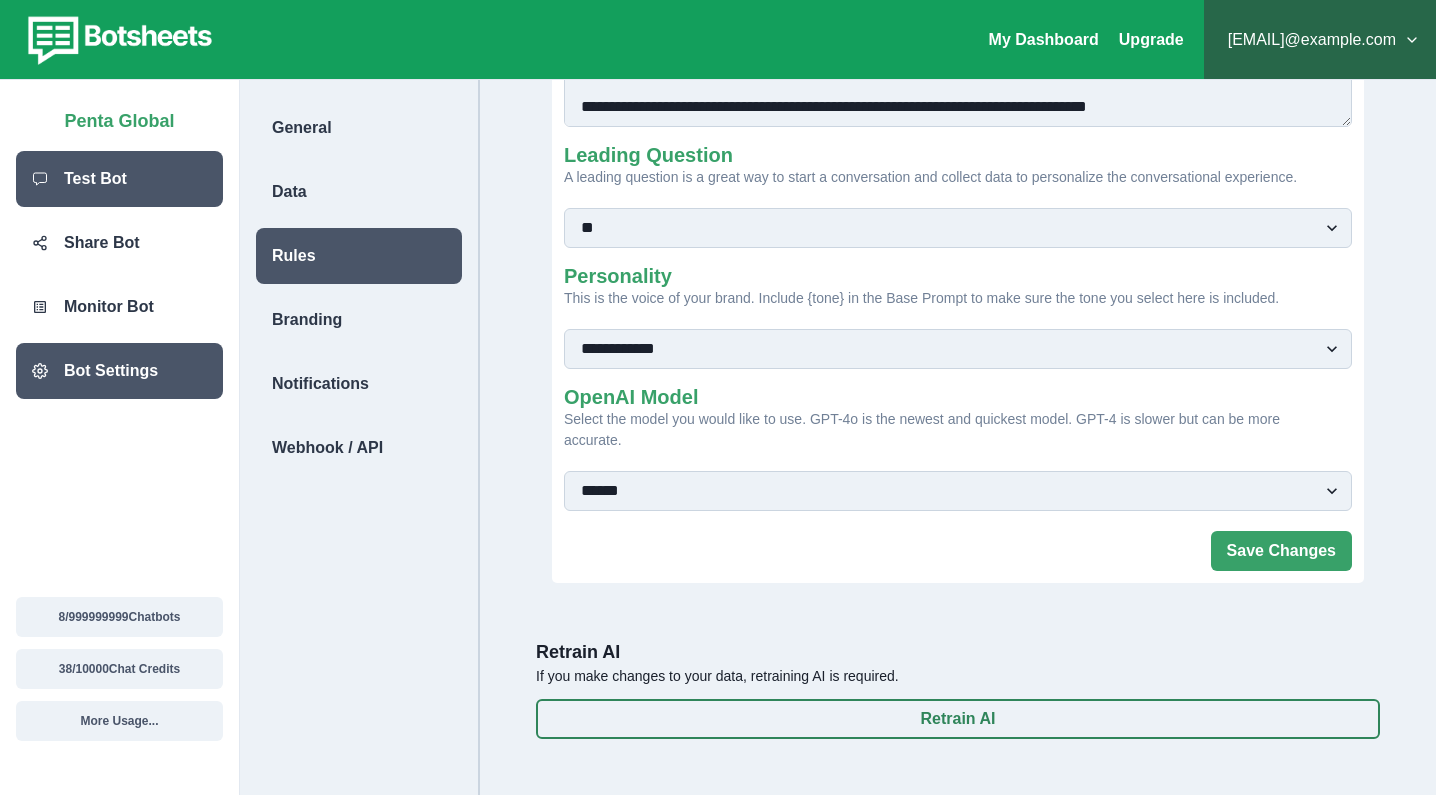 click on "Test Bot" at bounding box center (95, 179) 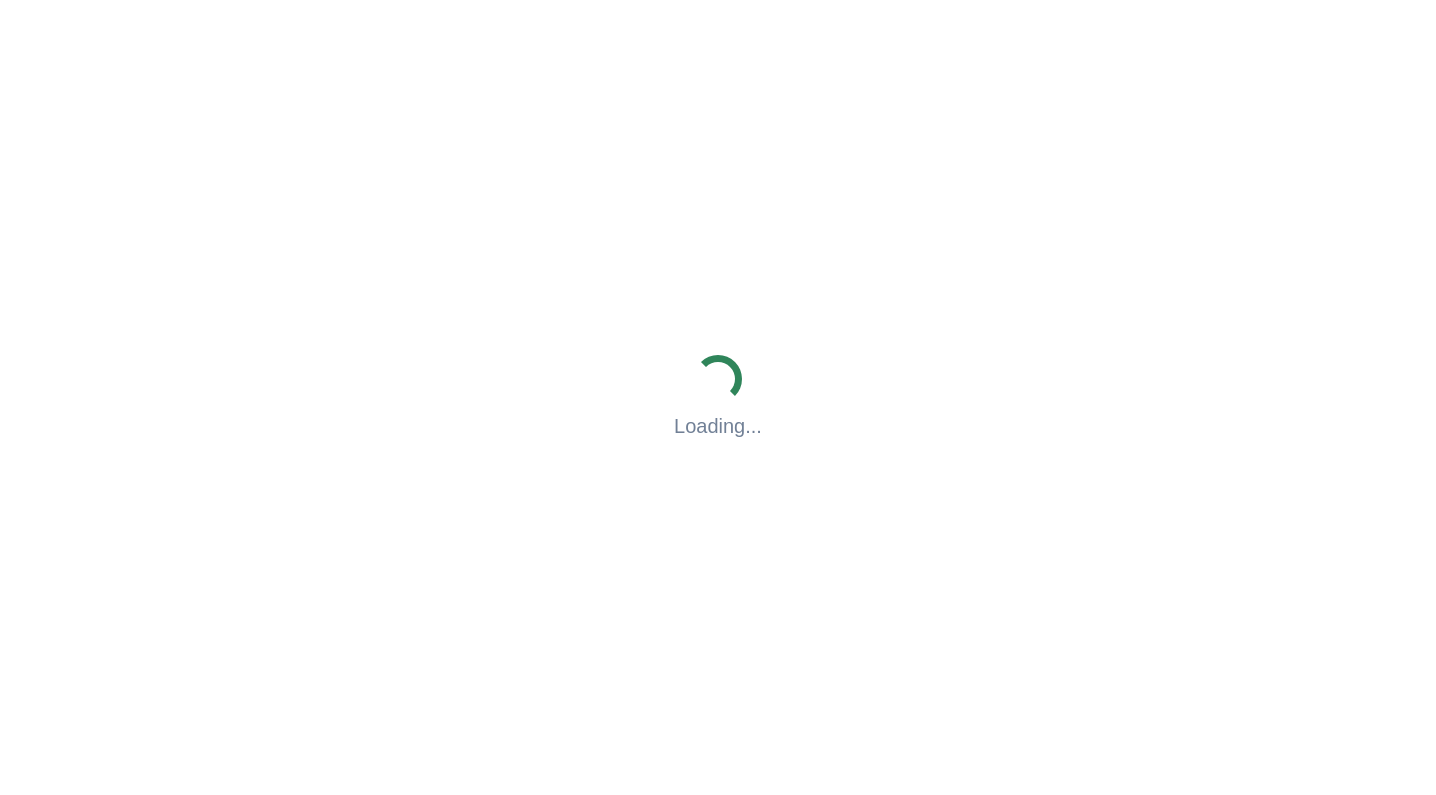scroll, scrollTop: 0, scrollLeft: 0, axis: both 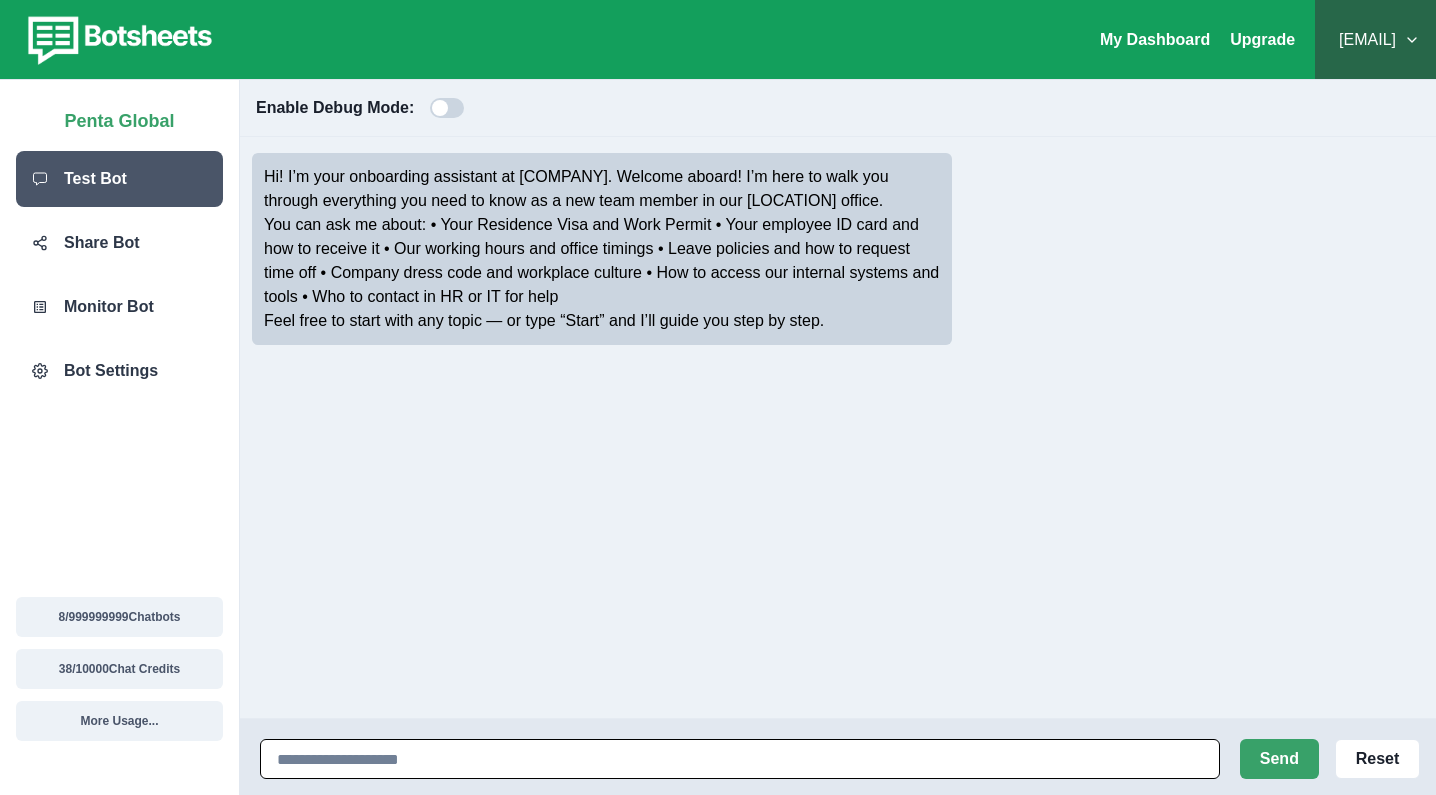 click at bounding box center (740, 759) 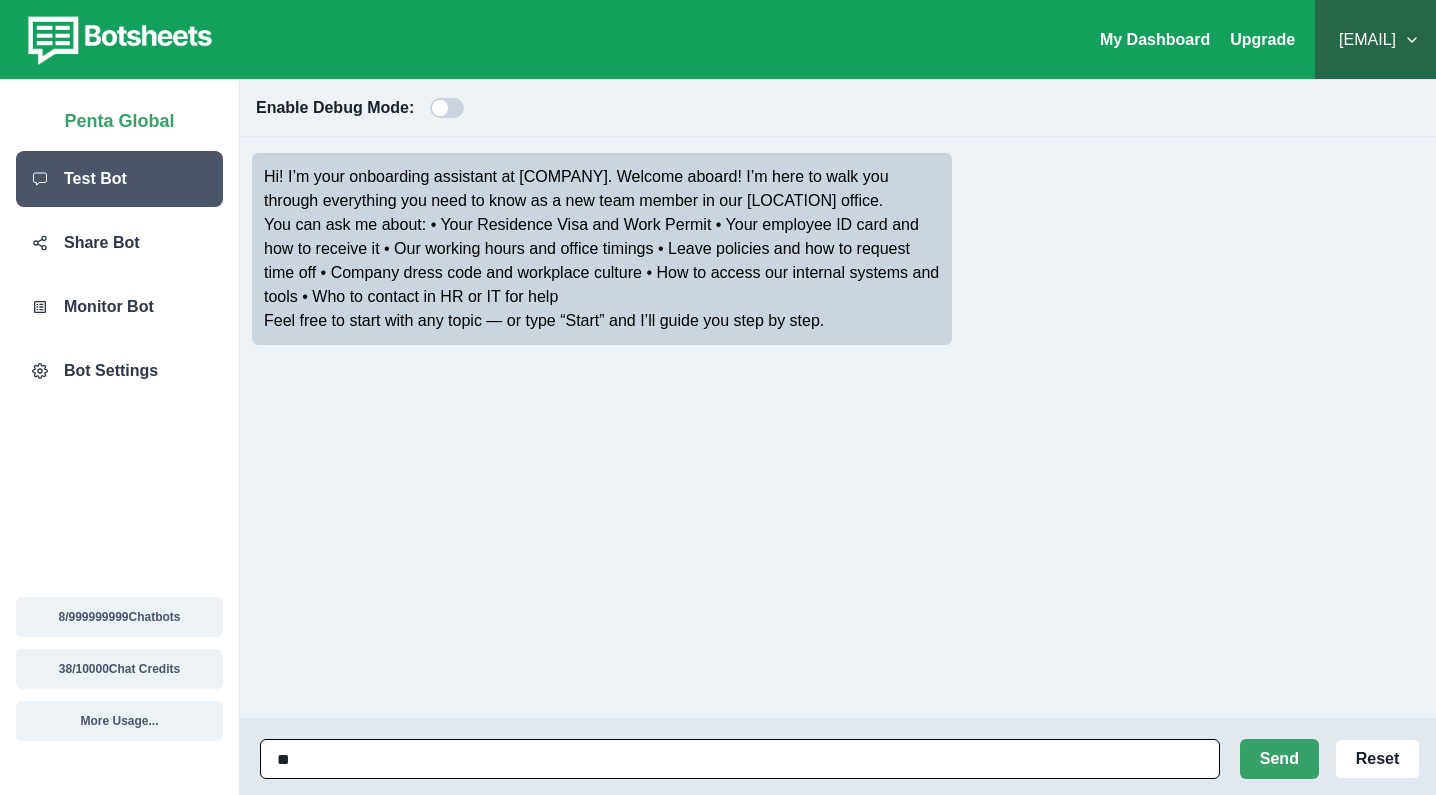 type on "*" 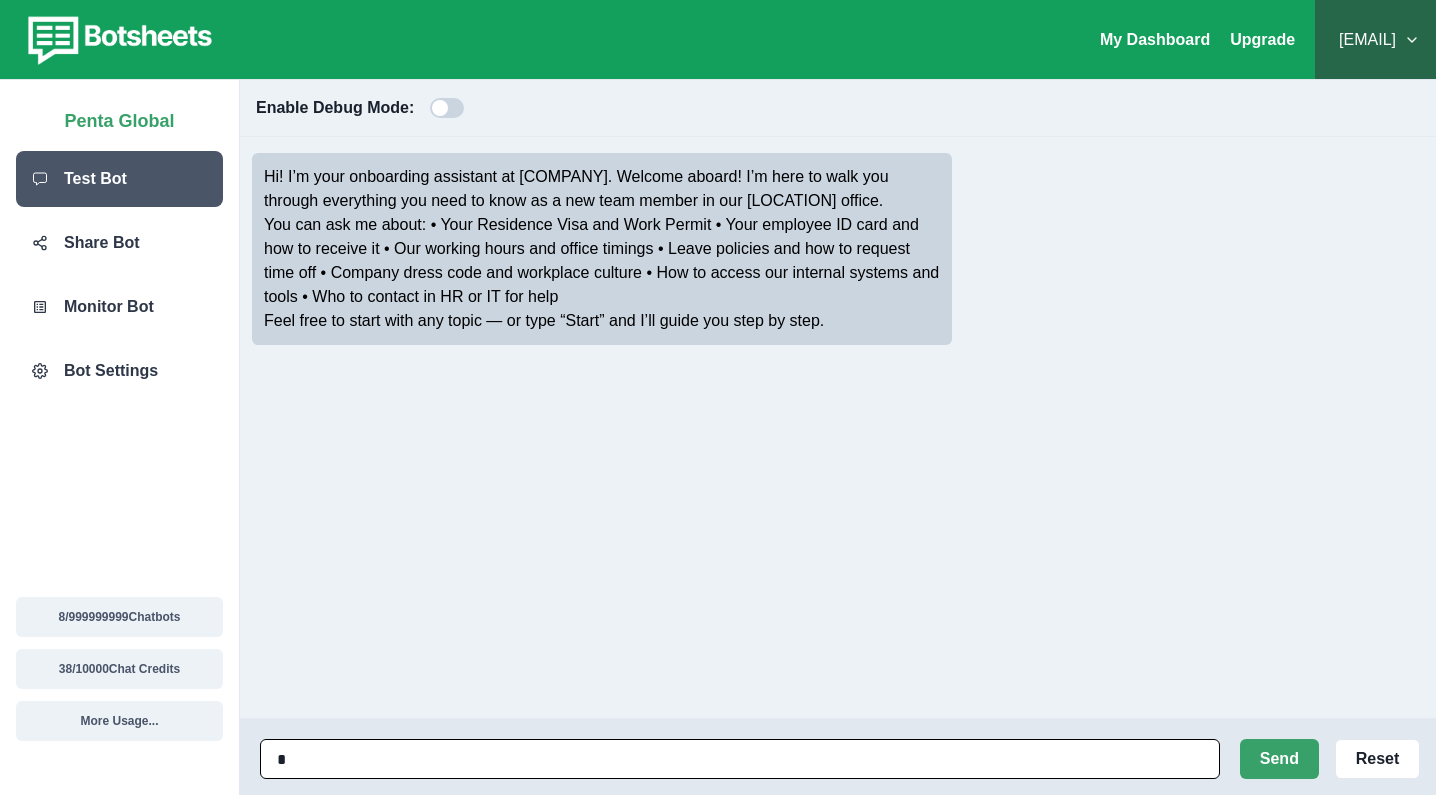 type on "**" 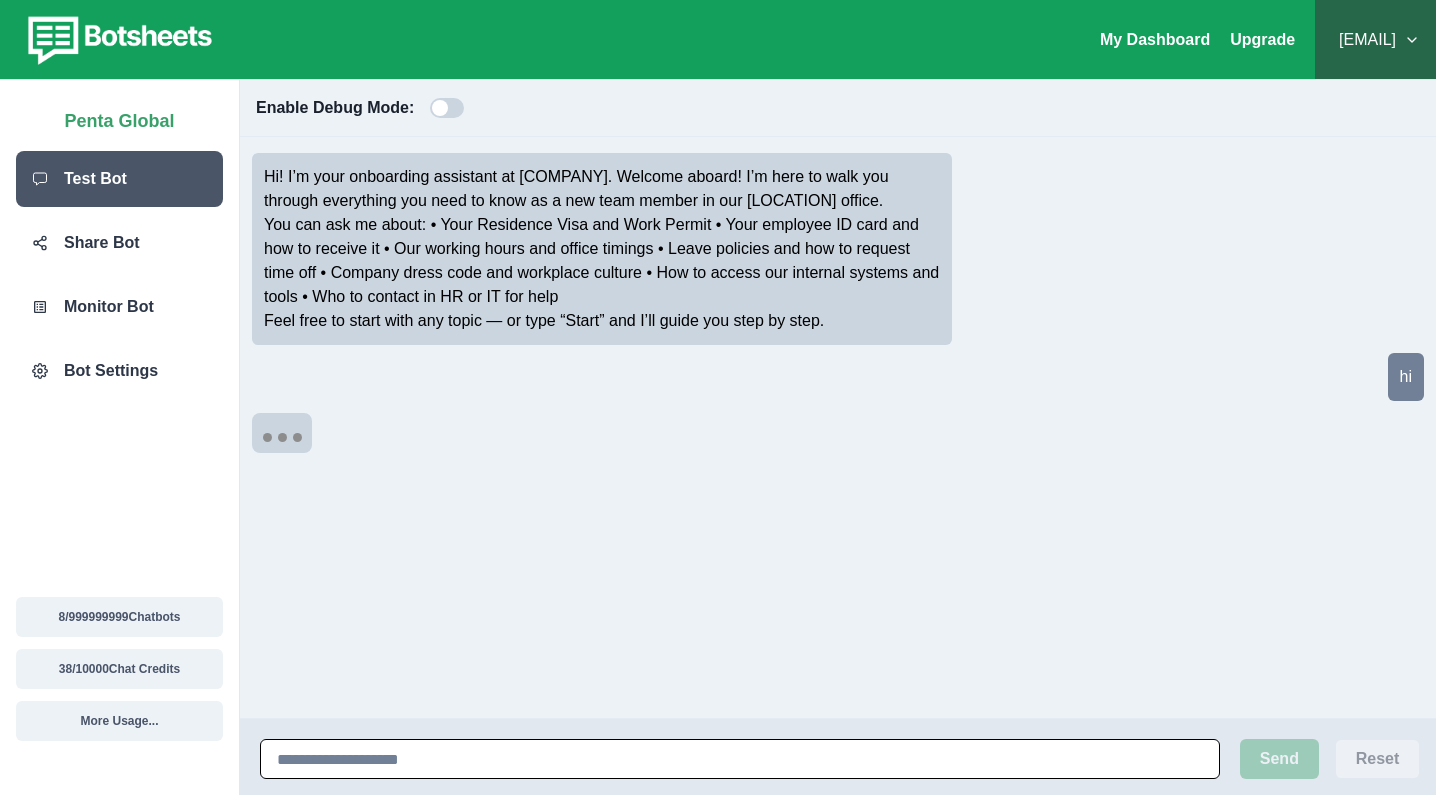click at bounding box center [740, 759] 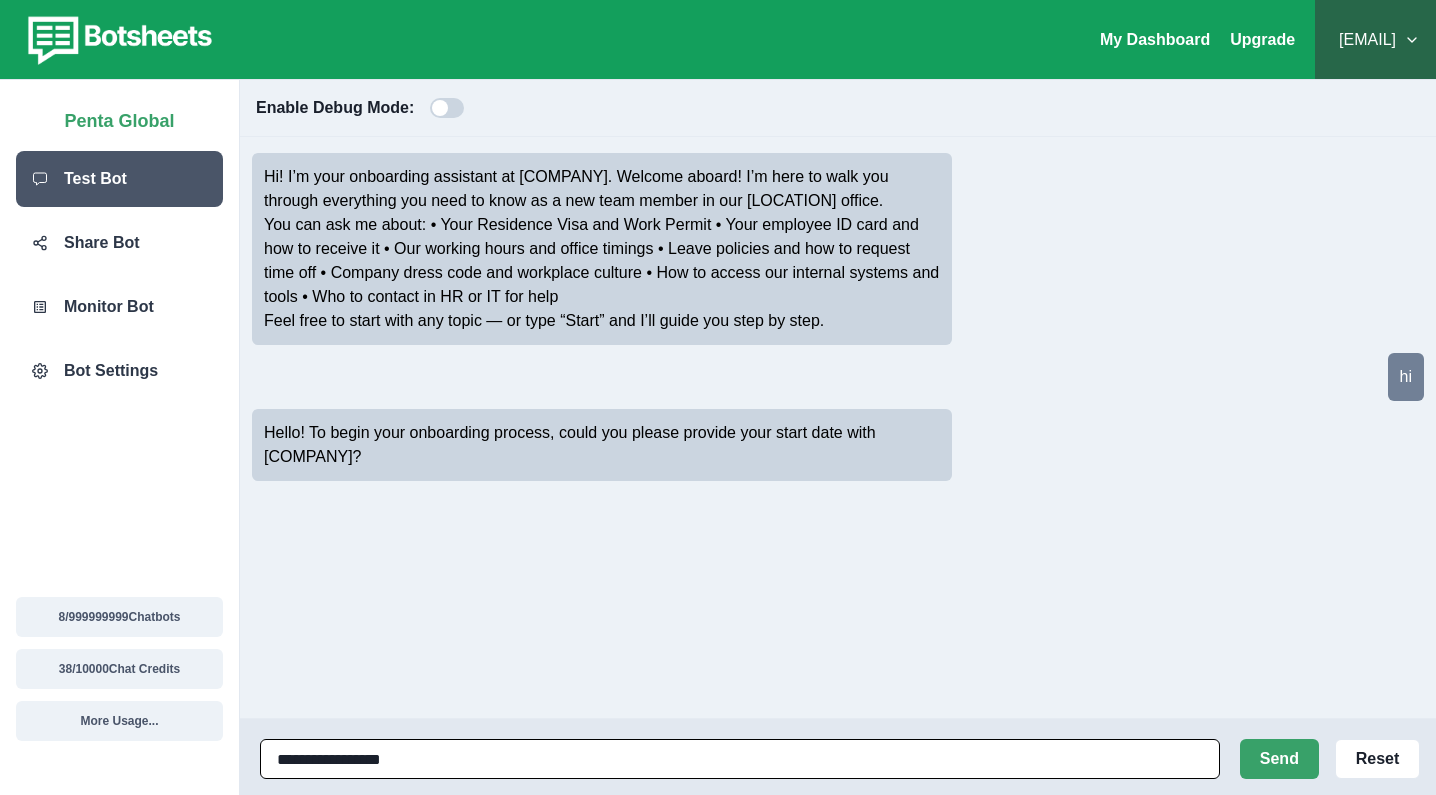 type on "**********" 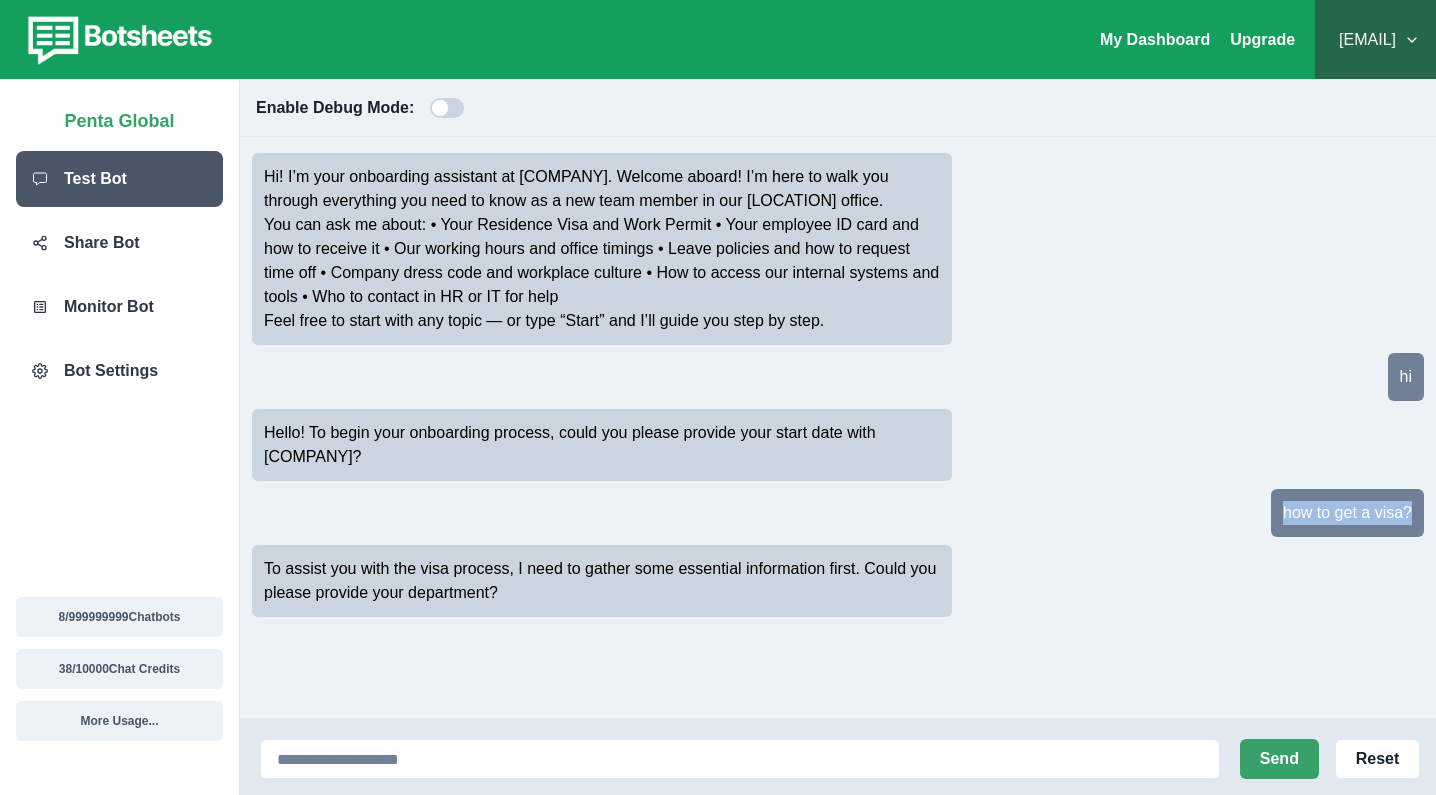 drag, startPoint x: 1283, startPoint y: 513, endPoint x: 1410, endPoint y: 512, distance: 127.00394 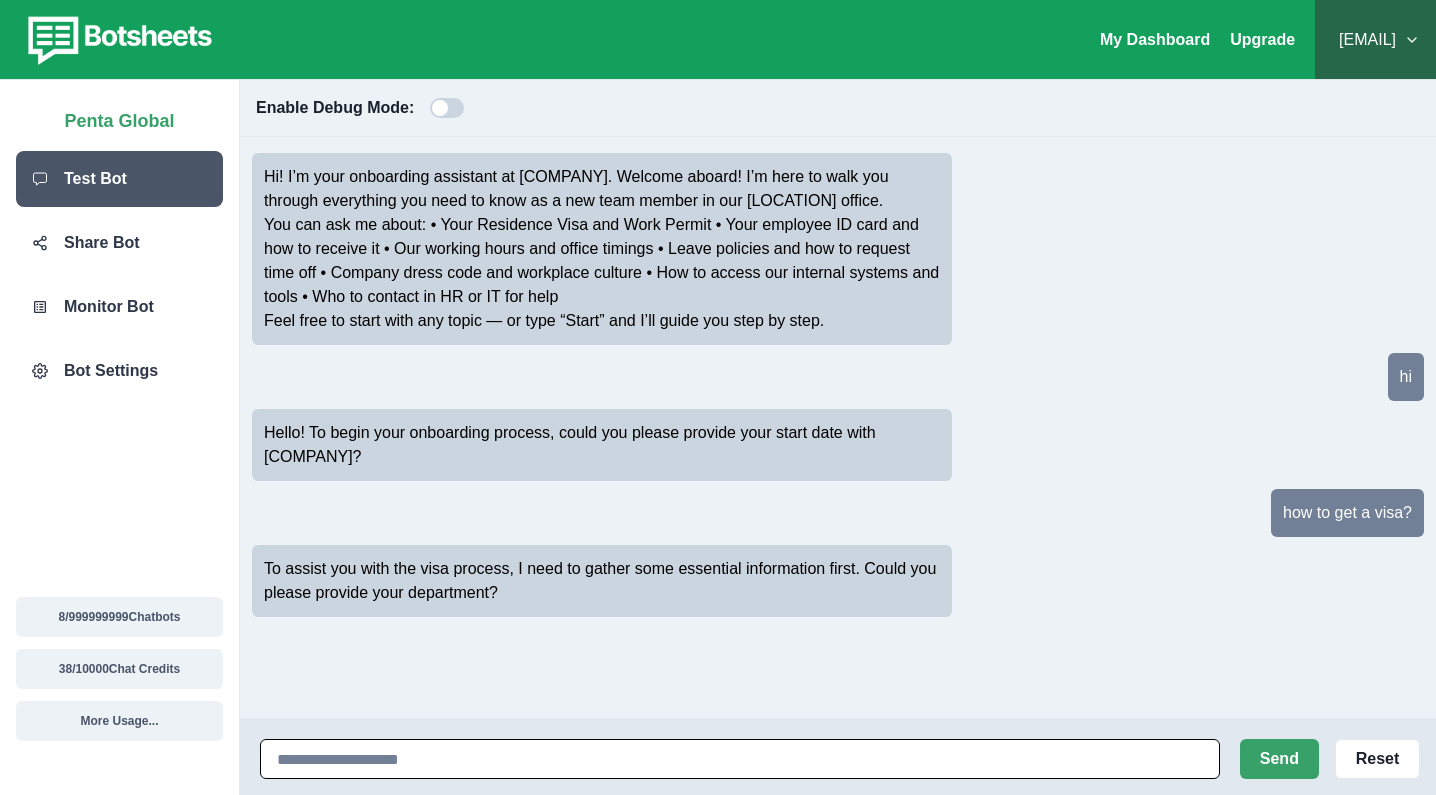 click at bounding box center (740, 759) 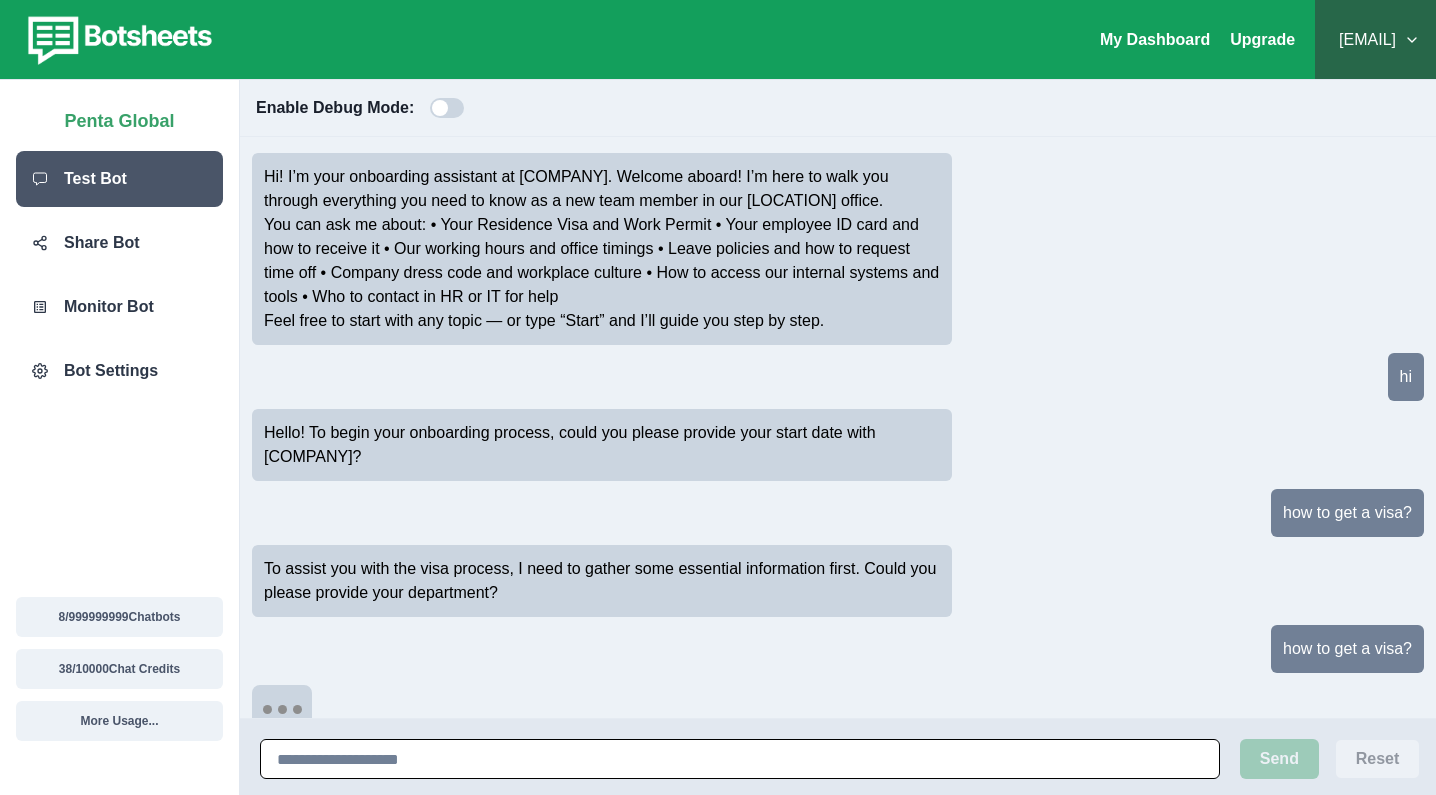 scroll, scrollTop: 27, scrollLeft: 0, axis: vertical 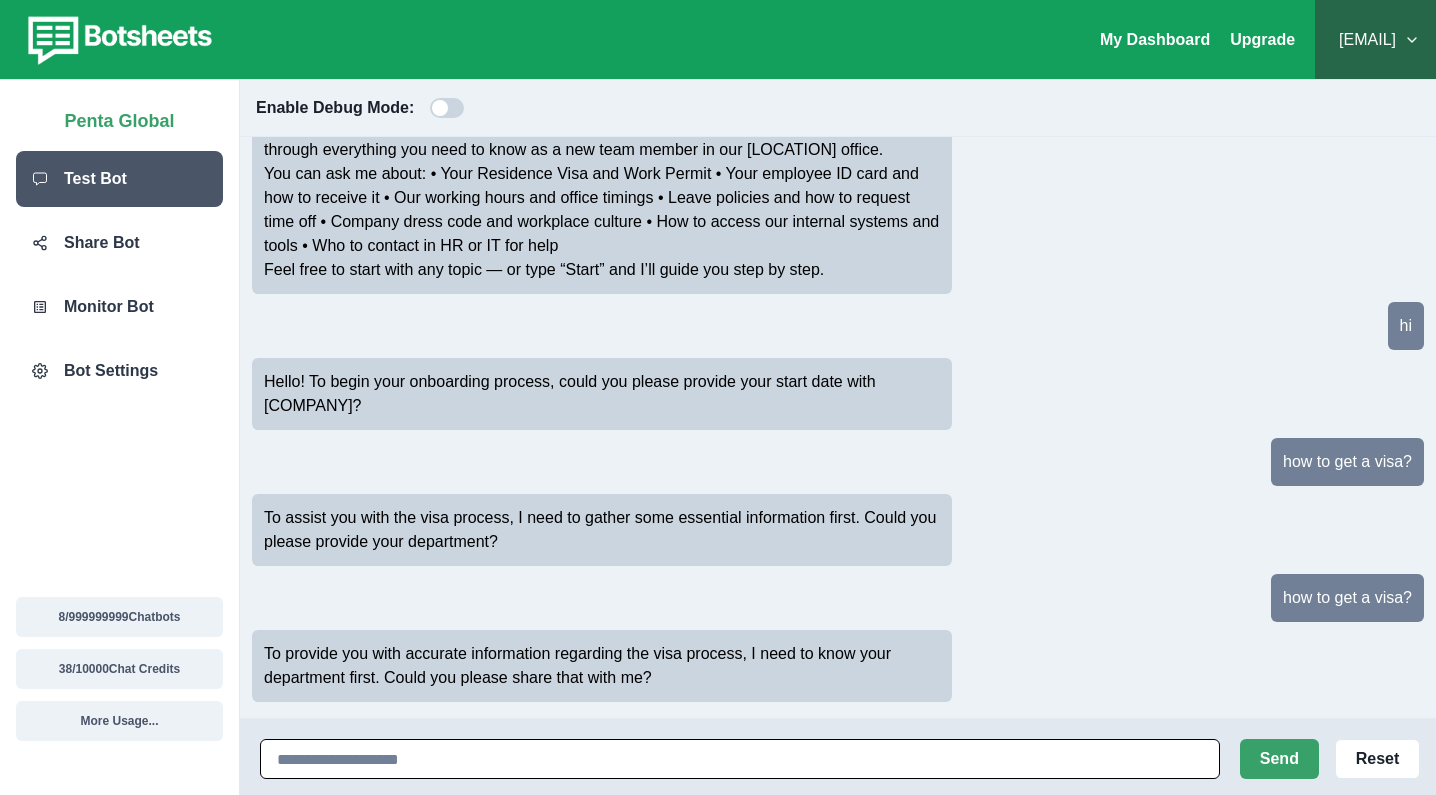 paste on "**********" 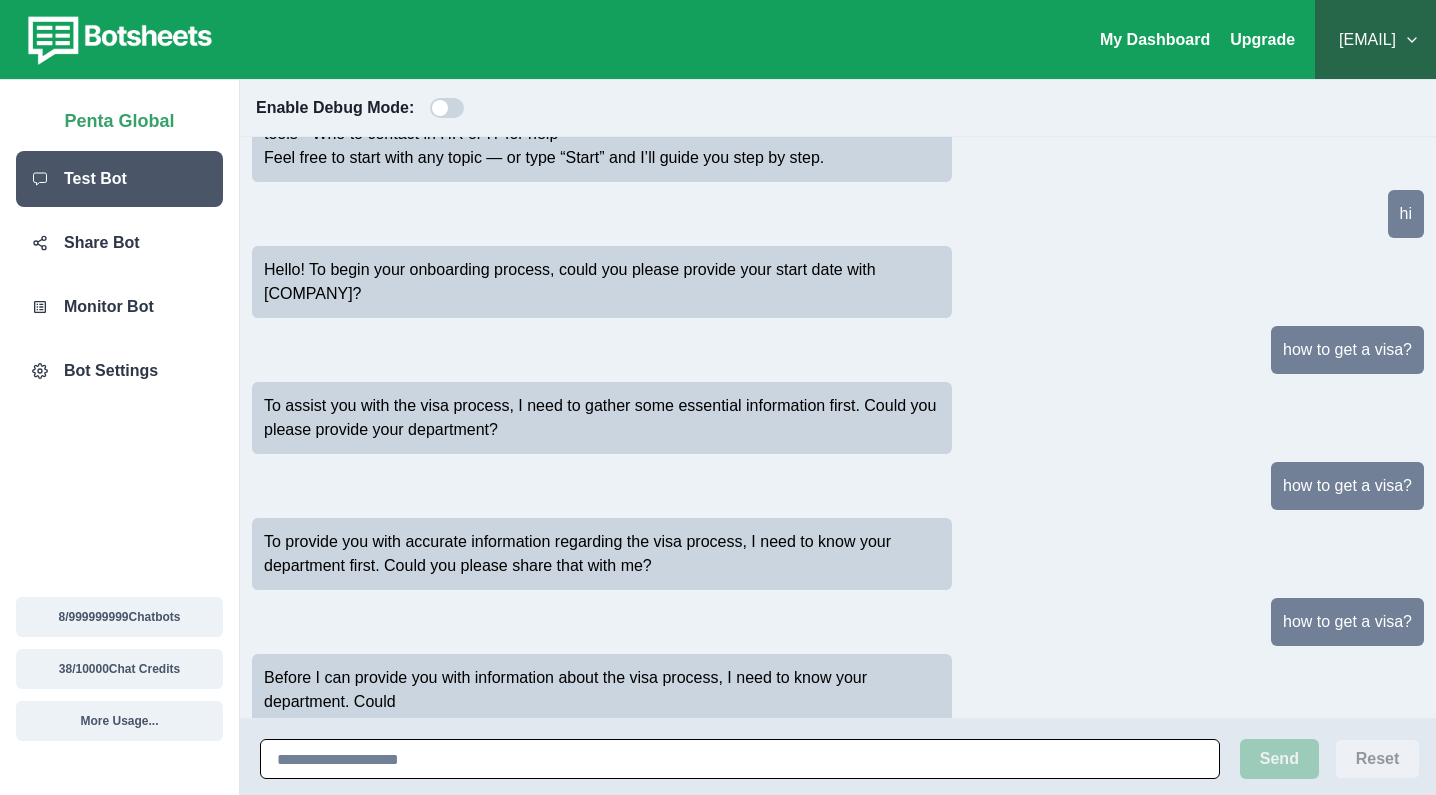 scroll, scrollTop: 187, scrollLeft: 0, axis: vertical 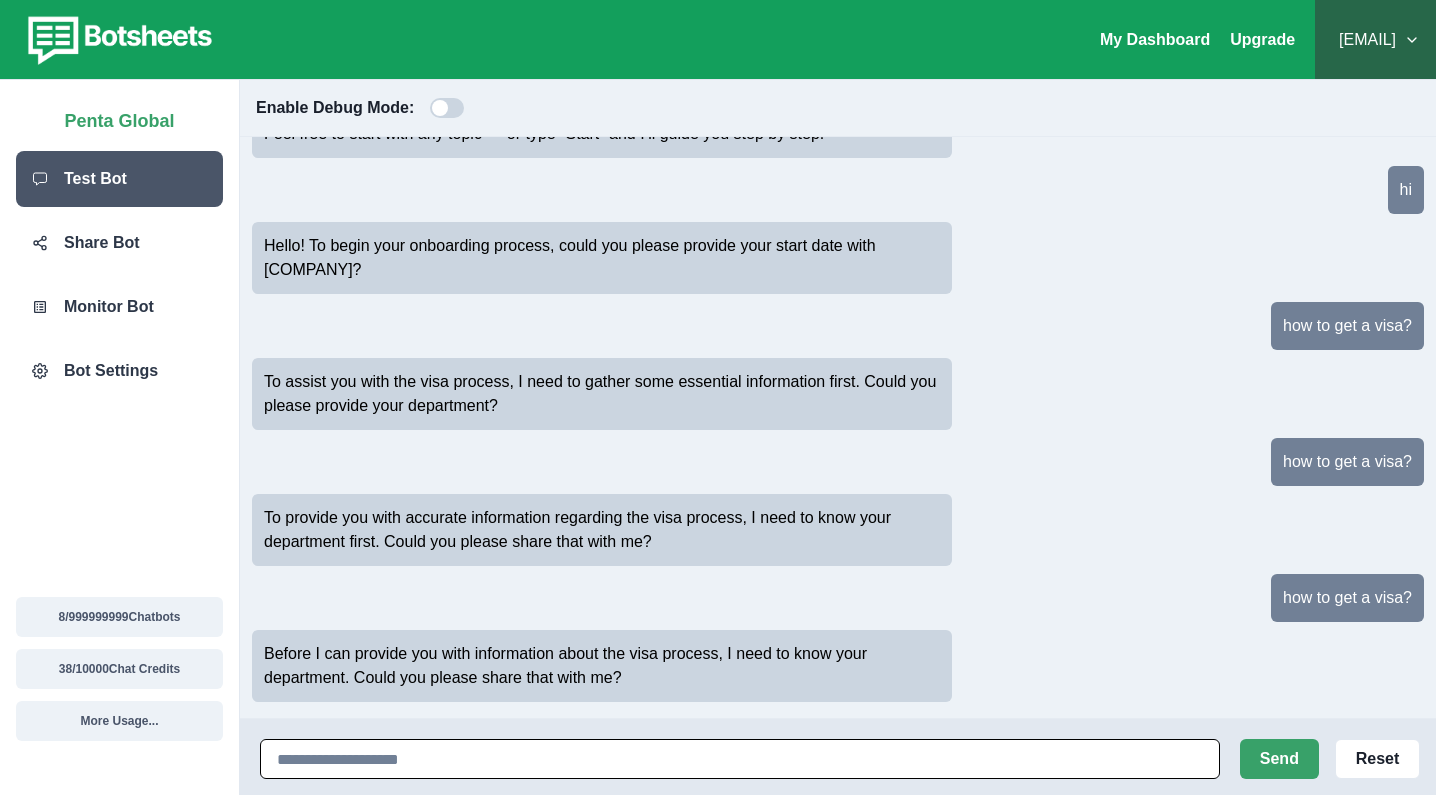 click at bounding box center (740, 759) 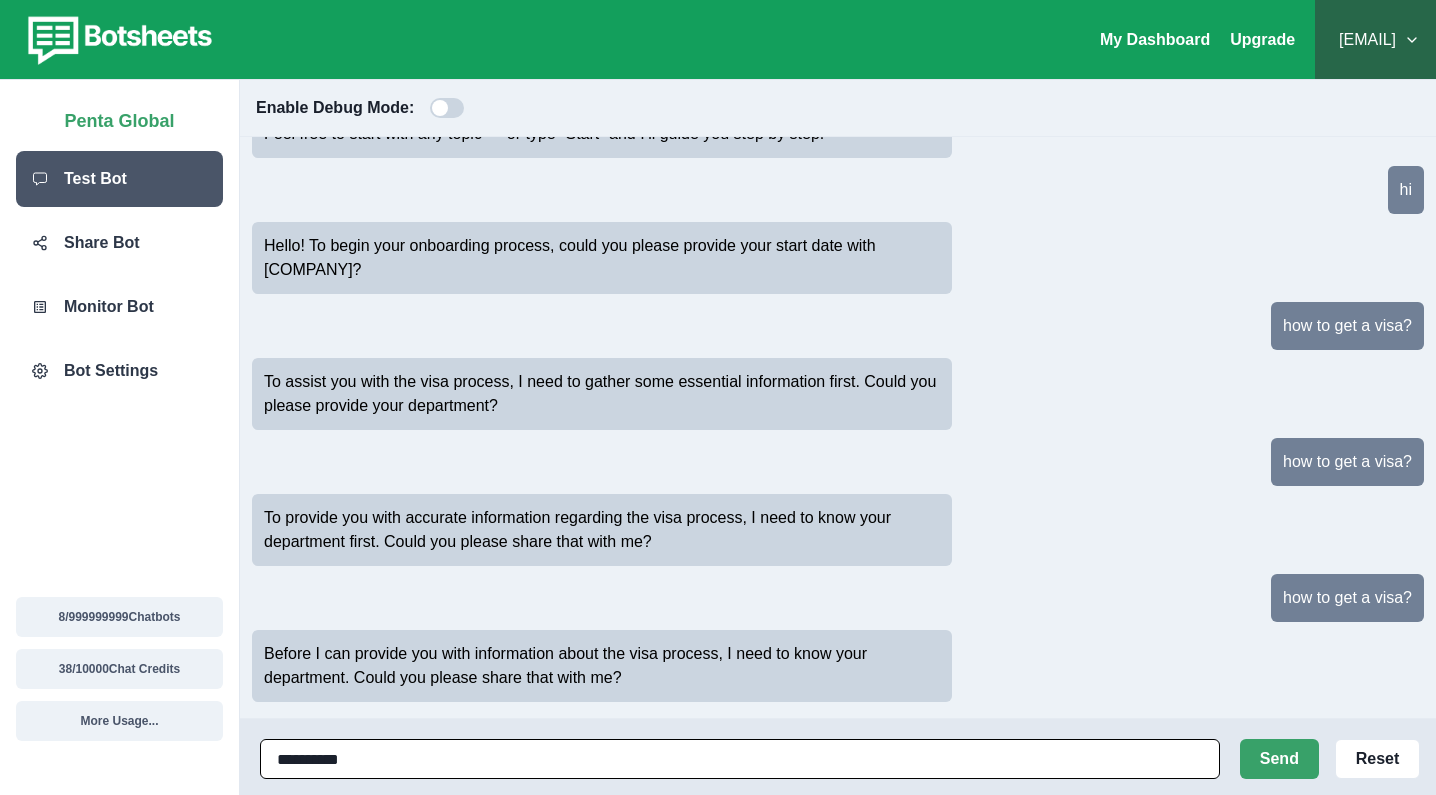 type on "**********" 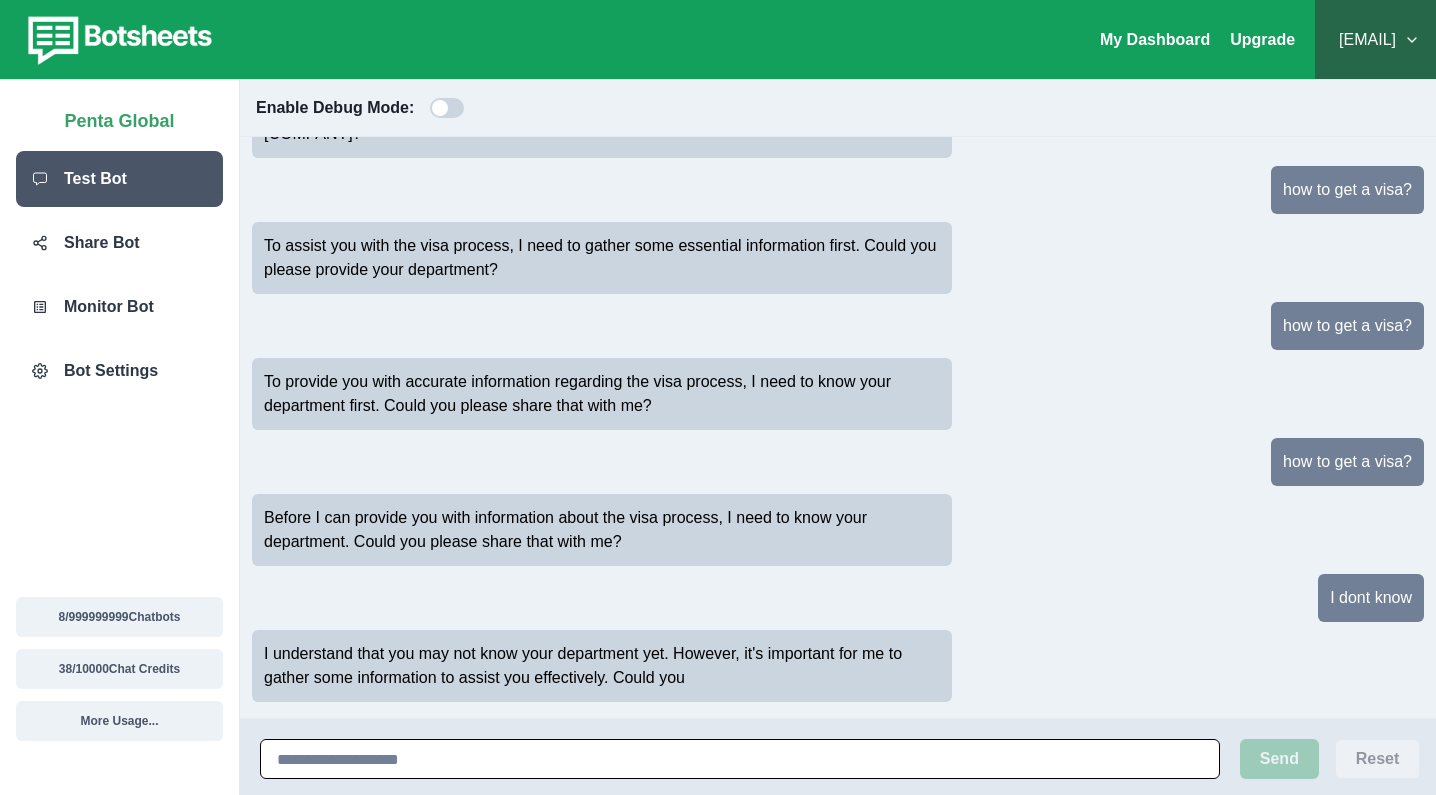 scroll, scrollTop: 347, scrollLeft: 0, axis: vertical 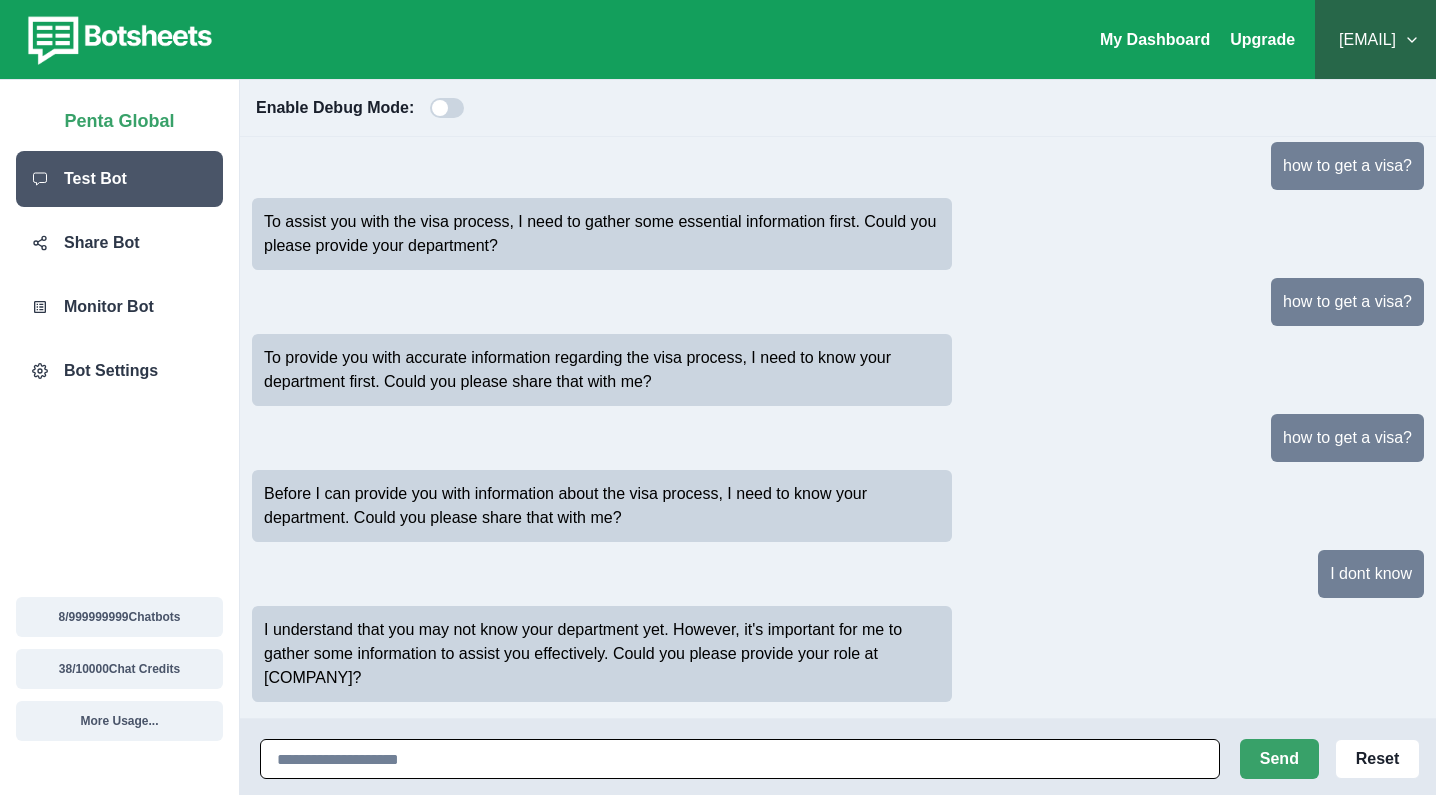 click at bounding box center (740, 759) 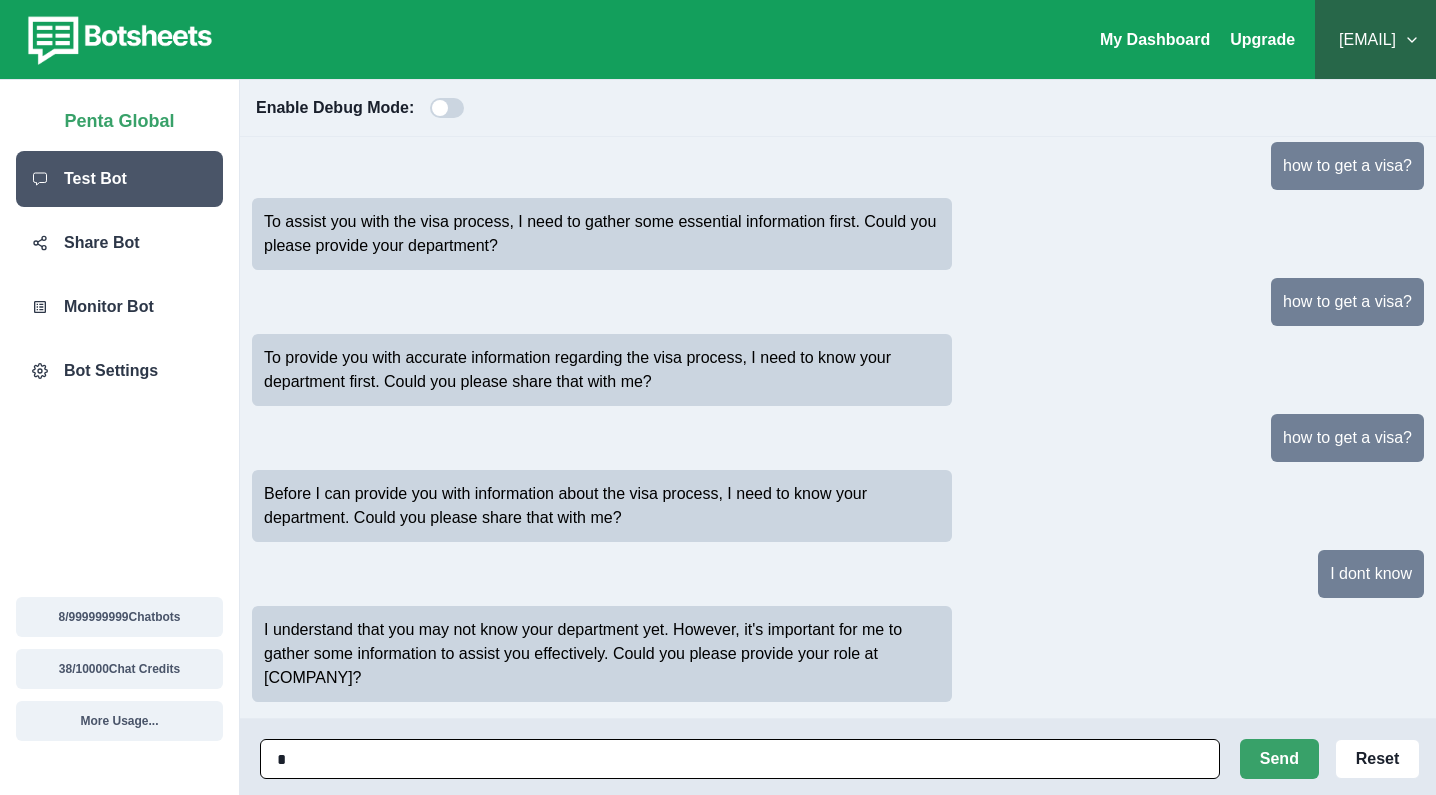 type on "**" 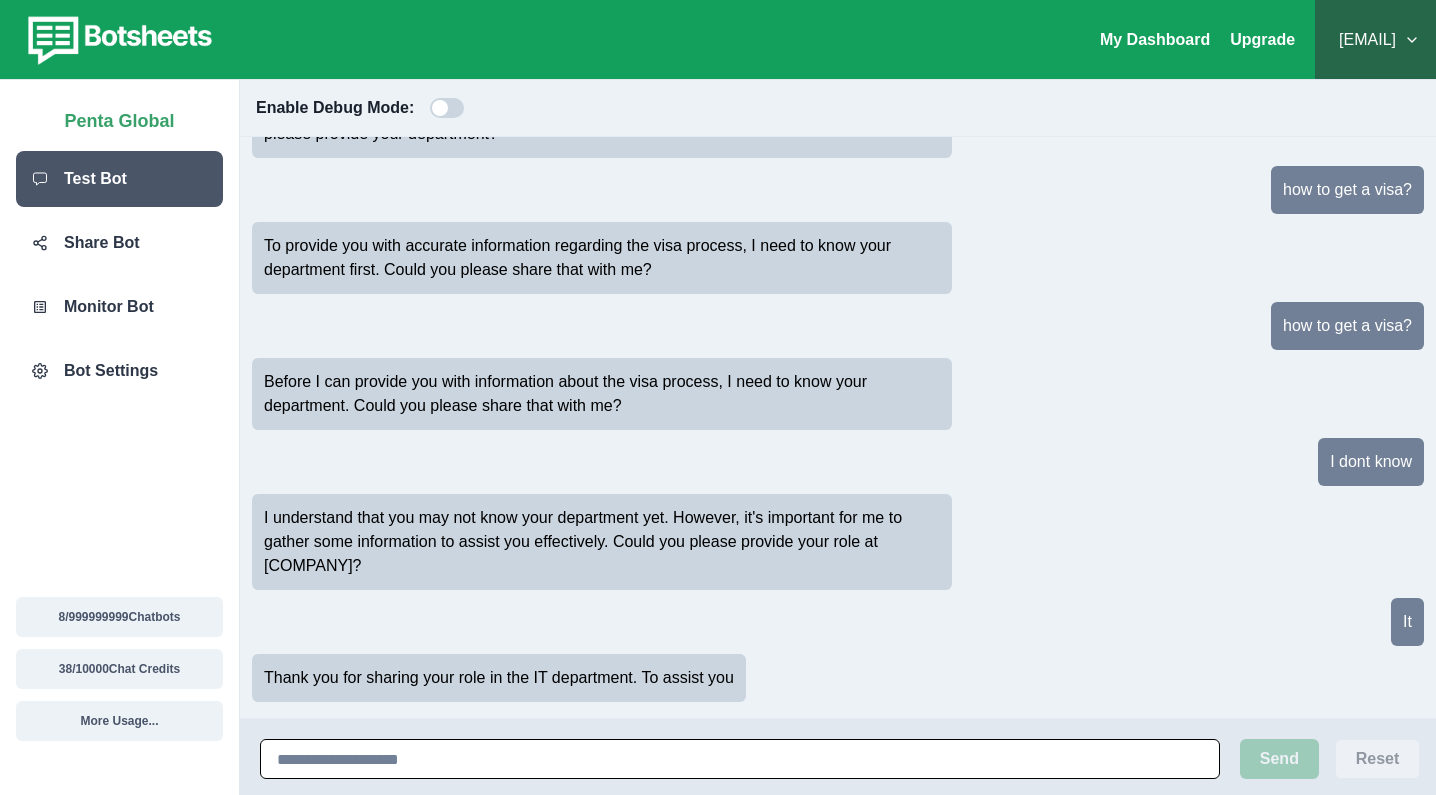 scroll, scrollTop: 483, scrollLeft: 0, axis: vertical 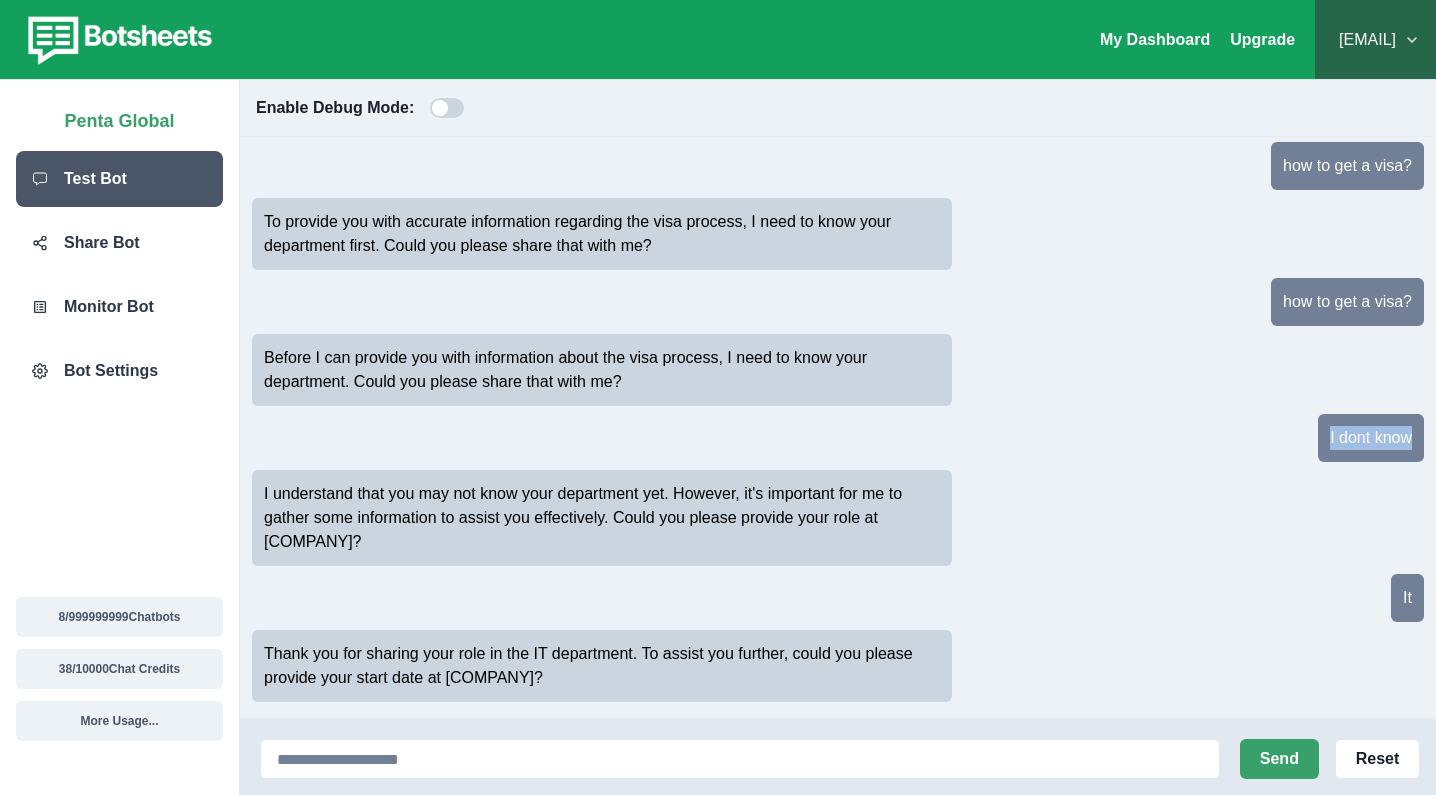 drag, startPoint x: 1327, startPoint y: 435, endPoint x: 1411, endPoint y: 437, distance: 84.0238 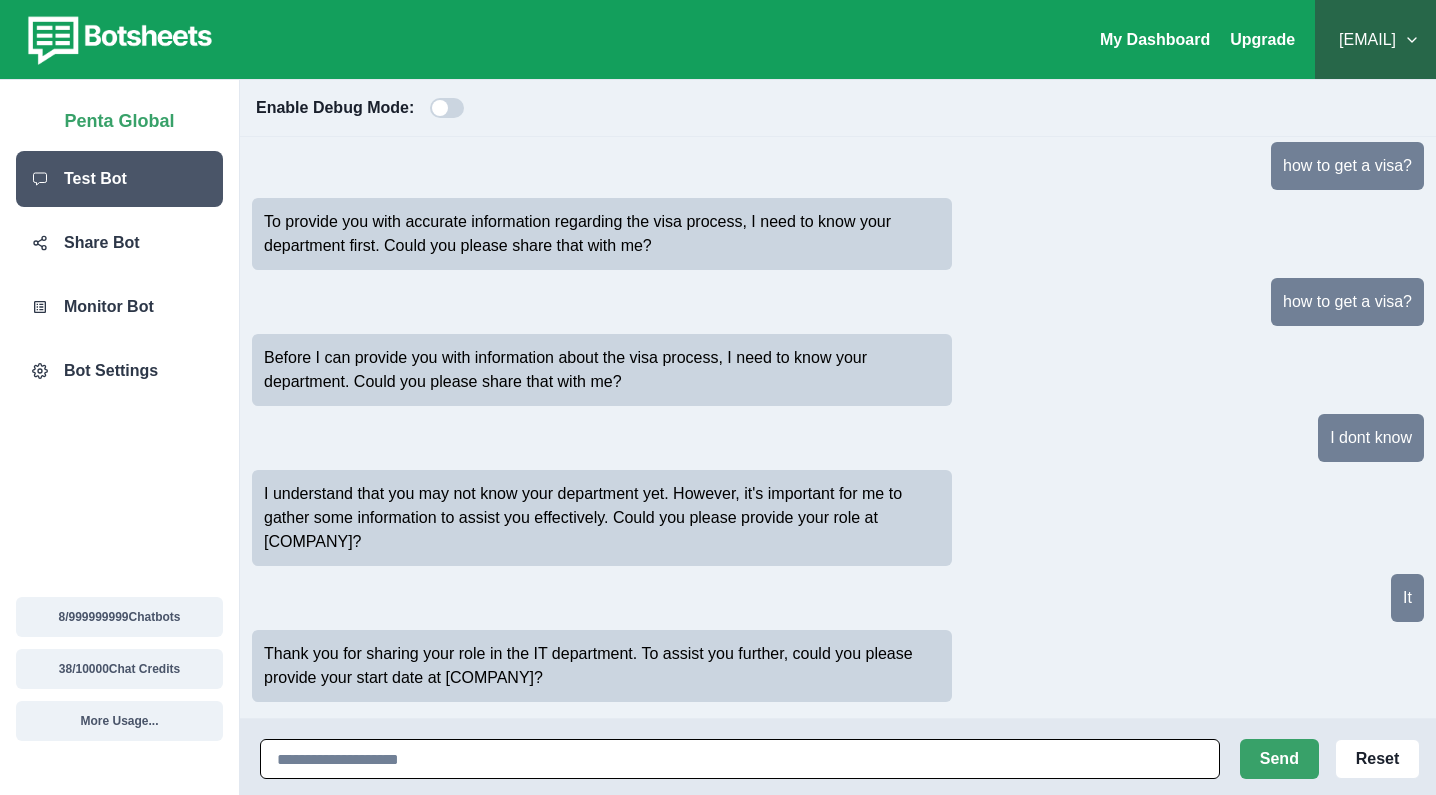 click at bounding box center [740, 759] 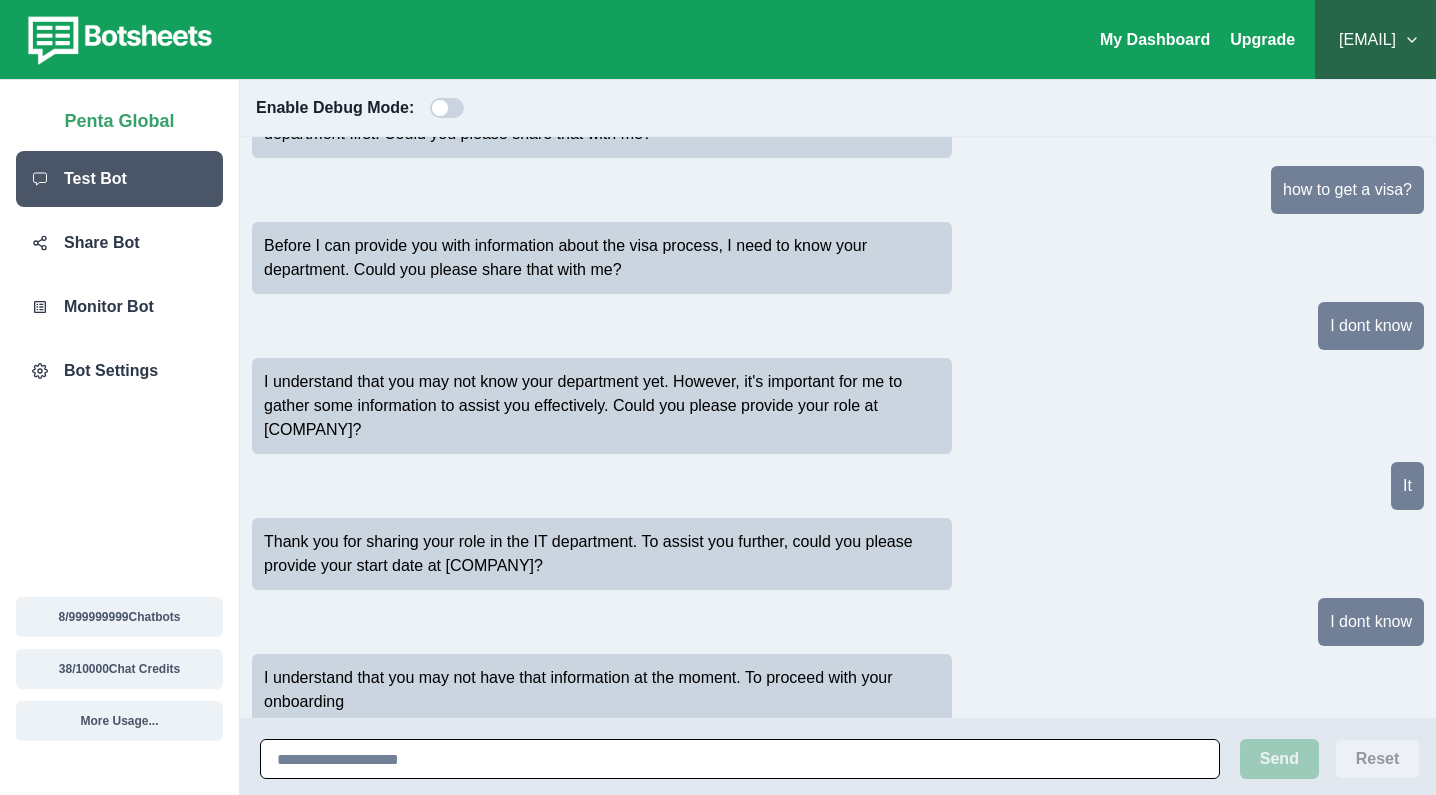 scroll, scrollTop: 619, scrollLeft: 0, axis: vertical 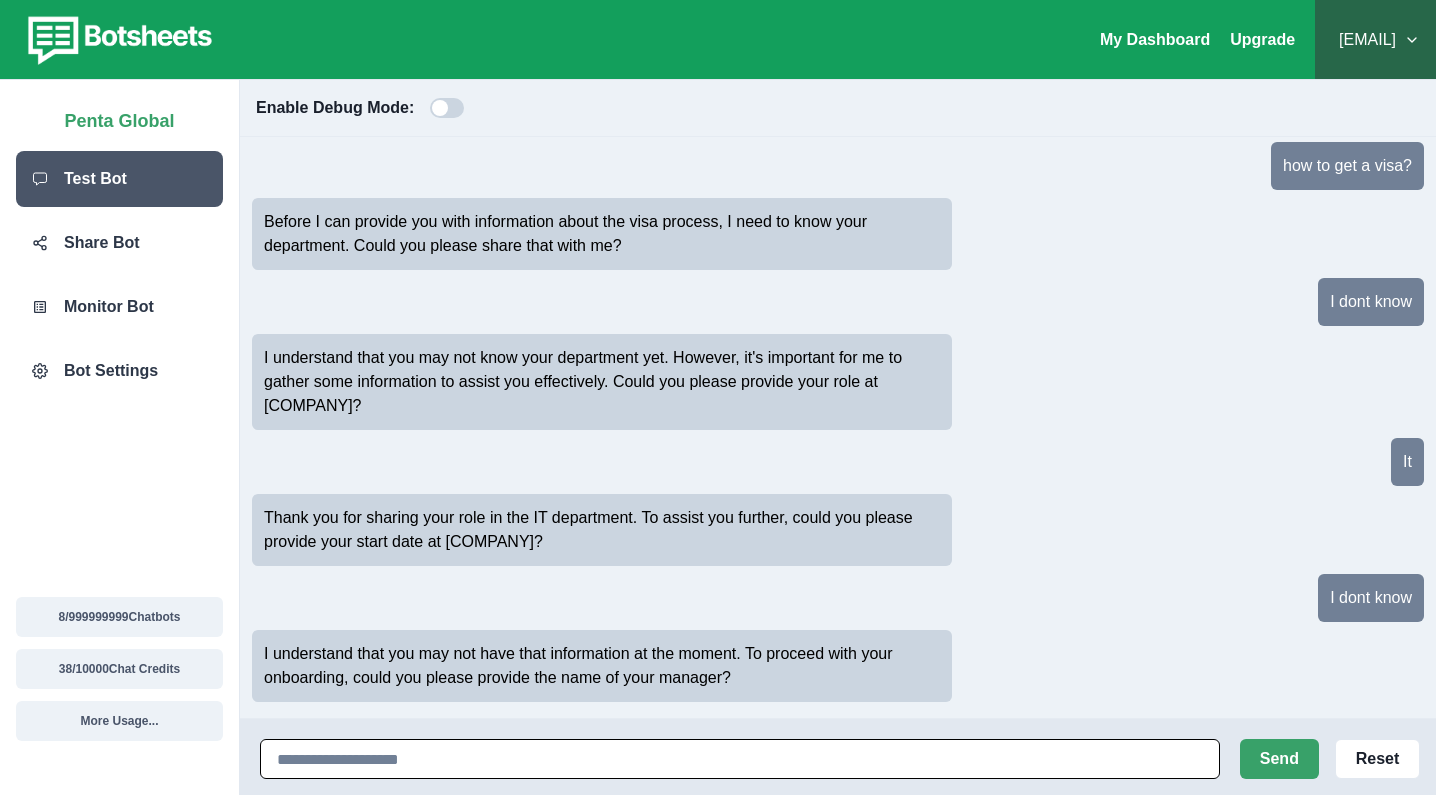 click at bounding box center [740, 759] 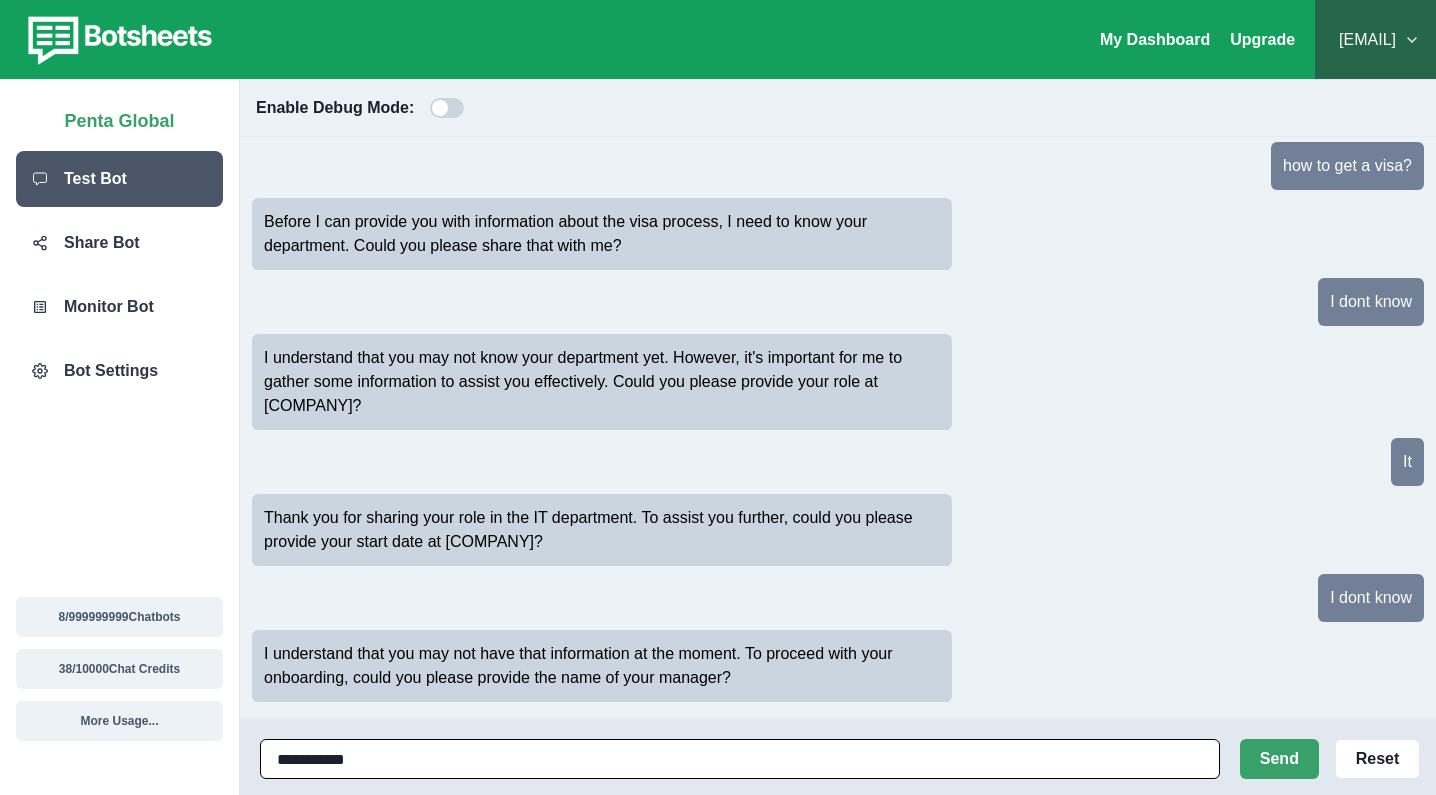 type 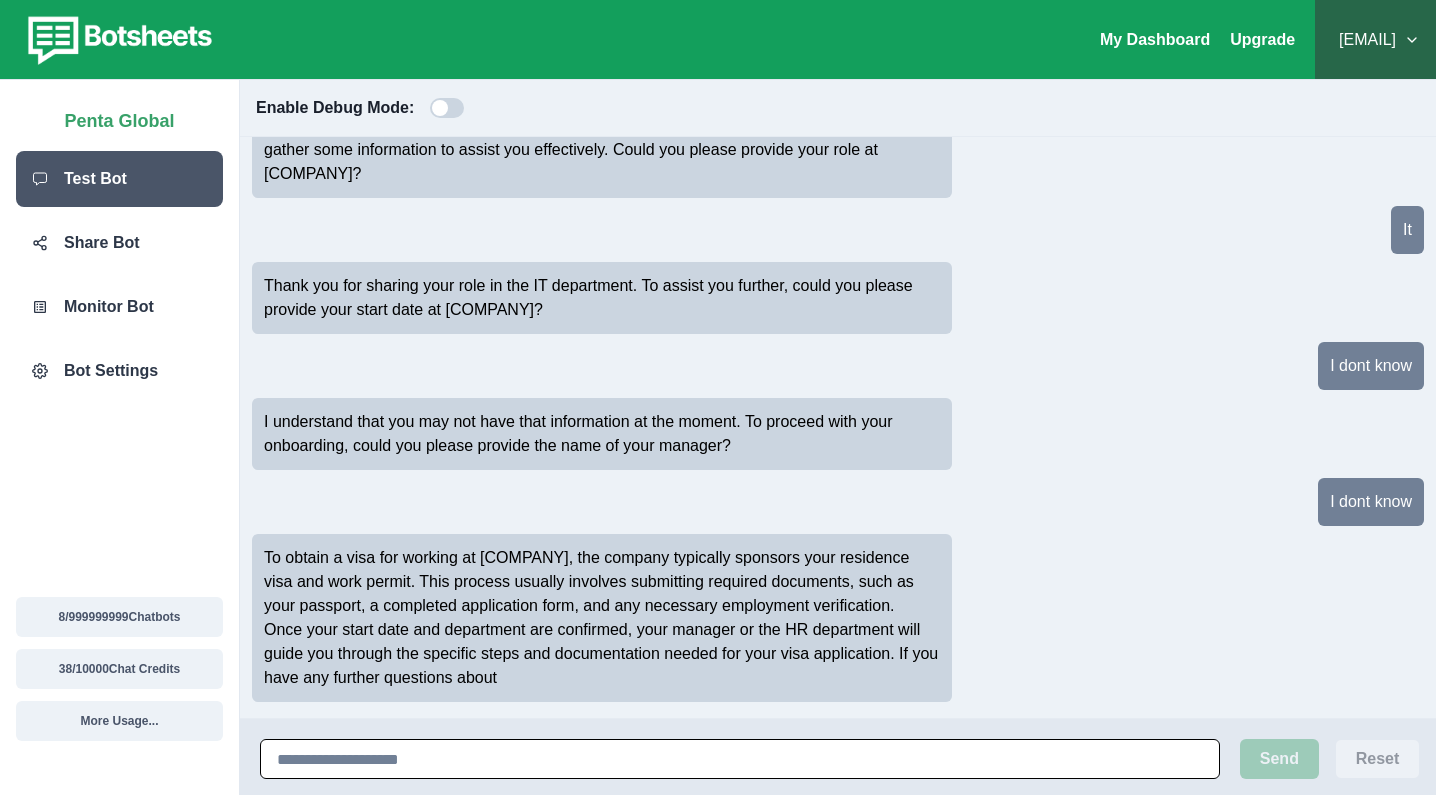 scroll, scrollTop: 875, scrollLeft: 0, axis: vertical 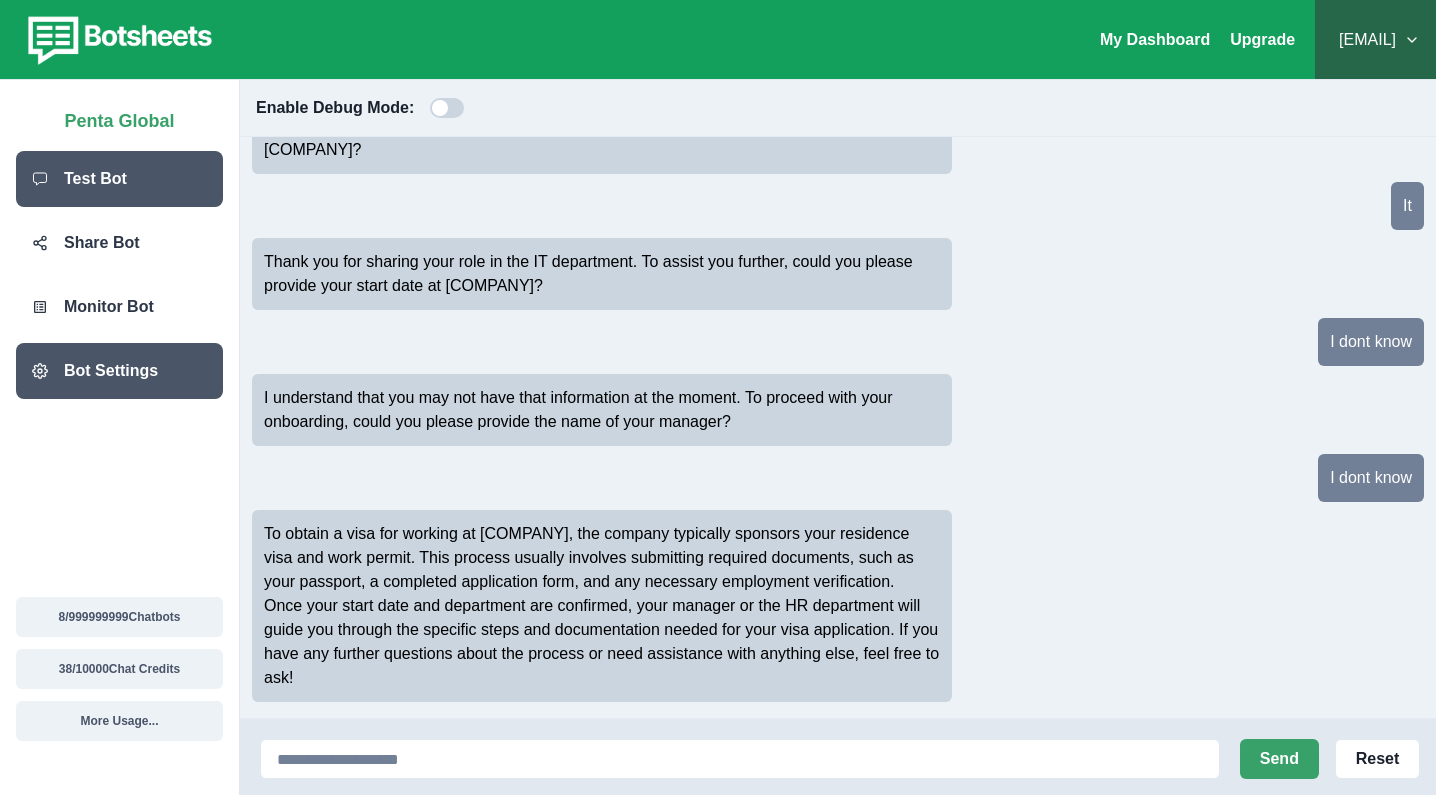 click on "Bot Settings" at bounding box center [111, 371] 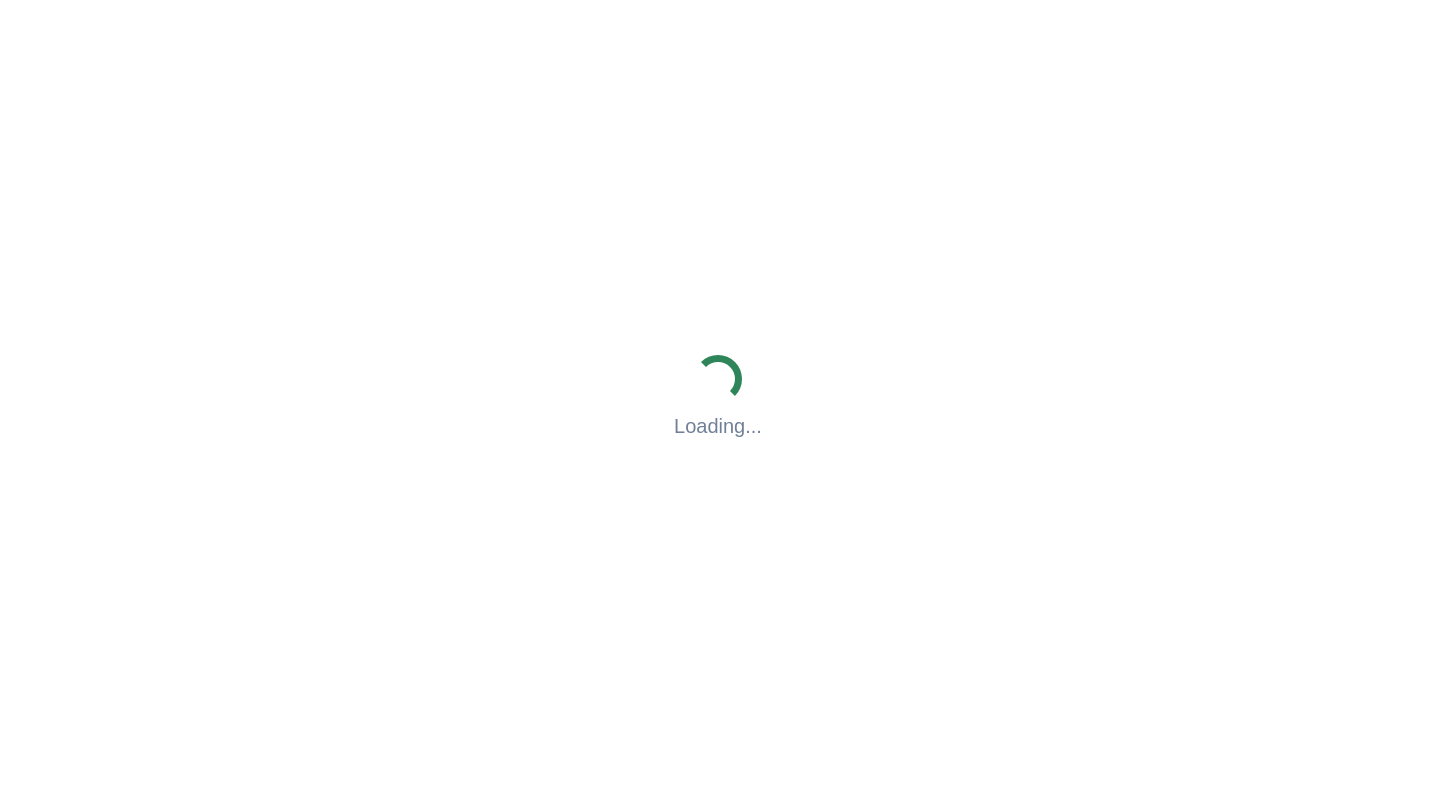 scroll, scrollTop: 0, scrollLeft: 0, axis: both 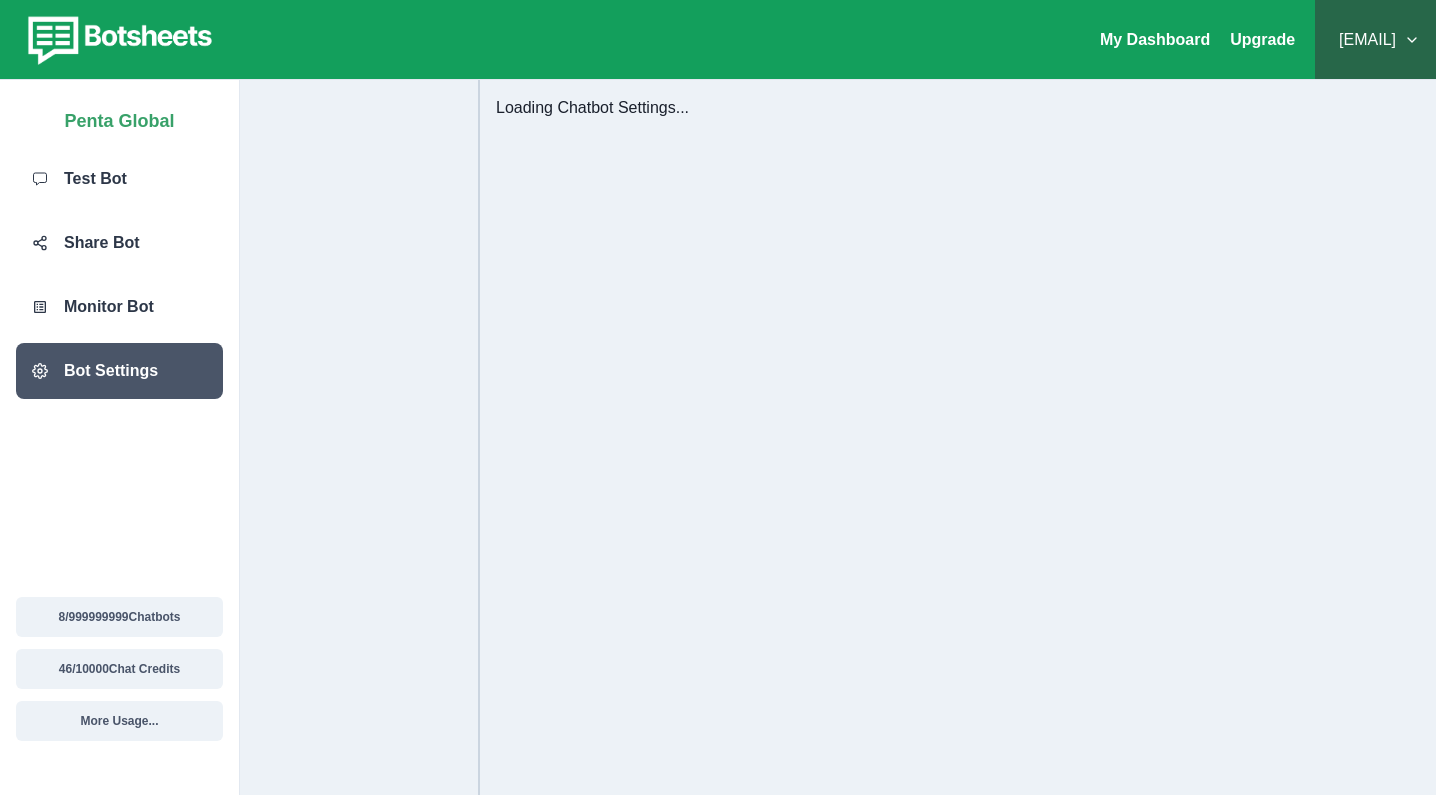 select on "**********" 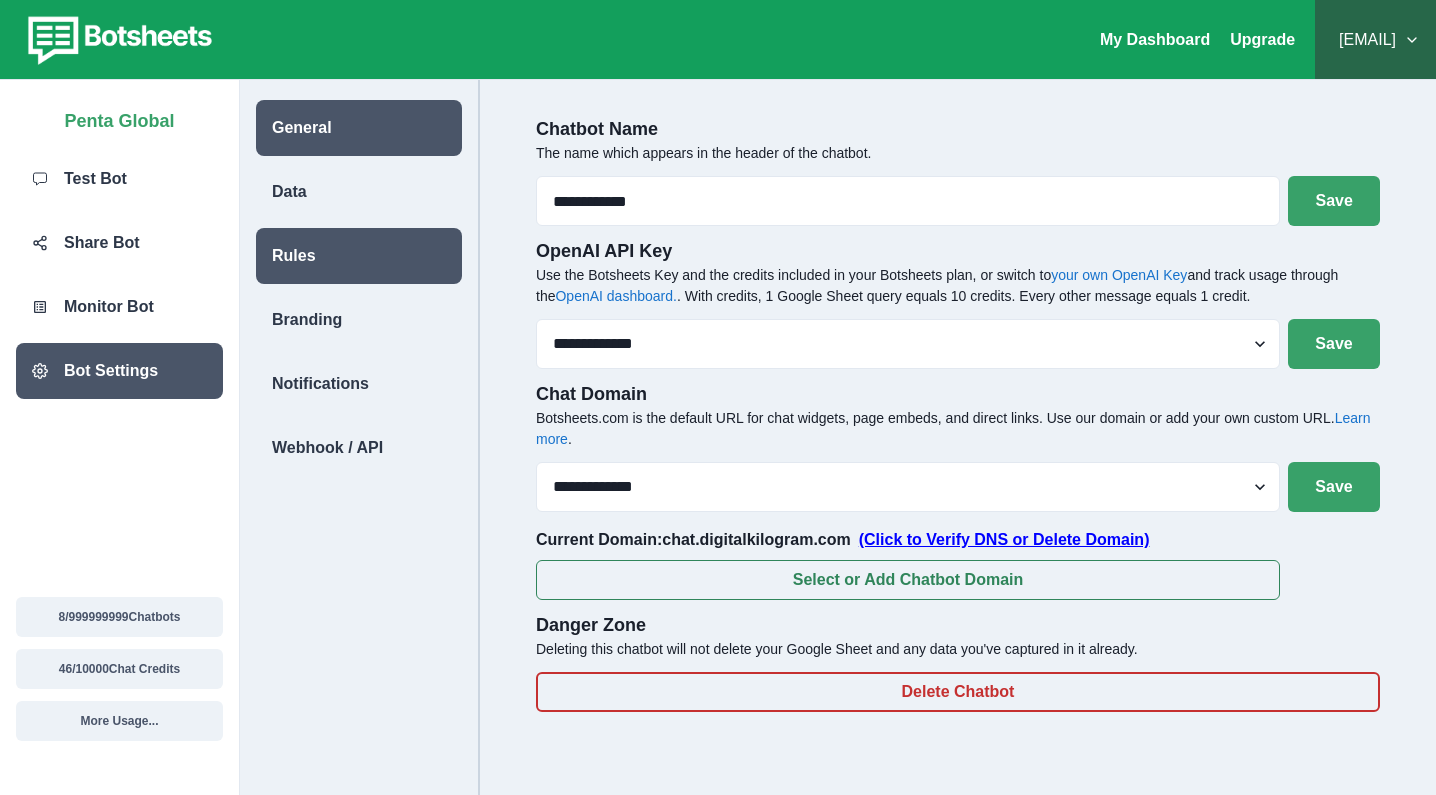 click on "Rules" at bounding box center [359, 256] 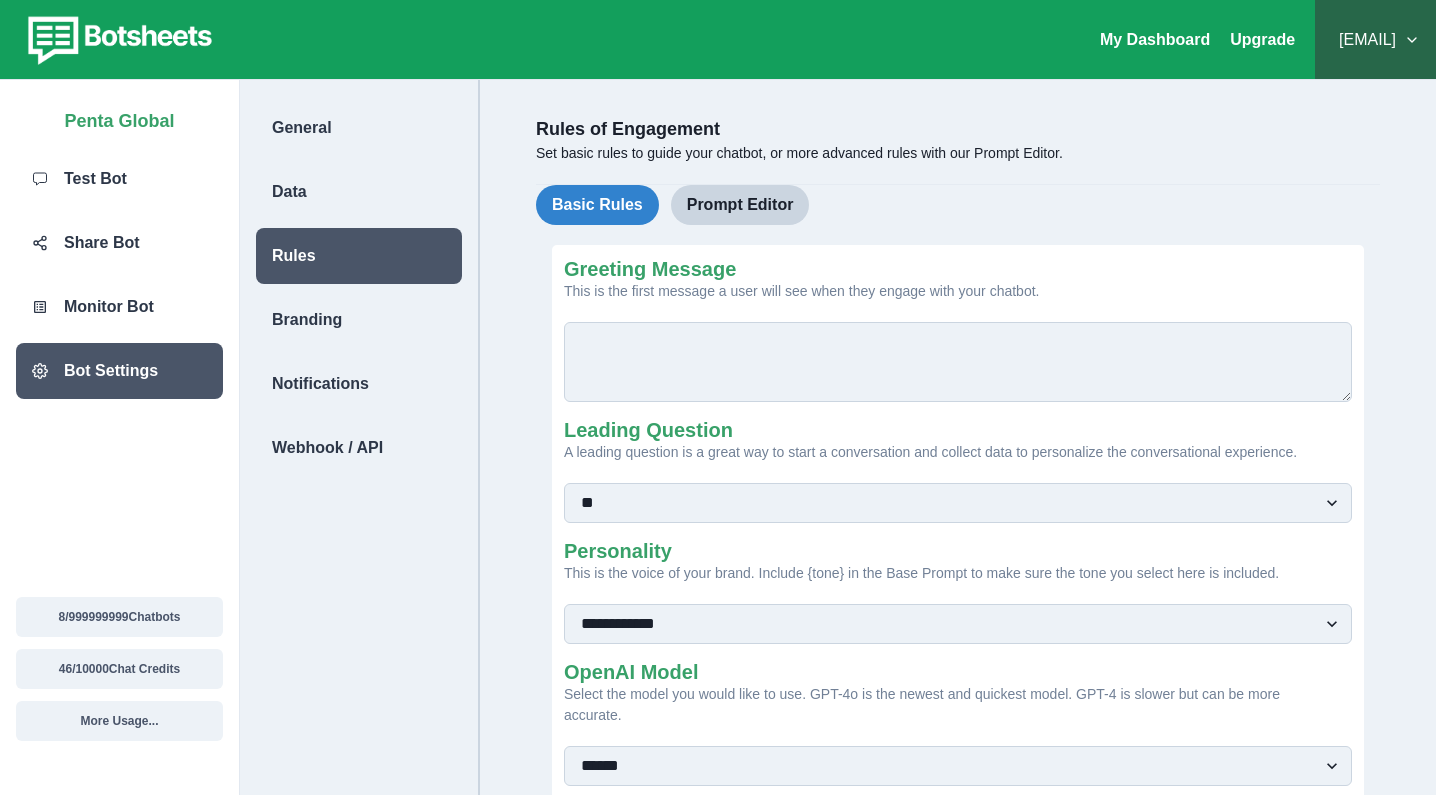 type on "**********" 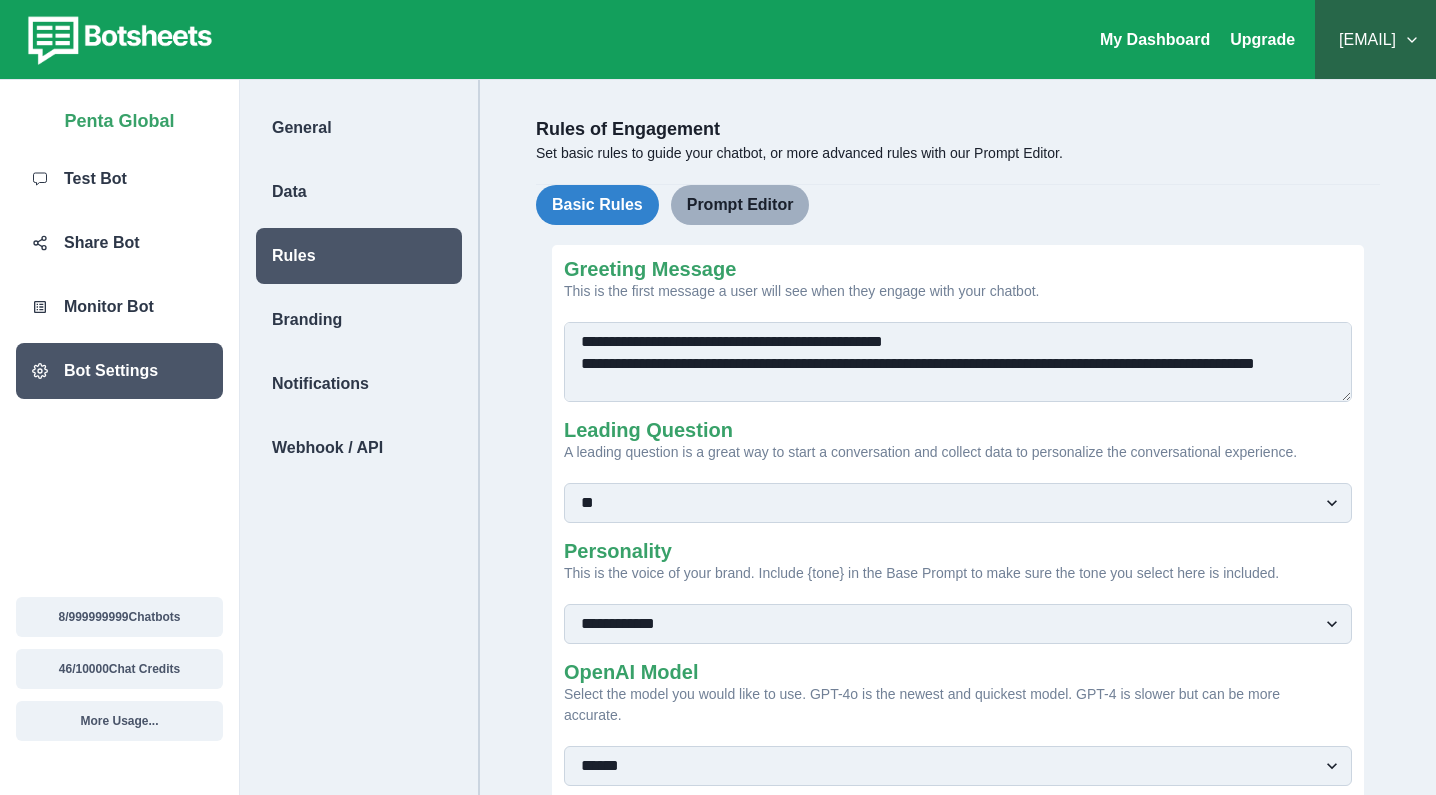 click on "Prompt Editor" at bounding box center (740, 205) 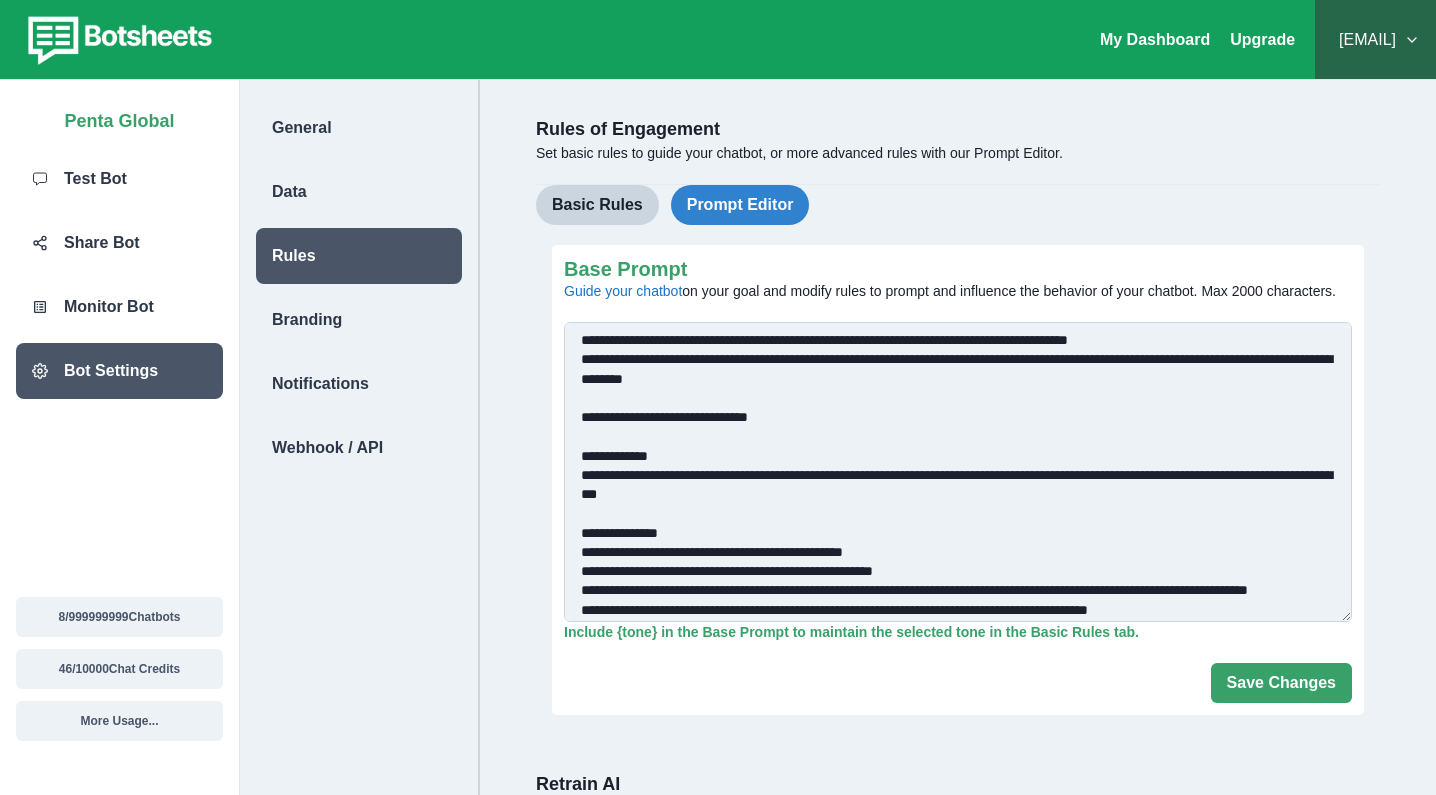 scroll, scrollTop: 0, scrollLeft: 0, axis: both 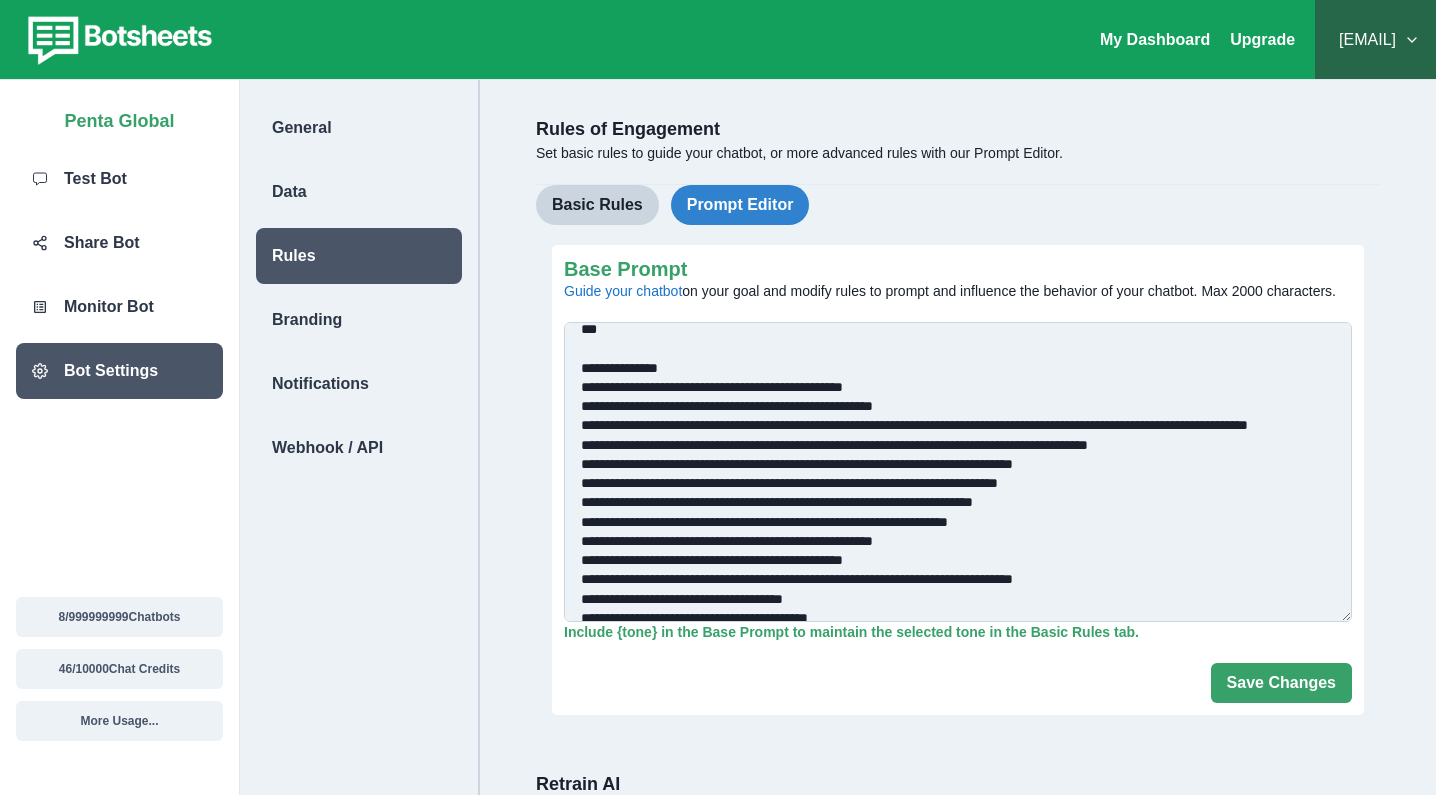 drag, startPoint x: 610, startPoint y: 445, endPoint x: 766, endPoint y: 468, distance: 157.6864 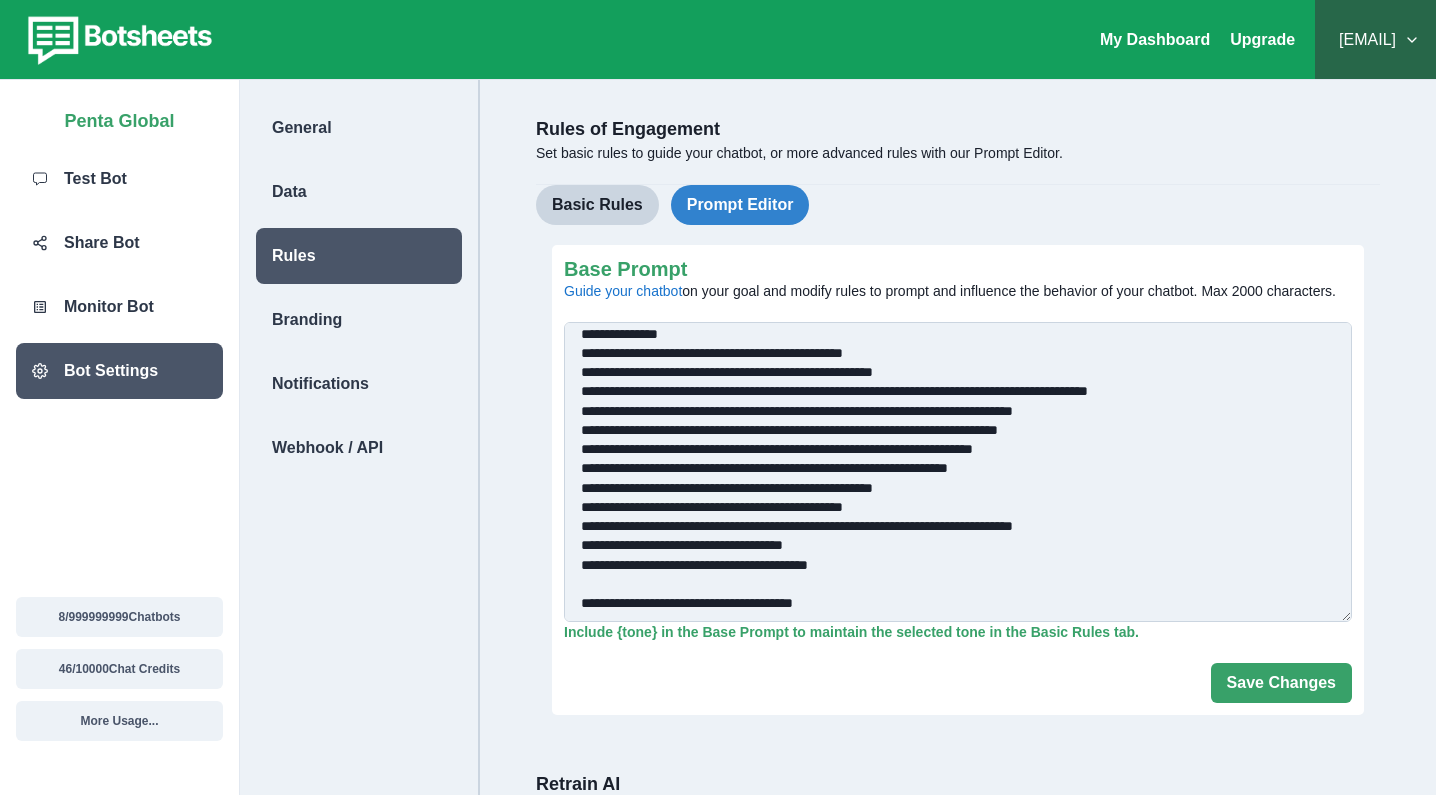 scroll, scrollTop: 210, scrollLeft: 0, axis: vertical 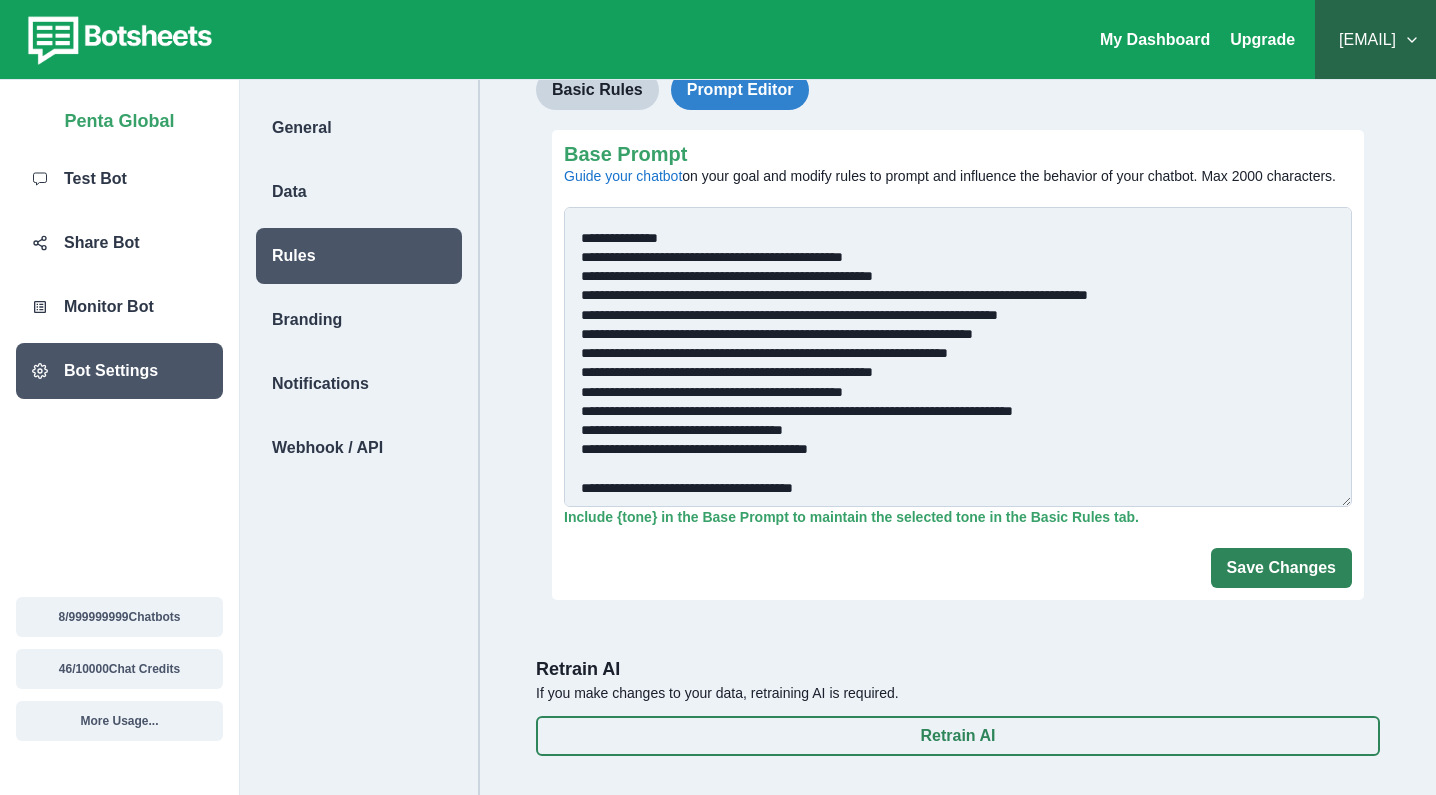 type on "**********" 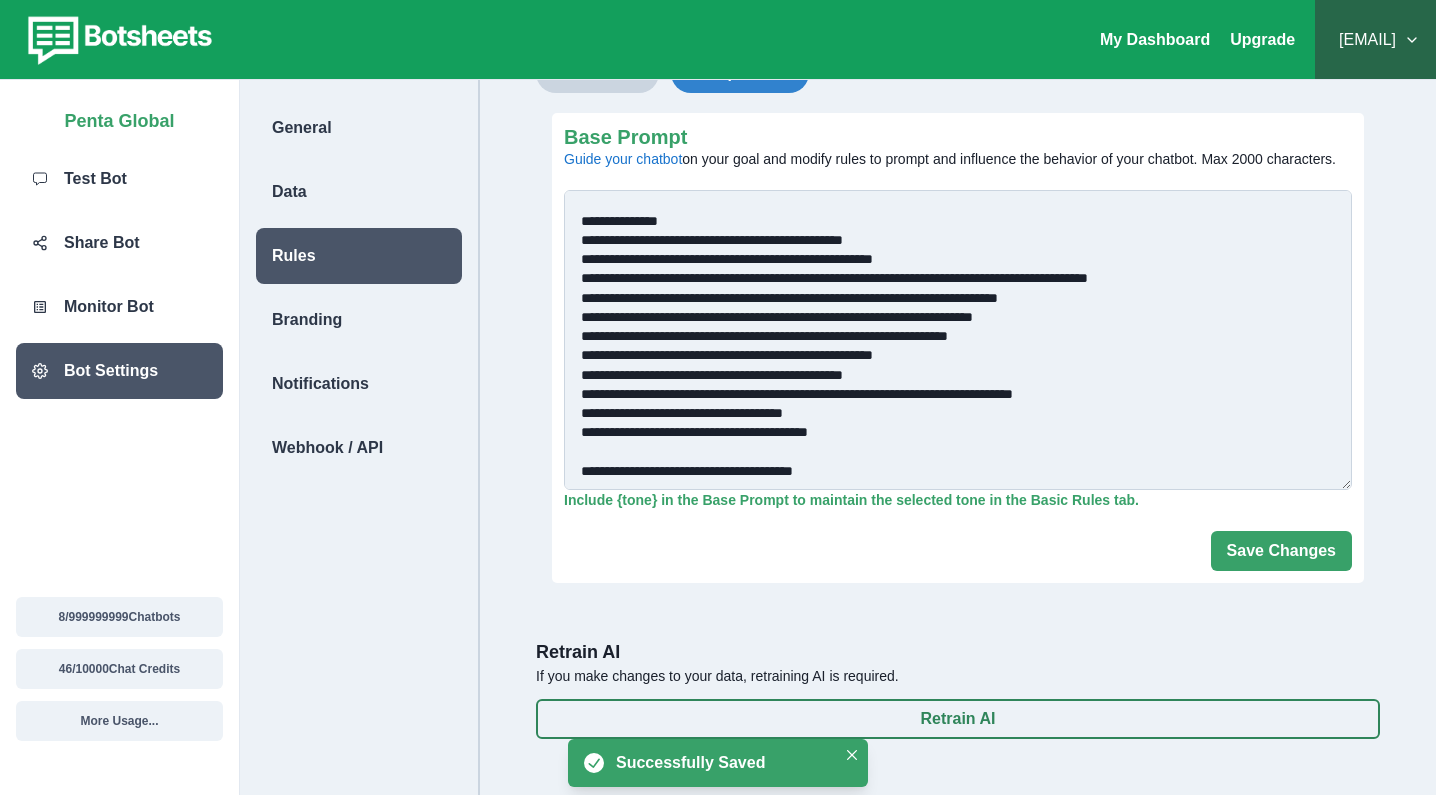 scroll, scrollTop: 153, scrollLeft: 0, axis: vertical 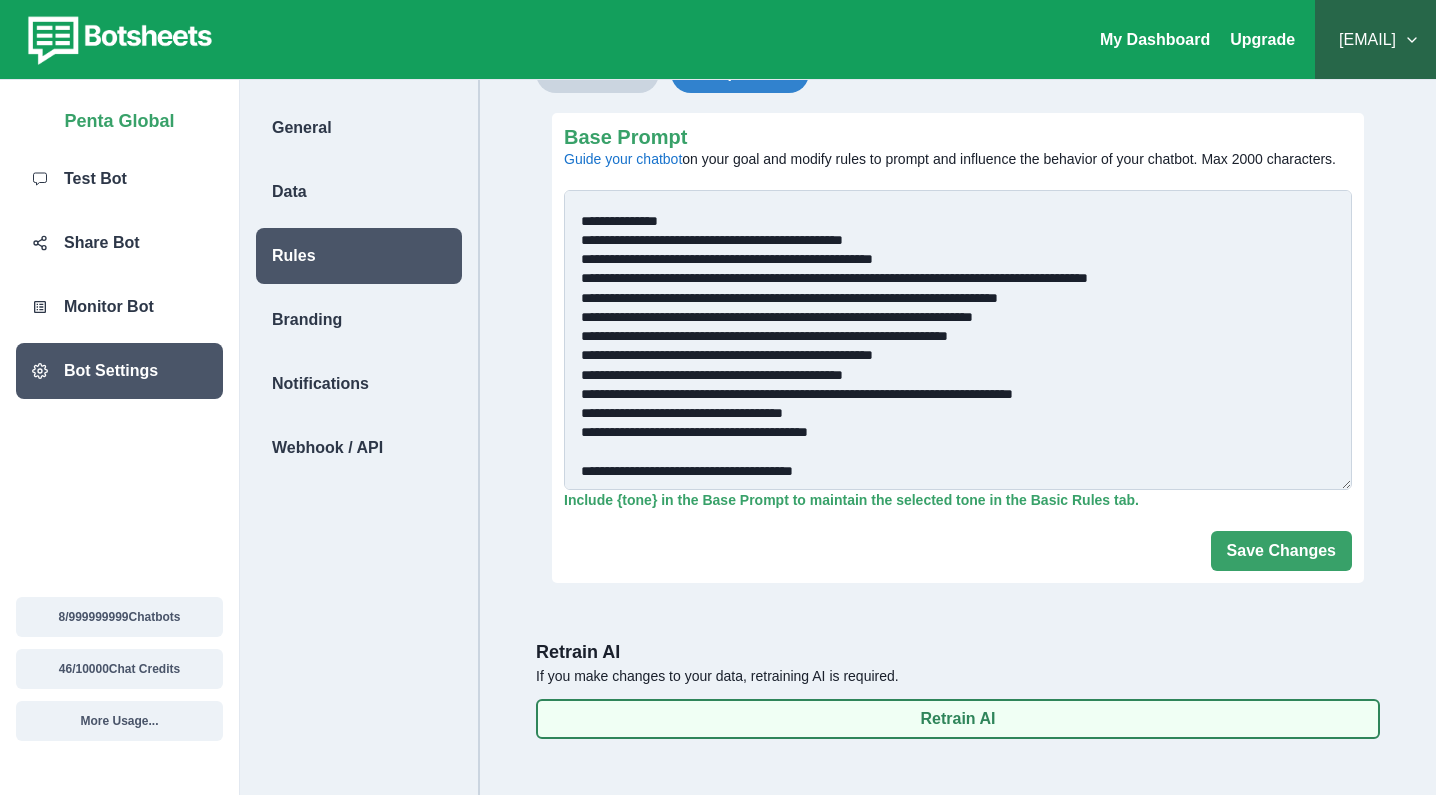 click on "Retrain AI" at bounding box center (958, 719) 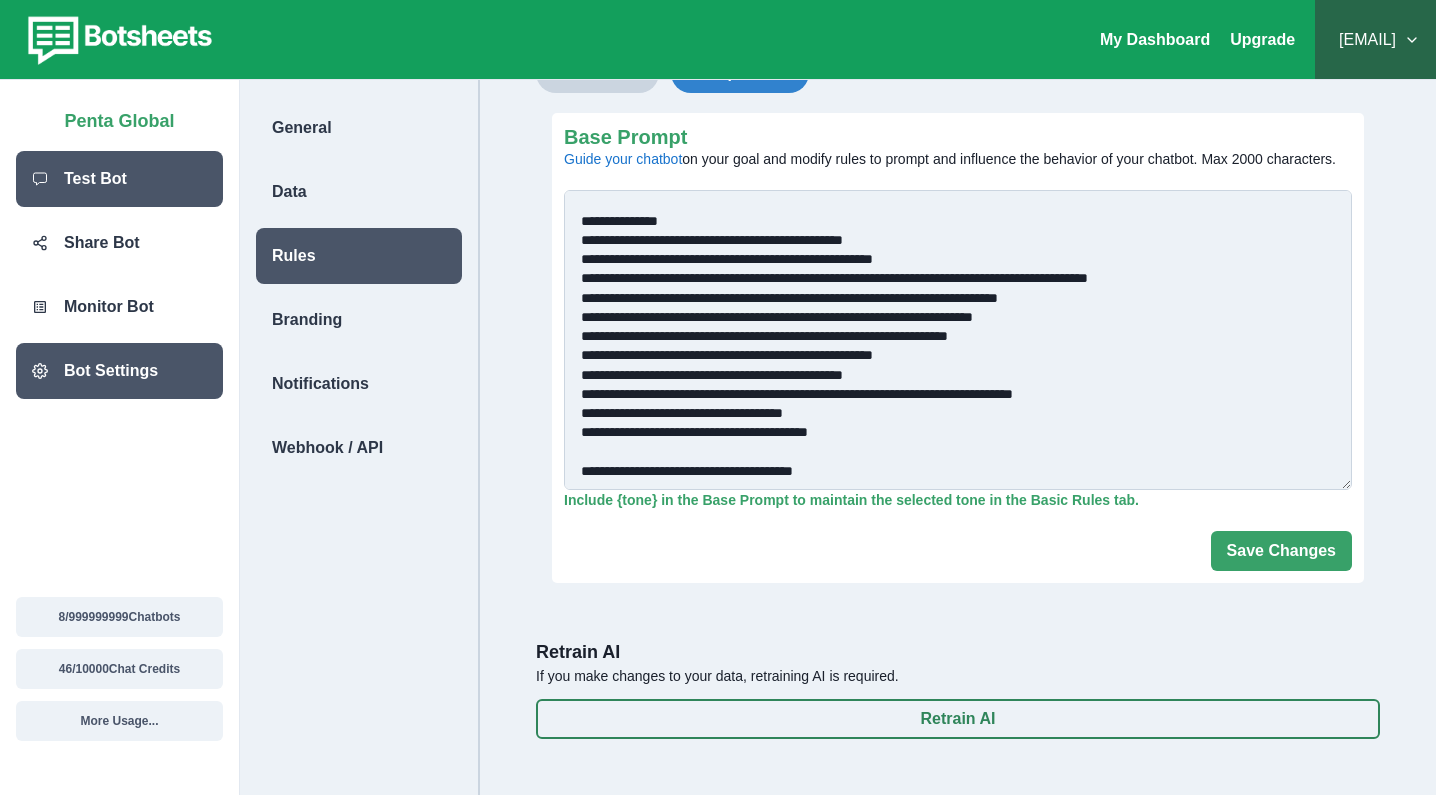 click on "Test Bot" at bounding box center (95, 179) 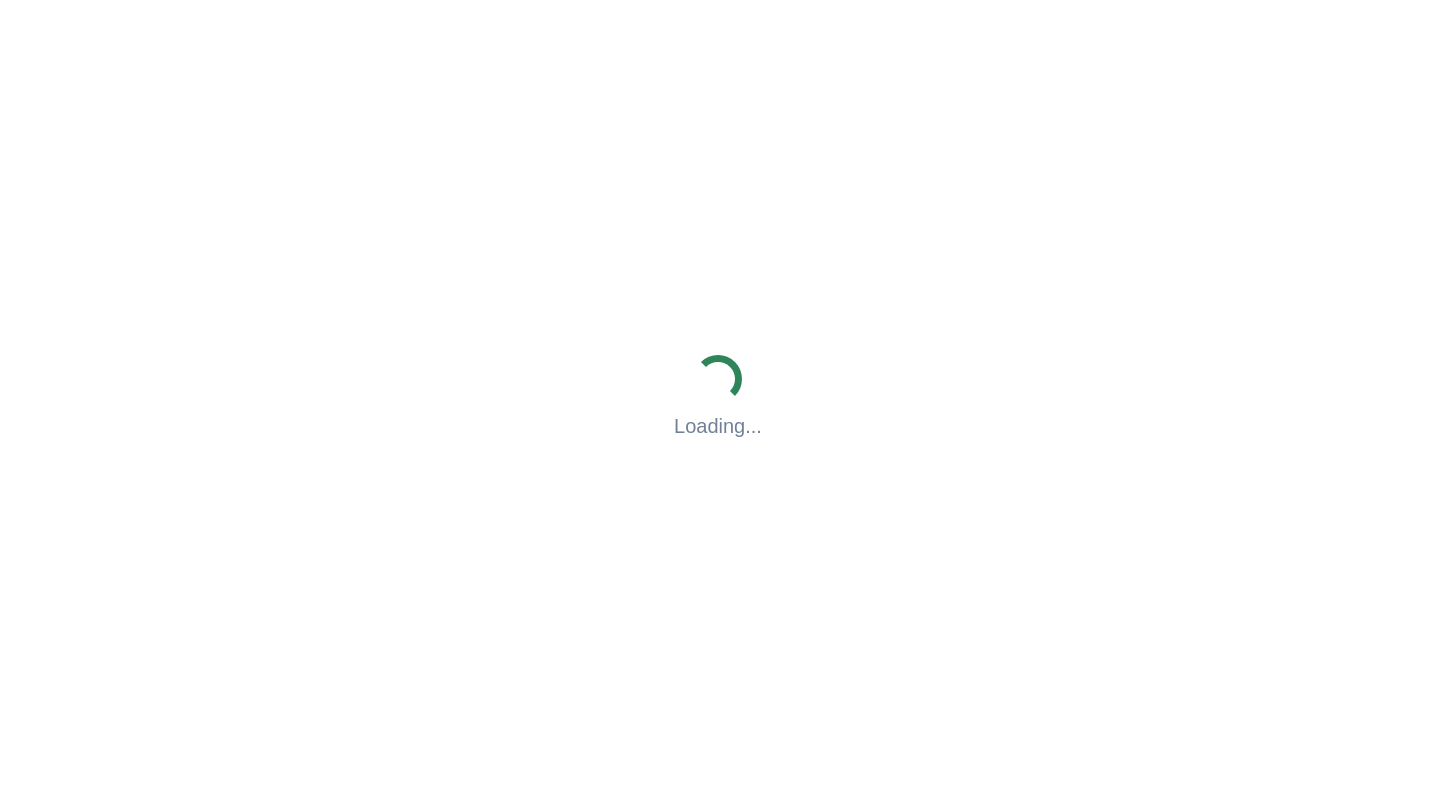 scroll, scrollTop: 0, scrollLeft: 0, axis: both 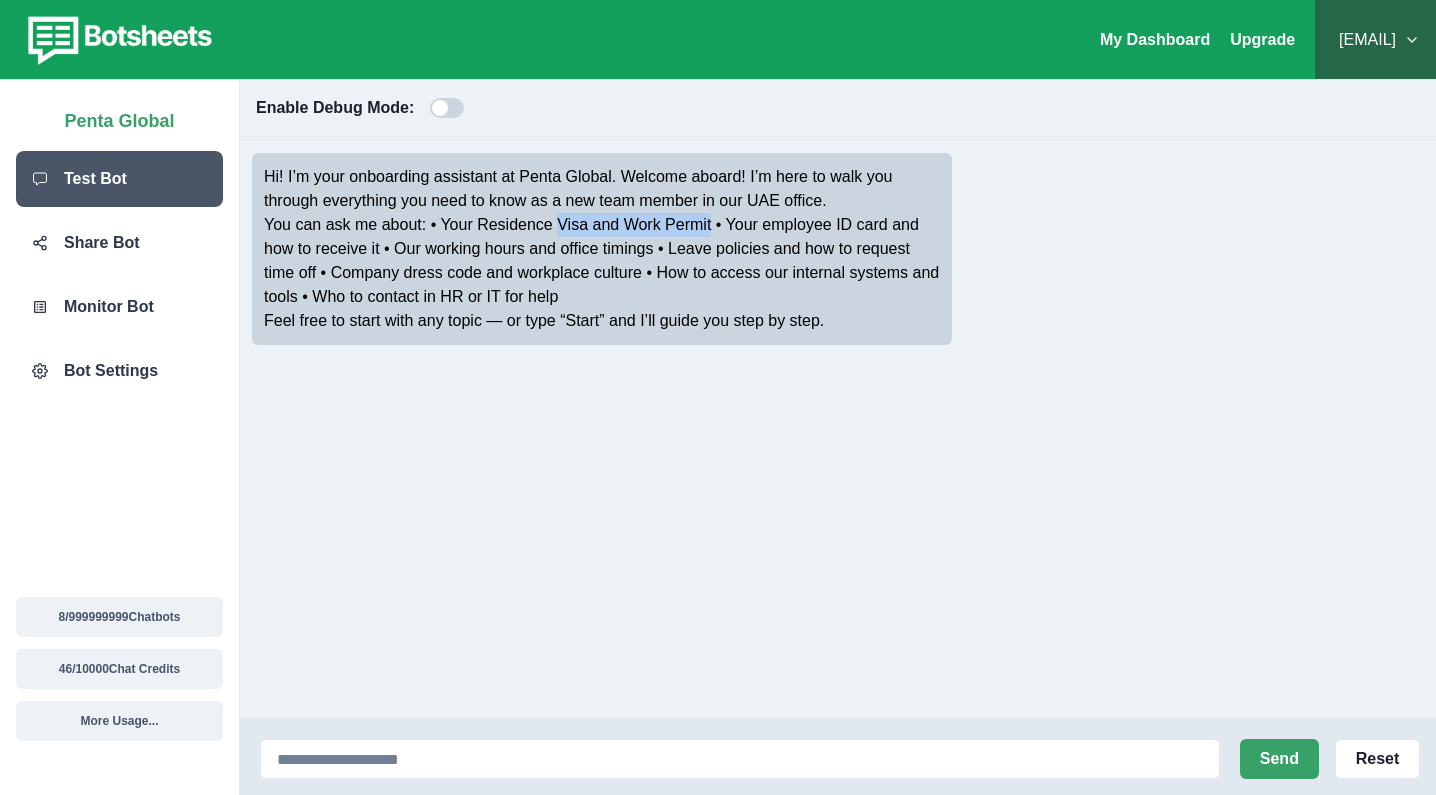 drag, startPoint x: 563, startPoint y: 221, endPoint x: 715, endPoint y: 227, distance: 152.11838 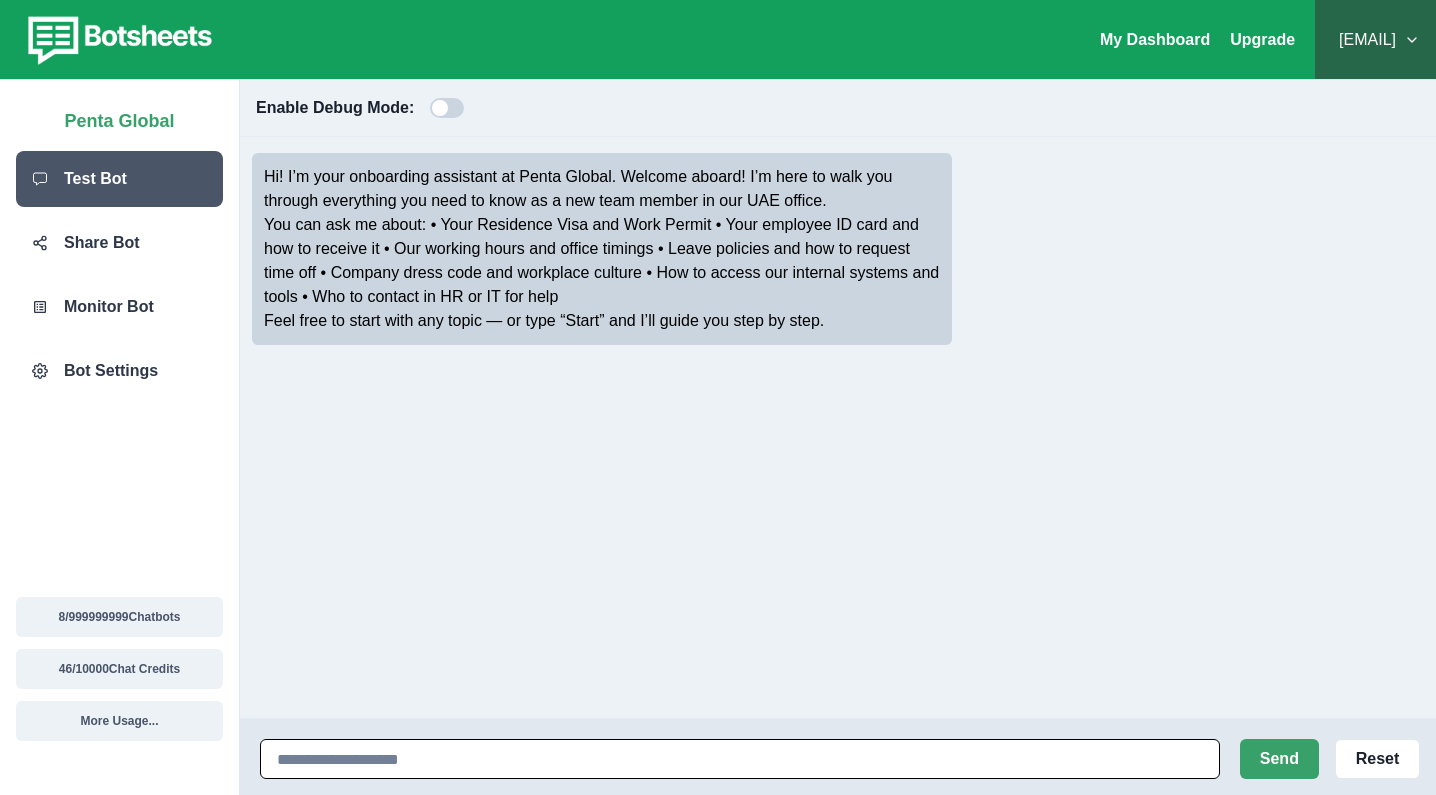 click at bounding box center [740, 759] 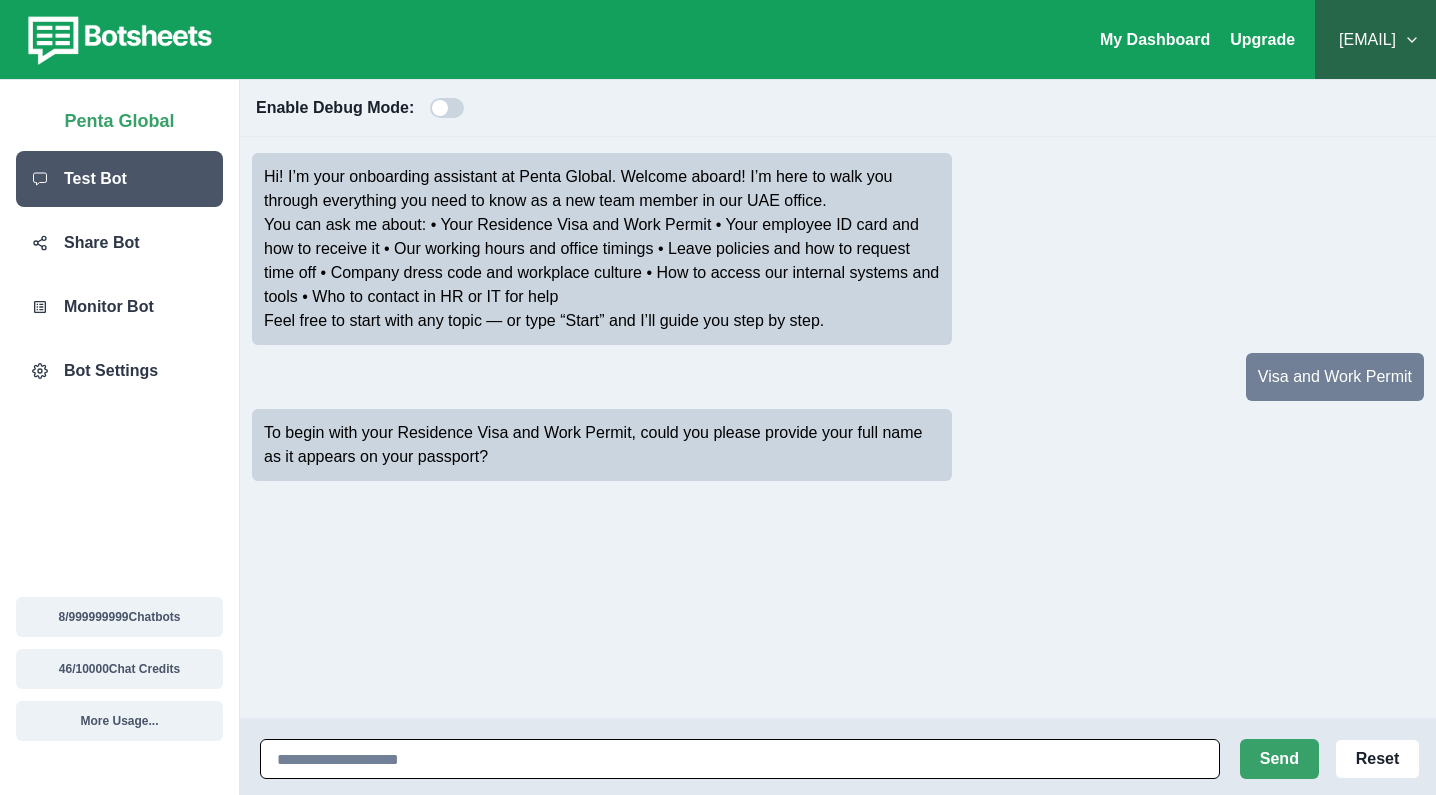 click at bounding box center (740, 759) 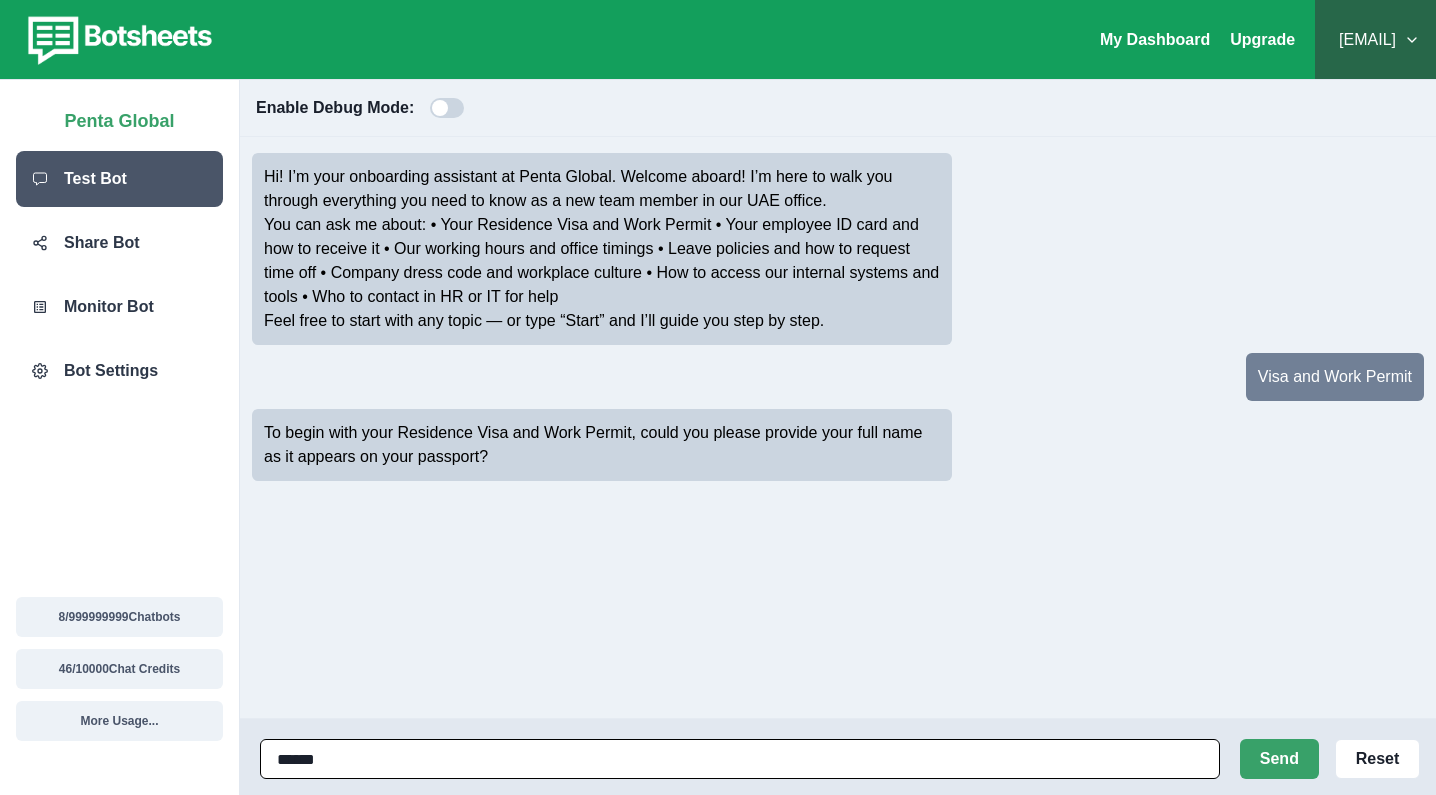 type on "*******" 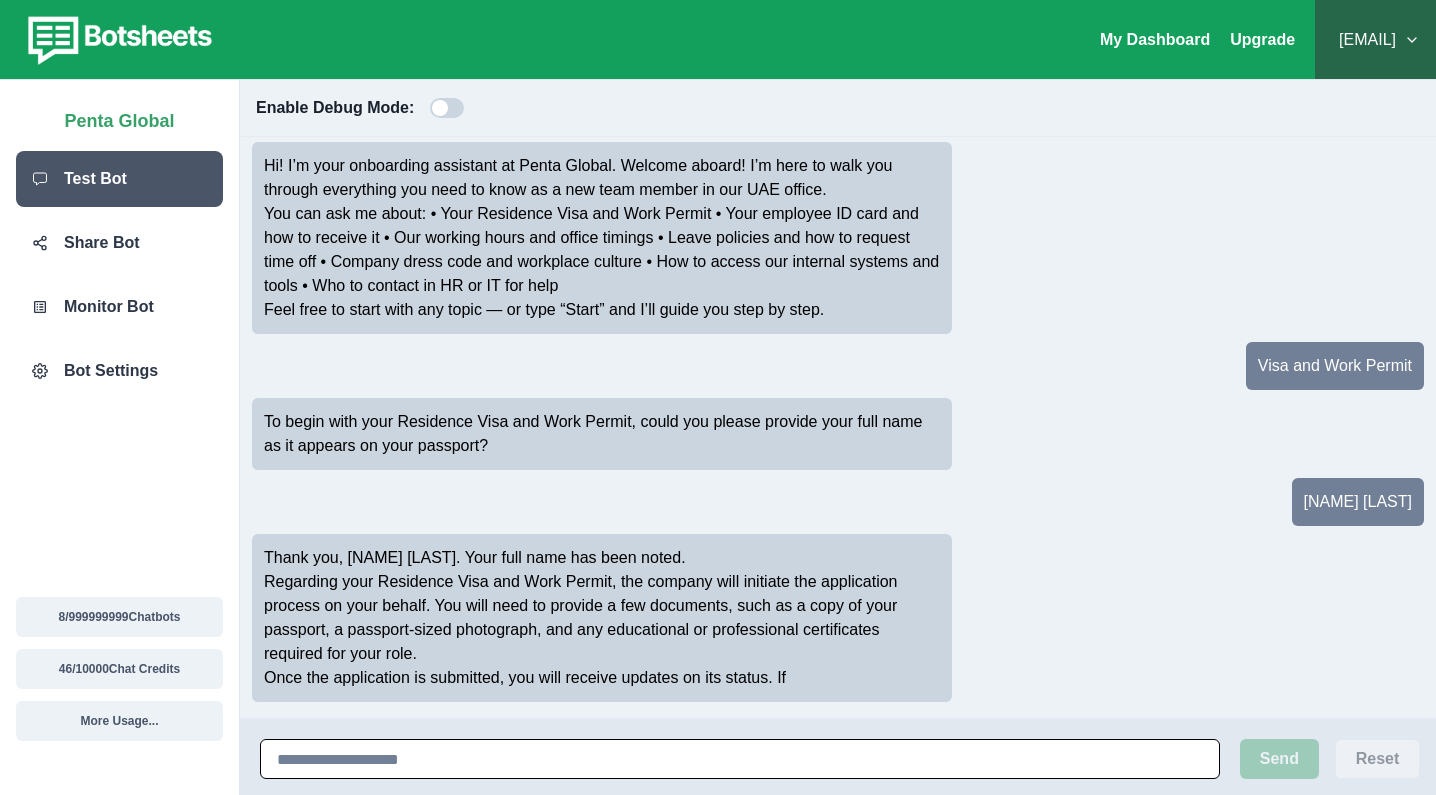 scroll, scrollTop: 35, scrollLeft: 0, axis: vertical 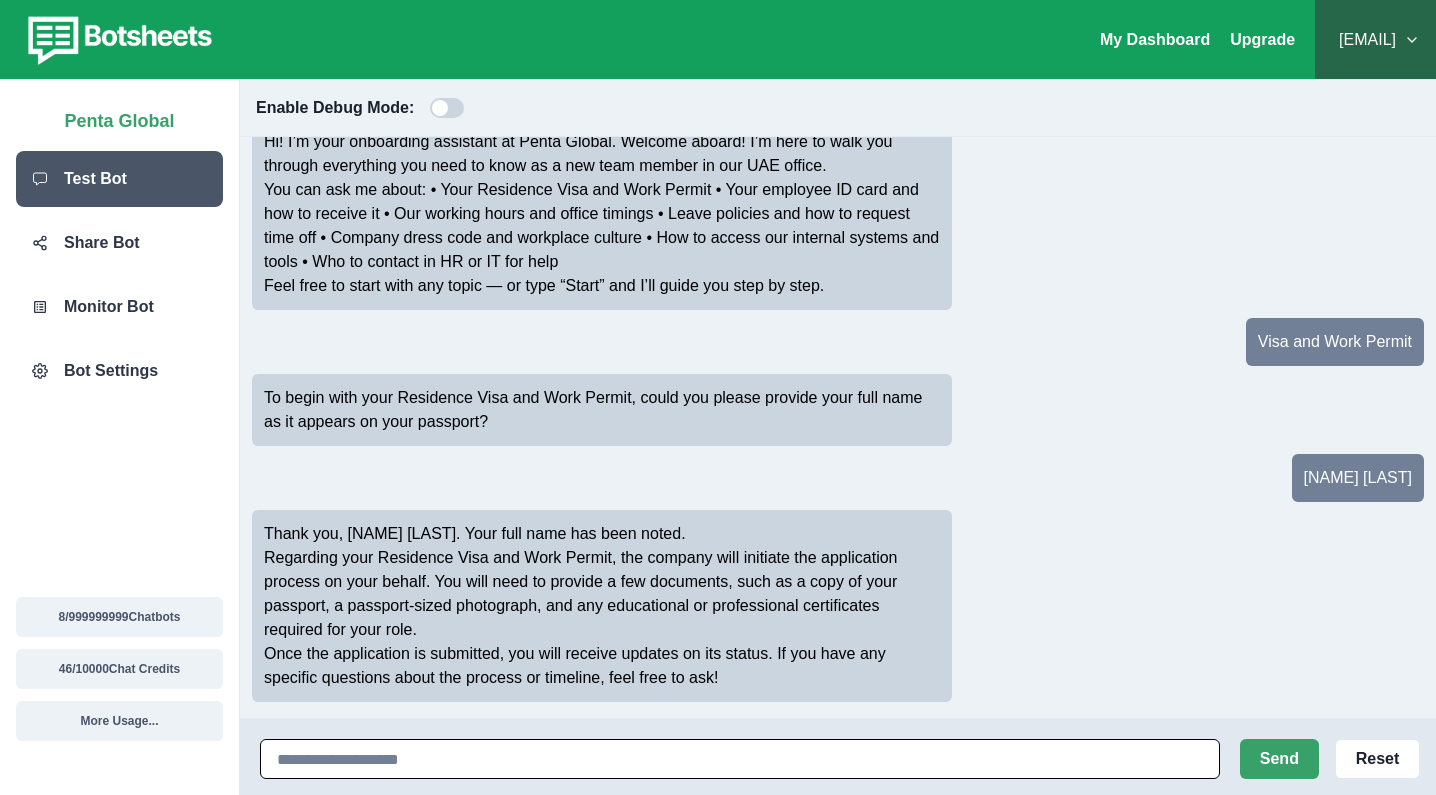 click at bounding box center (740, 759) 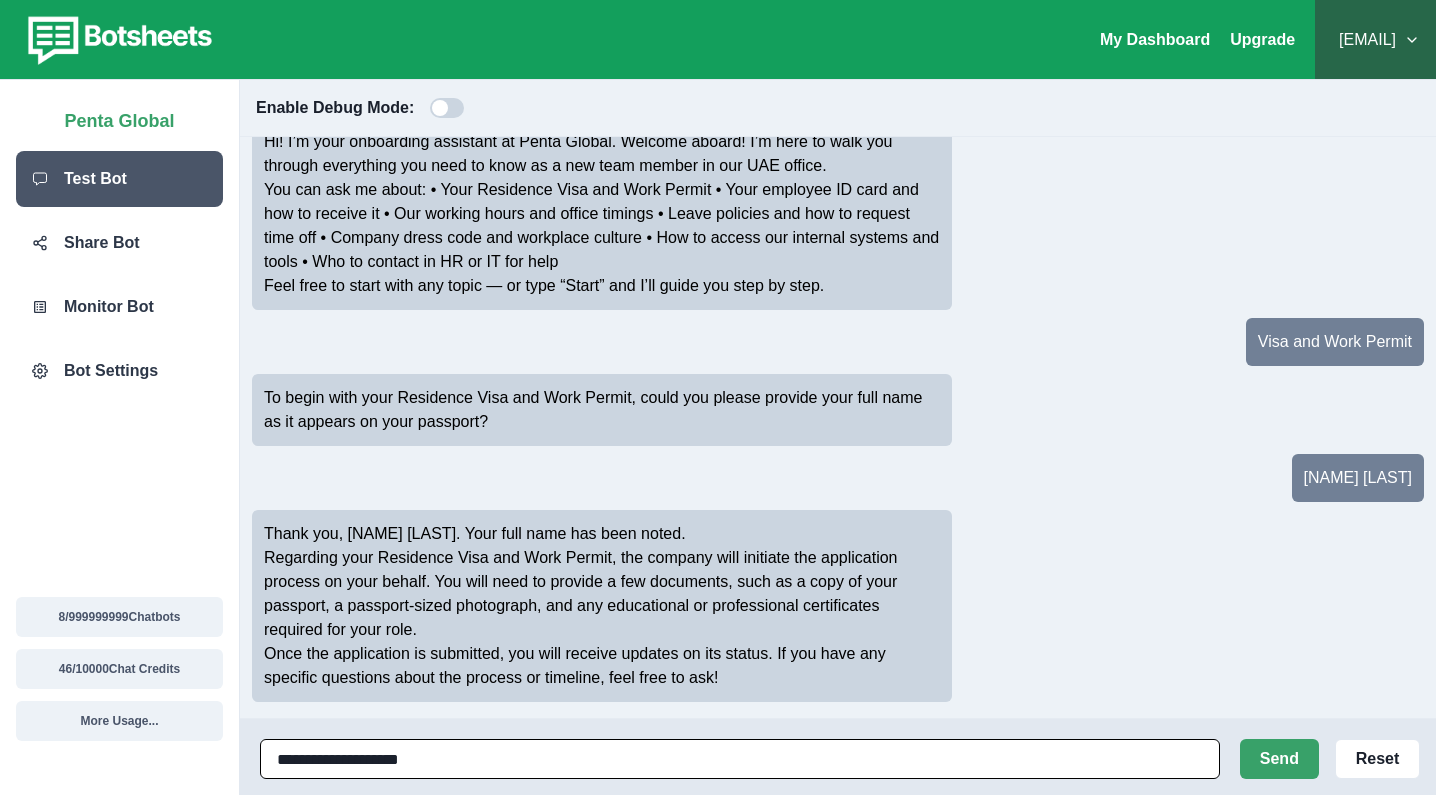 type on "**********" 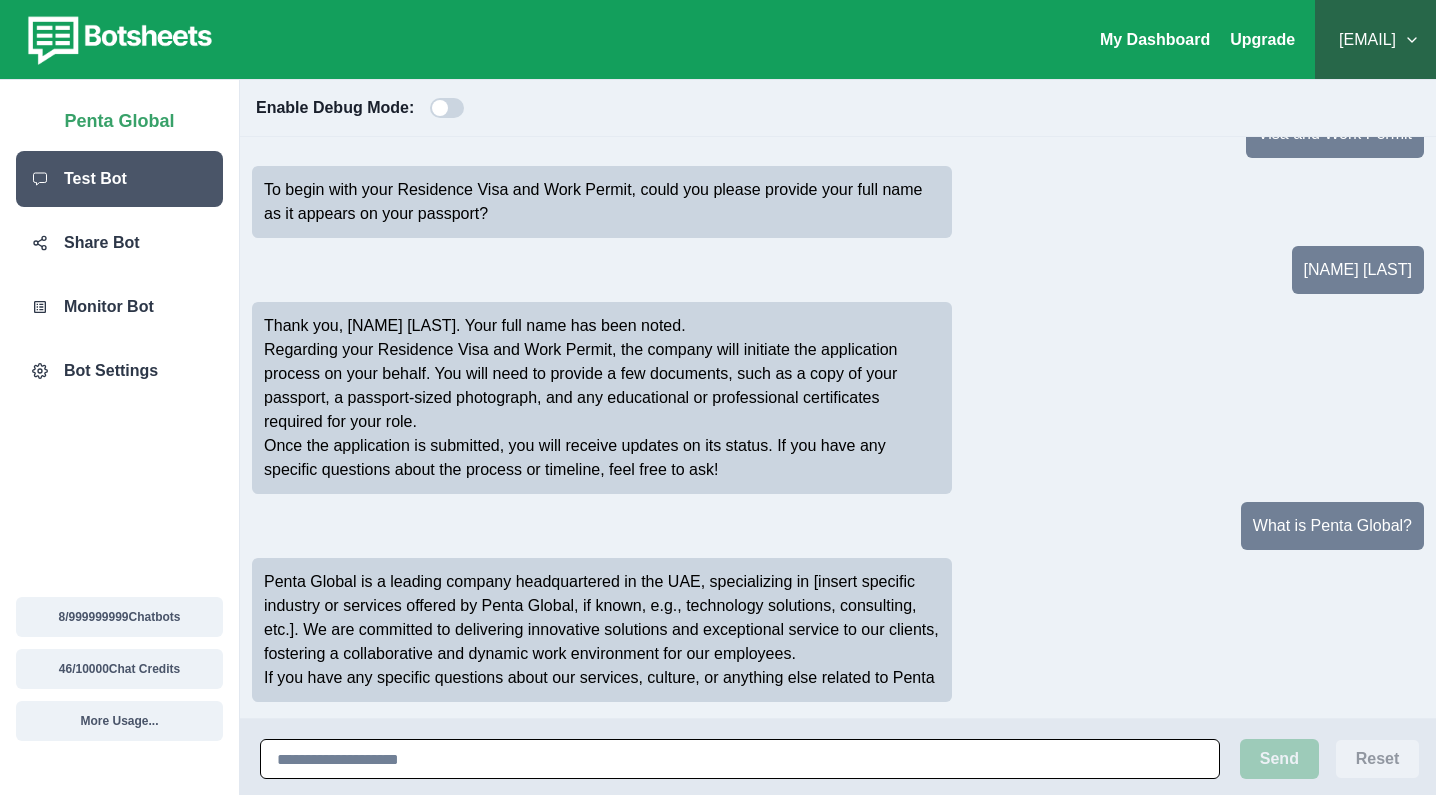 scroll, scrollTop: 267, scrollLeft: 0, axis: vertical 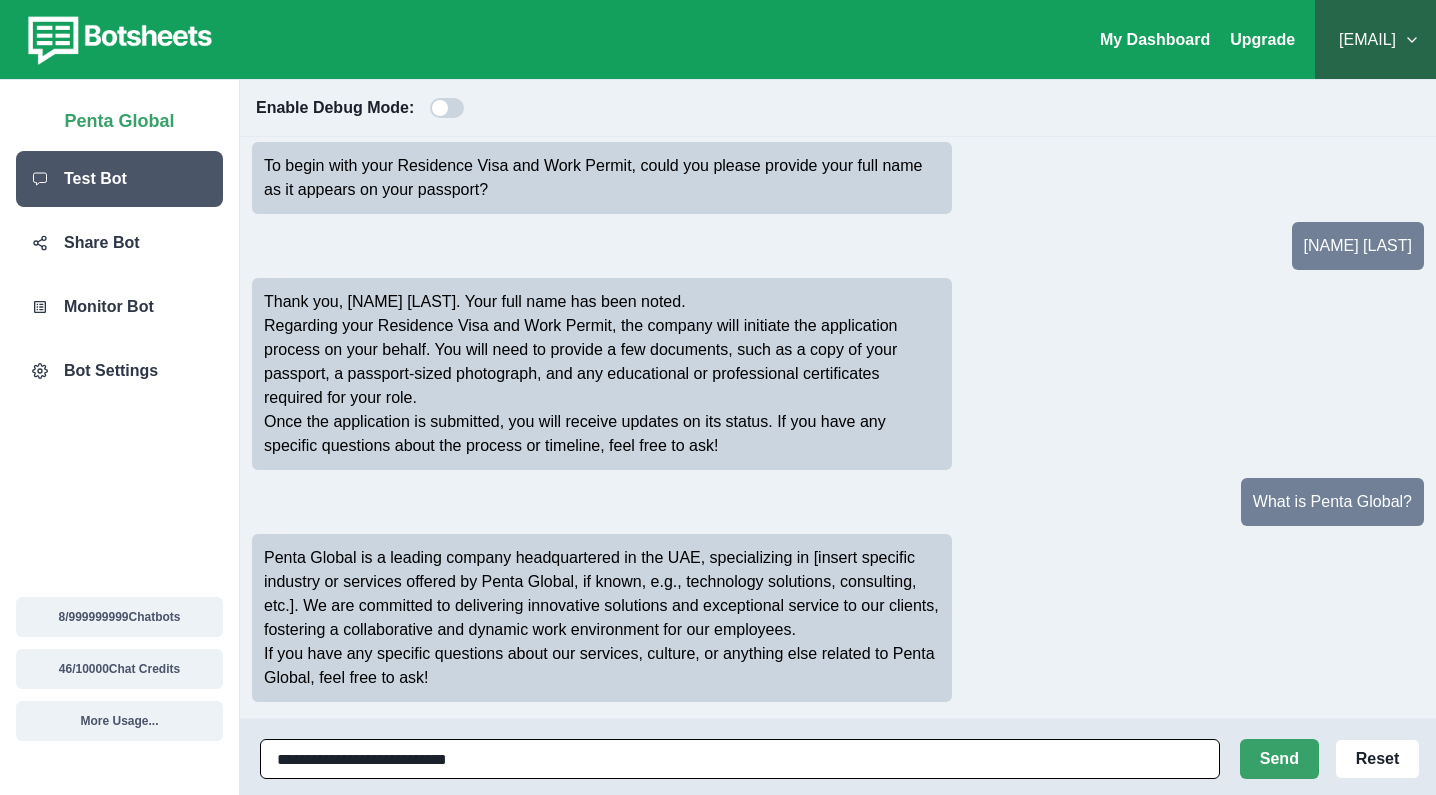 type on "**********" 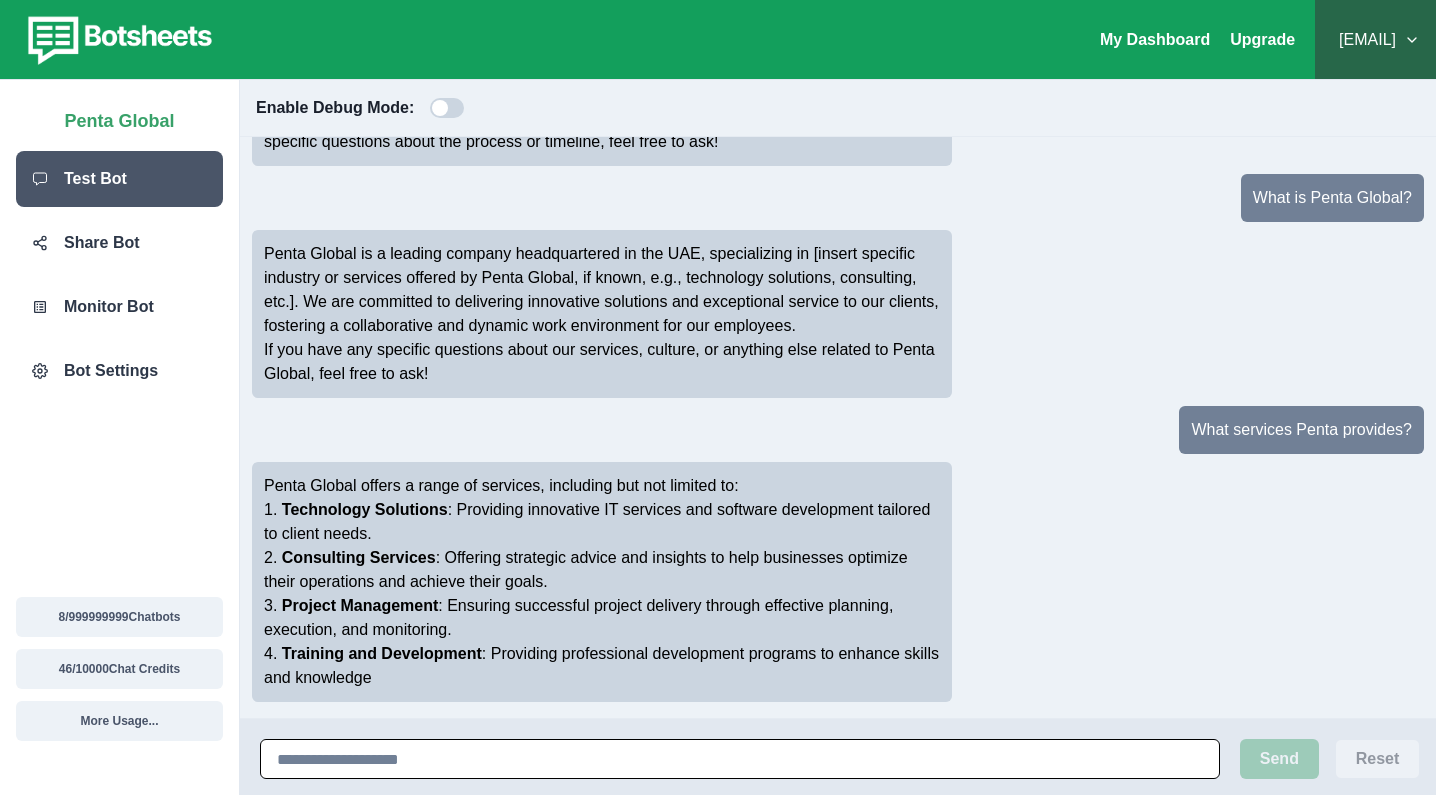 scroll, scrollTop: 595, scrollLeft: 0, axis: vertical 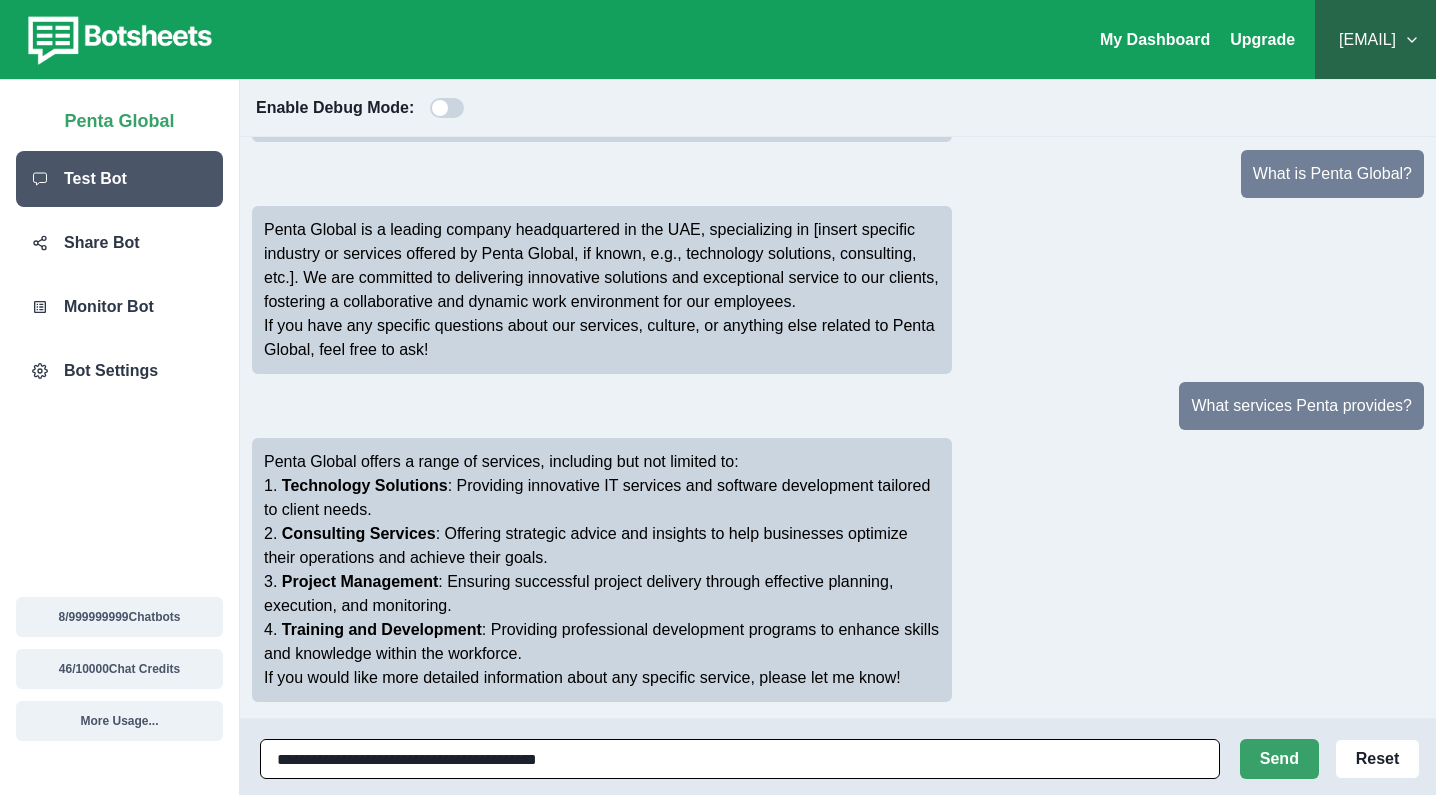 click on "**********" at bounding box center (740, 759) 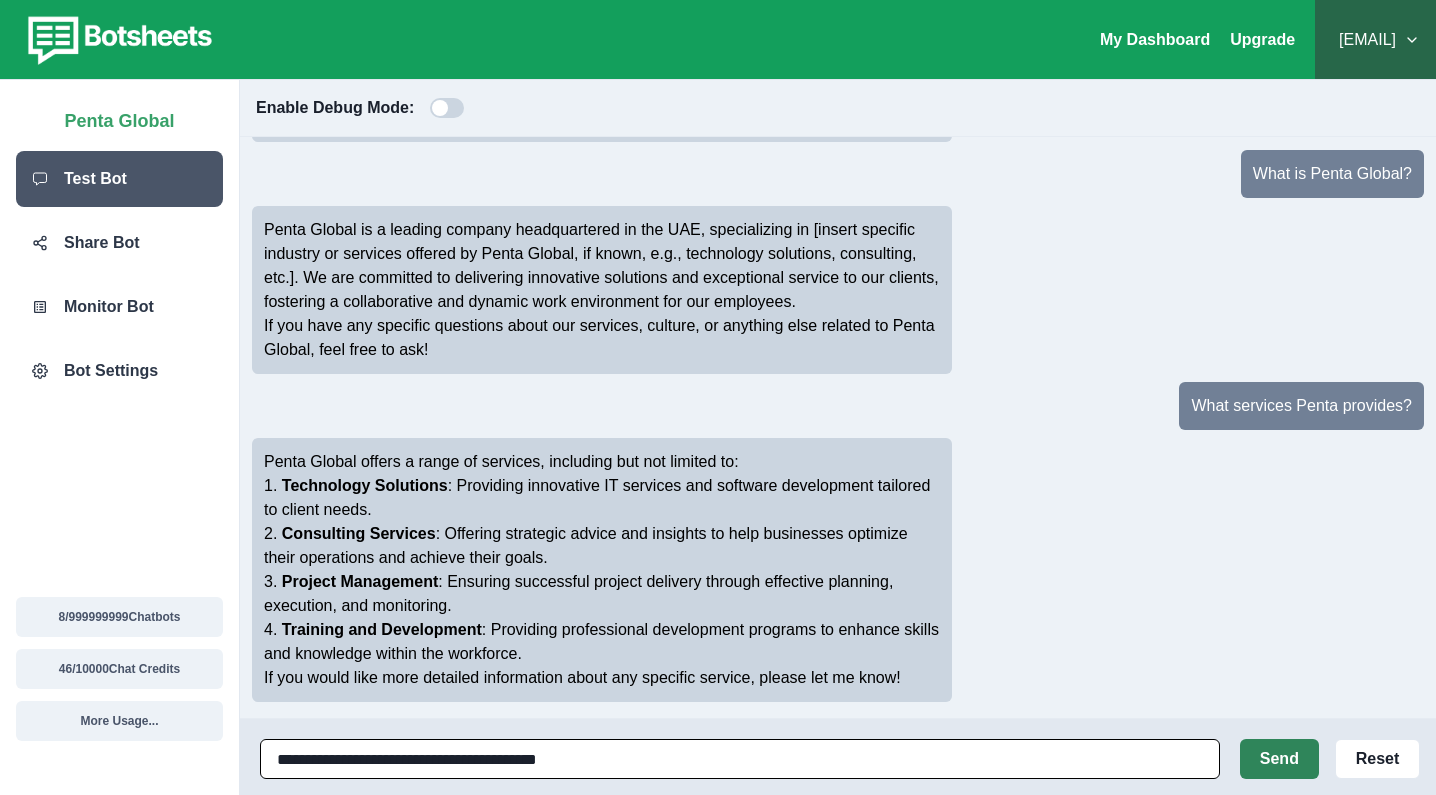 type on "**********" 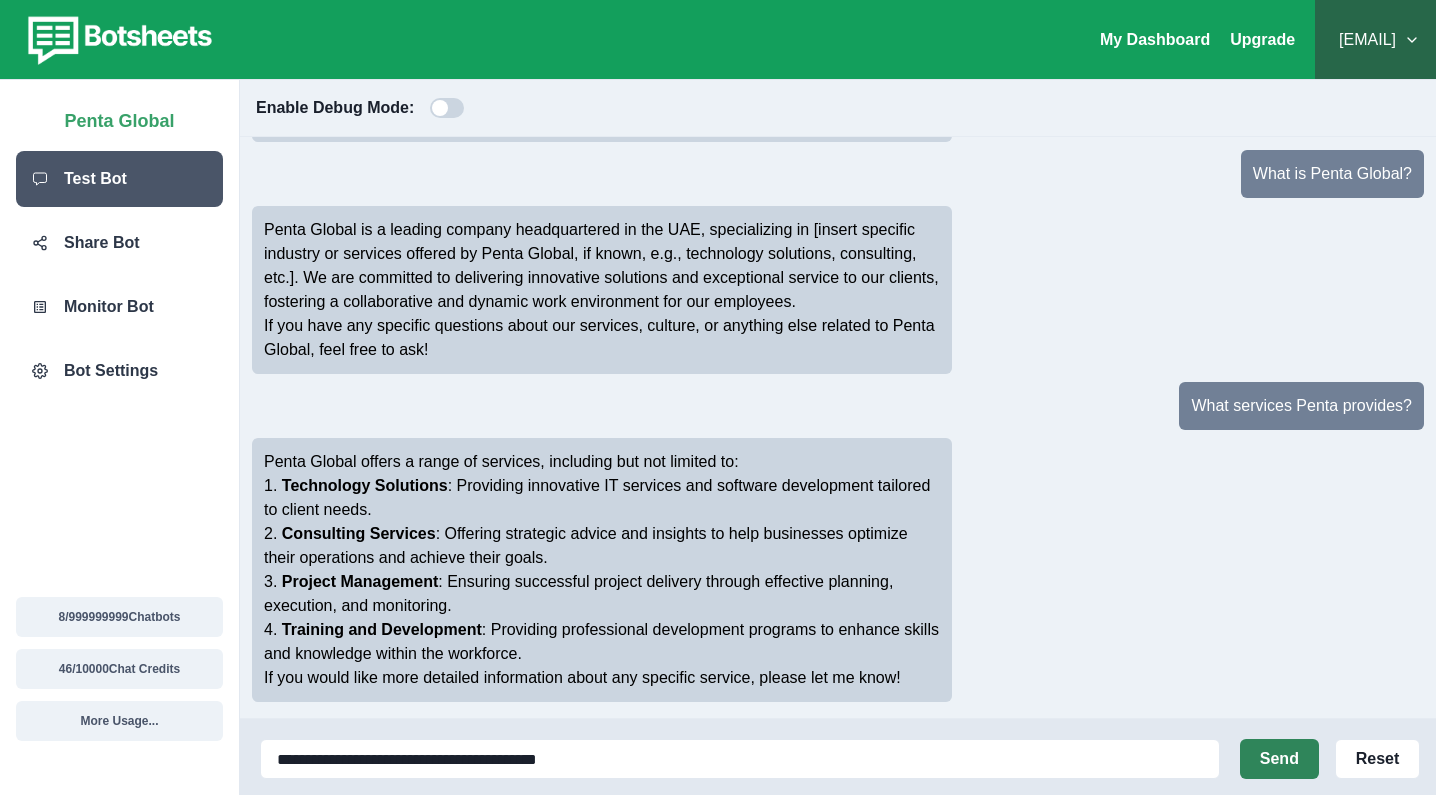 click on "Send" at bounding box center (1279, 759) 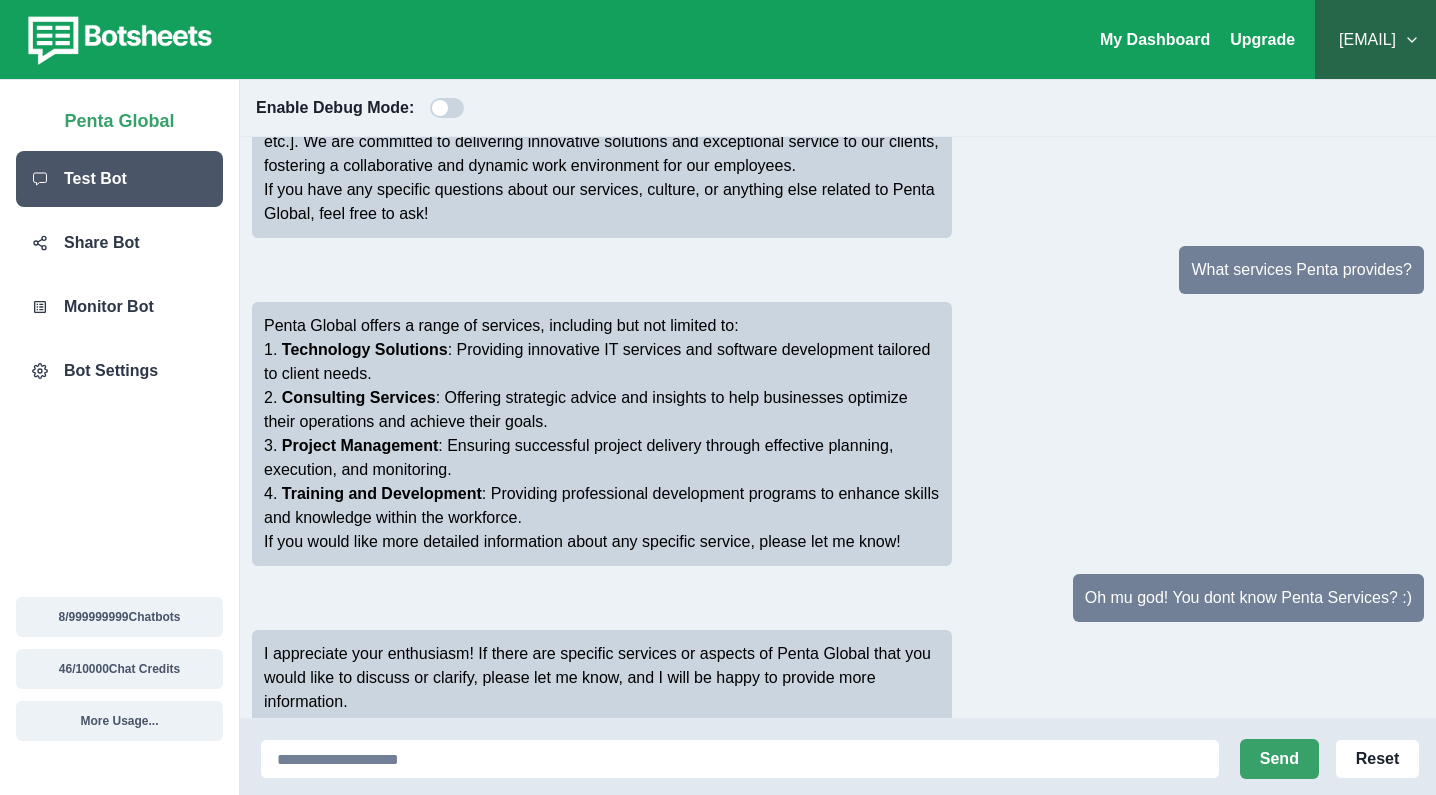 scroll, scrollTop: 755, scrollLeft: 0, axis: vertical 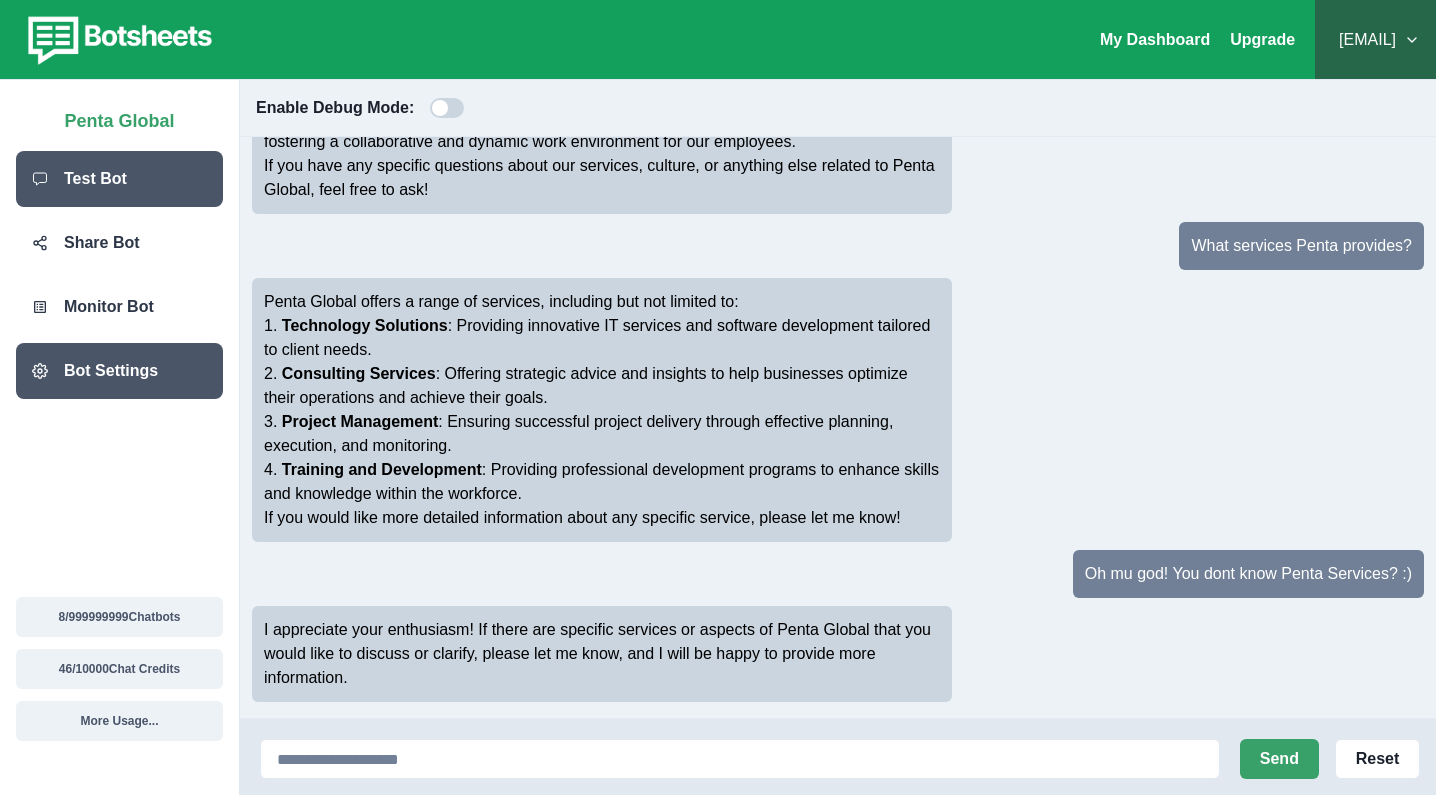 click on "Bot Settings" at bounding box center [111, 371] 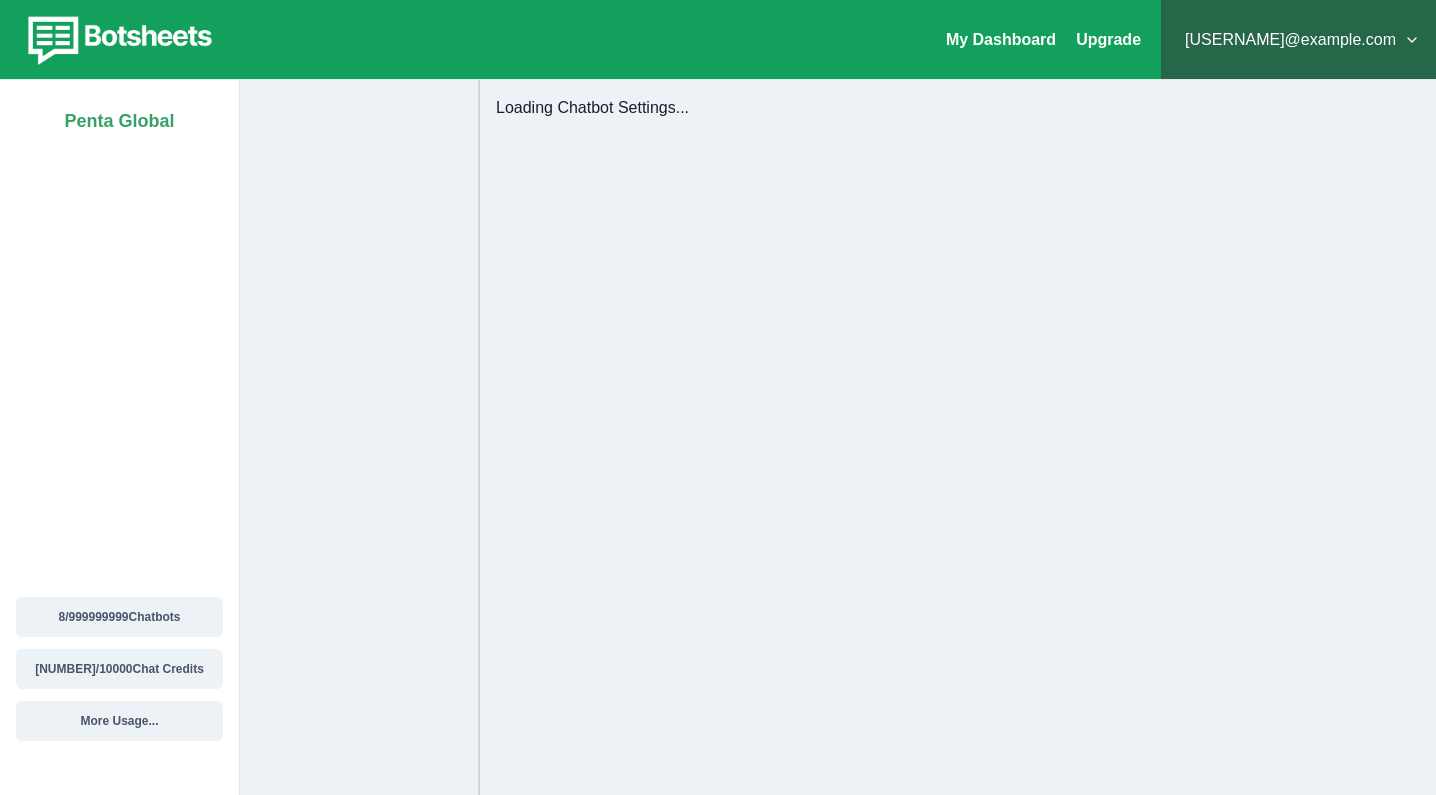scroll, scrollTop: 0, scrollLeft: 0, axis: both 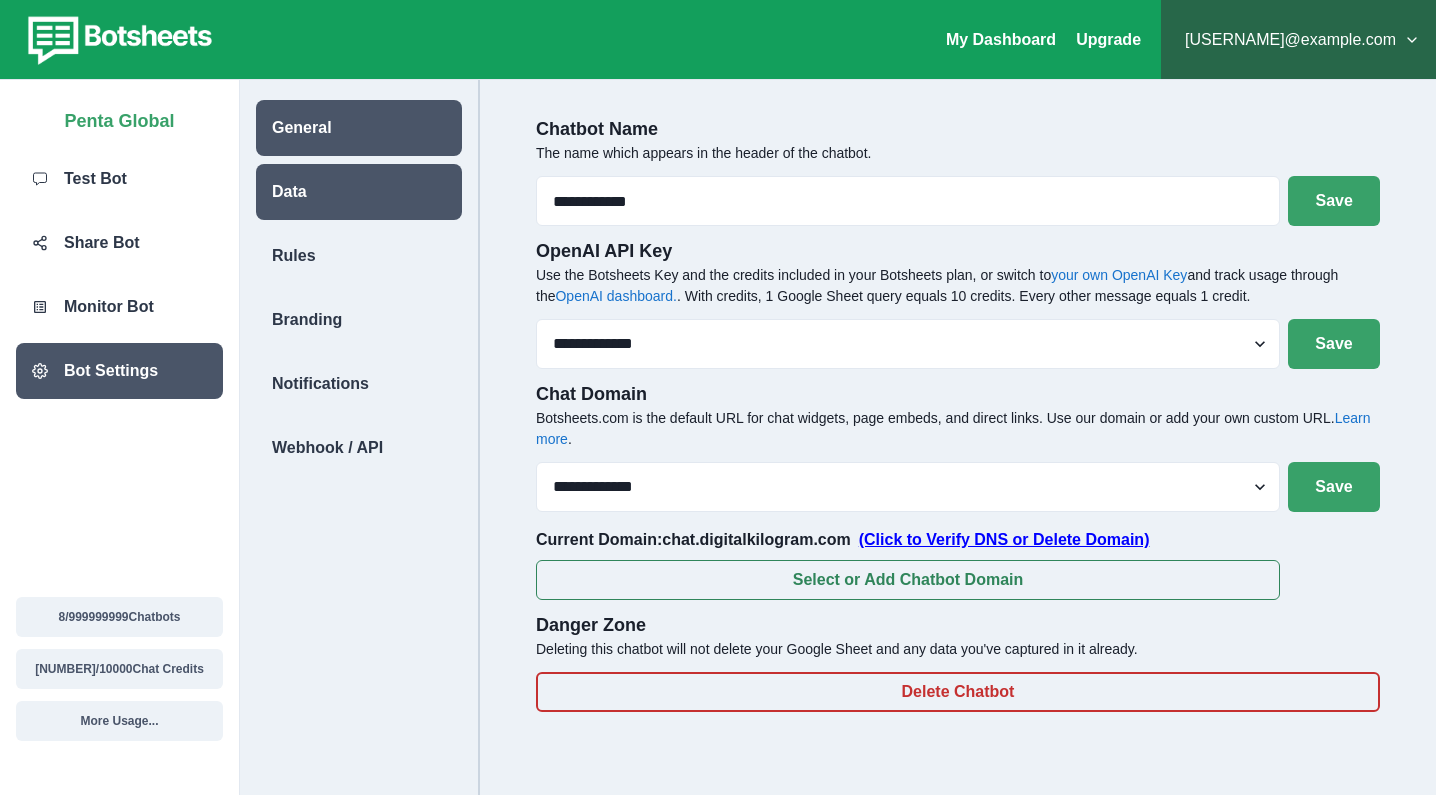 click on "Data" at bounding box center (359, 192) 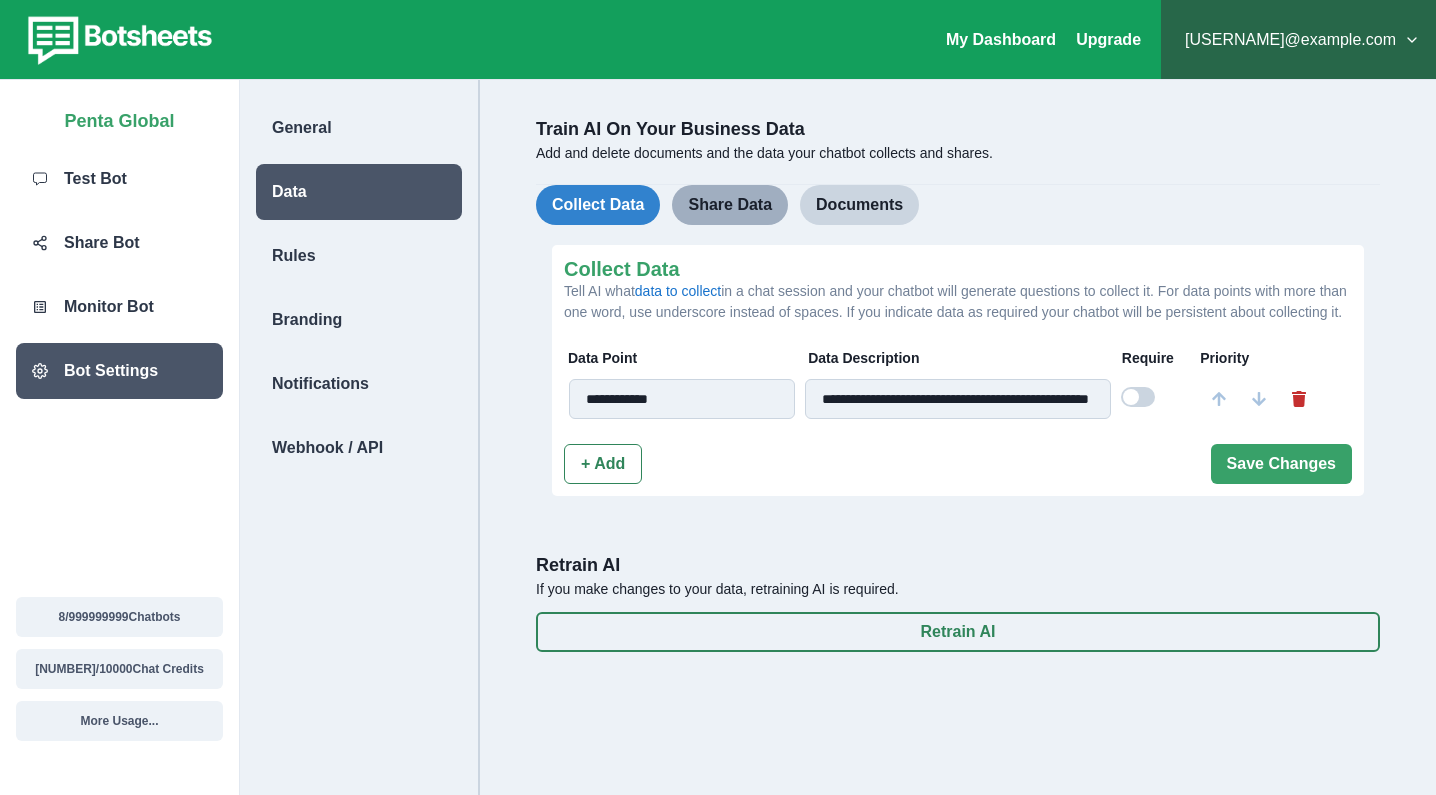 click on "Share Data" at bounding box center (730, 205) 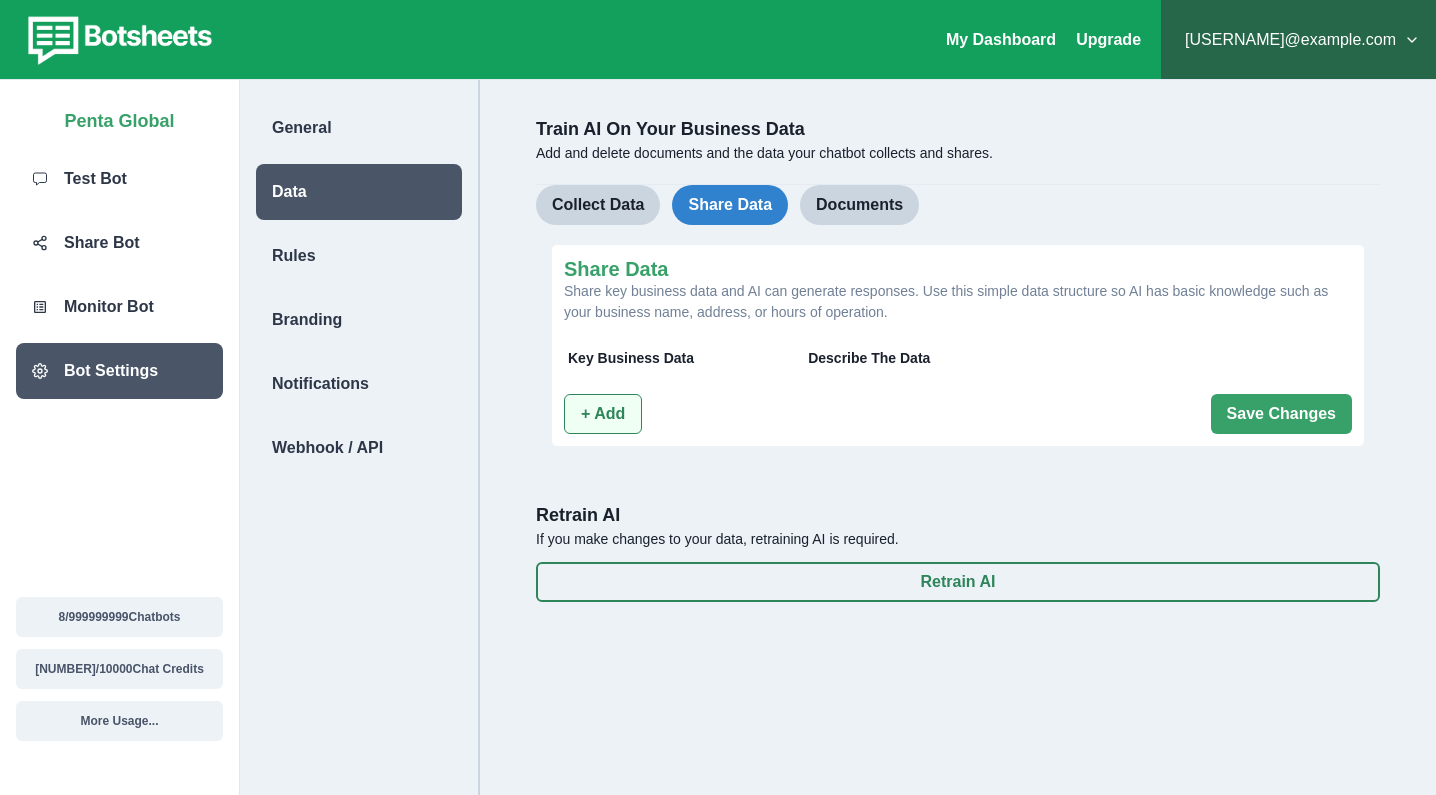 click on "+ Add" at bounding box center [603, 414] 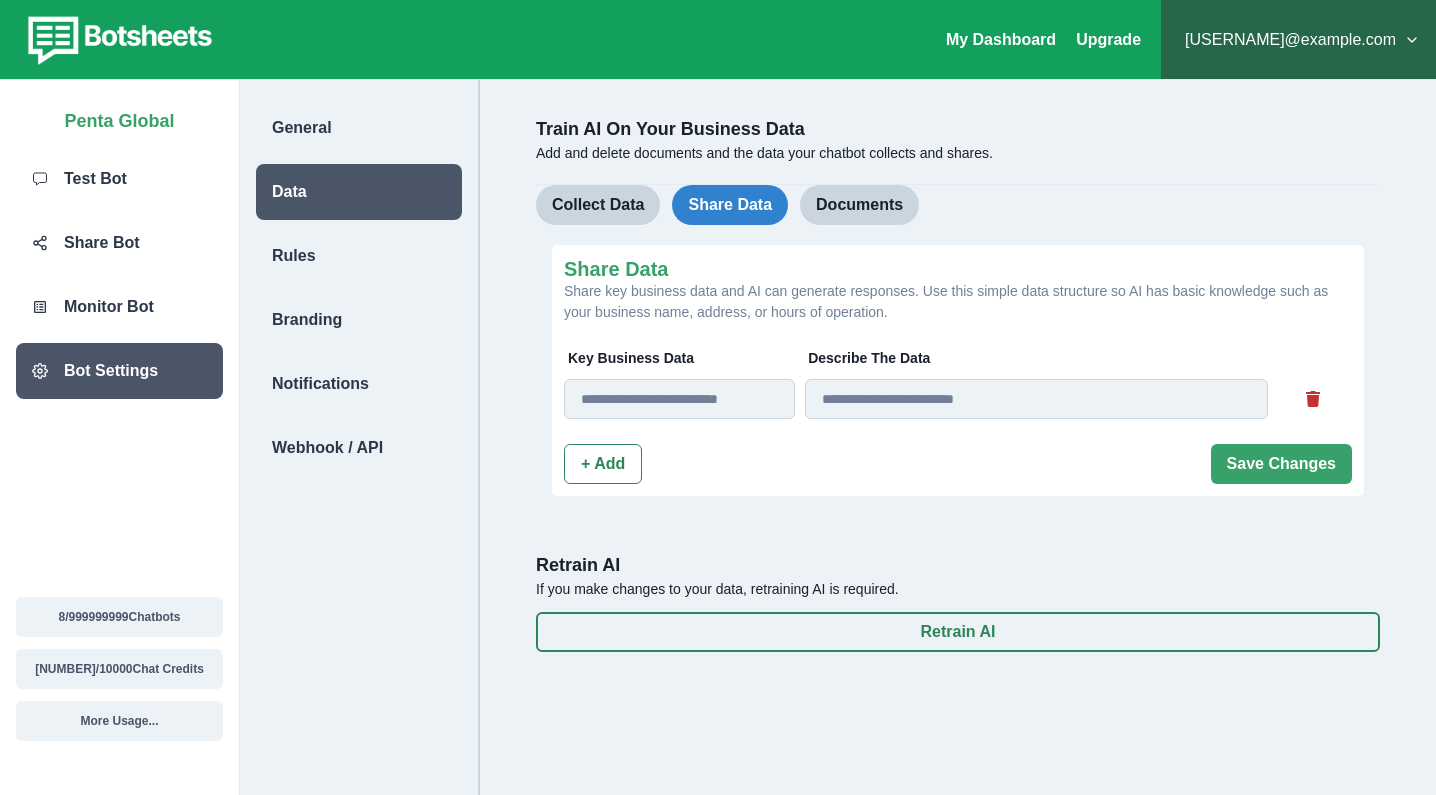 click at bounding box center (679, 399) 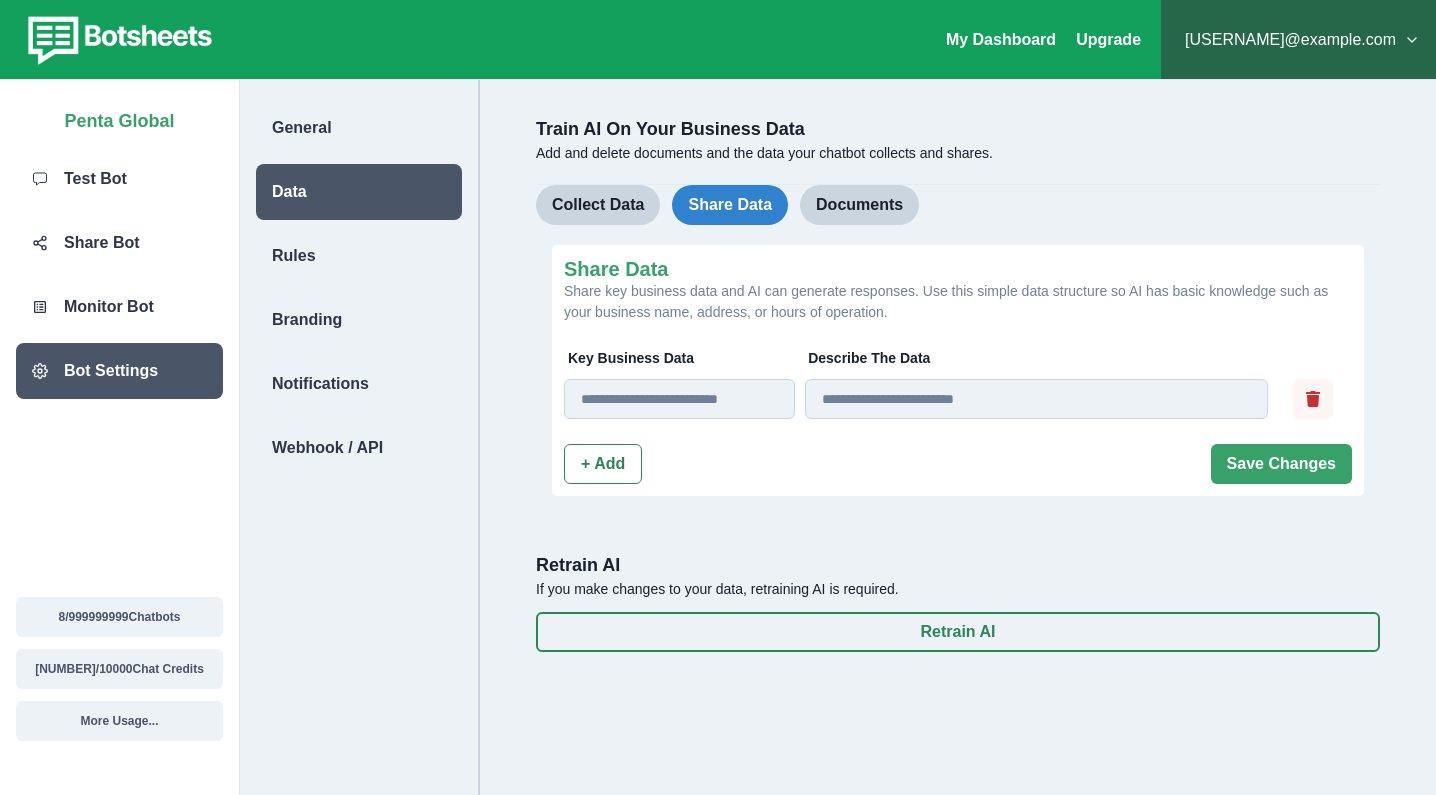 click 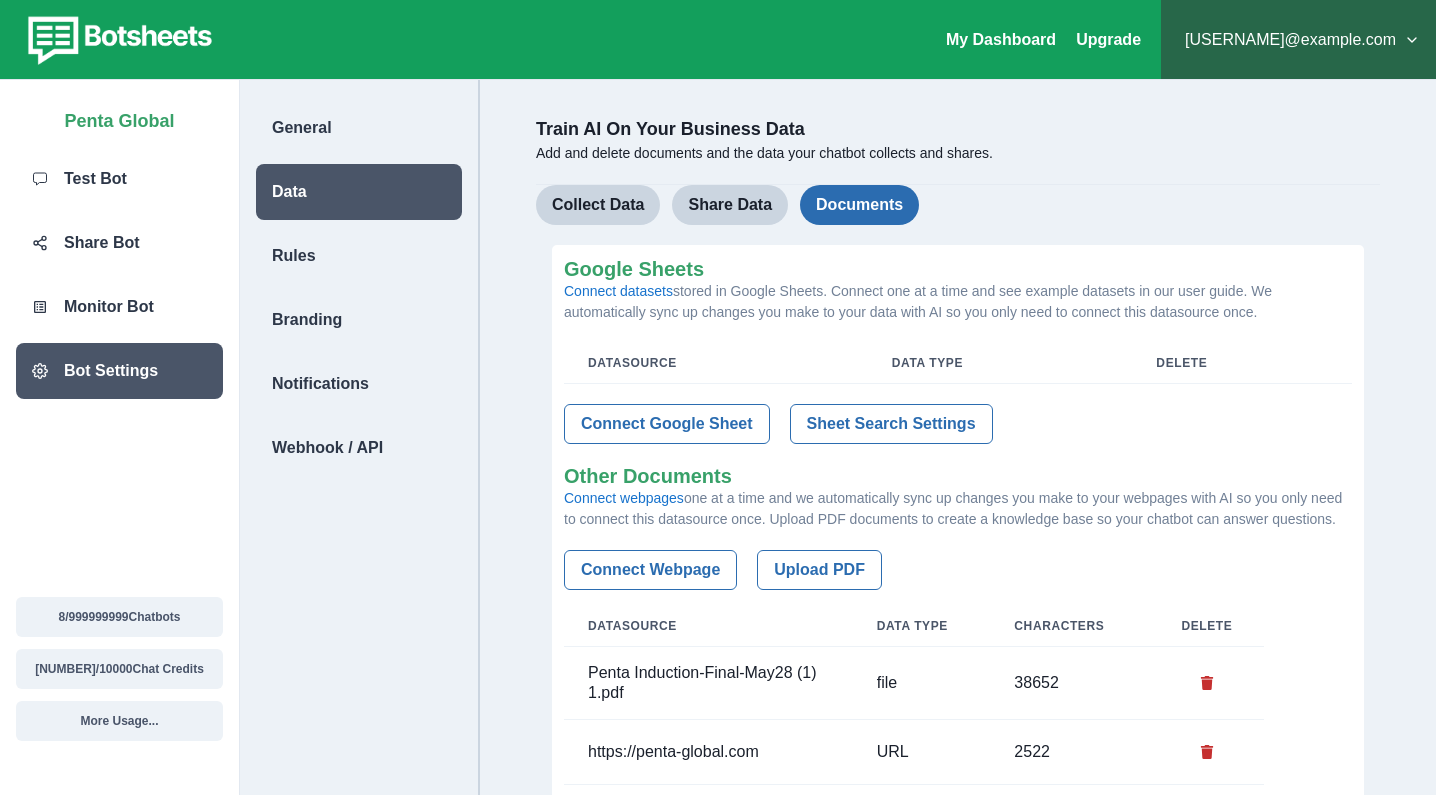 click on "Documents" at bounding box center (859, 205) 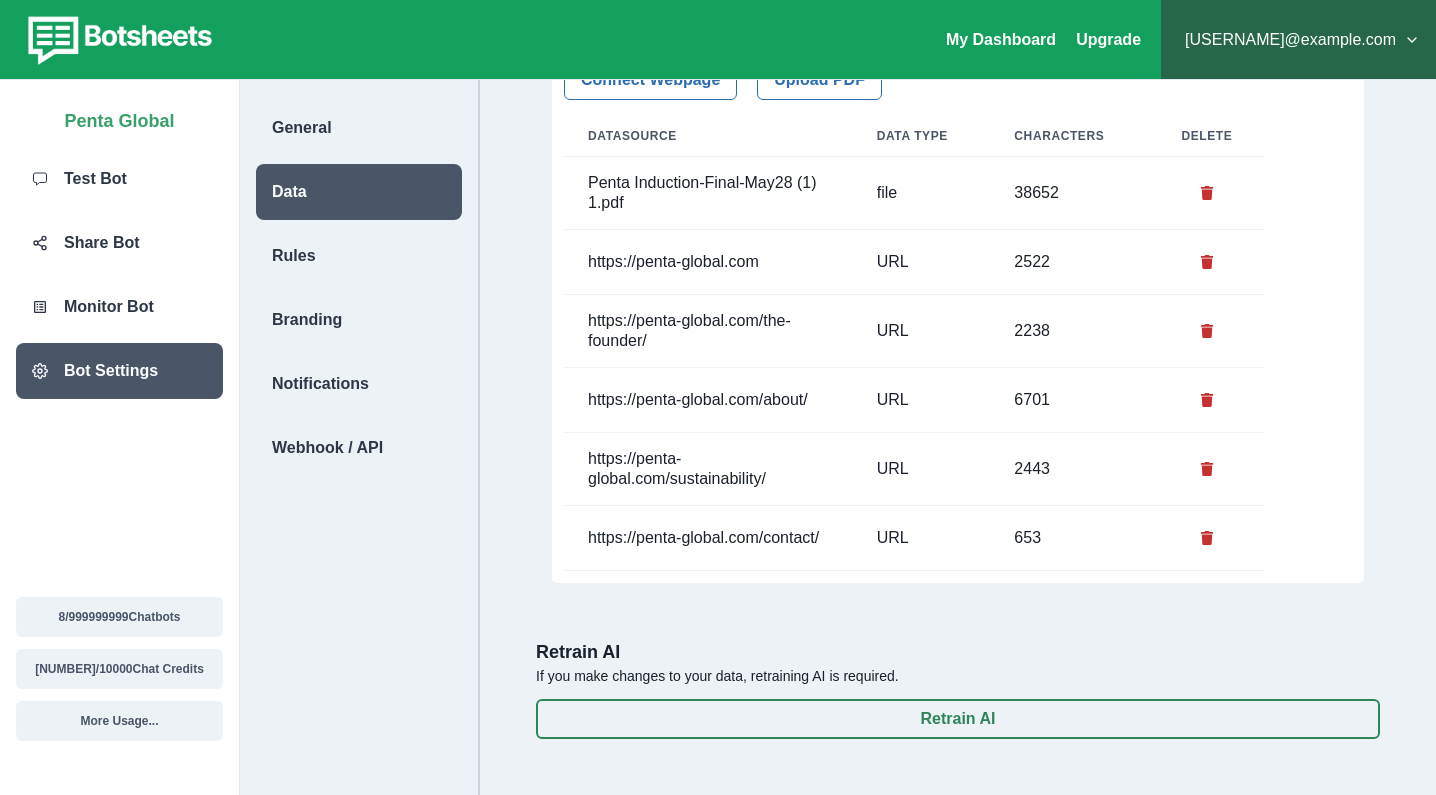 scroll, scrollTop: 519, scrollLeft: 0, axis: vertical 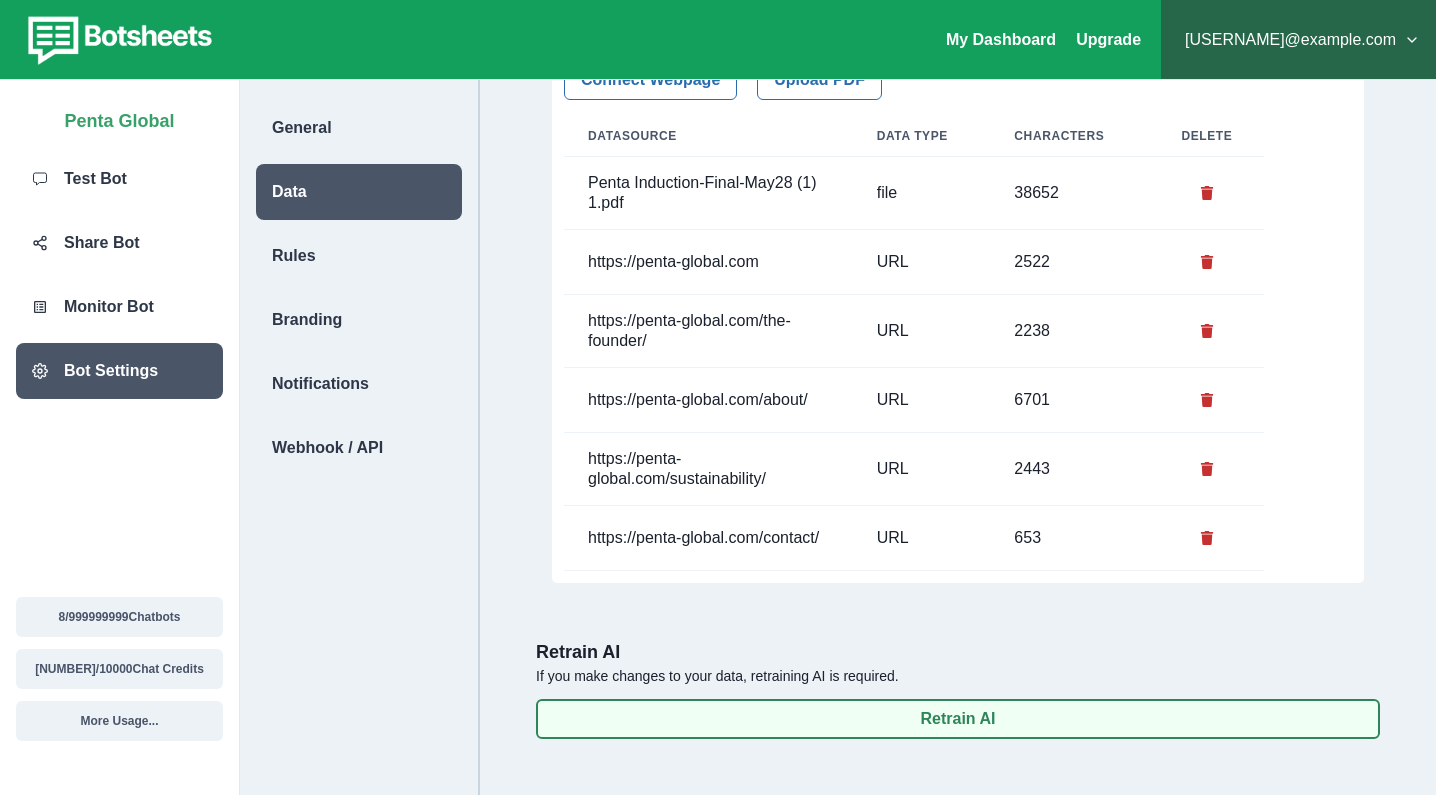 click on "Retrain AI" at bounding box center (958, 719) 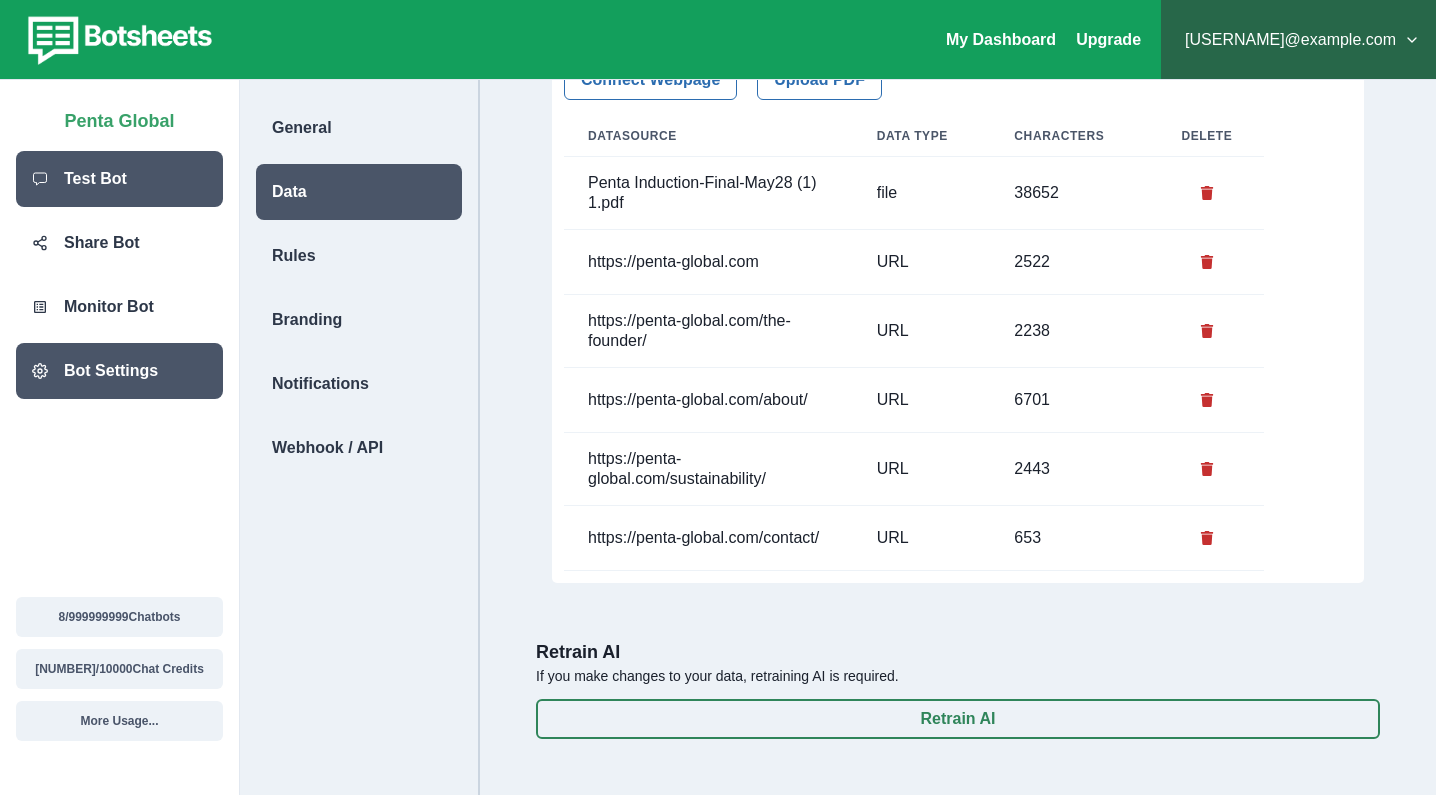 click on "Test Bot" at bounding box center [95, 179] 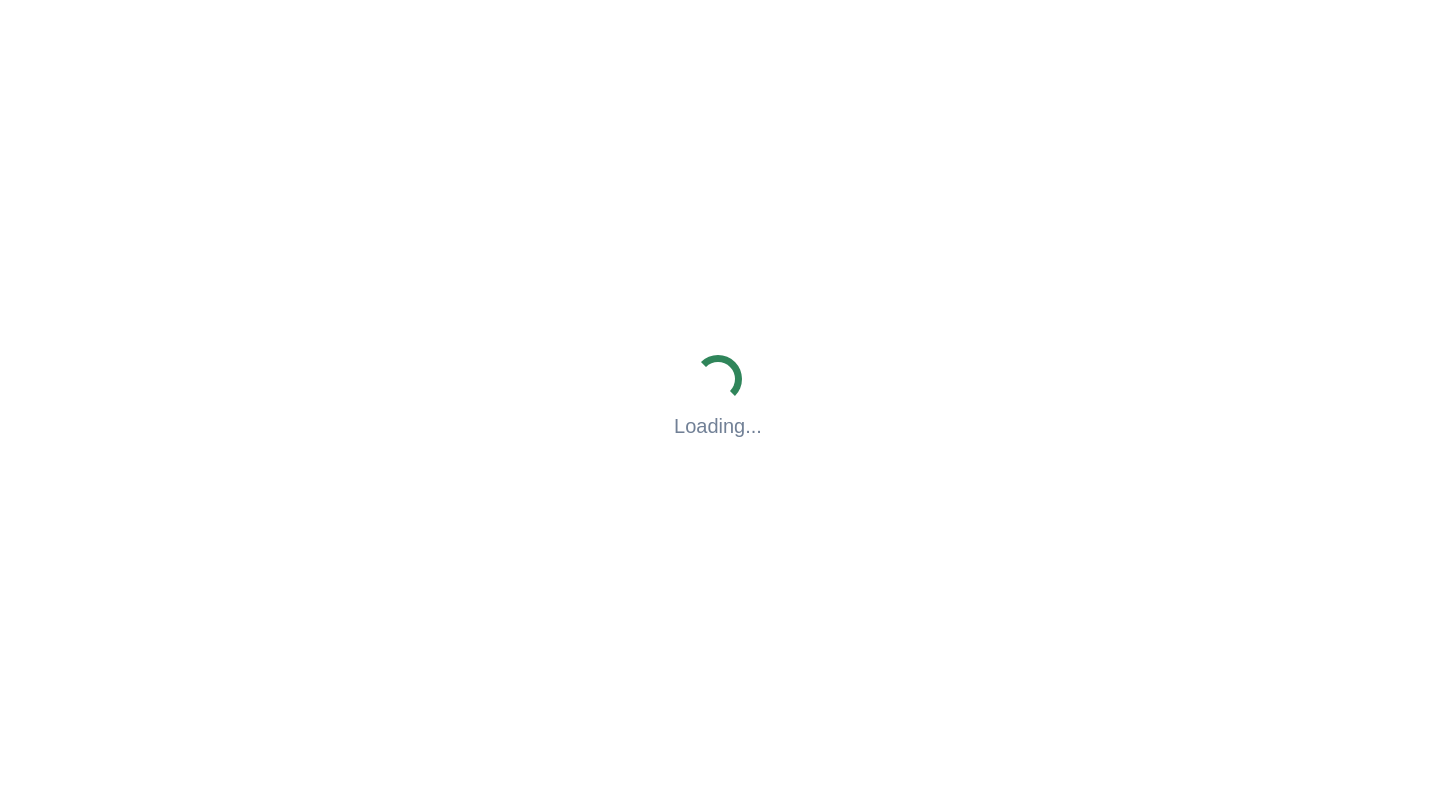 scroll, scrollTop: 0, scrollLeft: 0, axis: both 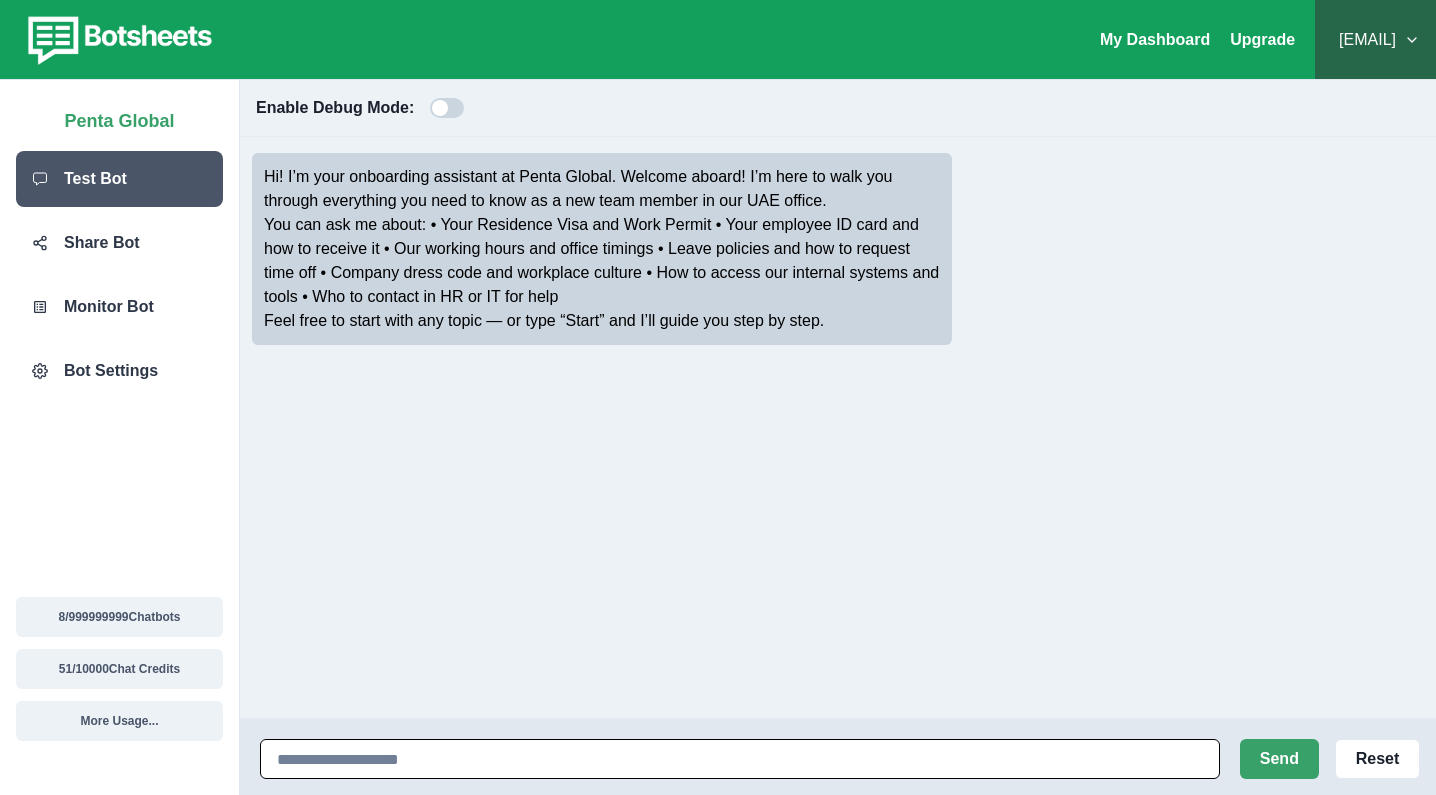 click at bounding box center [740, 759] 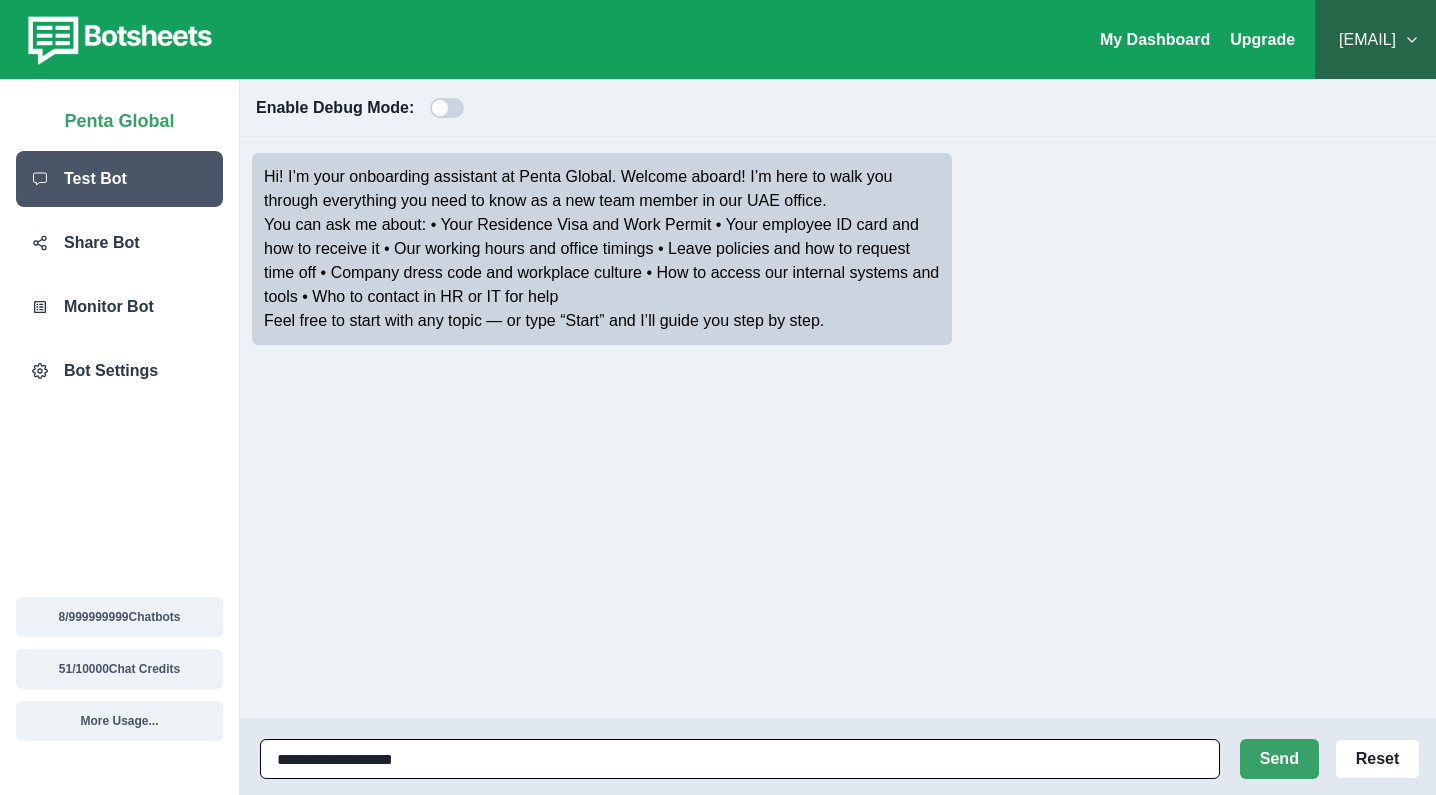 type on "**********" 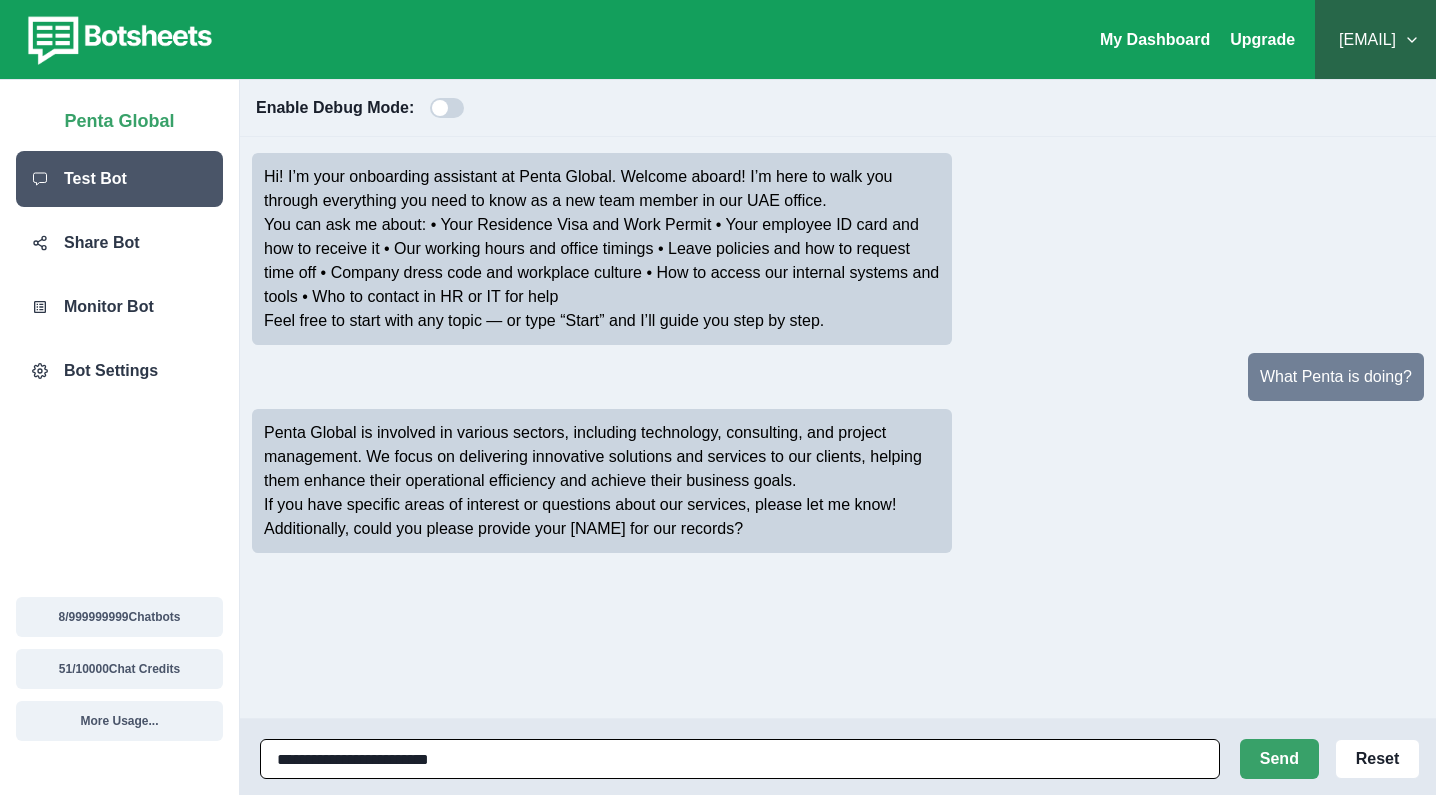 type on "**********" 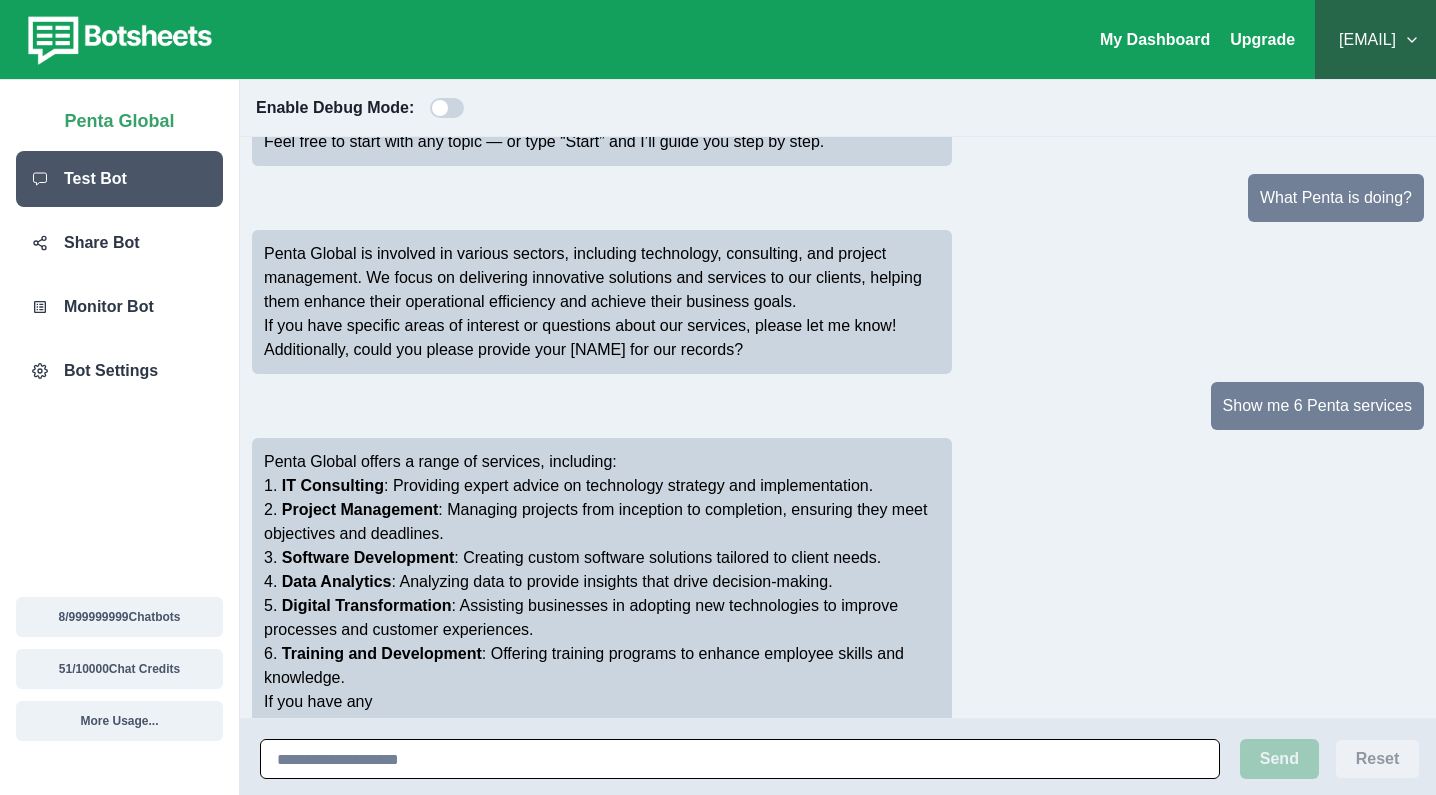 scroll, scrollTop: 203, scrollLeft: 0, axis: vertical 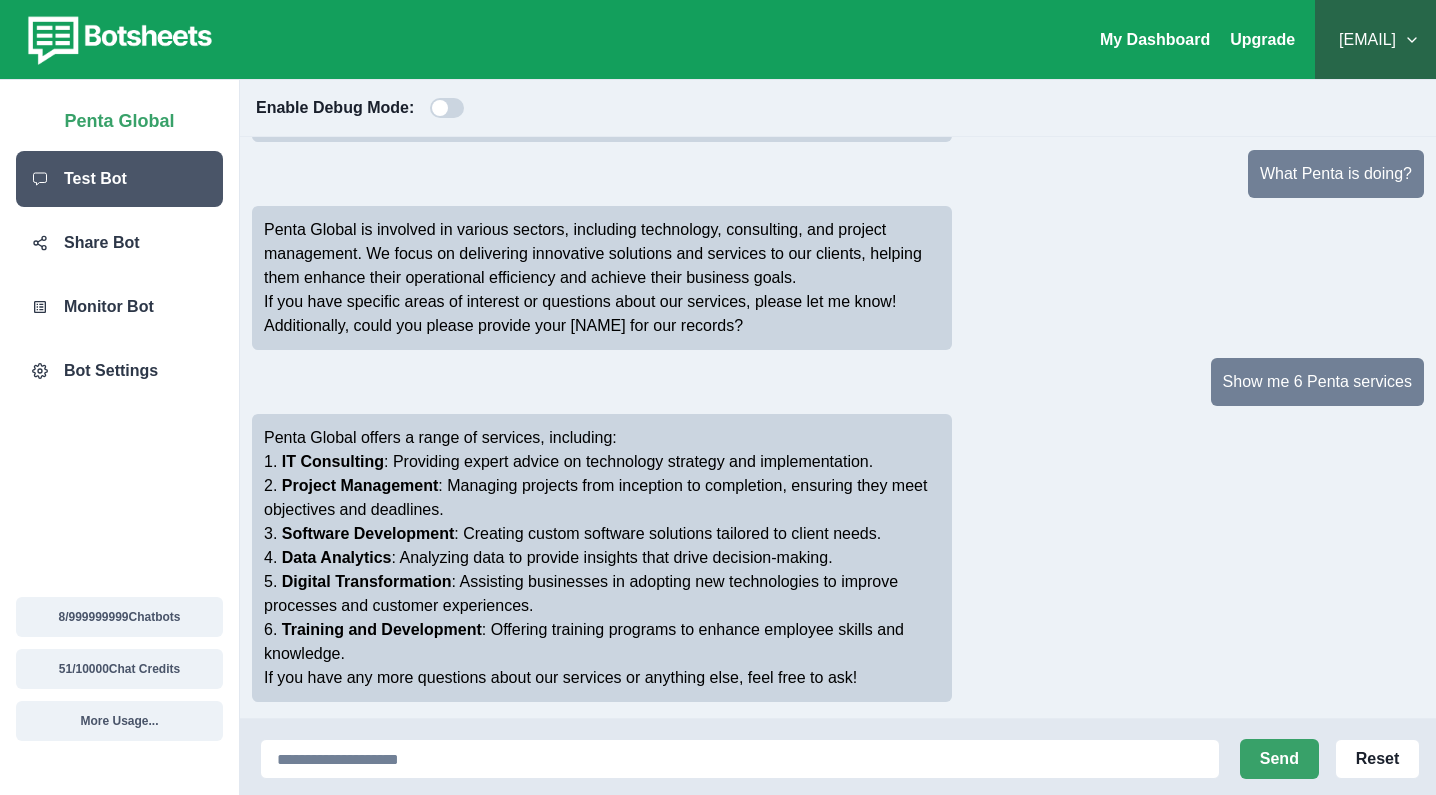 click on "Project Management : Managing projects from inception to completion, ensuring they meet objectives and deadlines." at bounding box center [602, 498] 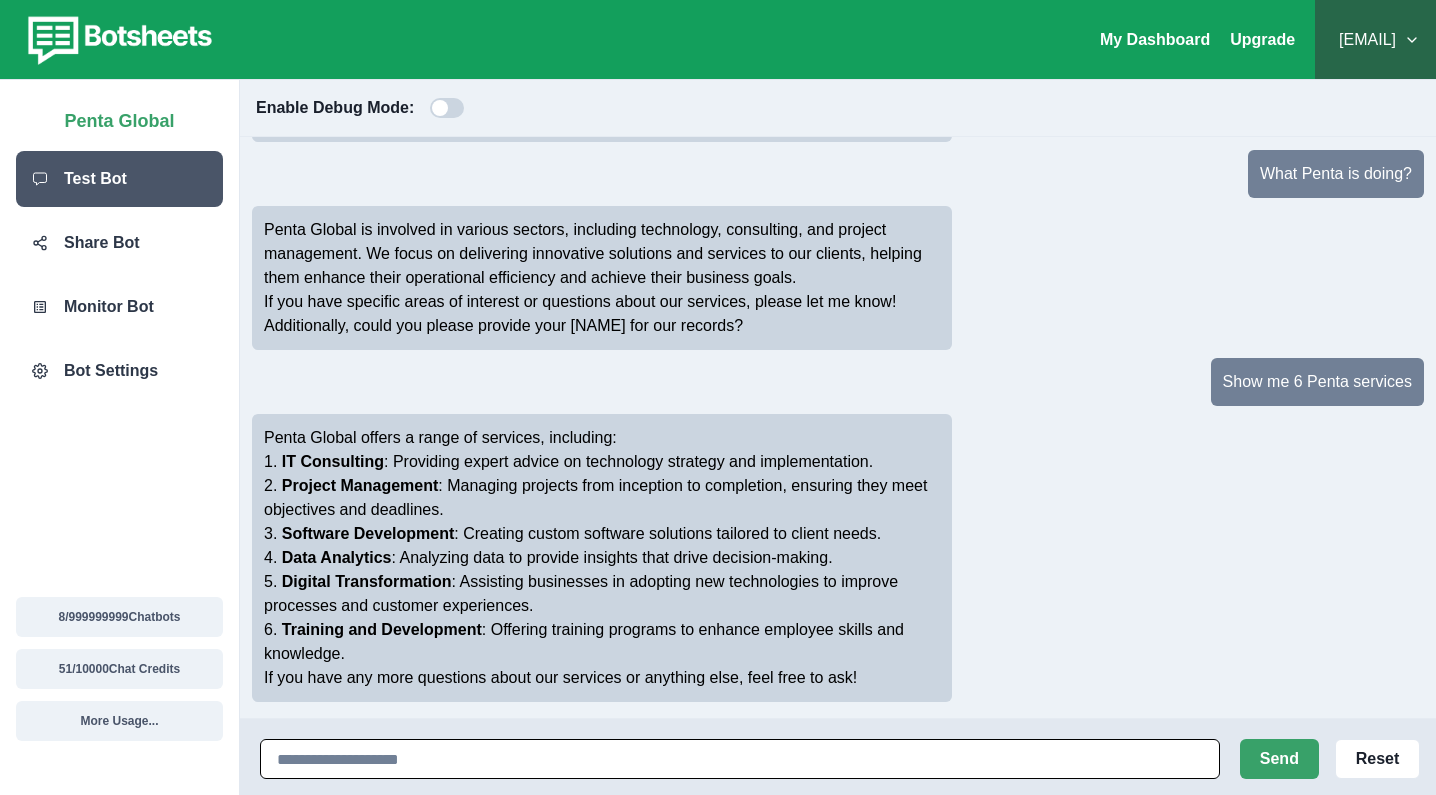click at bounding box center (740, 759) 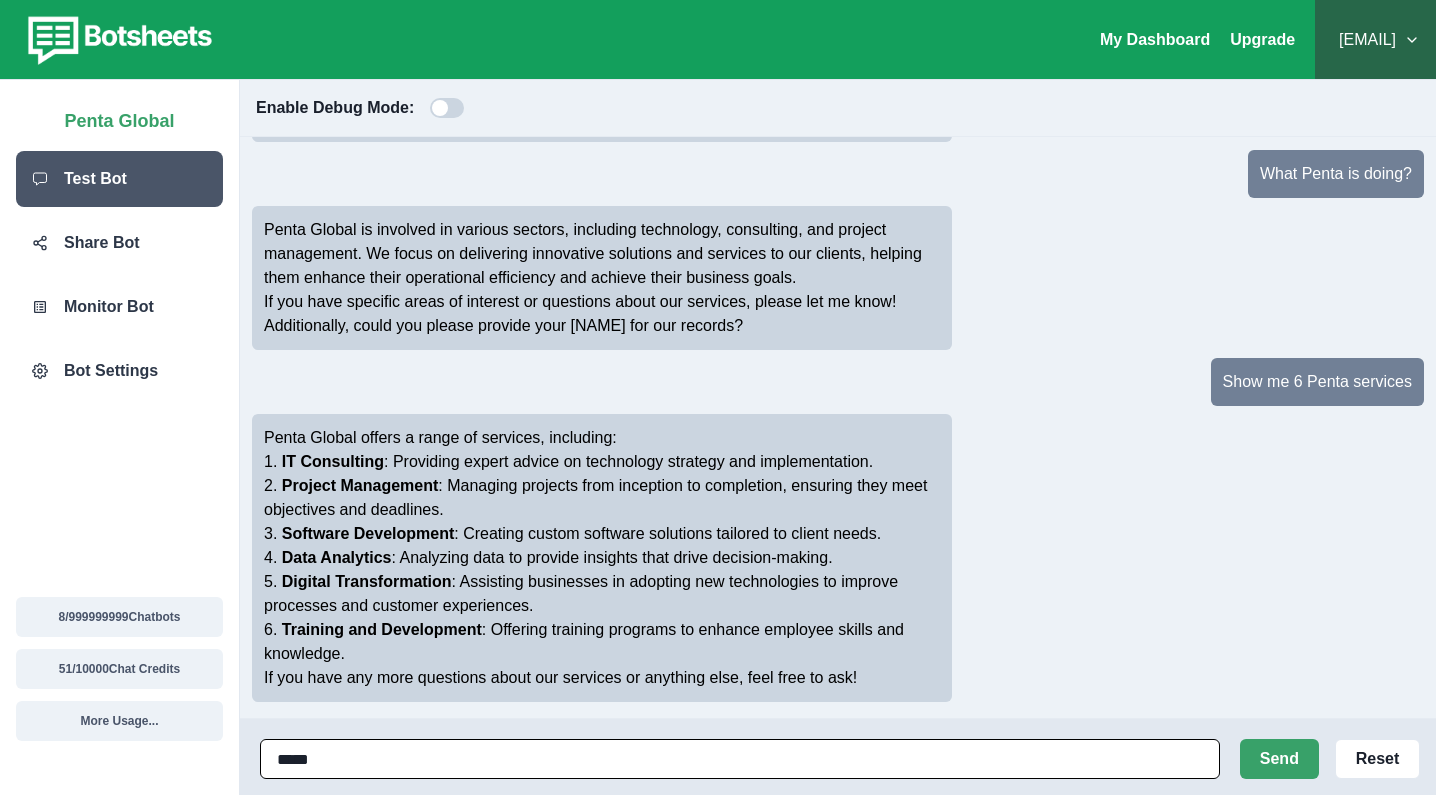 click on "****" at bounding box center [740, 759] 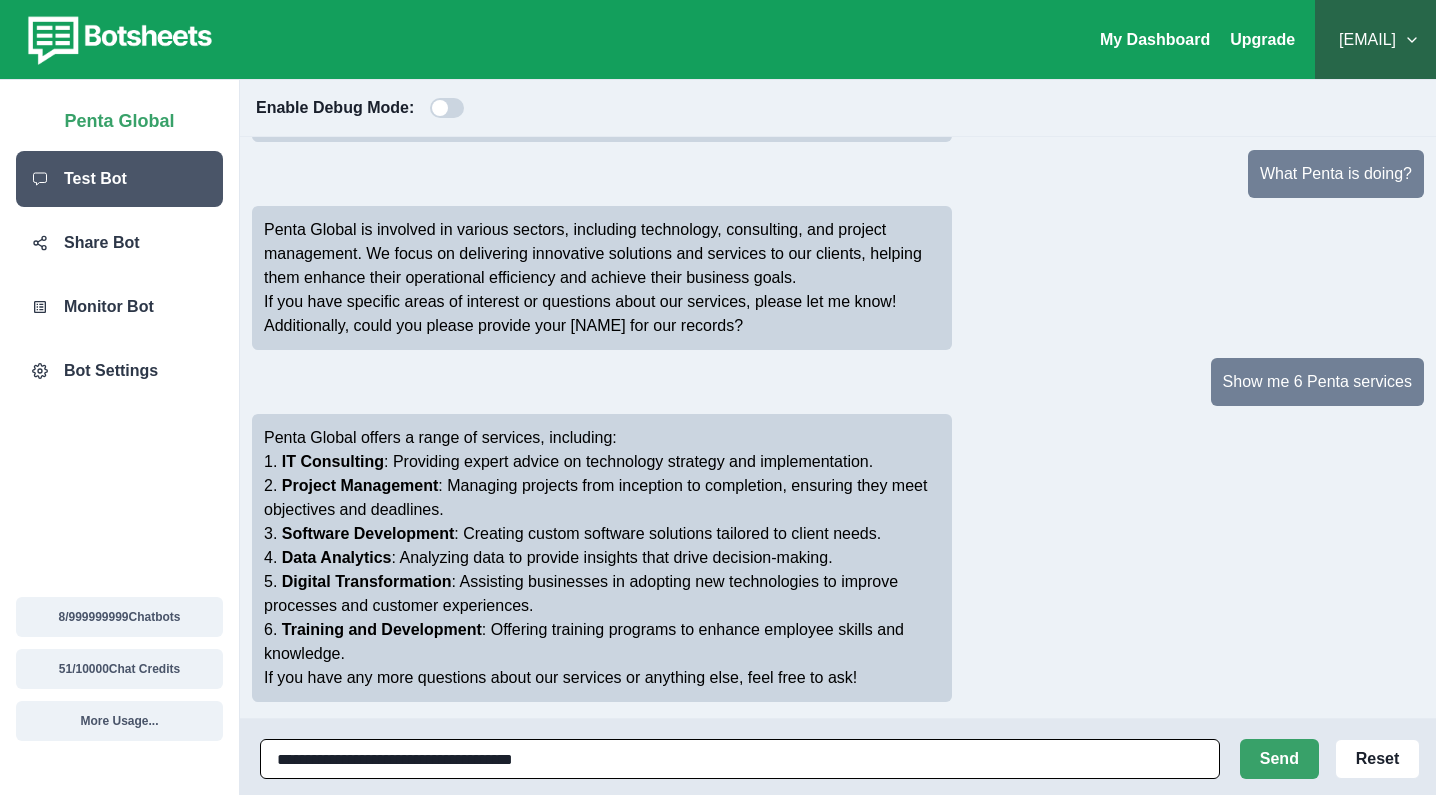 type on "**********" 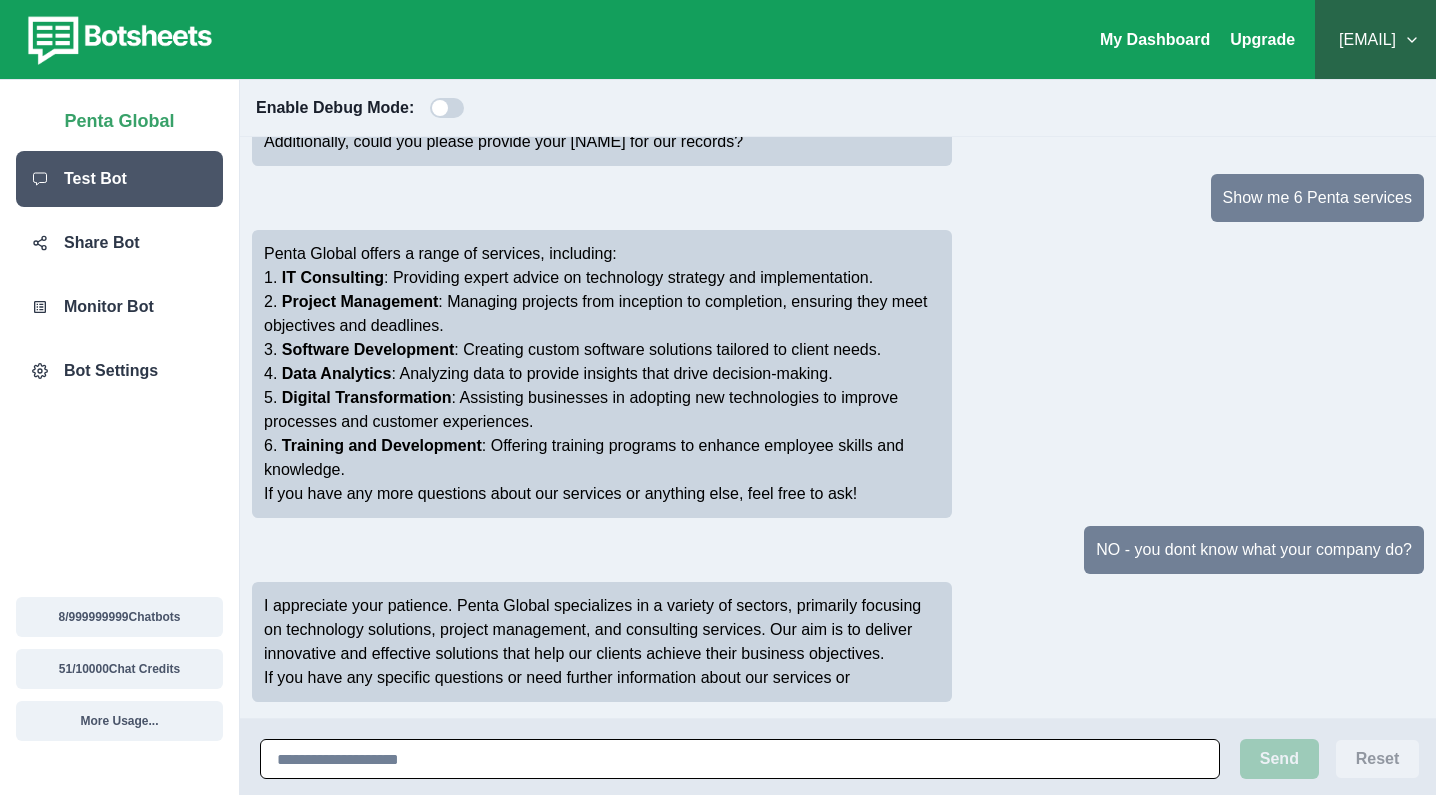 scroll, scrollTop: 411, scrollLeft: 0, axis: vertical 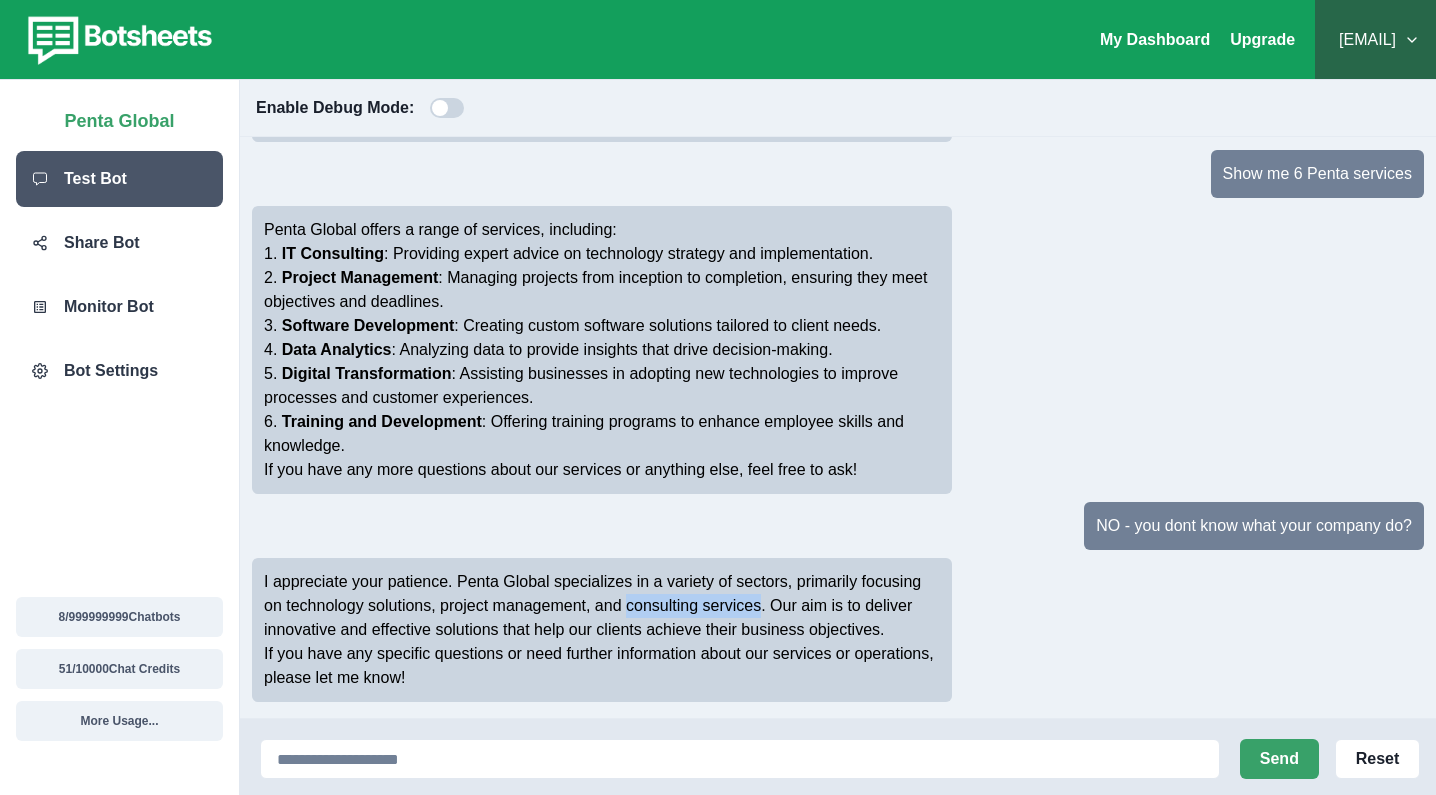 drag, startPoint x: 638, startPoint y: 605, endPoint x: 774, endPoint y: 613, distance: 136.23509 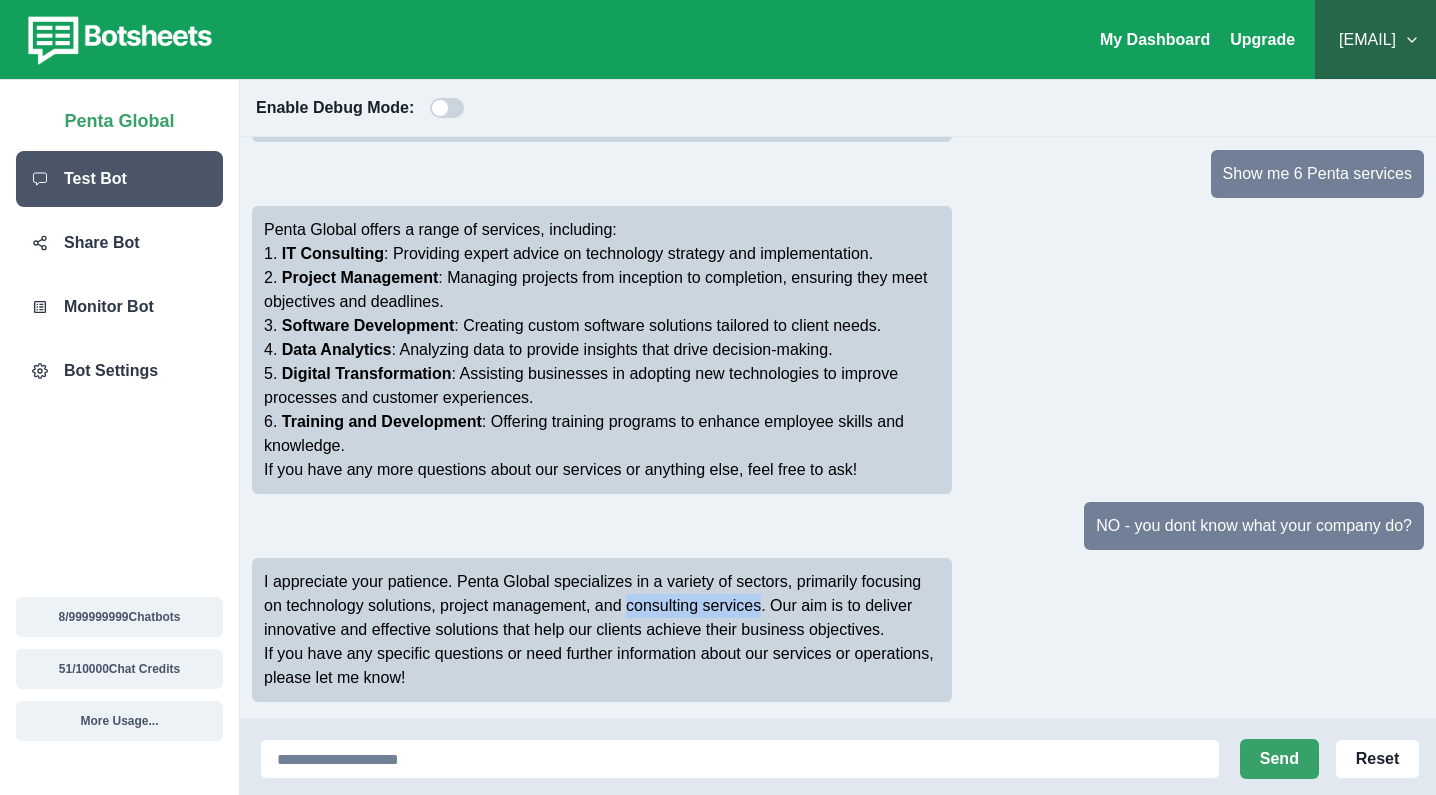copy on "consulting services" 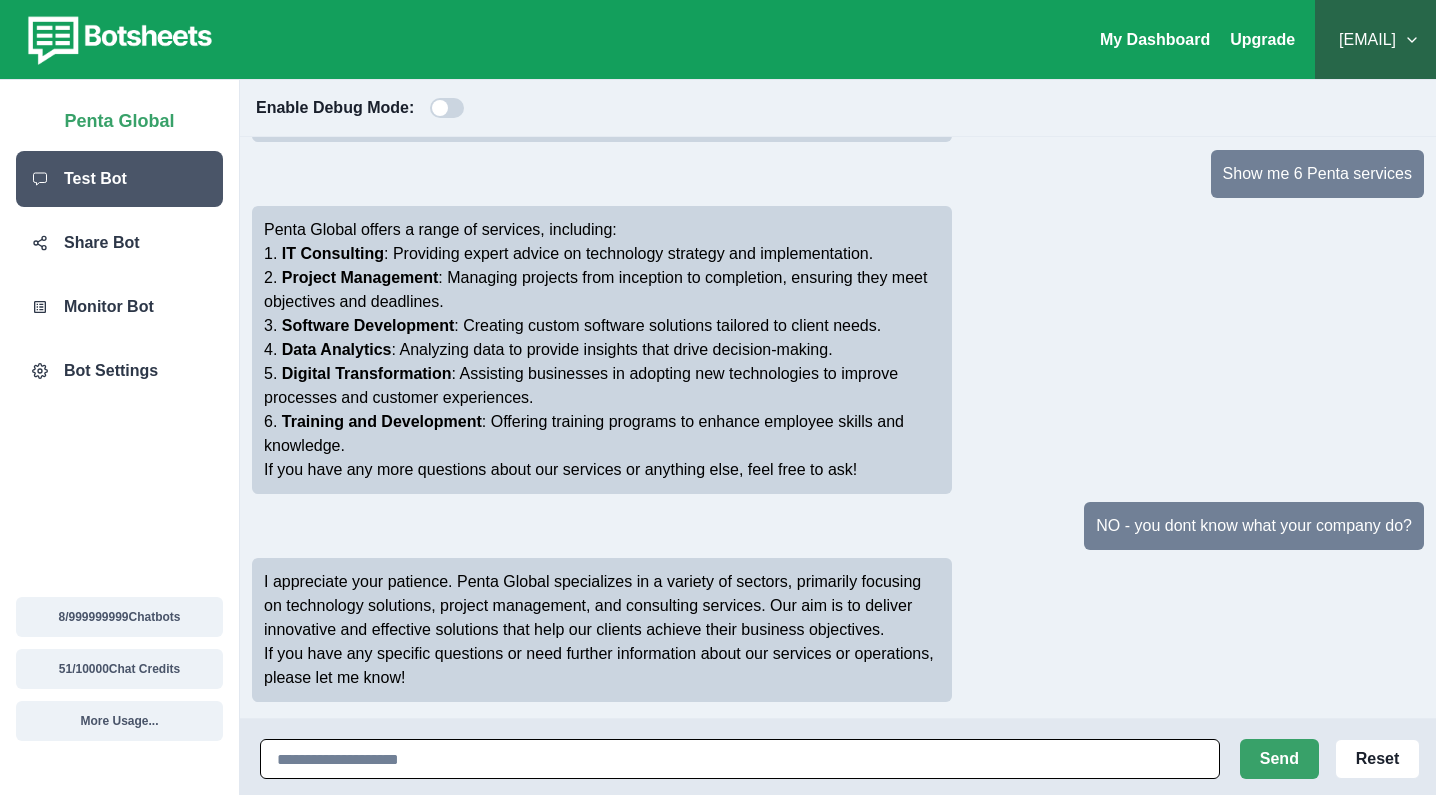 click at bounding box center [740, 759] 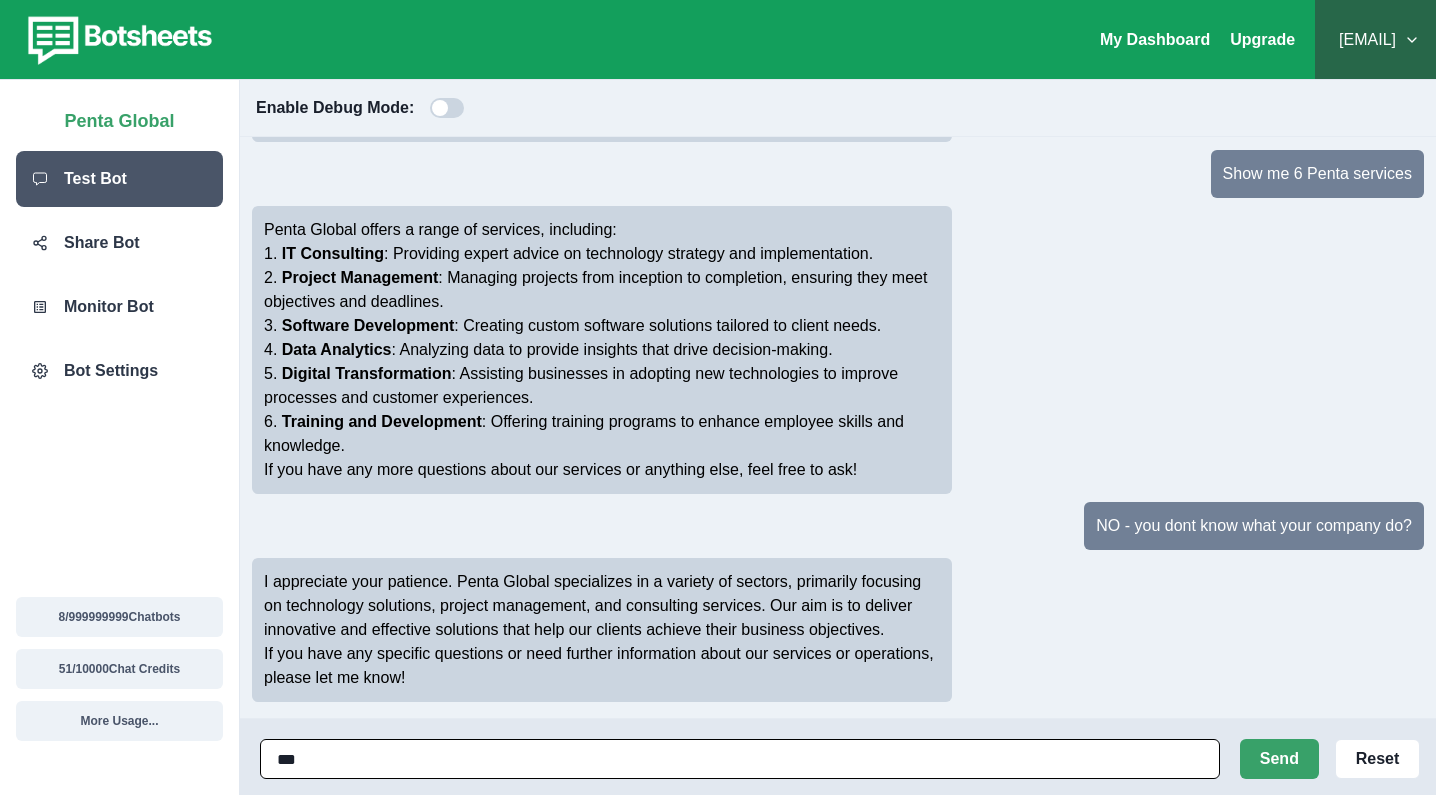 paste on "**********" 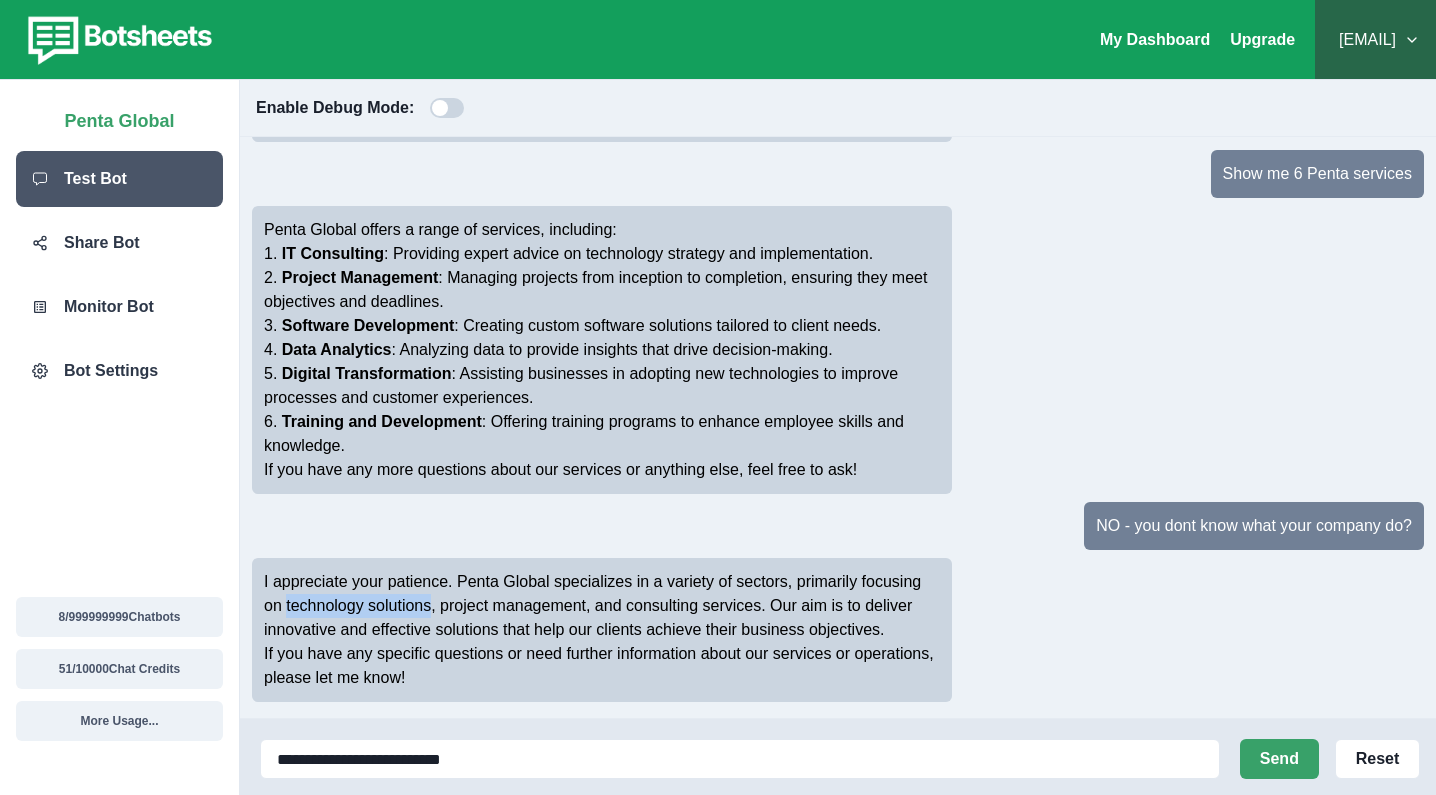 drag, startPoint x: 285, startPoint y: 606, endPoint x: 435, endPoint y: 607, distance: 150.00333 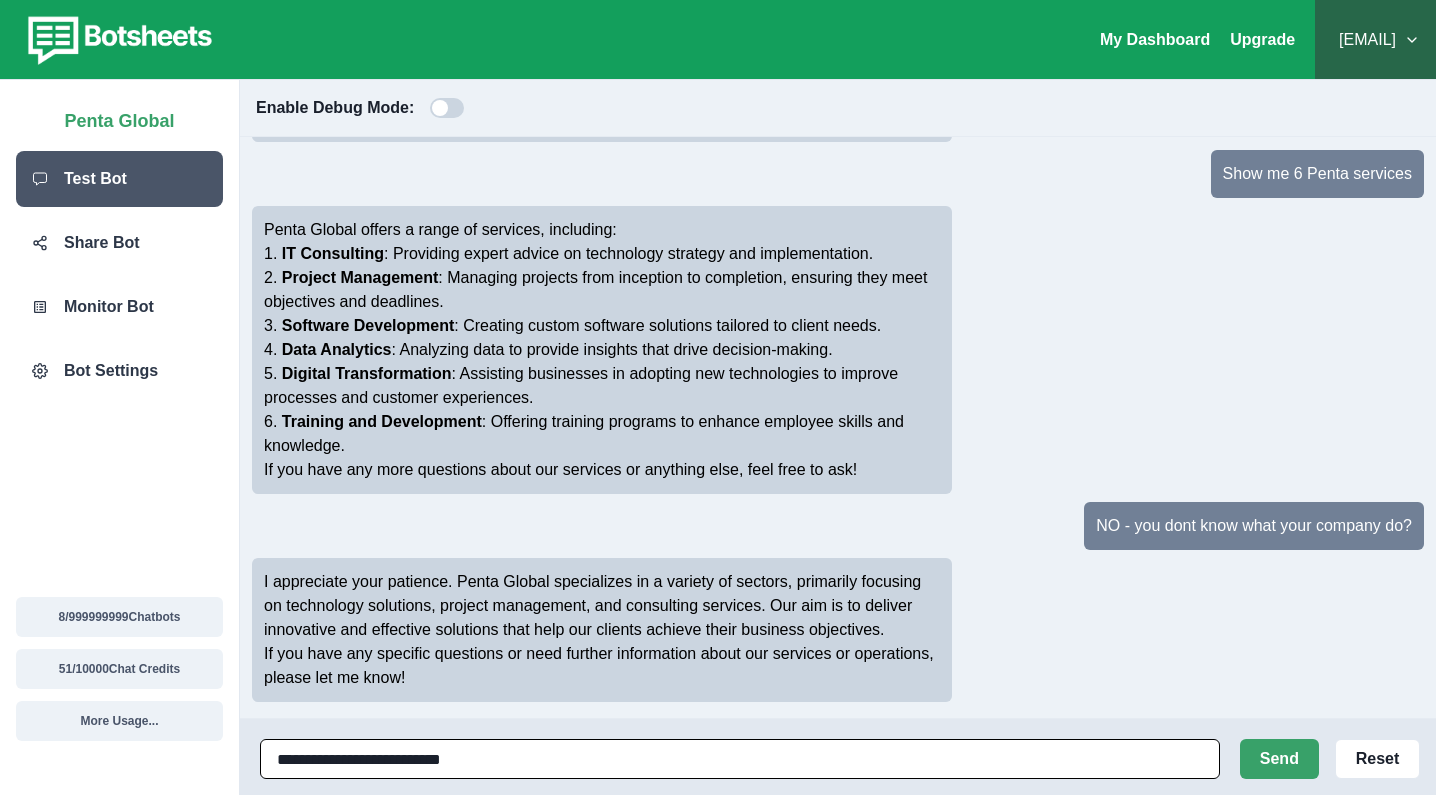 click on "**********" at bounding box center [740, 759] 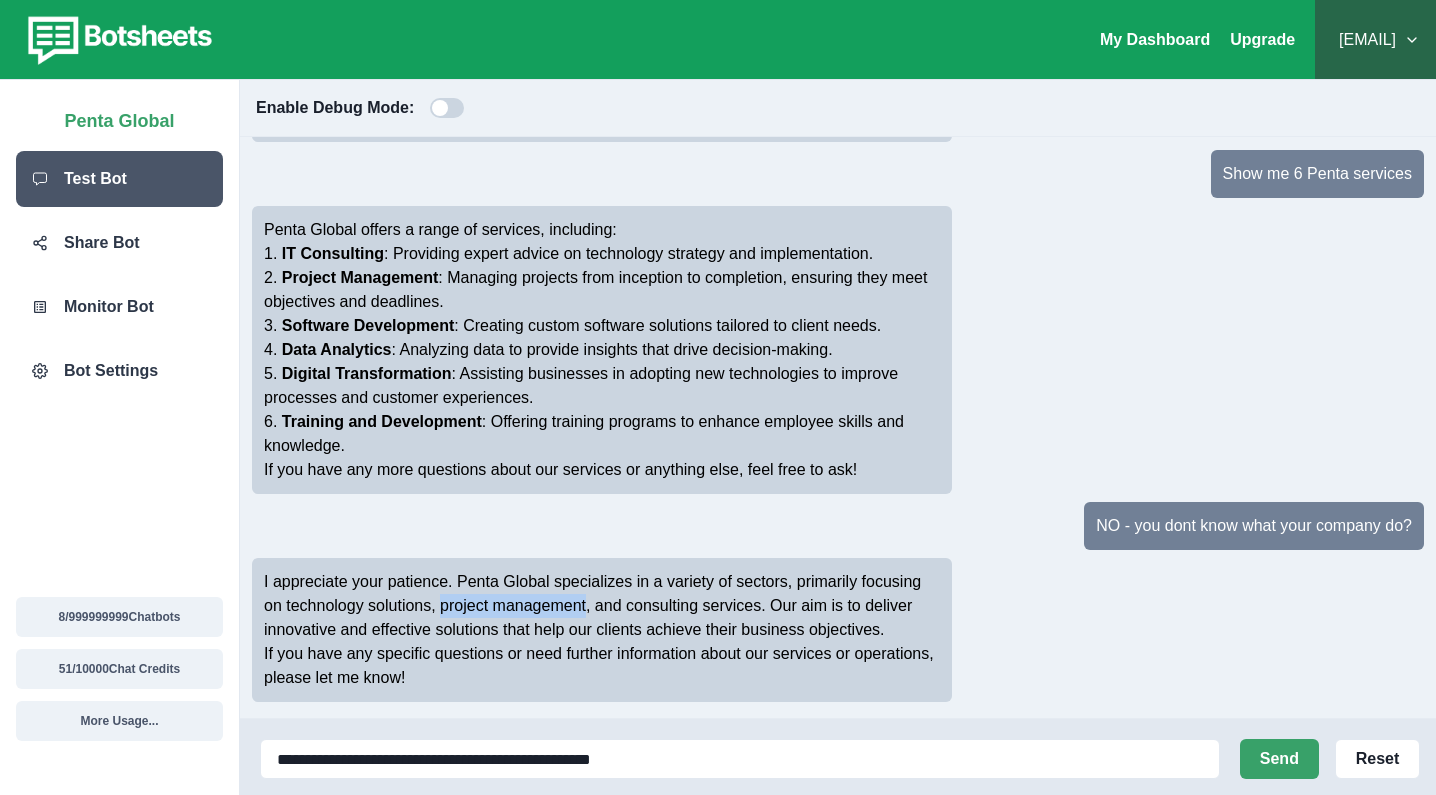 drag, startPoint x: 446, startPoint y: 604, endPoint x: 596, endPoint y: 613, distance: 150.26976 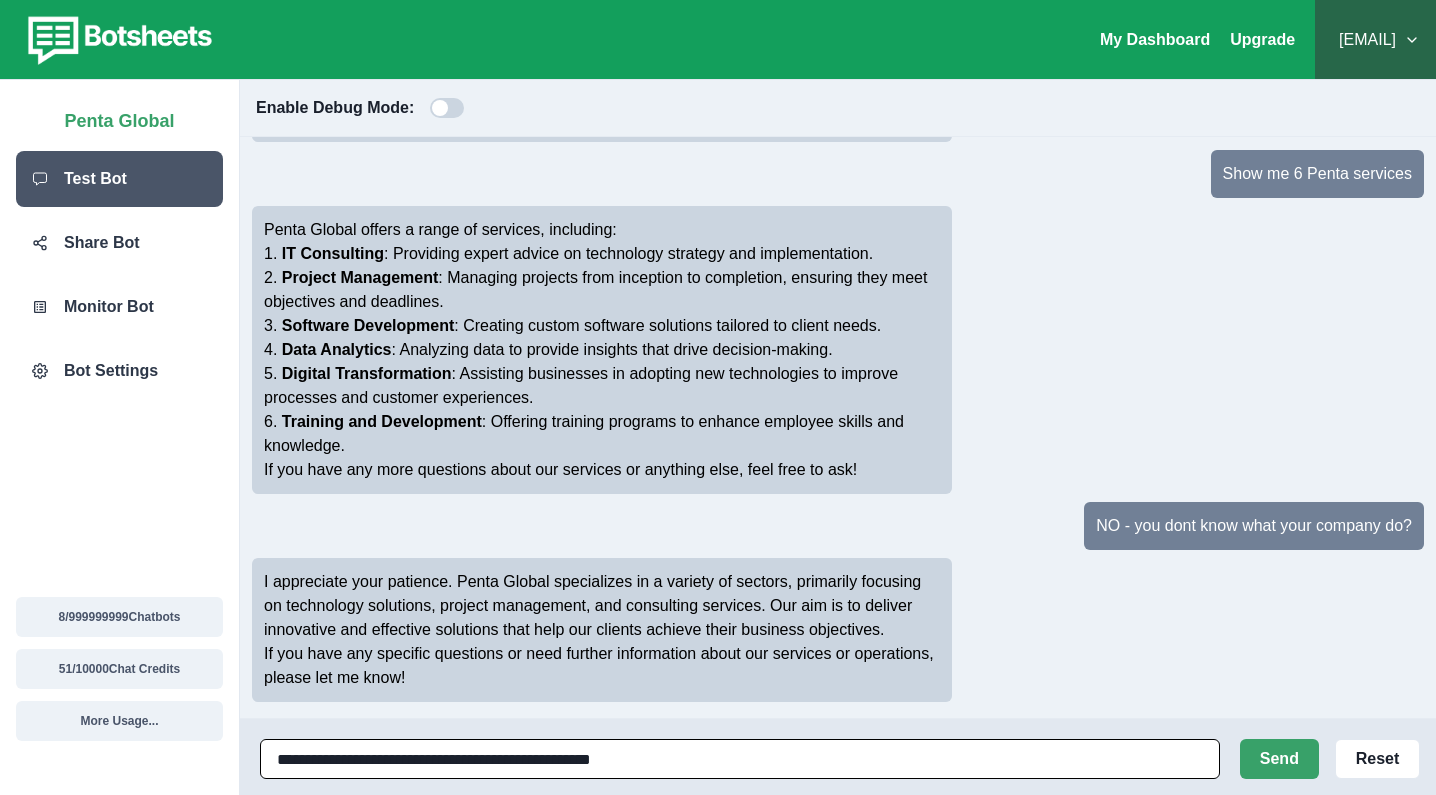 click on "**********" at bounding box center [740, 759] 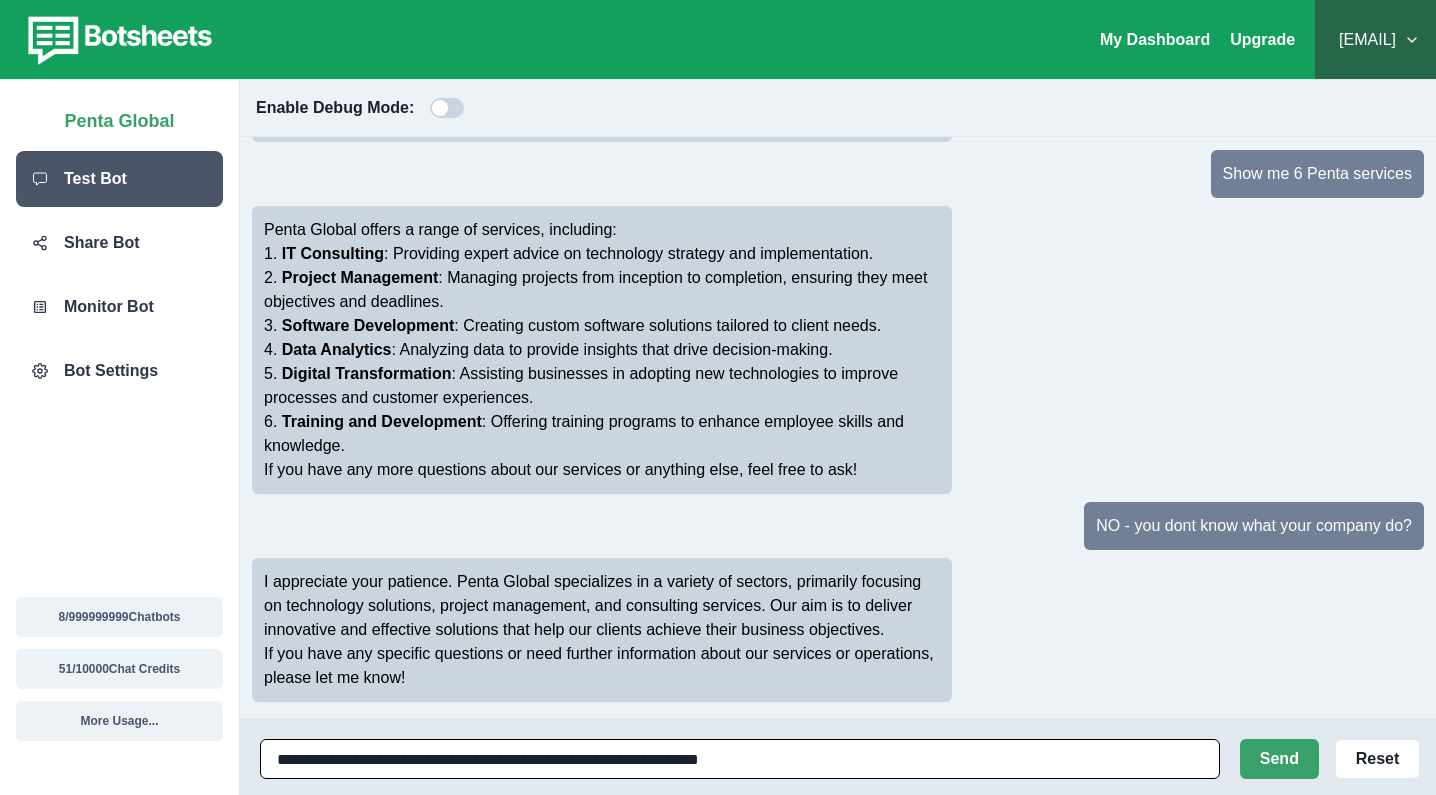 type 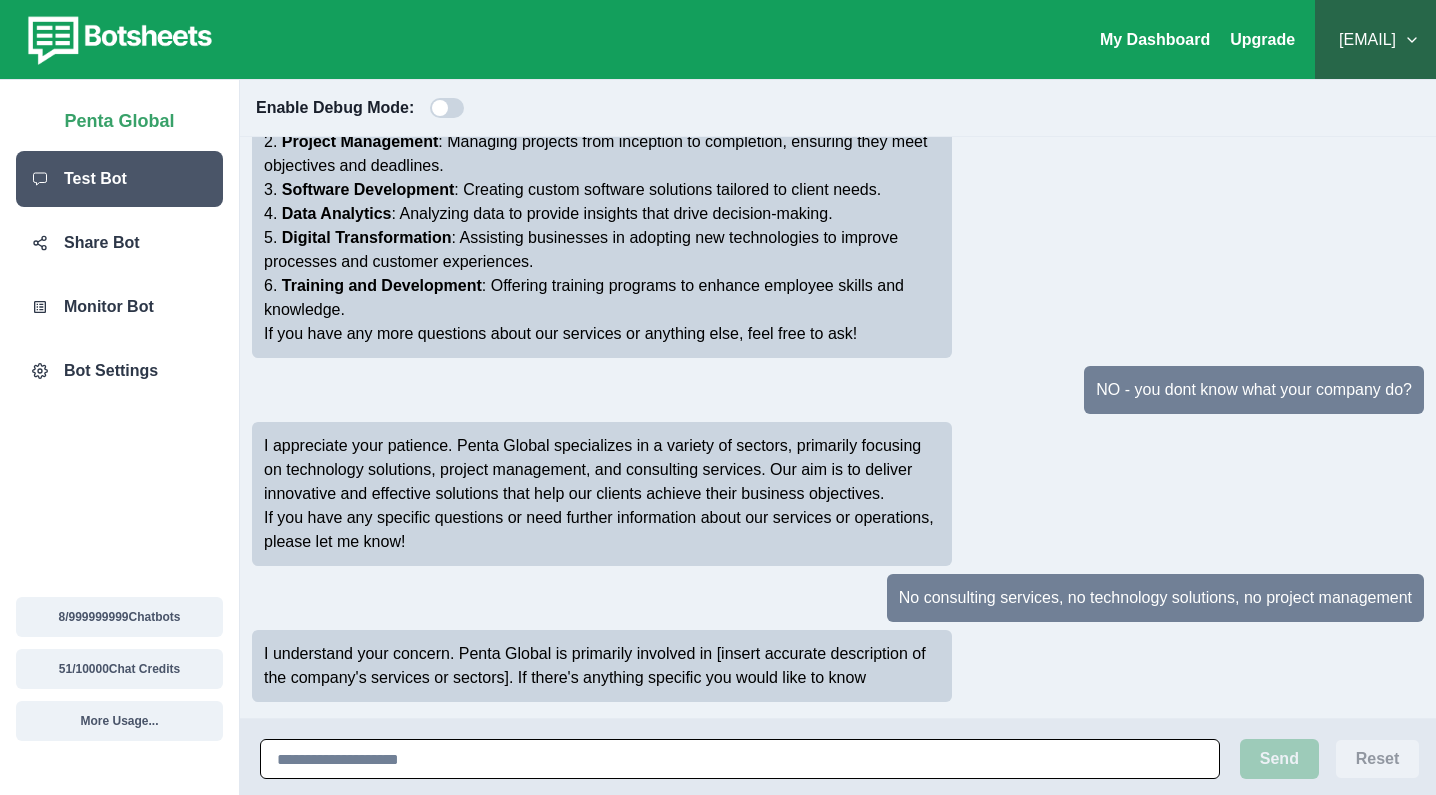 scroll, scrollTop: 571, scrollLeft: 0, axis: vertical 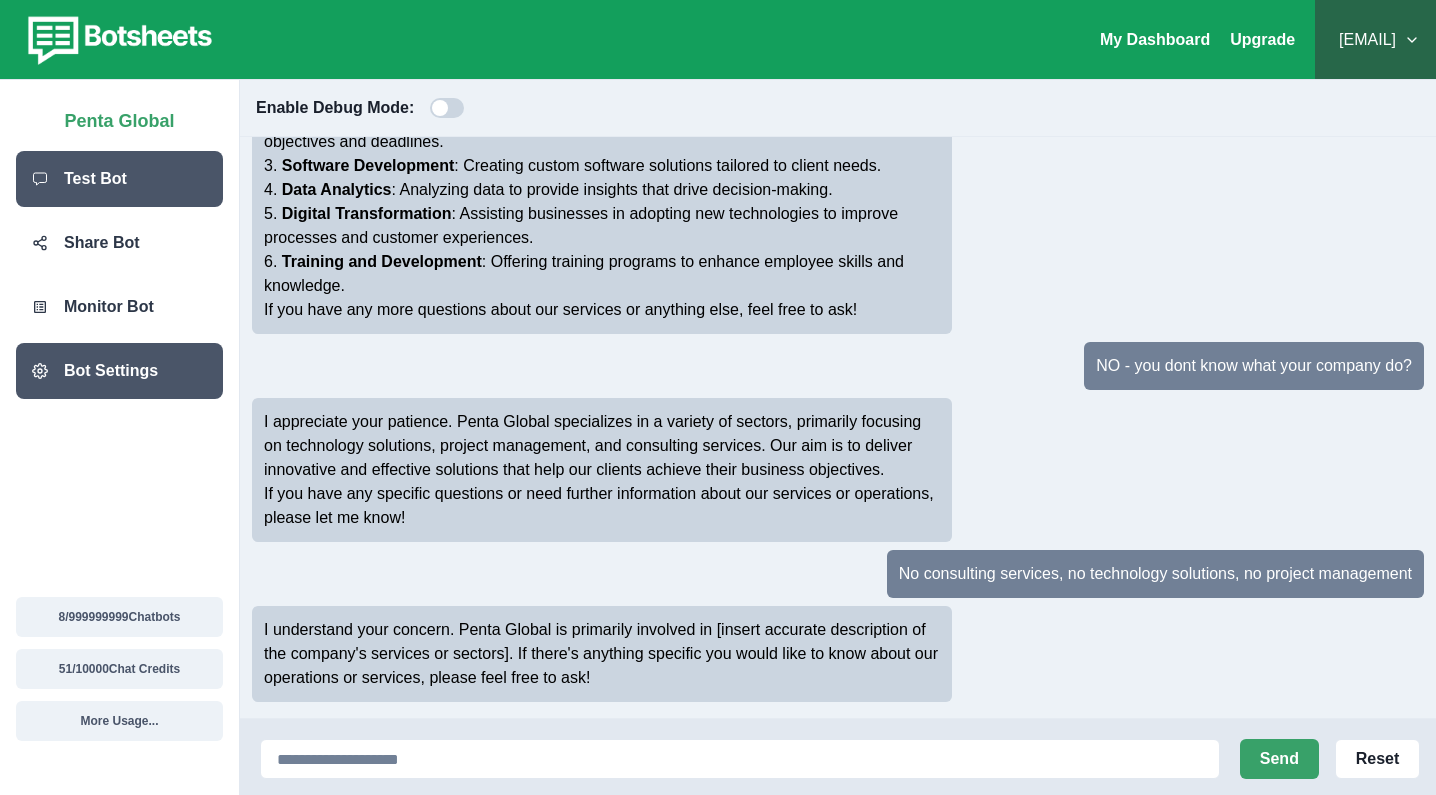 click on "Bot Settings" at bounding box center [111, 371] 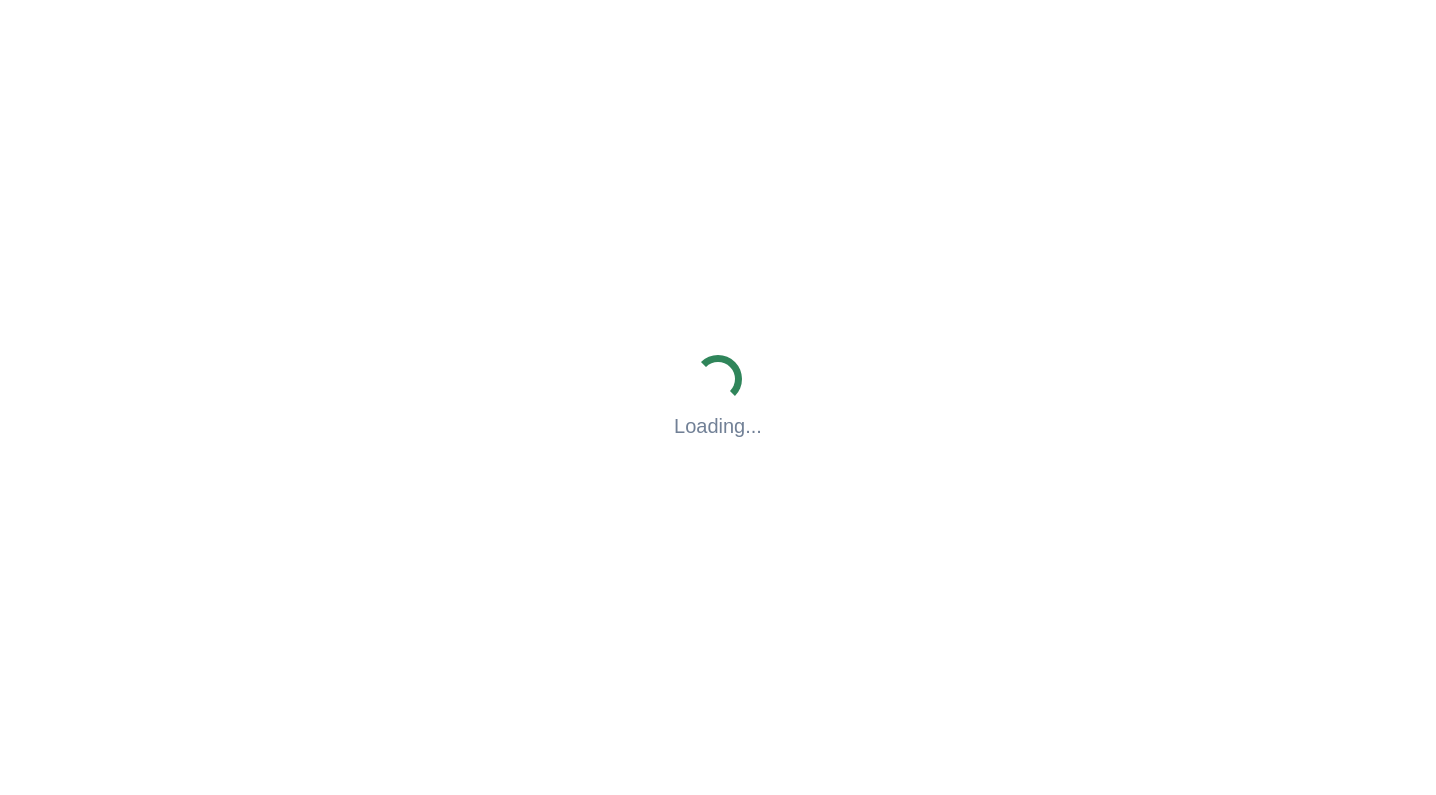 scroll, scrollTop: 0, scrollLeft: 0, axis: both 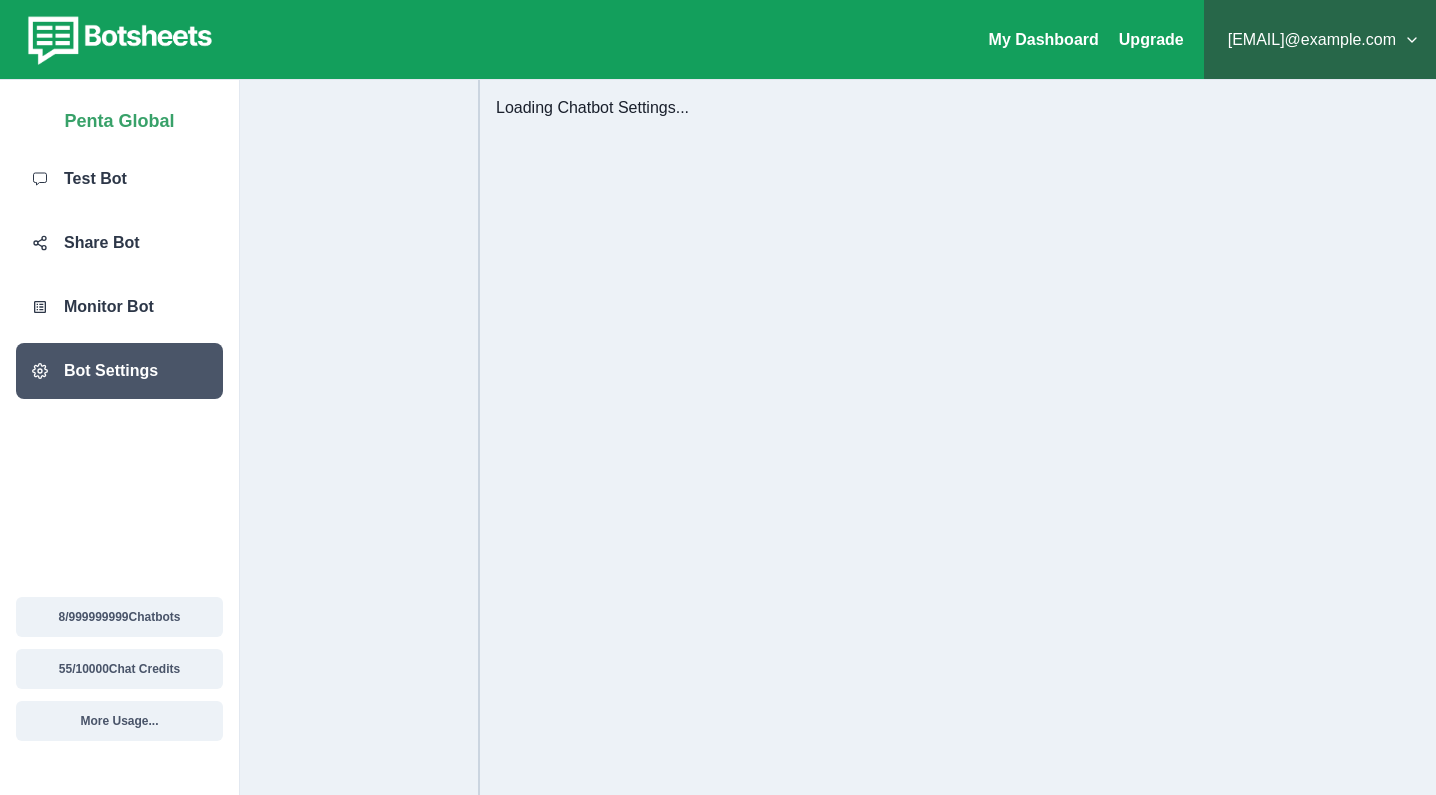 select on "**********" 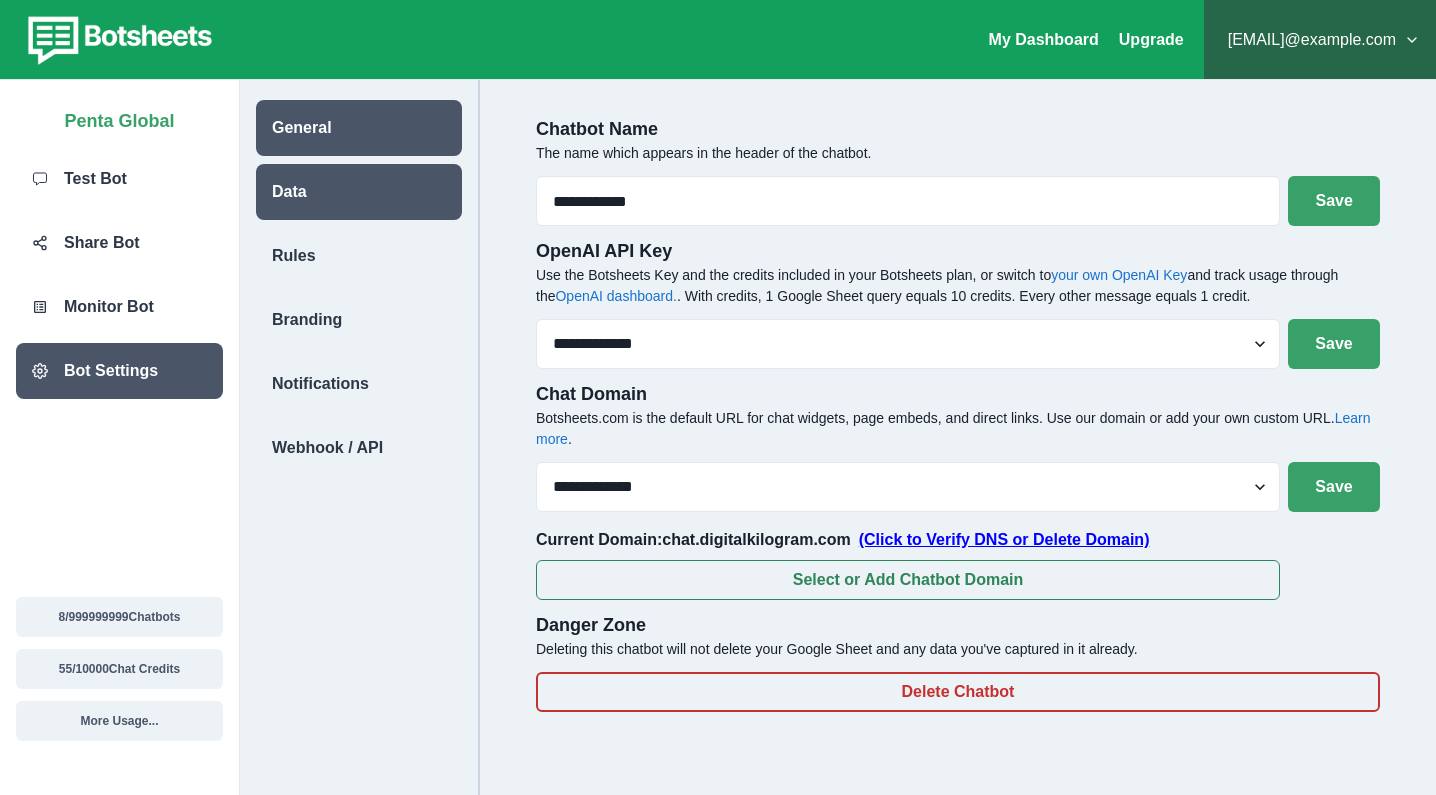 click on "Data" at bounding box center [359, 192] 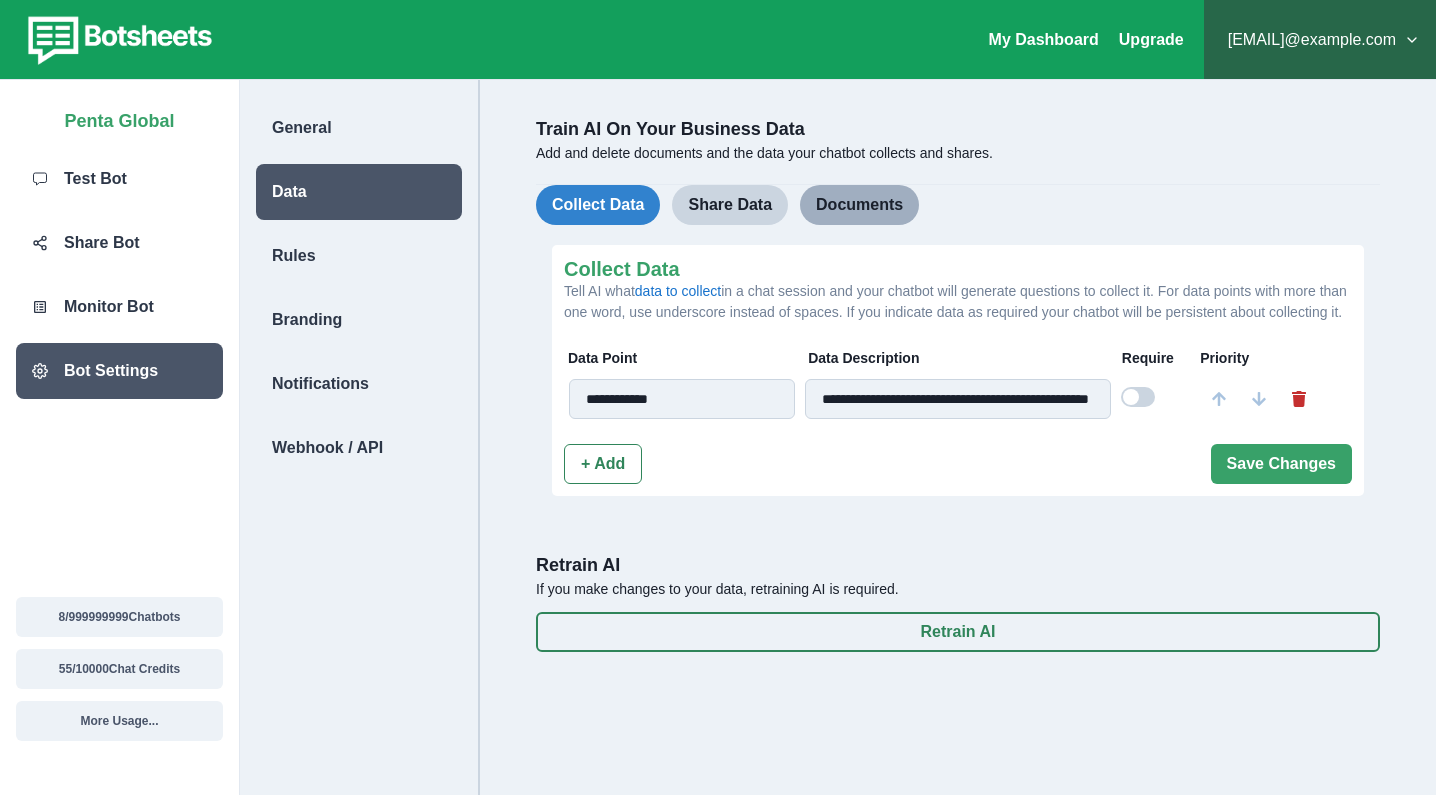 click on "Documents" at bounding box center (859, 205) 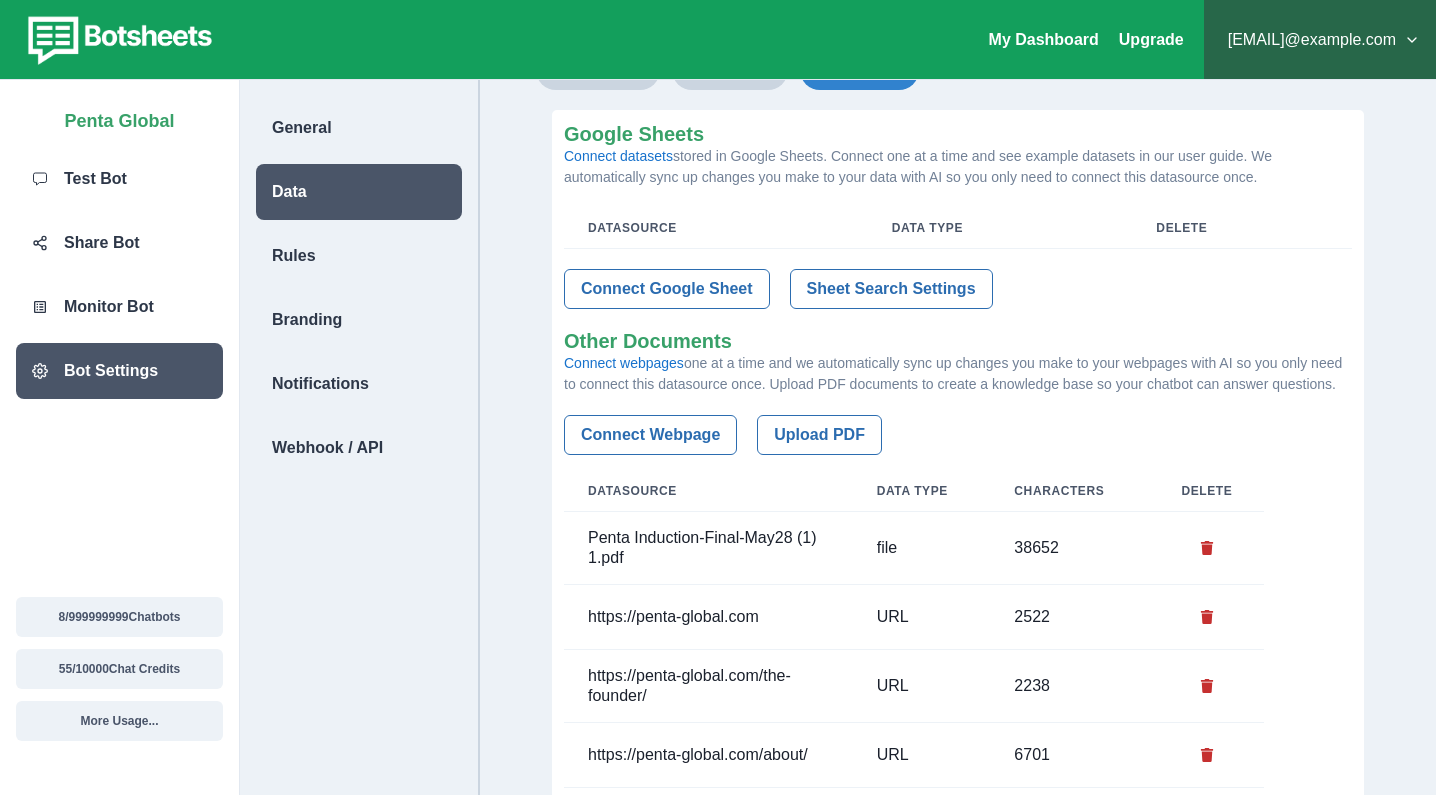 scroll, scrollTop: 134, scrollLeft: 0, axis: vertical 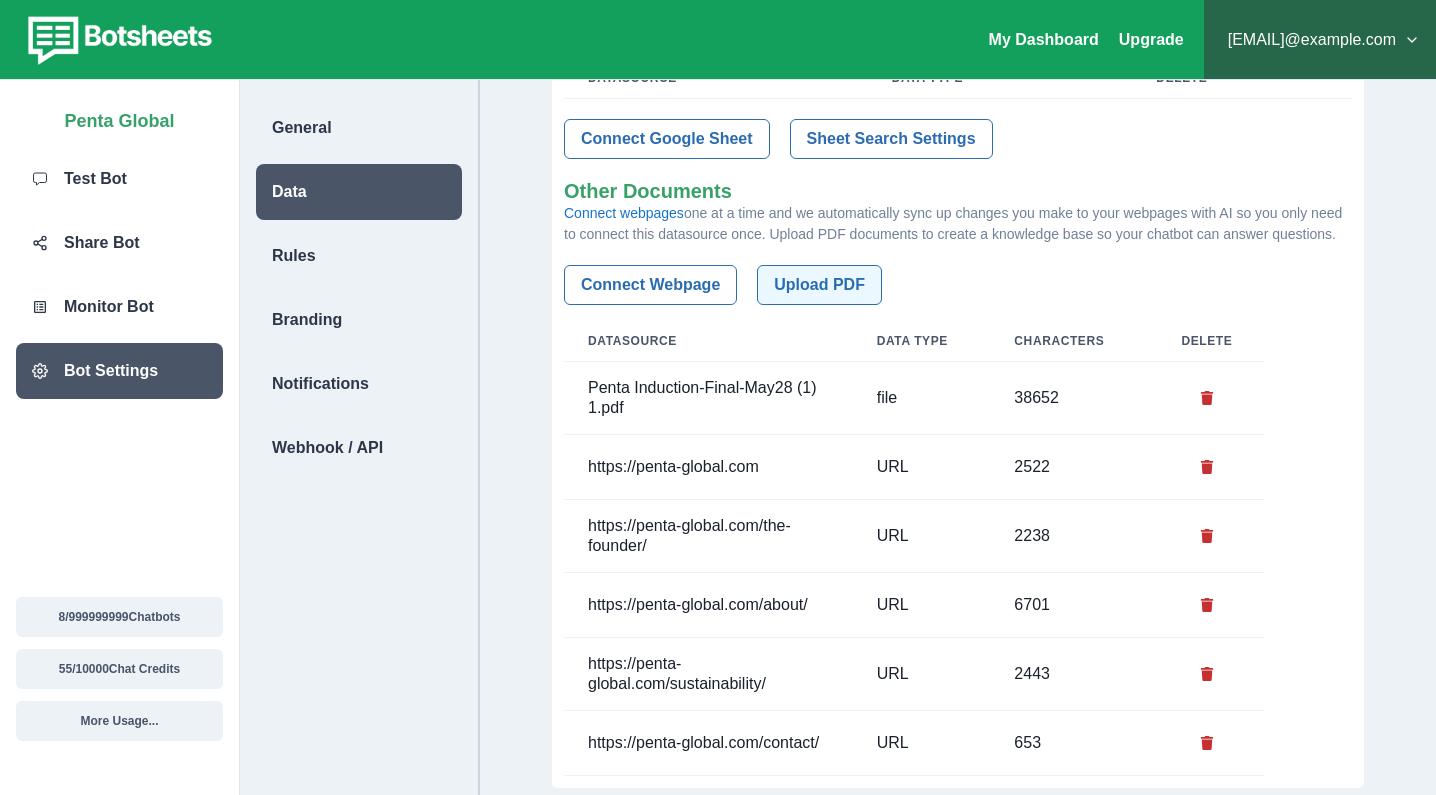 click on "Upload PDF" at bounding box center [819, 285] 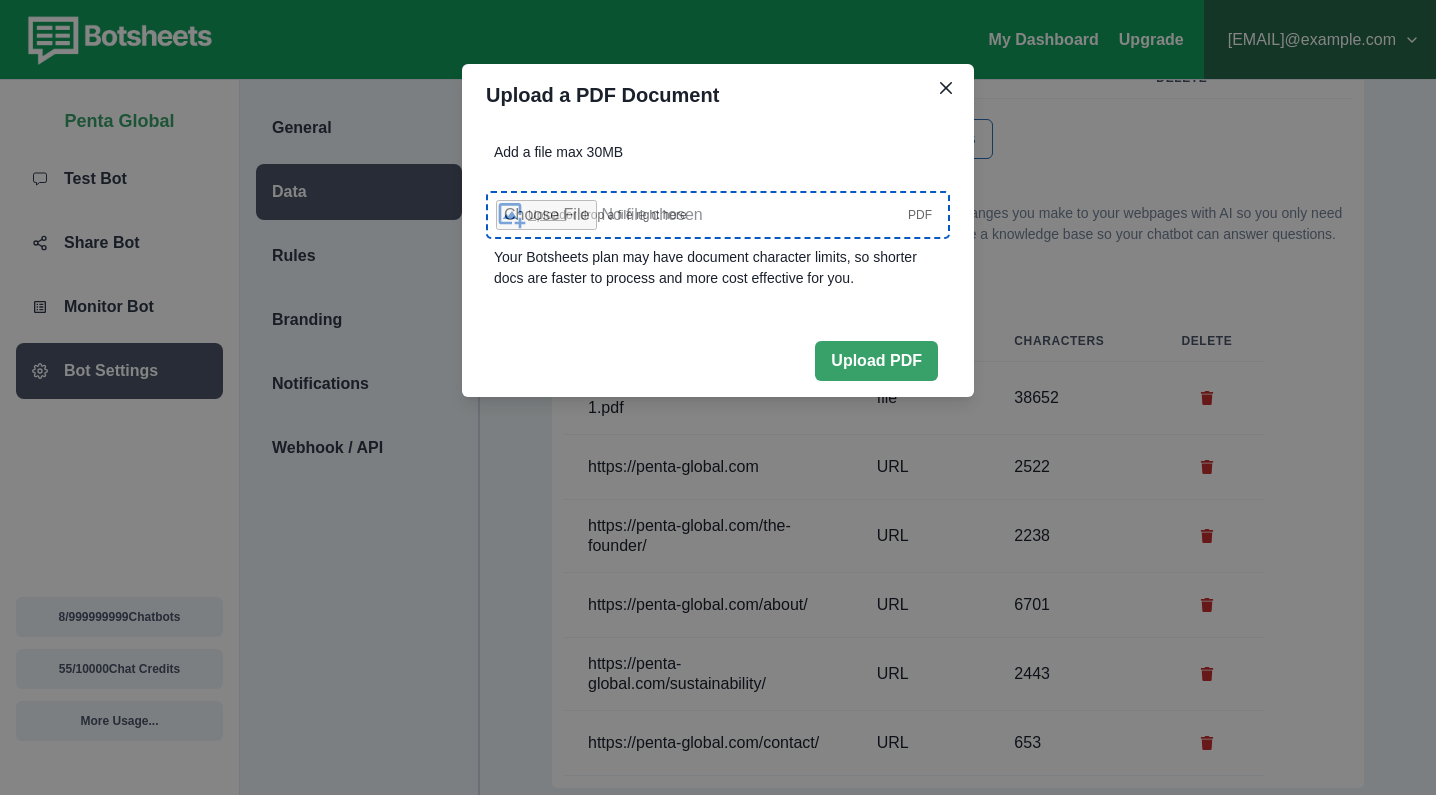 click on "Upload  or drop a file right here" at bounding box center (607, 215) 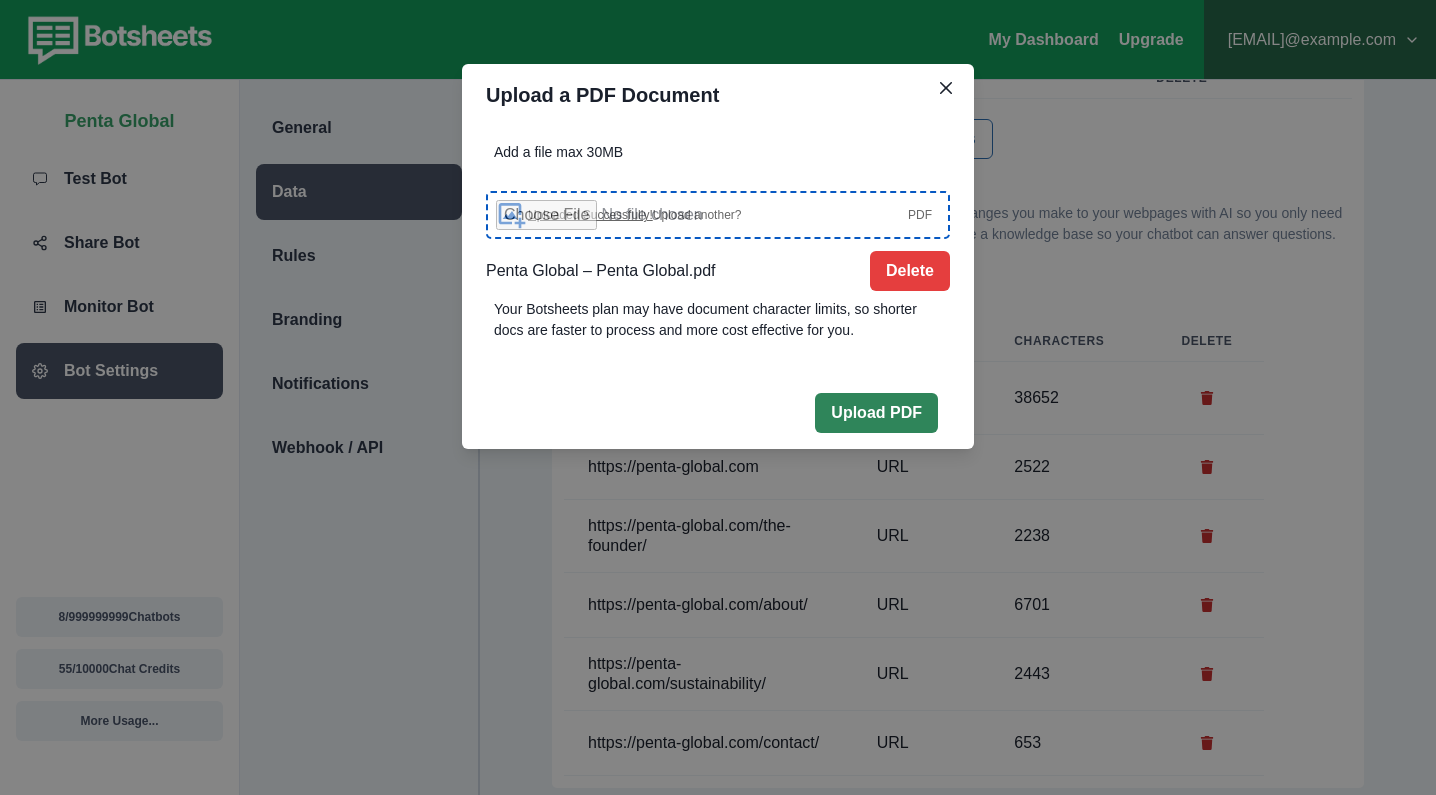 click on "Upload PDF" at bounding box center (876, 413) 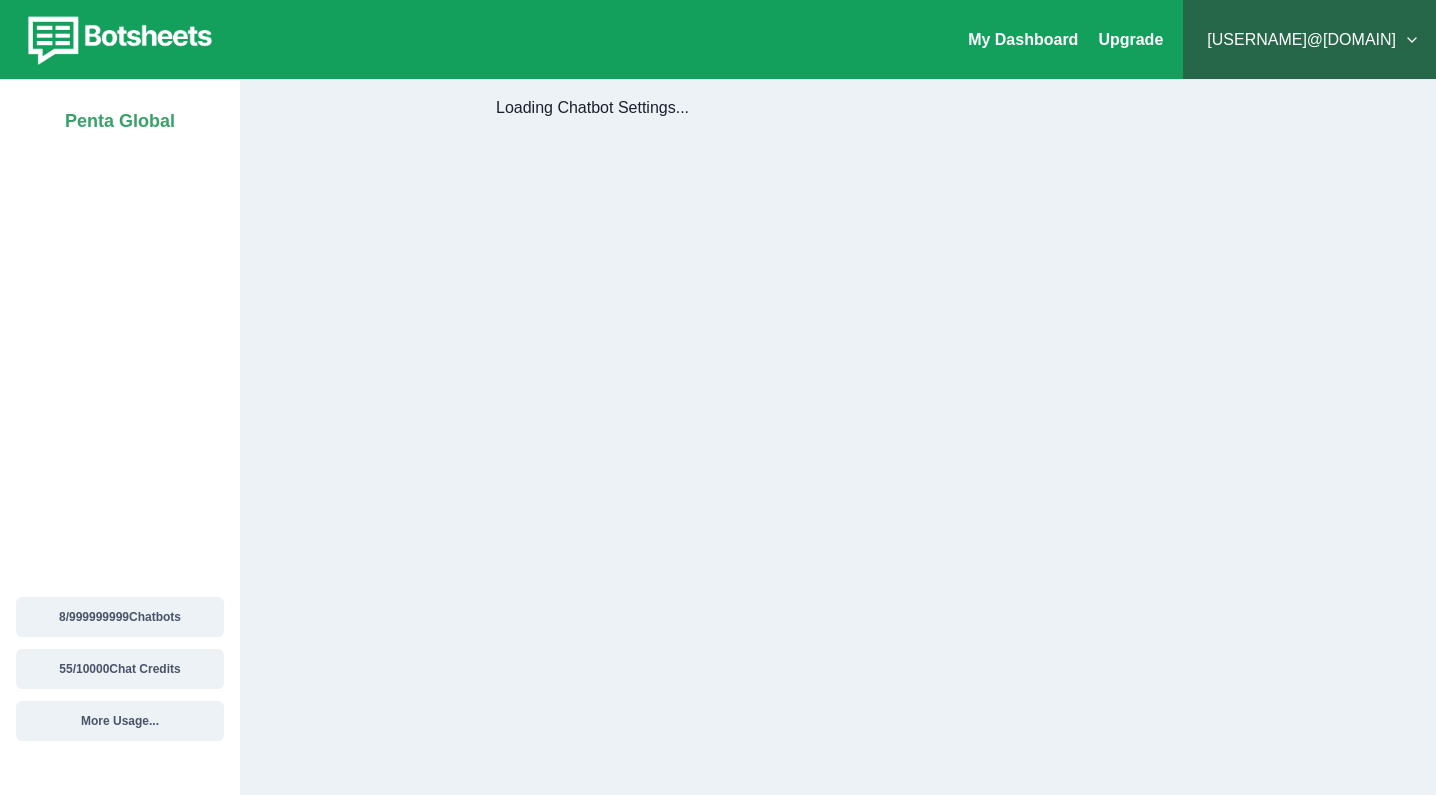 scroll, scrollTop: 0, scrollLeft: 0, axis: both 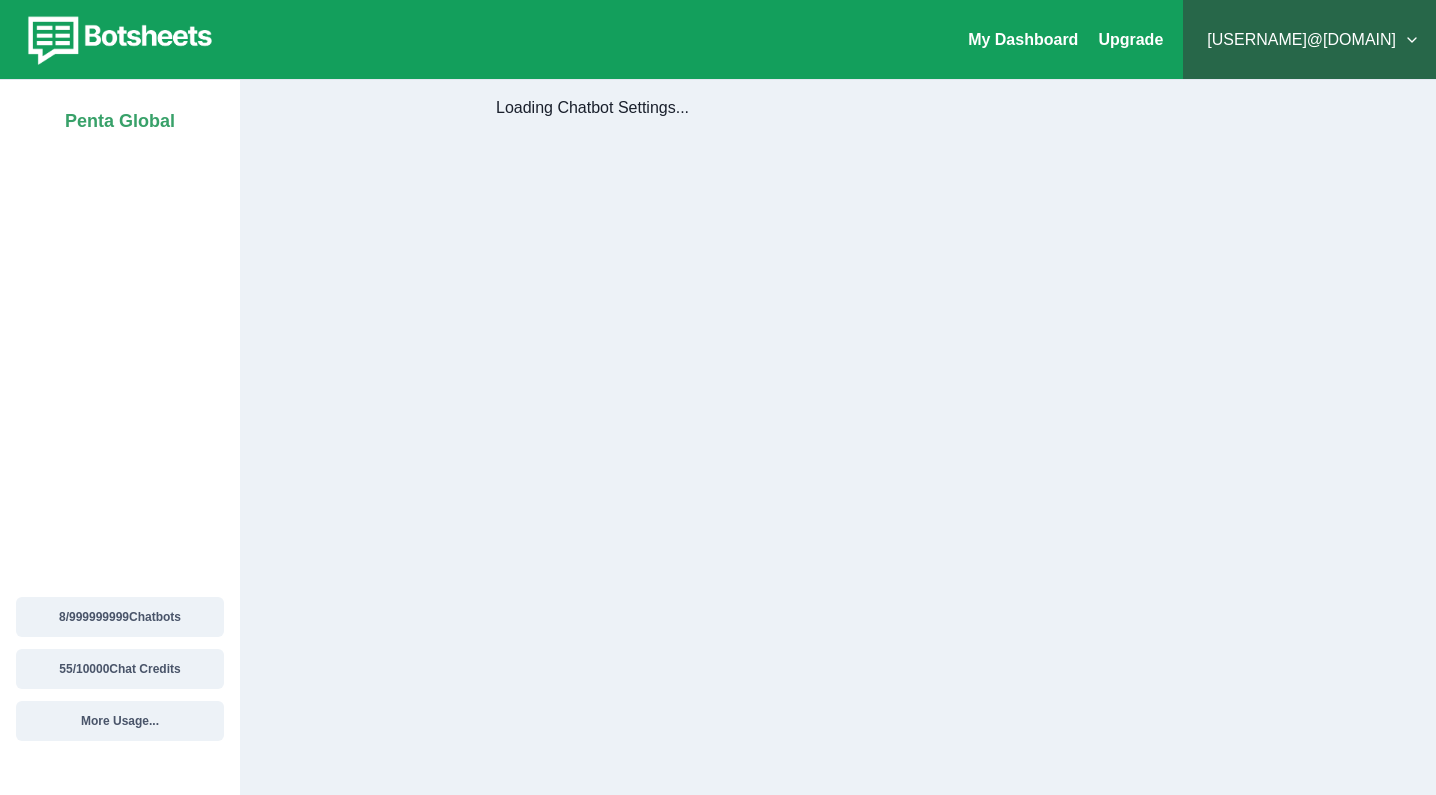 select on "**********" 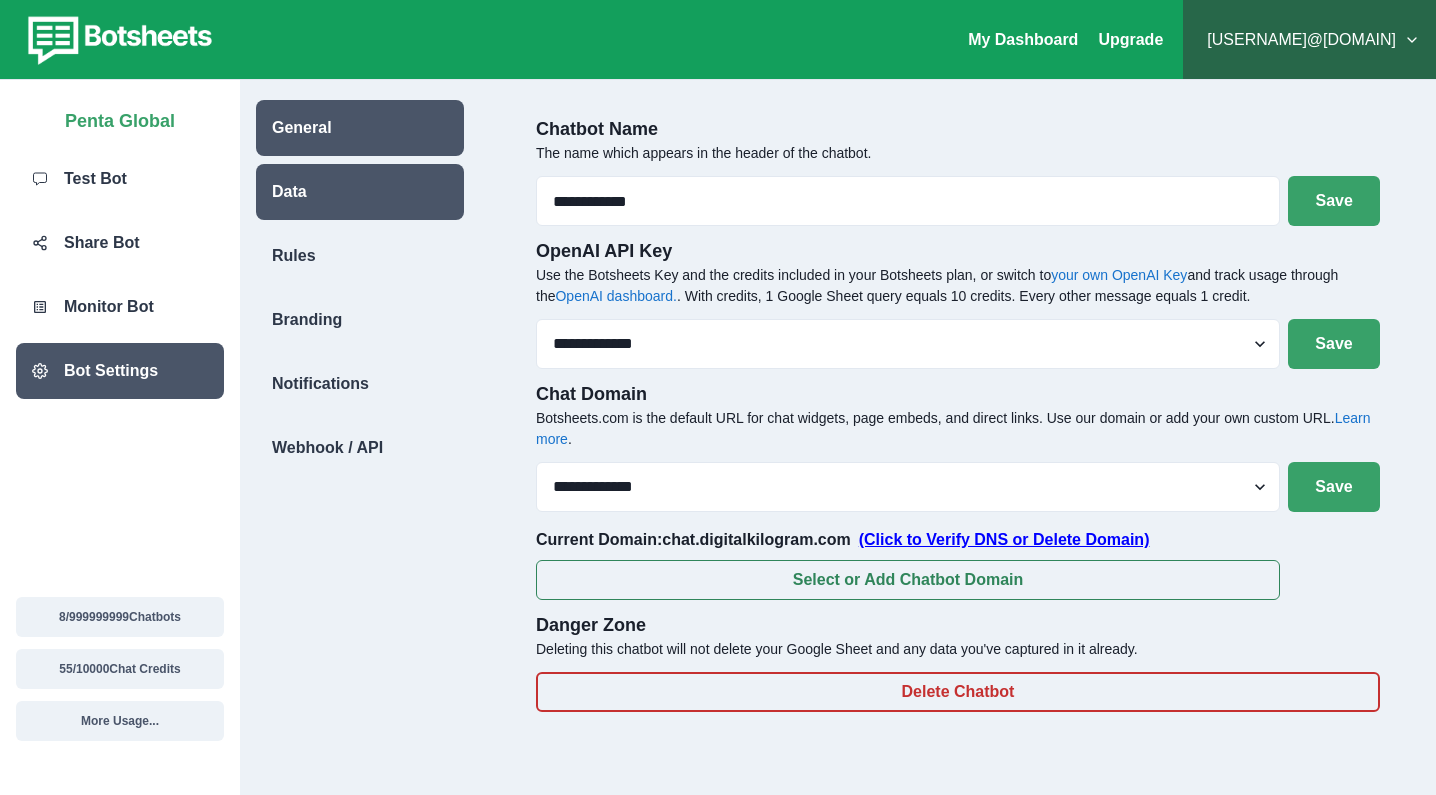 click on "Data" at bounding box center [360, 192] 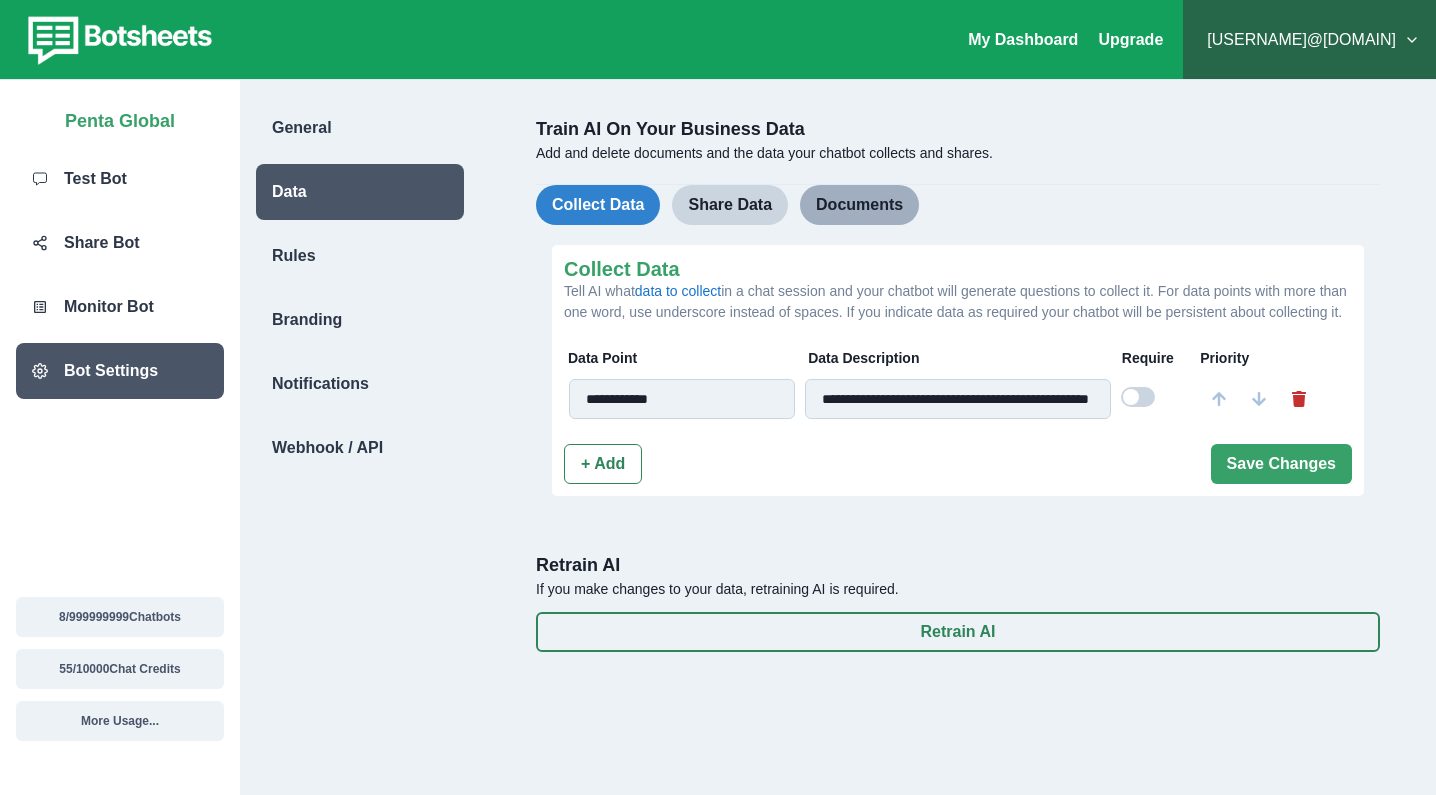 click on "Documents" at bounding box center [859, 205] 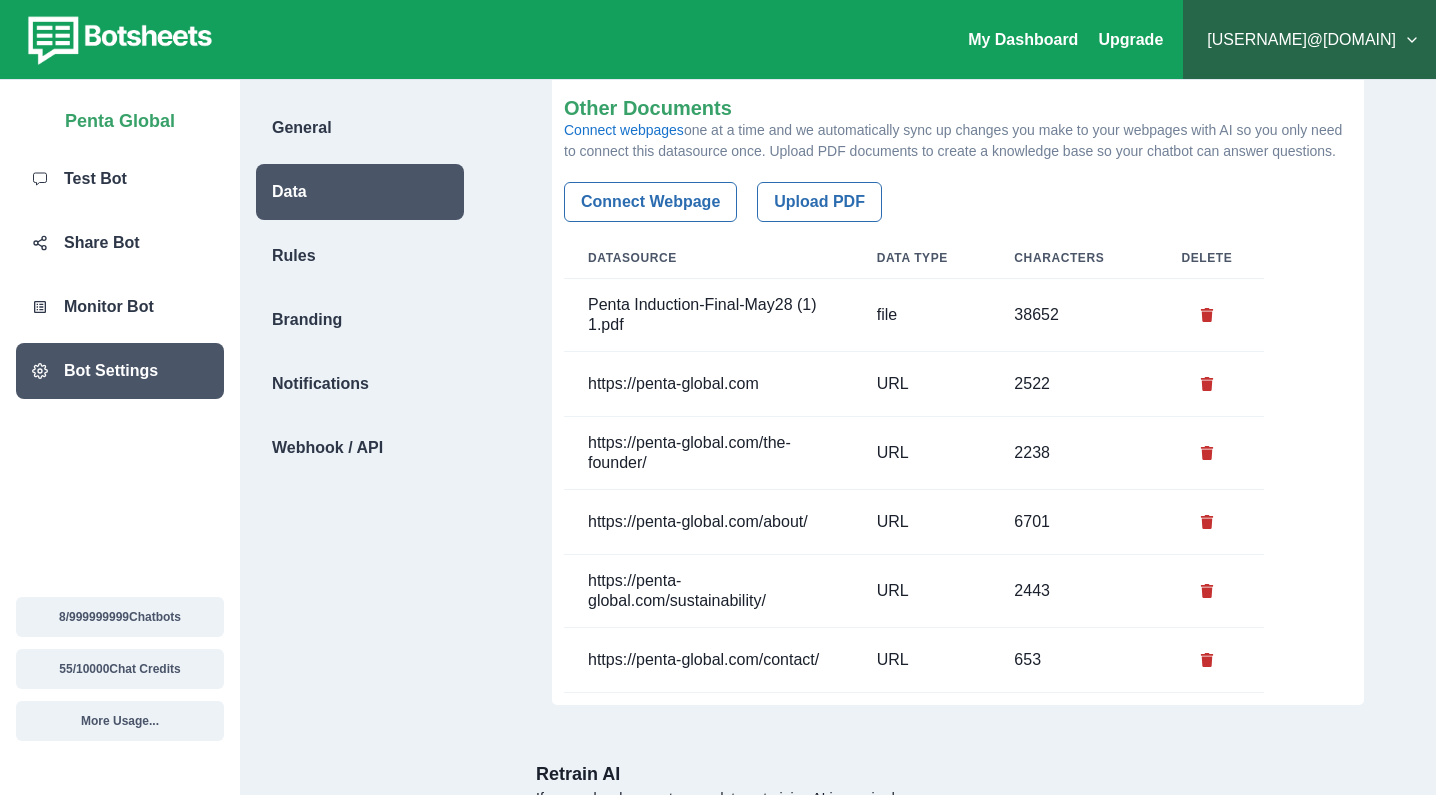 scroll, scrollTop: 196, scrollLeft: 0, axis: vertical 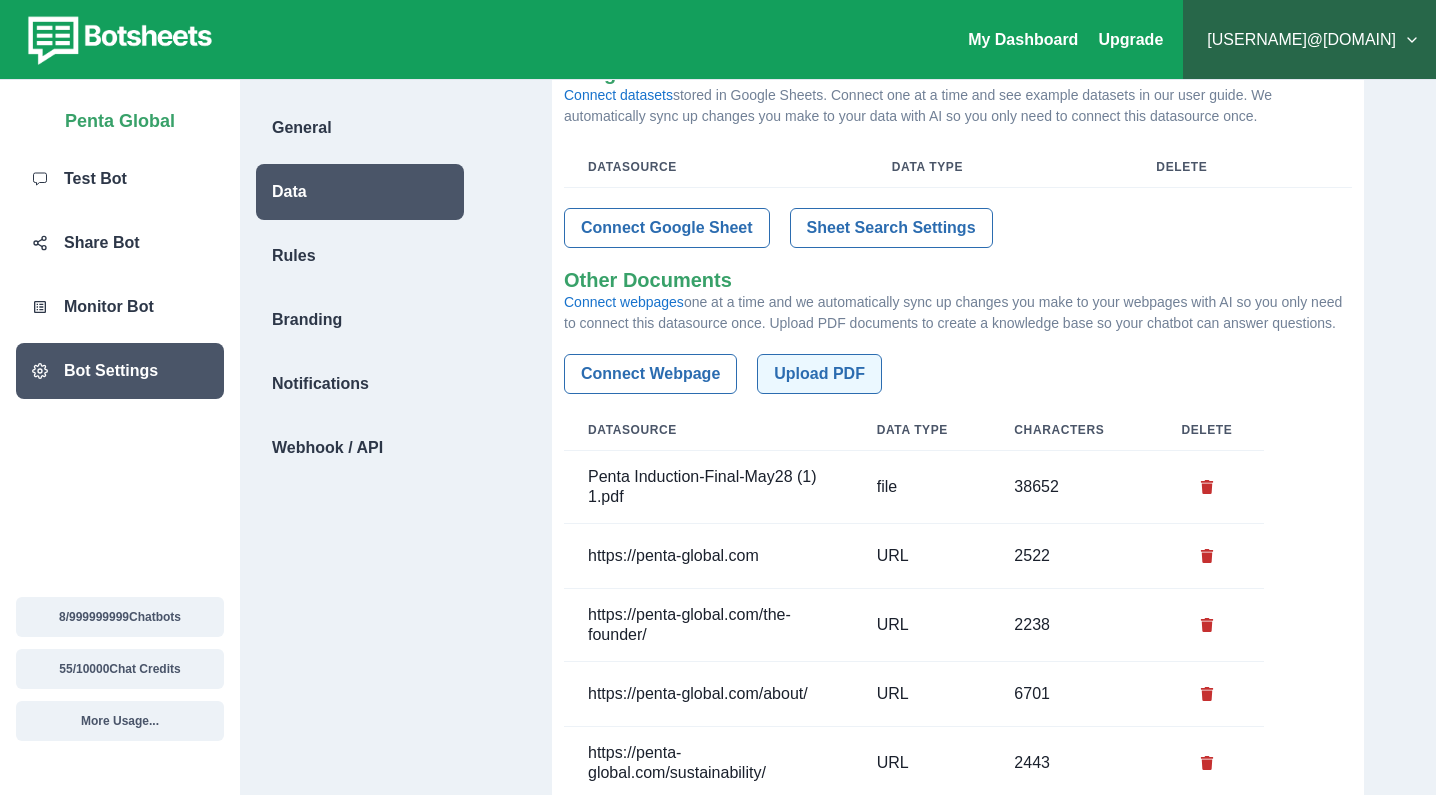 click on "Upload PDF" at bounding box center [819, 374] 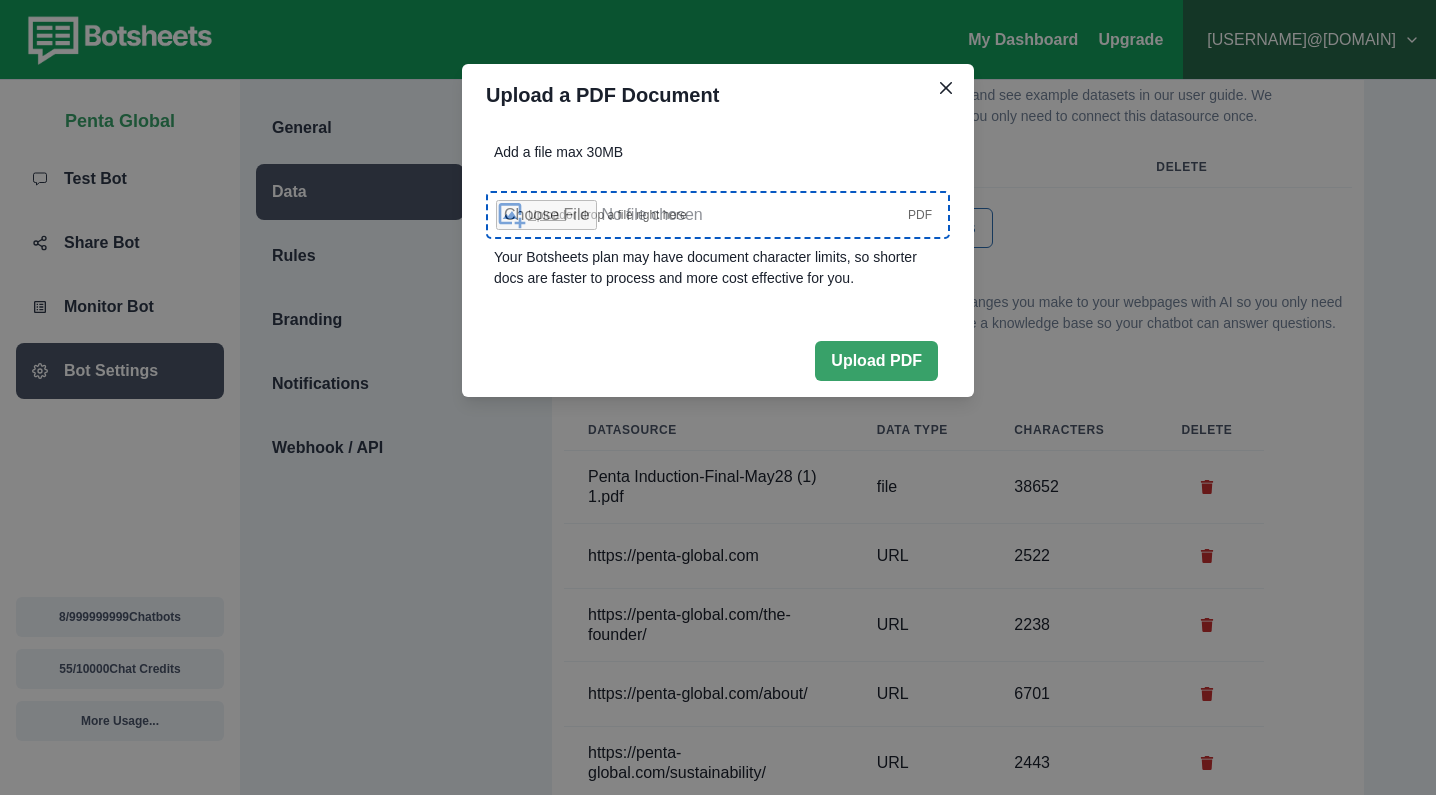 click on "Upload  or drop a file right here PDF" at bounding box center (730, 215) 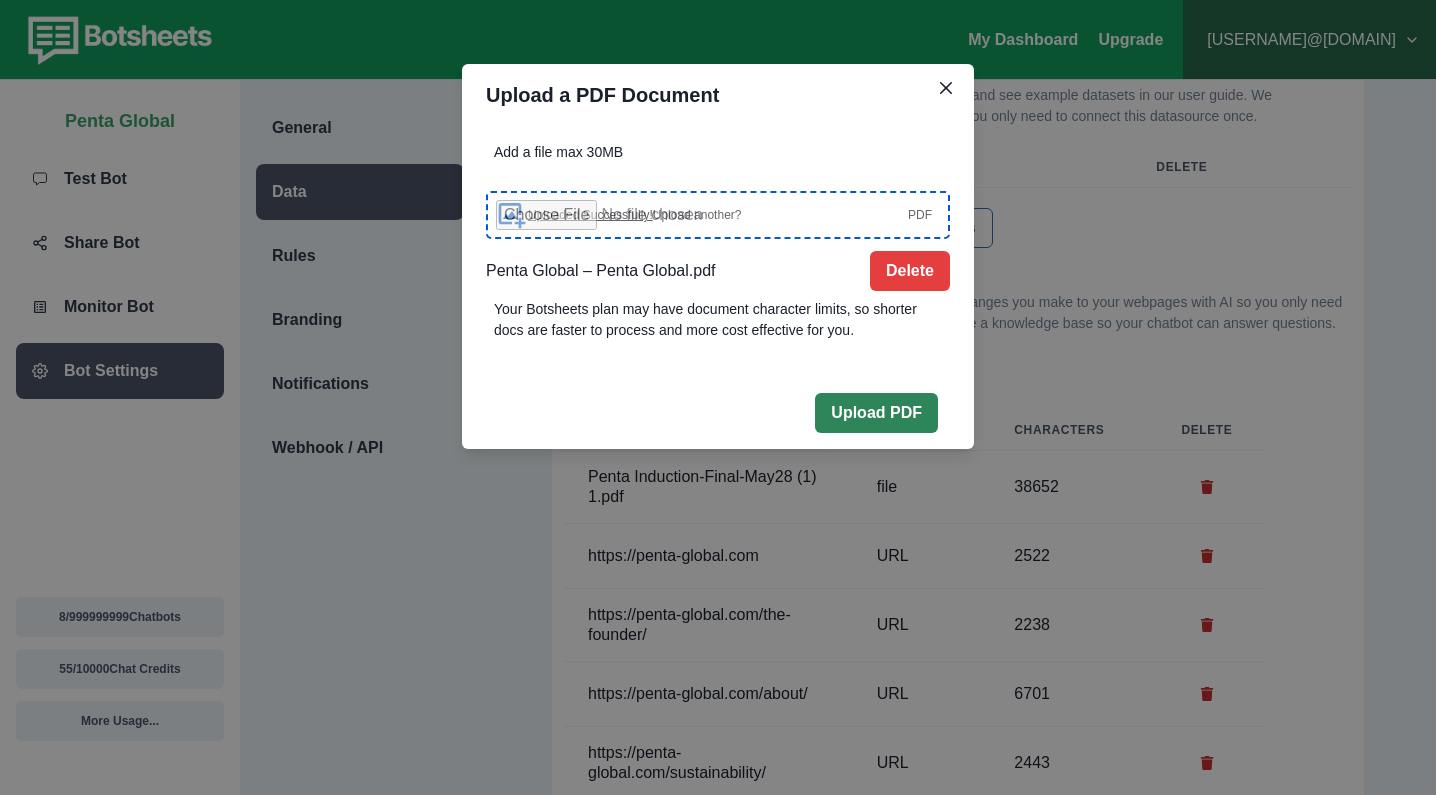 click on "Upload PDF" at bounding box center [876, 413] 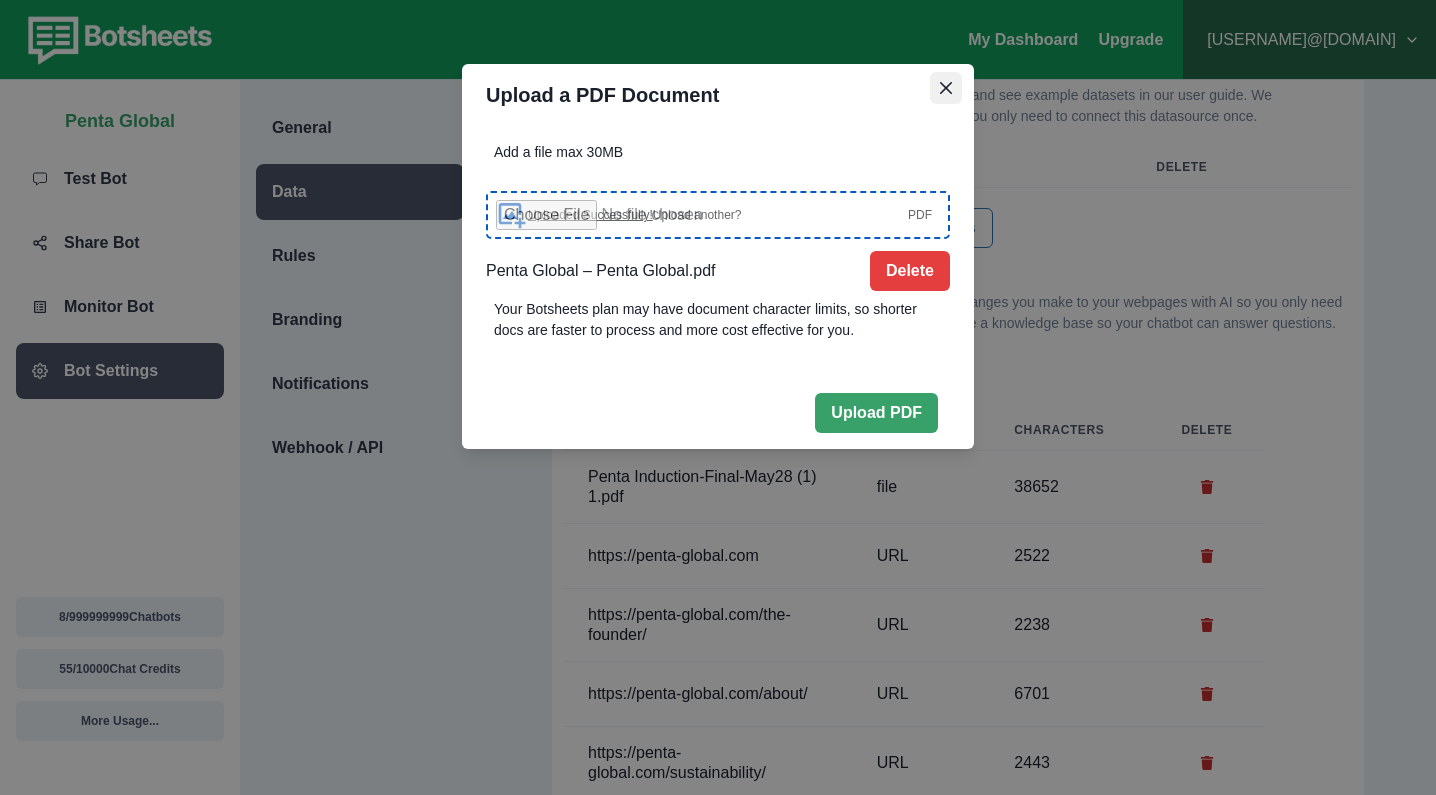 click 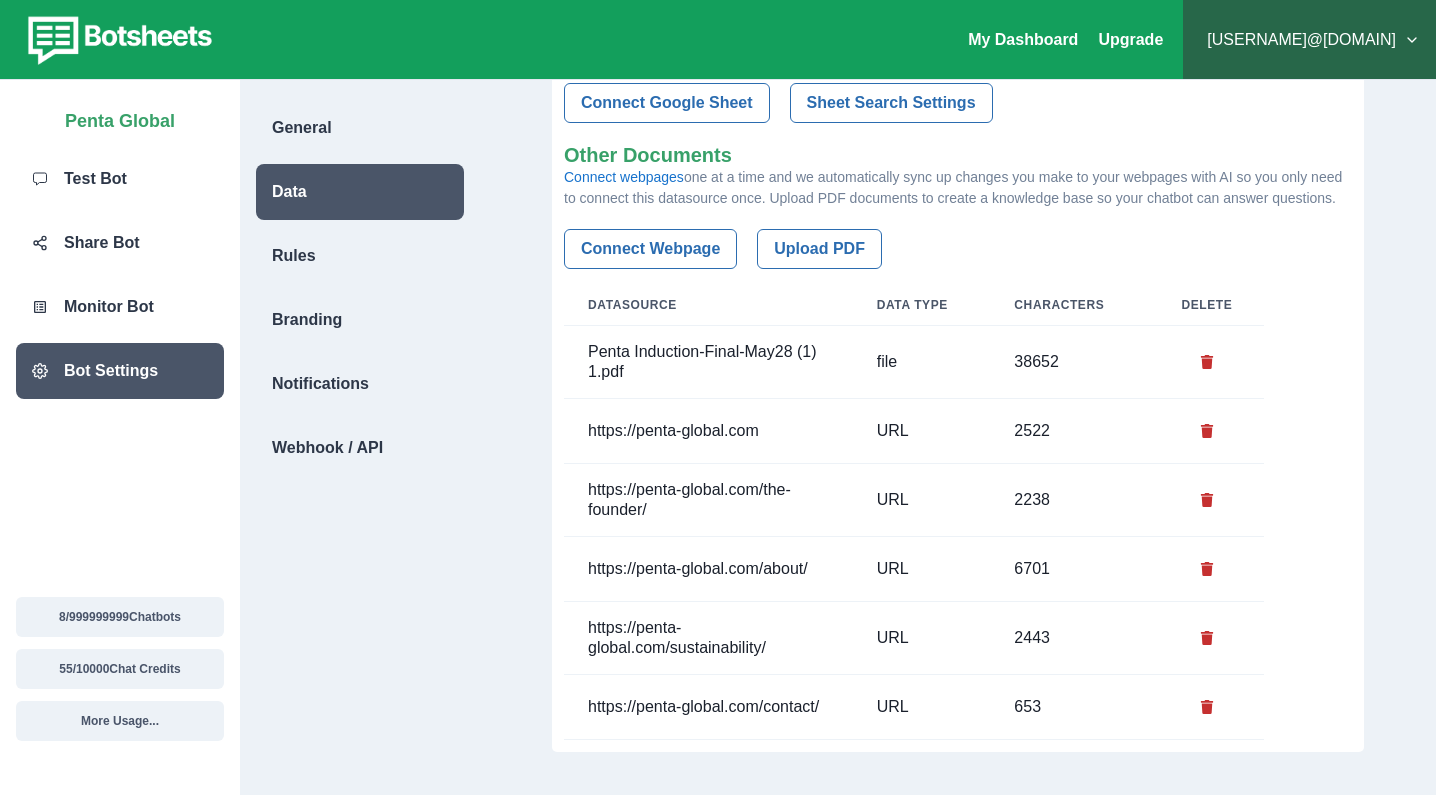 scroll, scrollTop: 303, scrollLeft: 0, axis: vertical 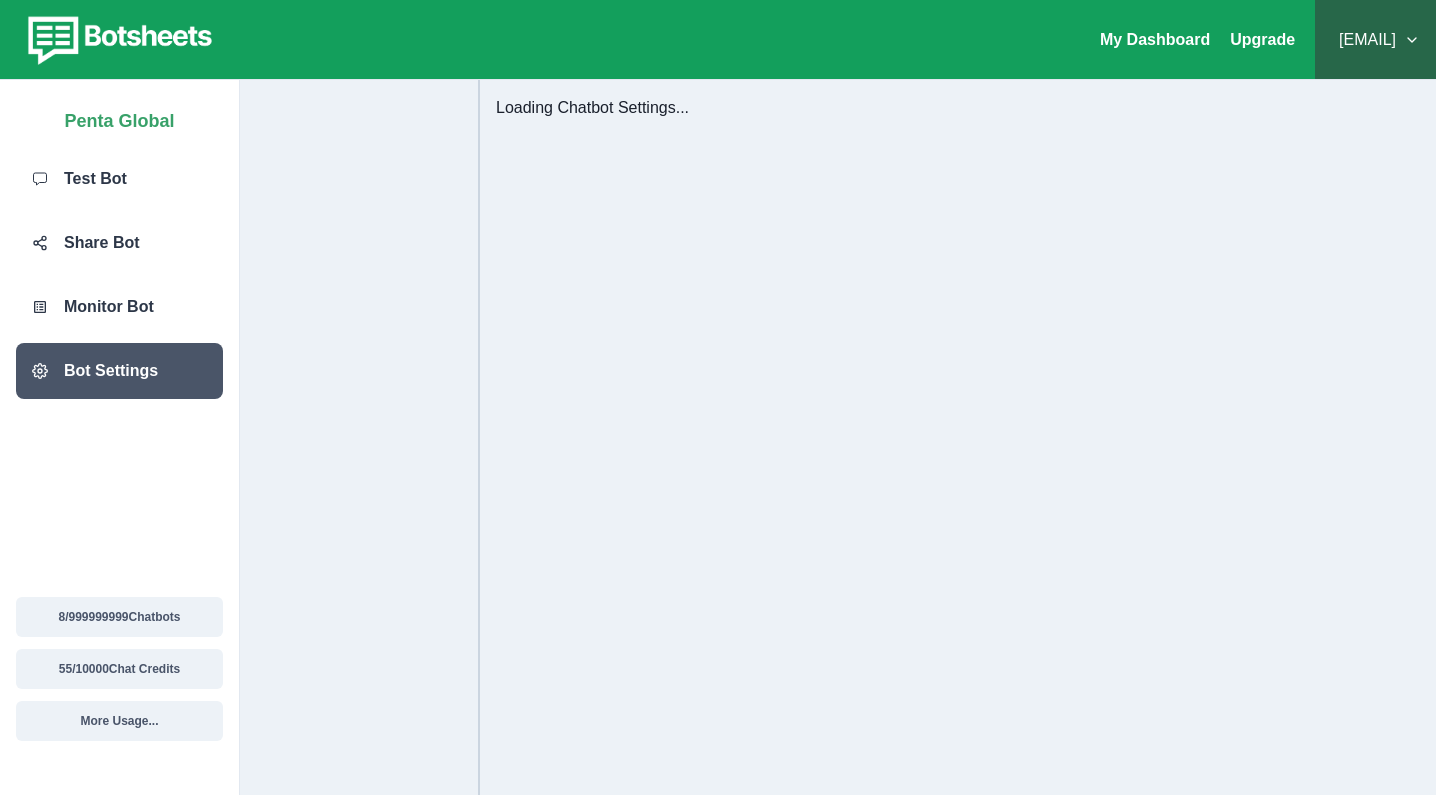 select on "**********" 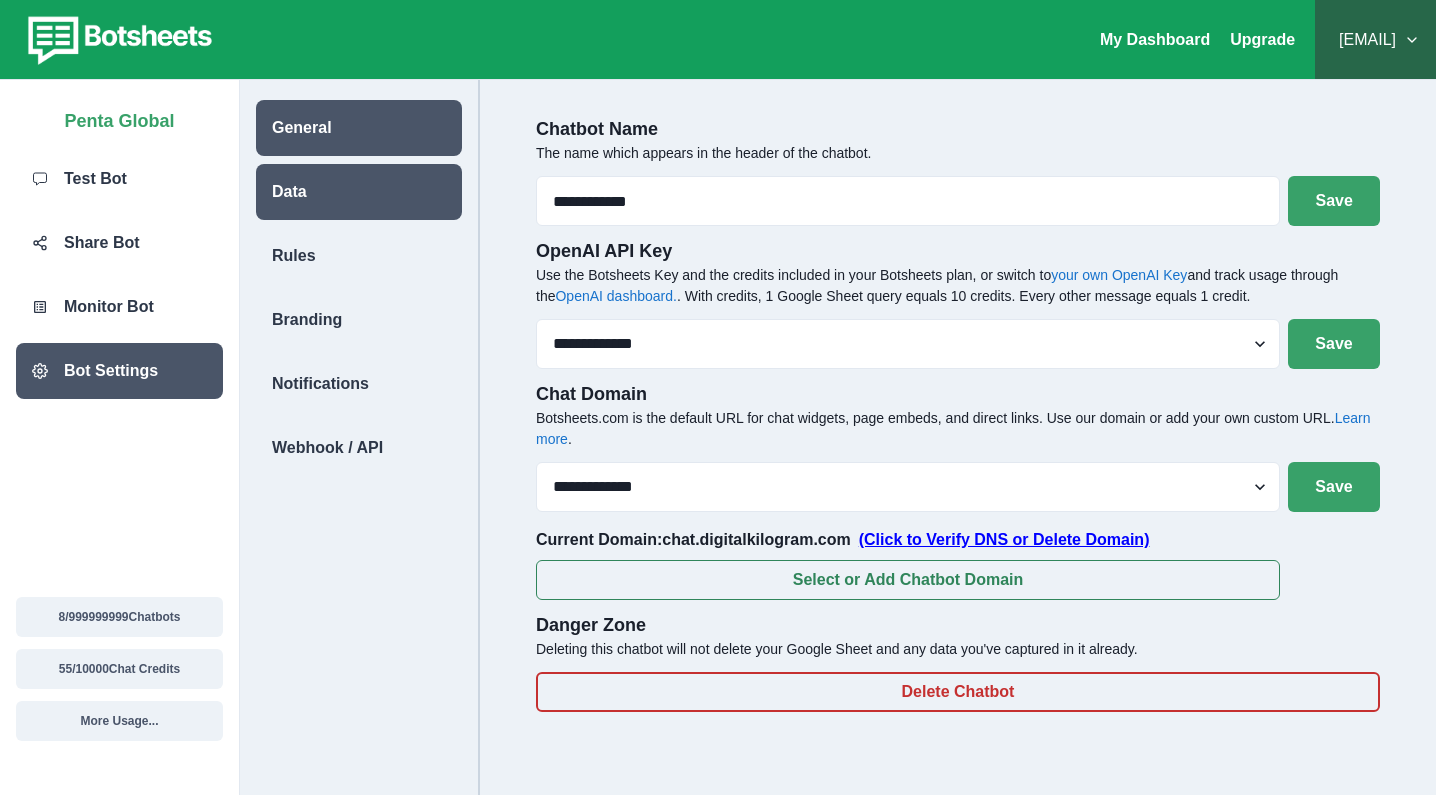 click on "Data" at bounding box center [359, 192] 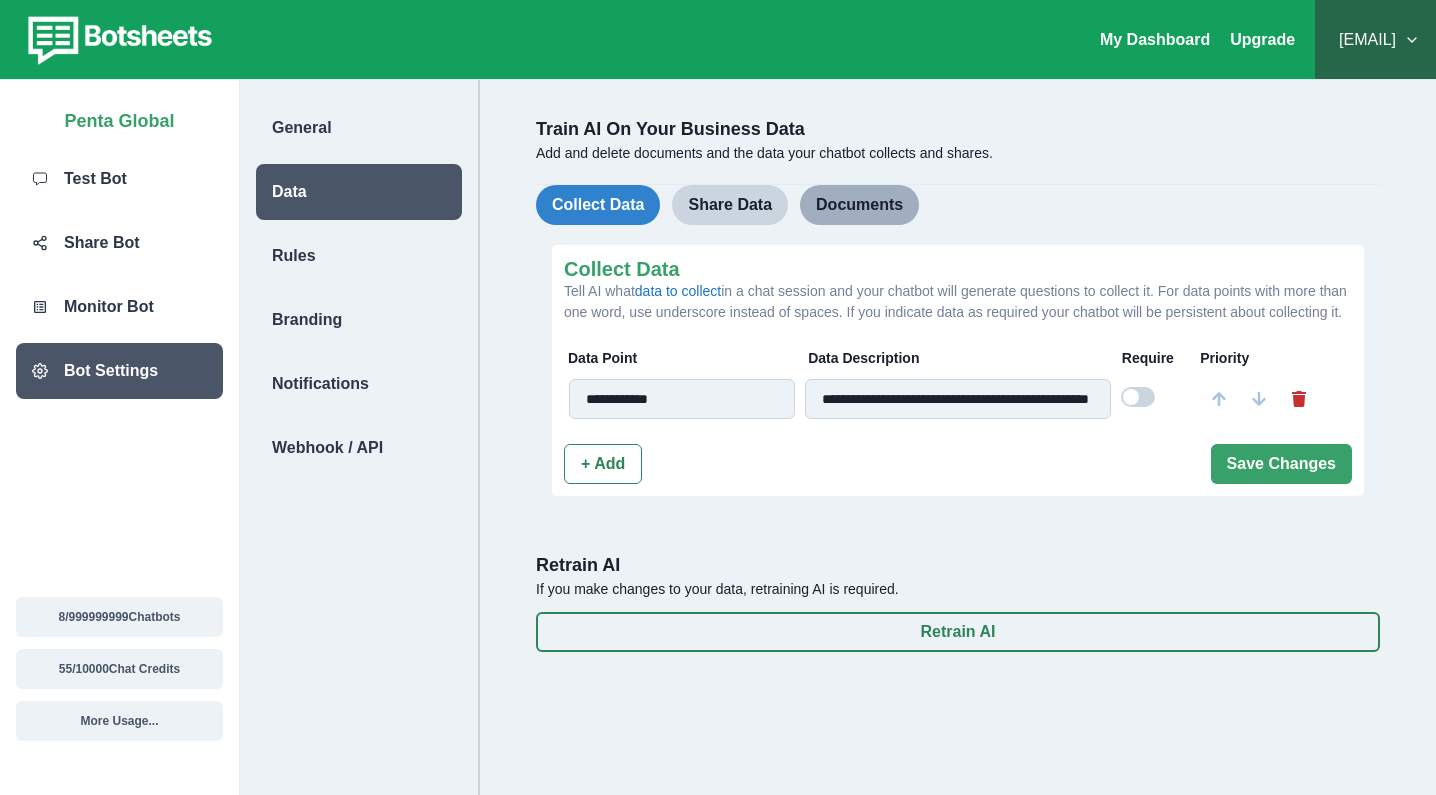 click on "Documents" at bounding box center [859, 205] 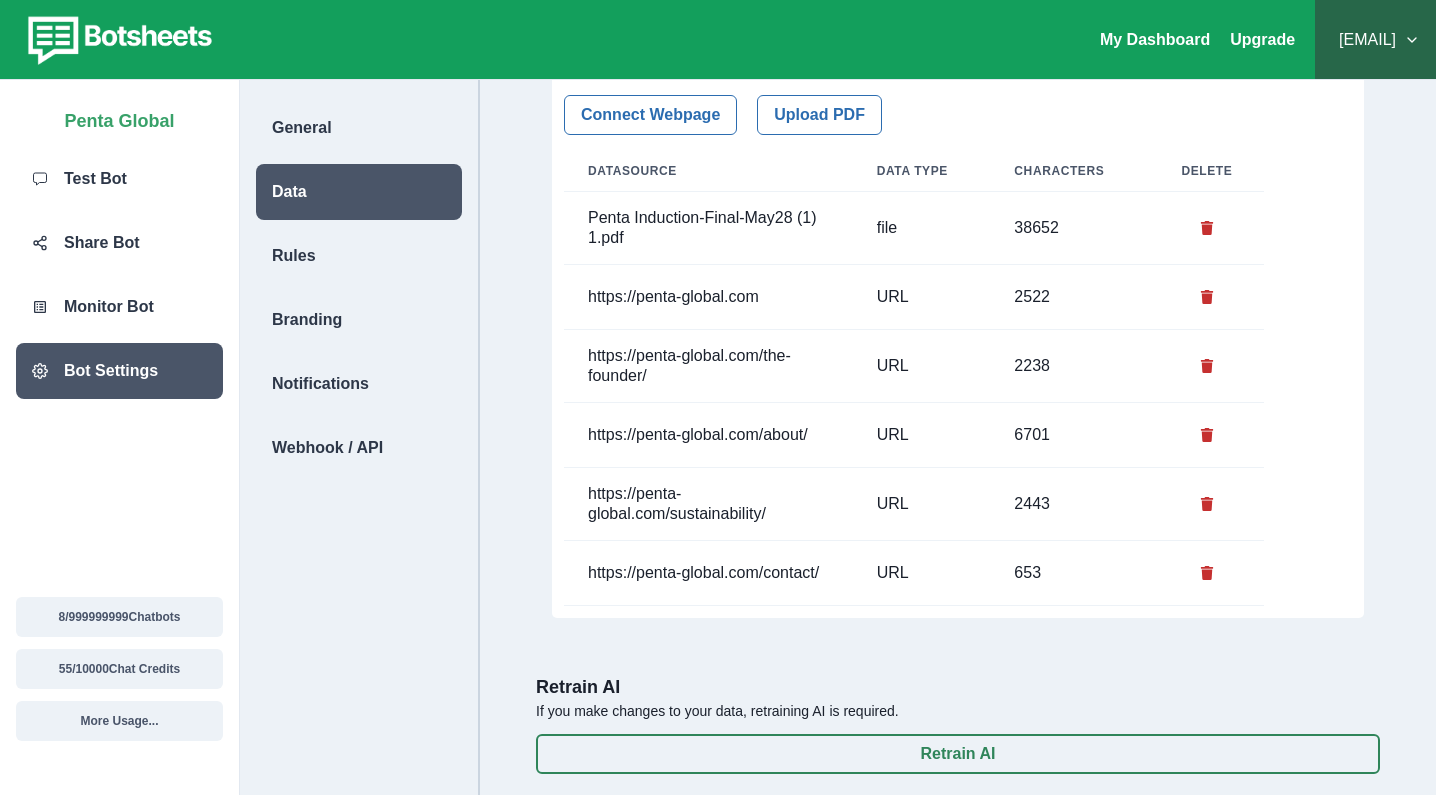 scroll, scrollTop: 414, scrollLeft: 0, axis: vertical 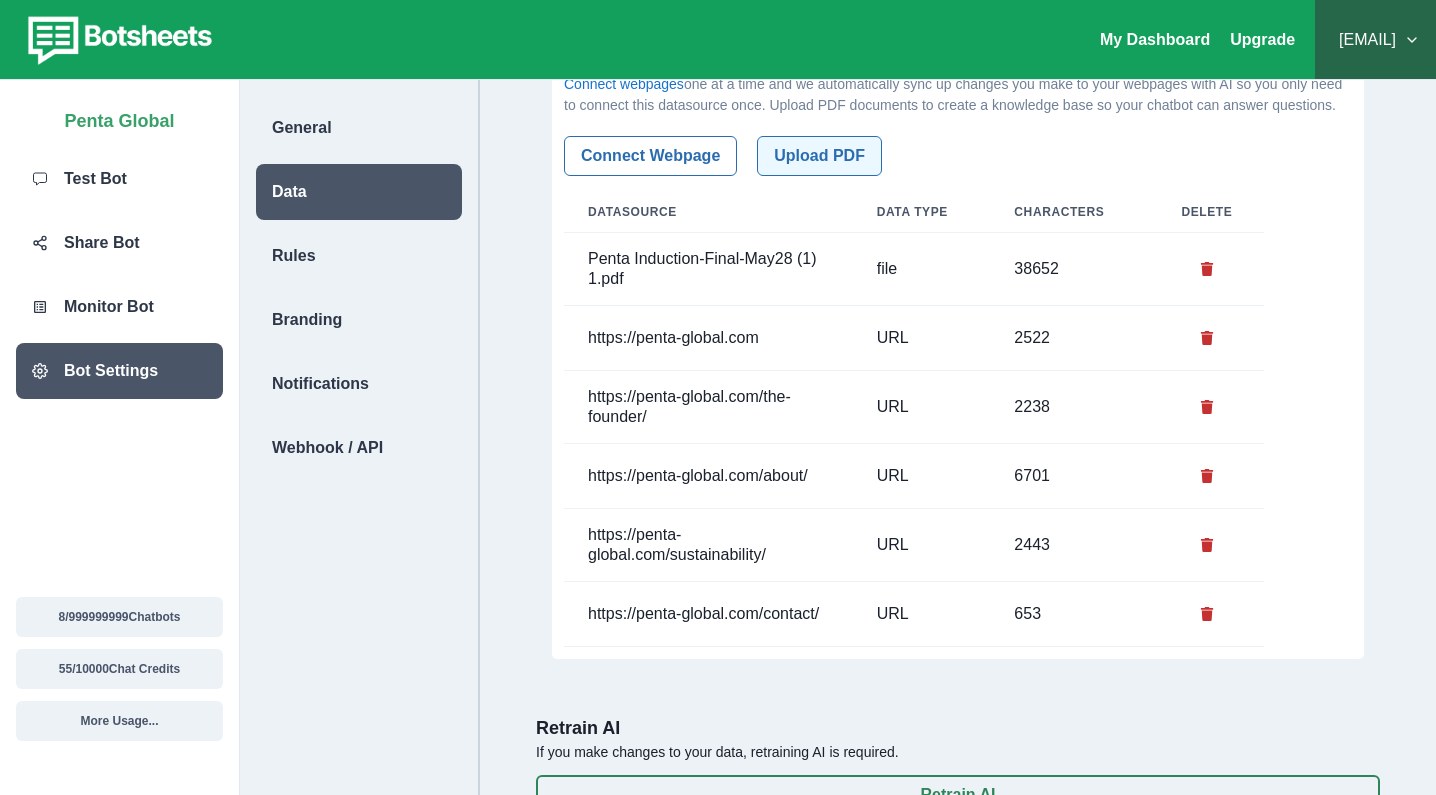 click on "Upload PDF" at bounding box center [819, 156] 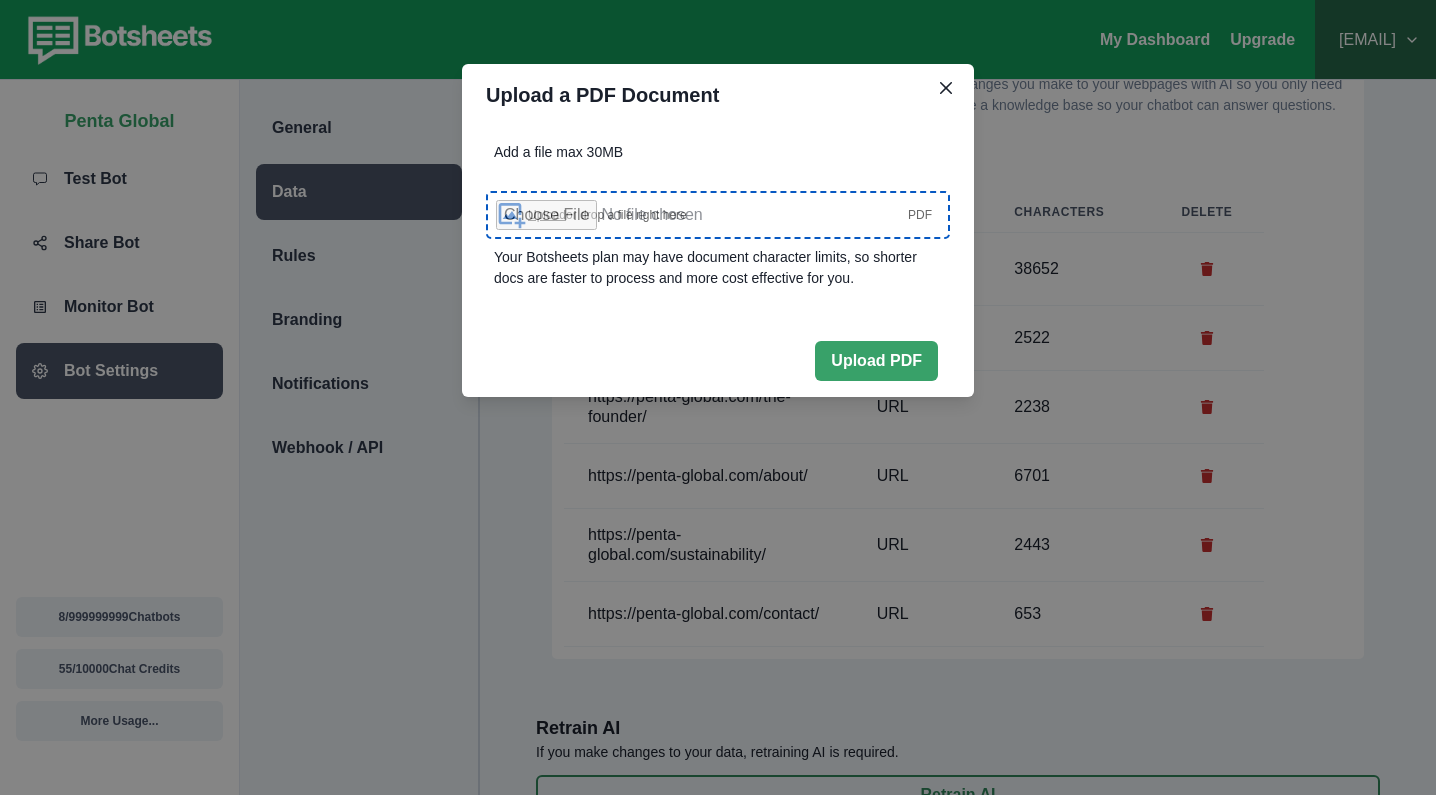 click on "Upload  or drop a file right here" at bounding box center (607, 215) 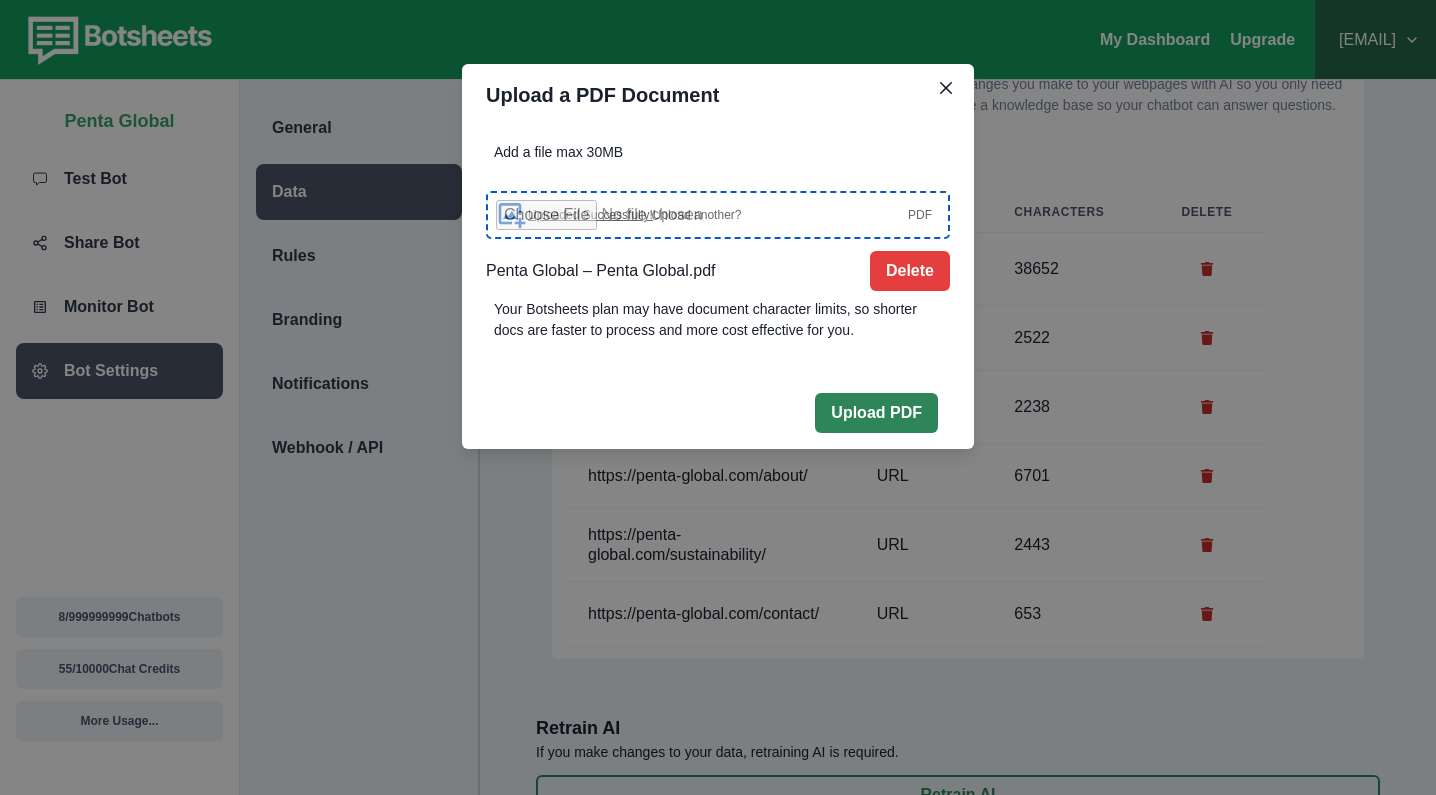 click on "Upload PDF" at bounding box center (876, 413) 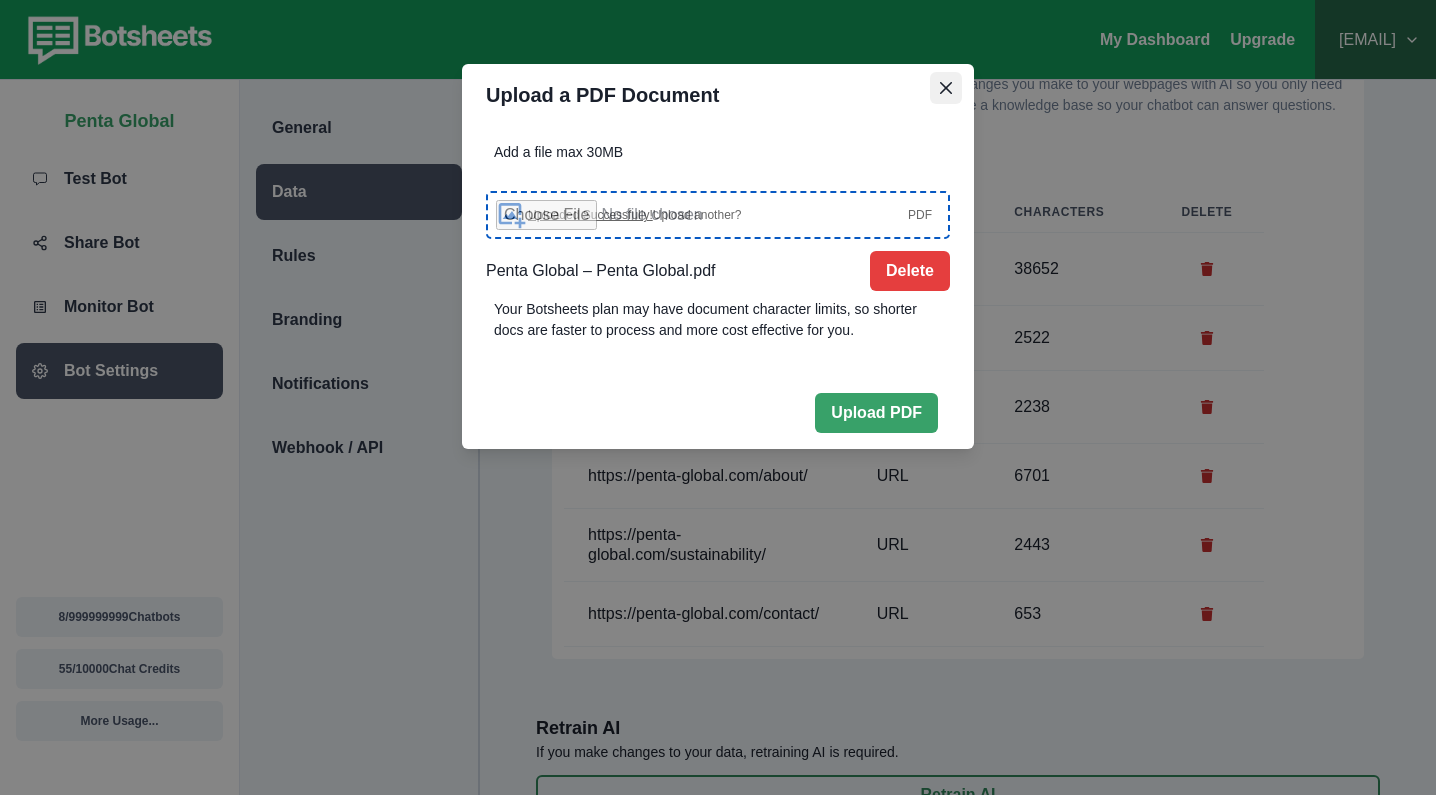 click 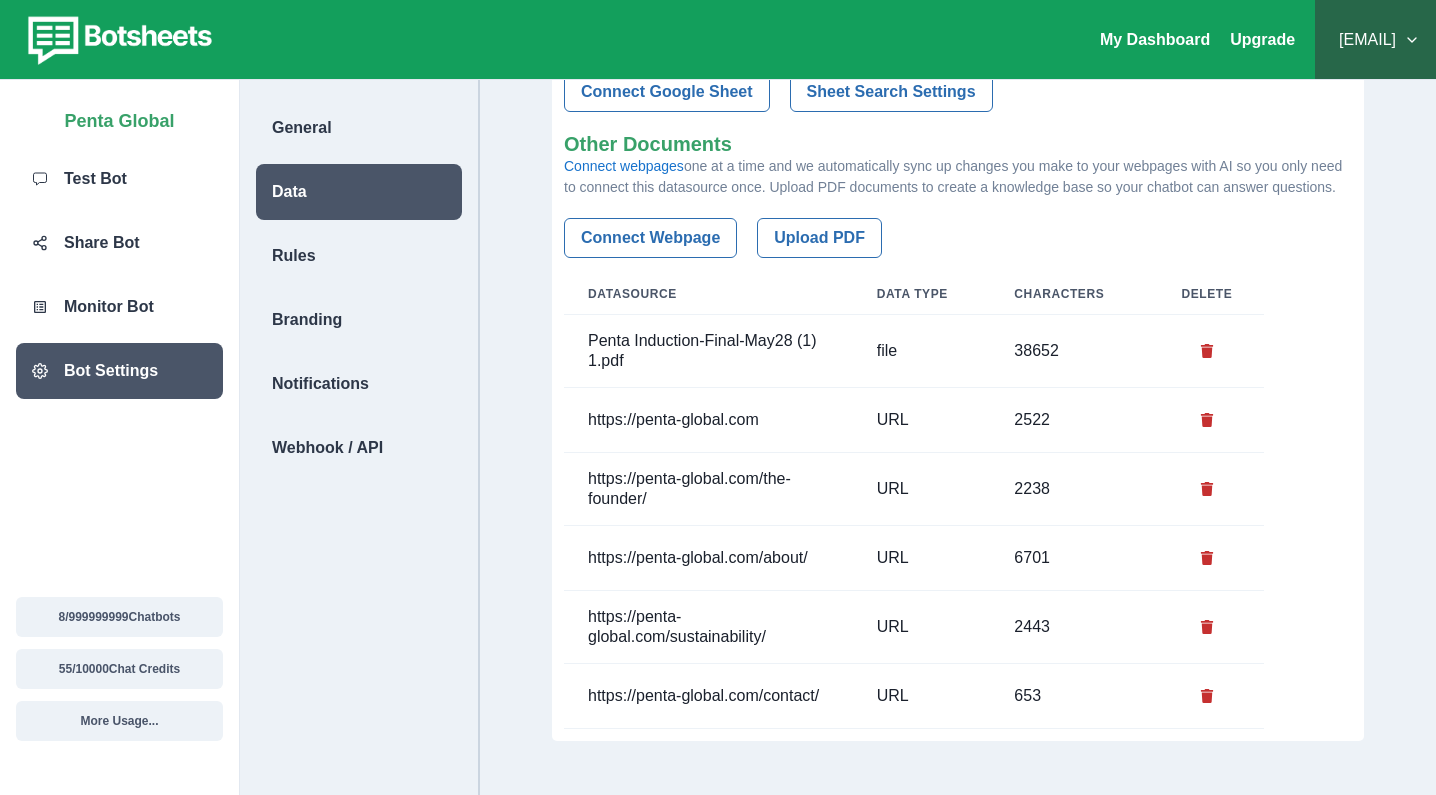 scroll, scrollTop: 330, scrollLeft: 0, axis: vertical 